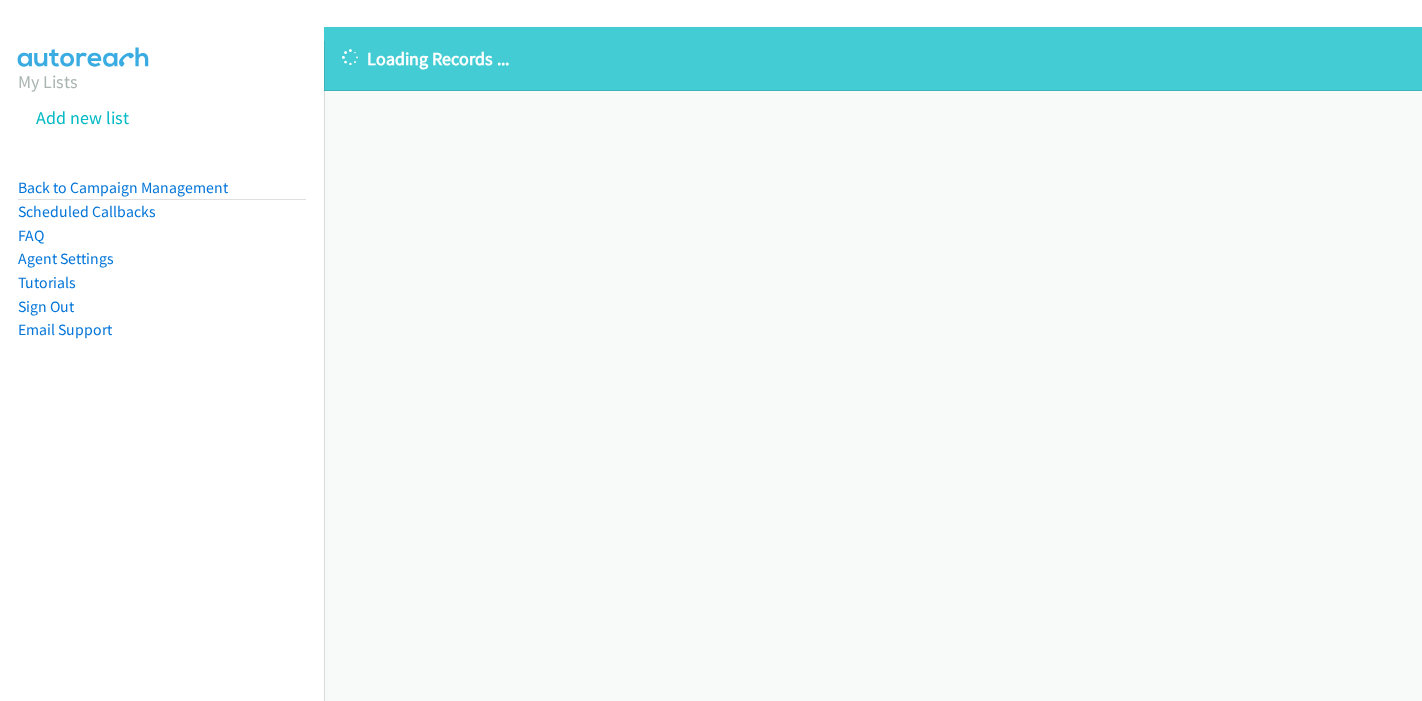 scroll, scrollTop: 0, scrollLeft: 0, axis: both 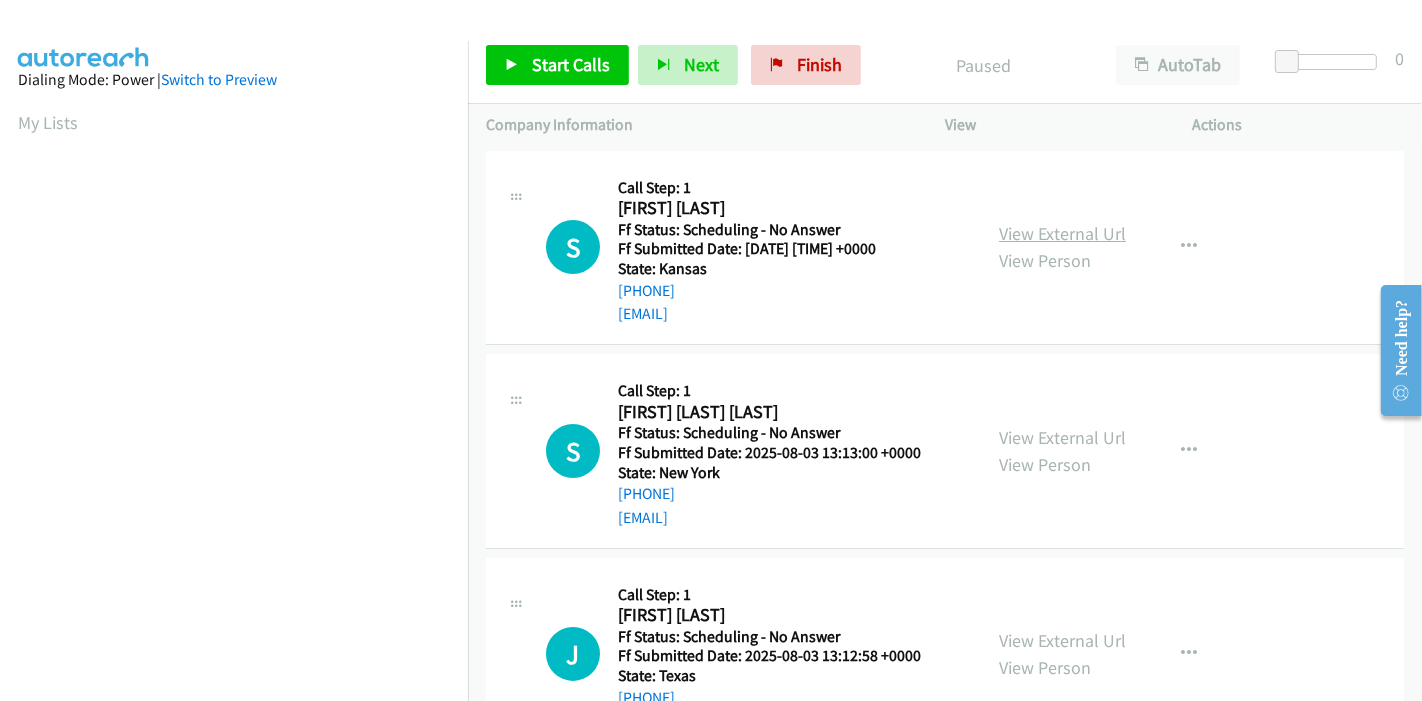 click on "View External Url" at bounding box center [1062, 233] 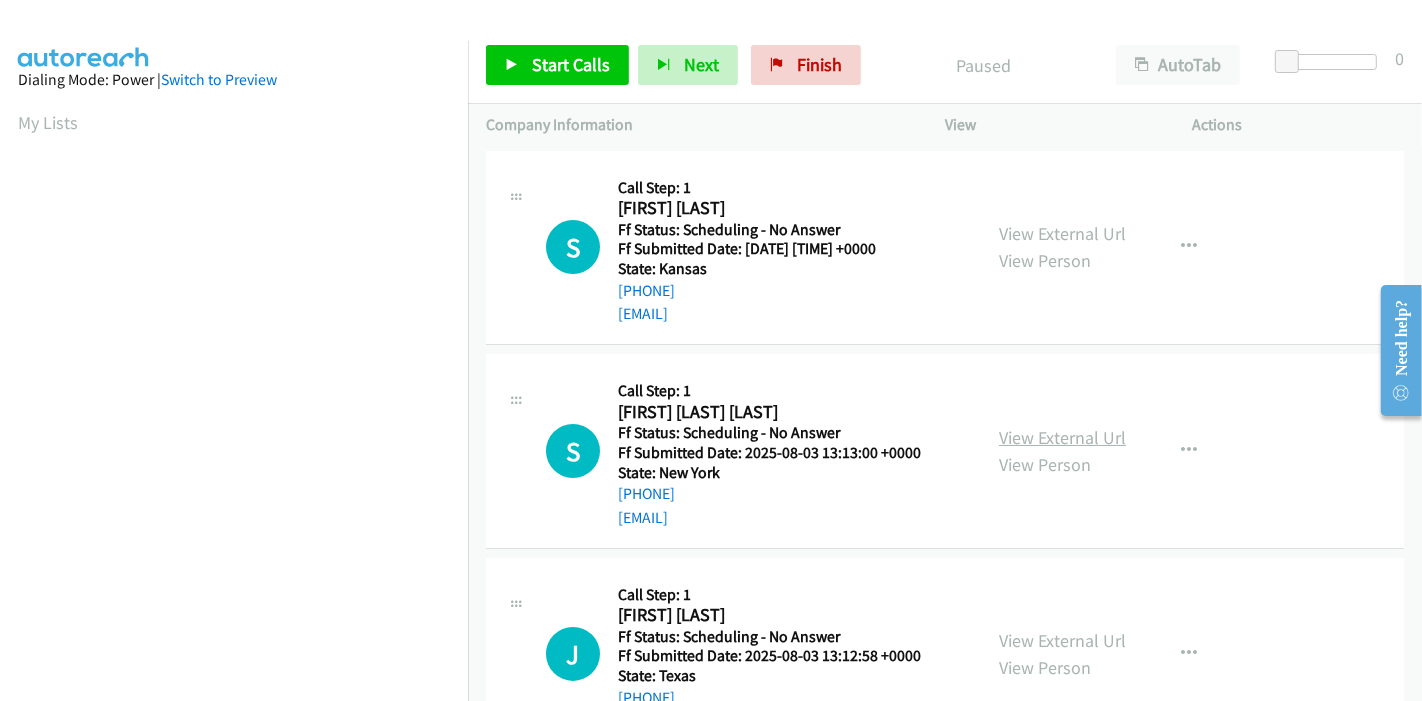 click on "View External Url" at bounding box center (1062, 437) 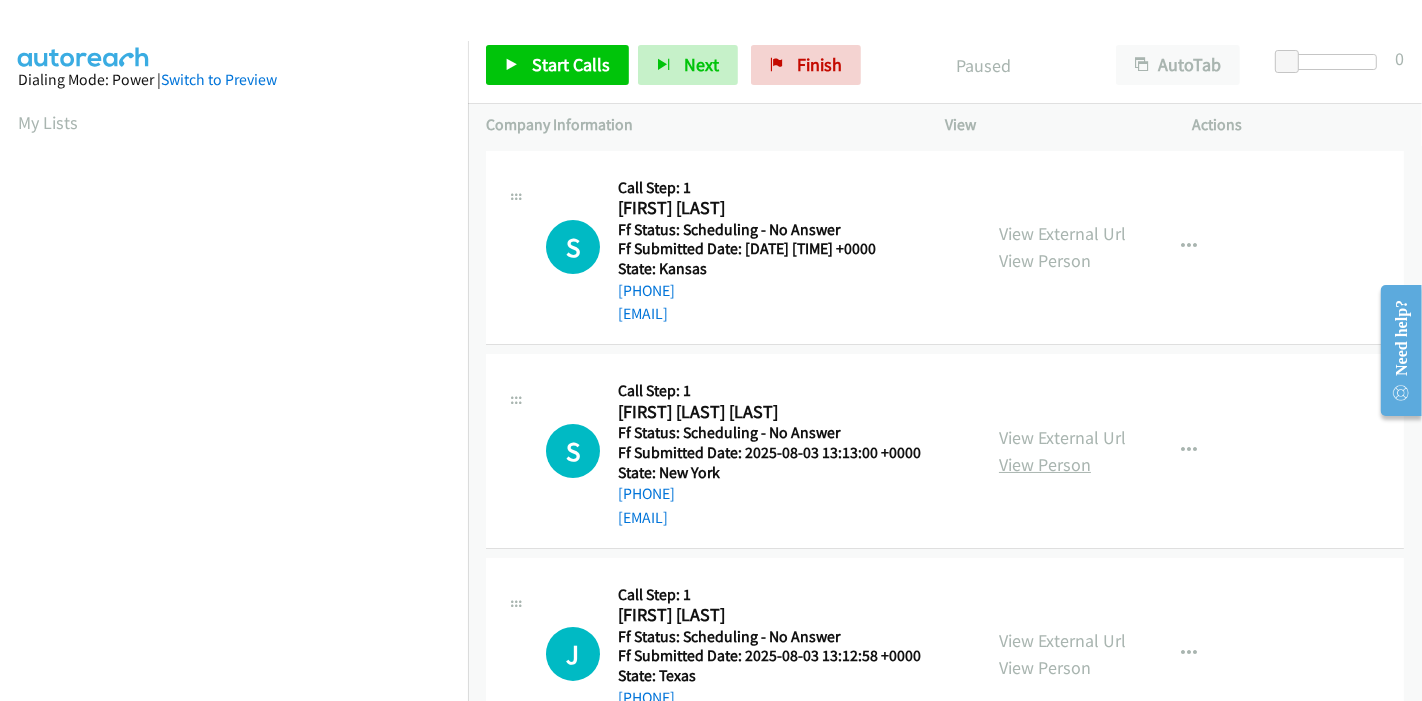 scroll, scrollTop: 111, scrollLeft: 0, axis: vertical 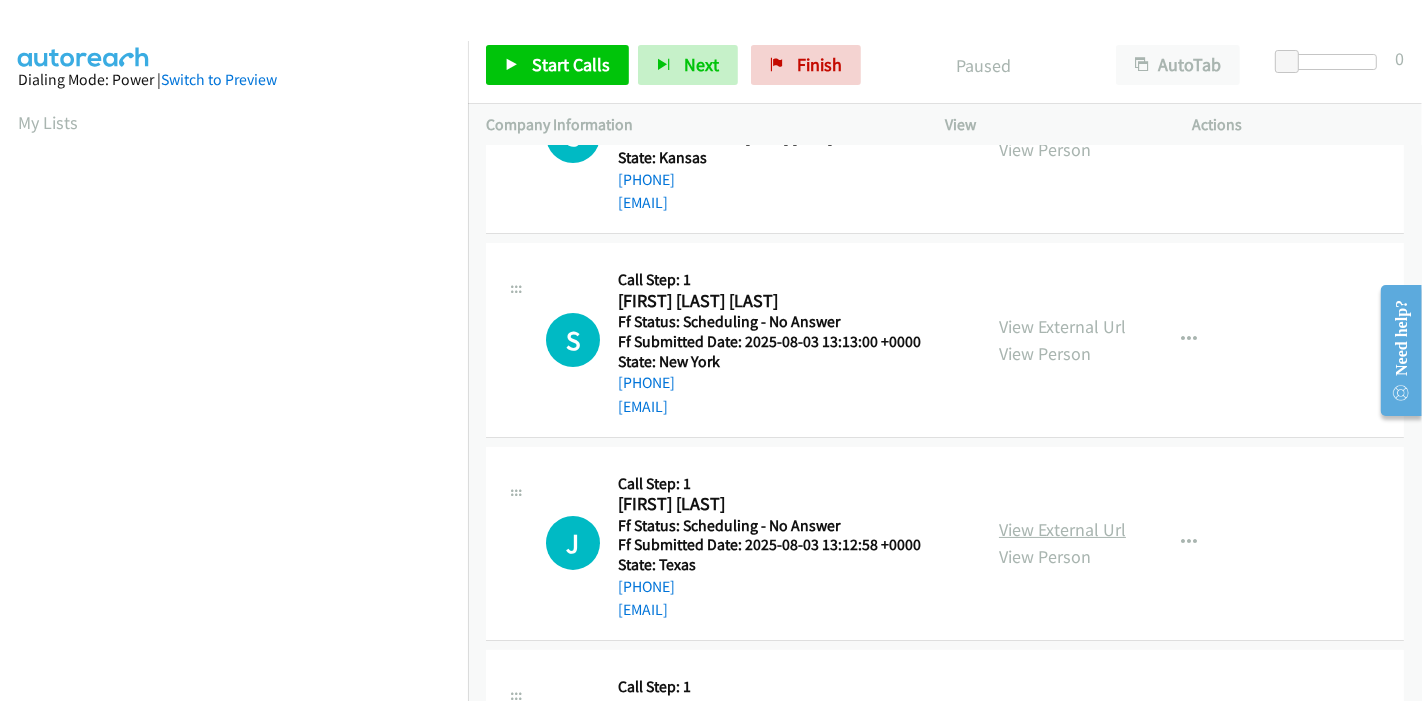 click on "View External Url" at bounding box center [1062, 529] 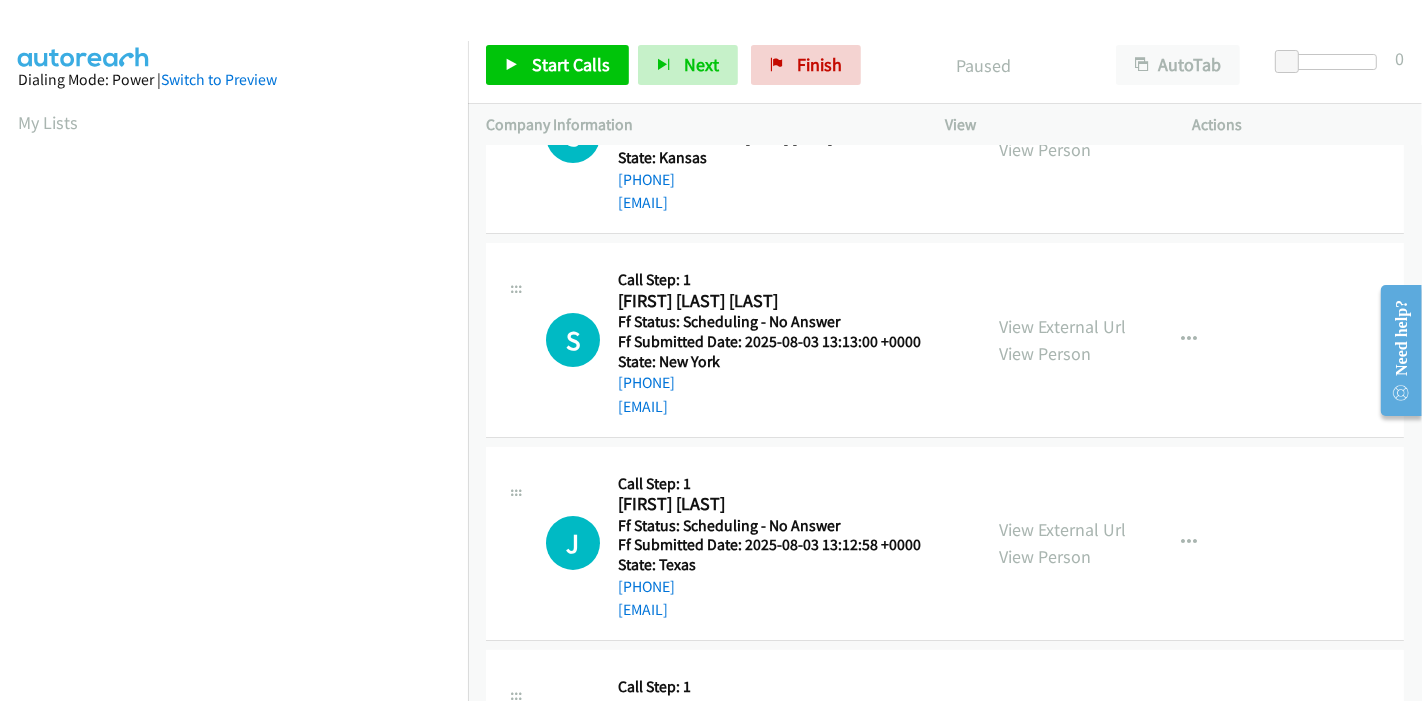 scroll, scrollTop: 0, scrollLeft: 0, axis: both 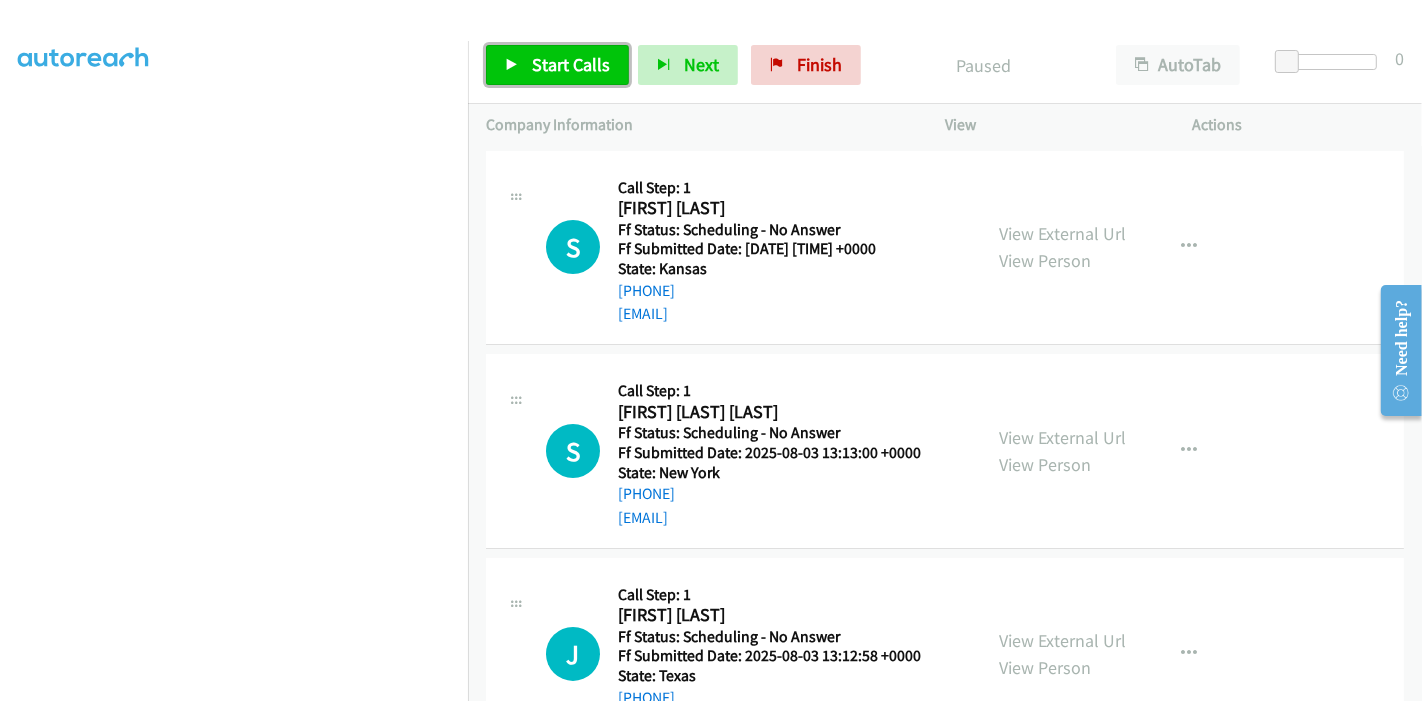 click on "Start Calls" at bounding box center [571, 64] 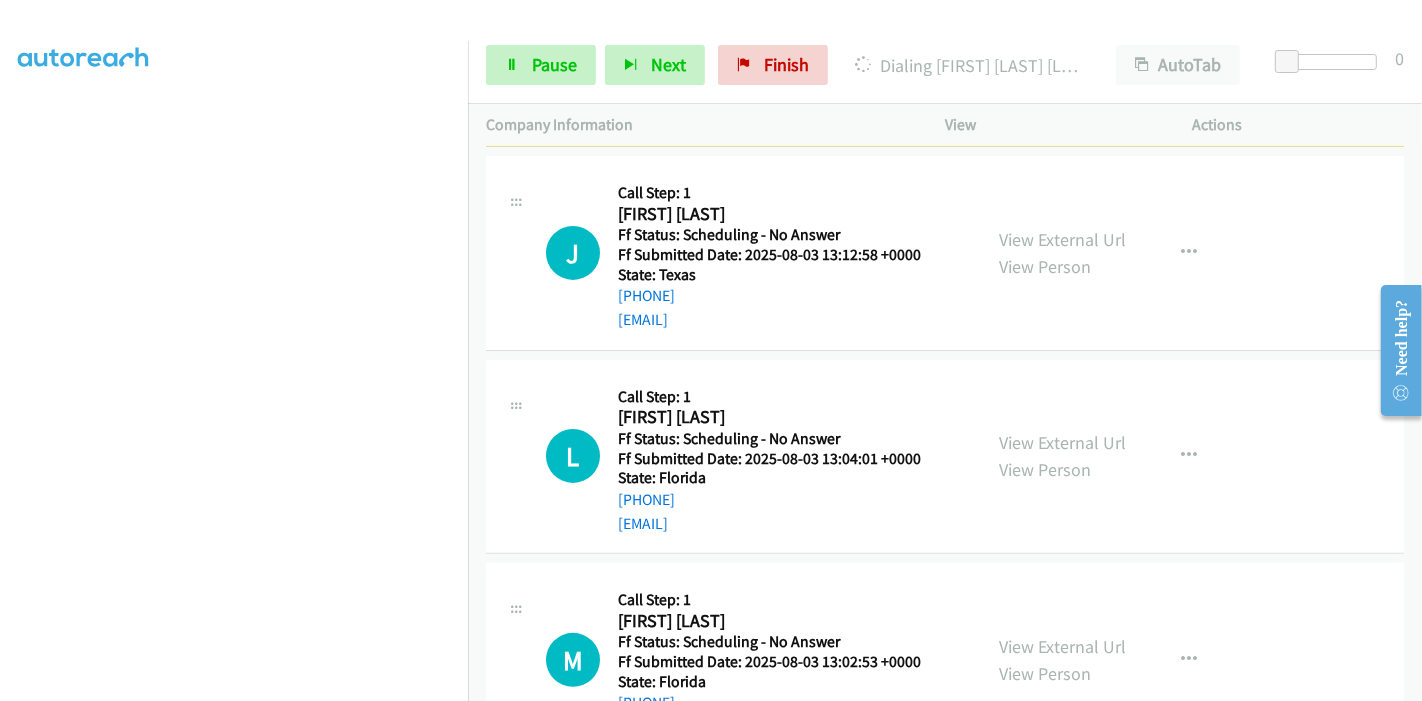 scroll, scrollTop: 597, scrollLeft: 0, axis: vertical 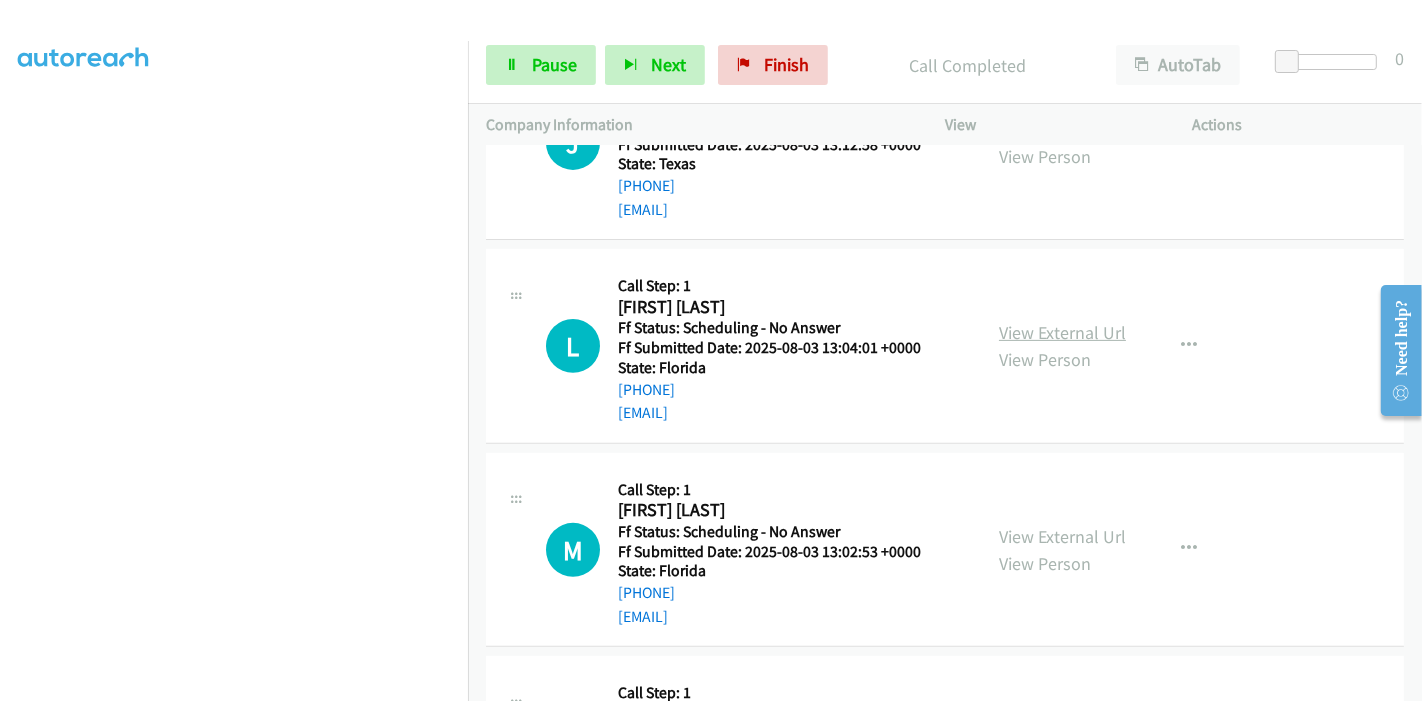 click on "View External Url" at bounding box center (1062, 332) 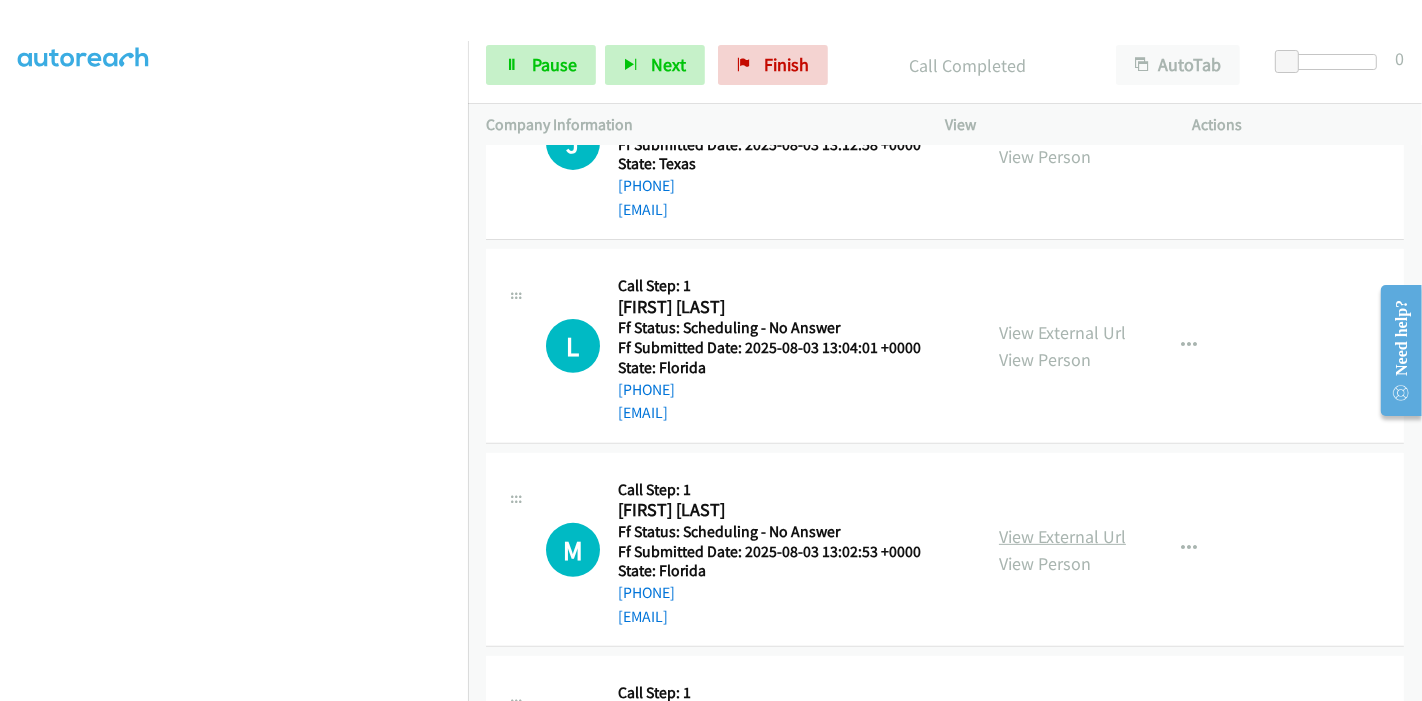 click on "View External Url" at bounding box center (1062, 536) 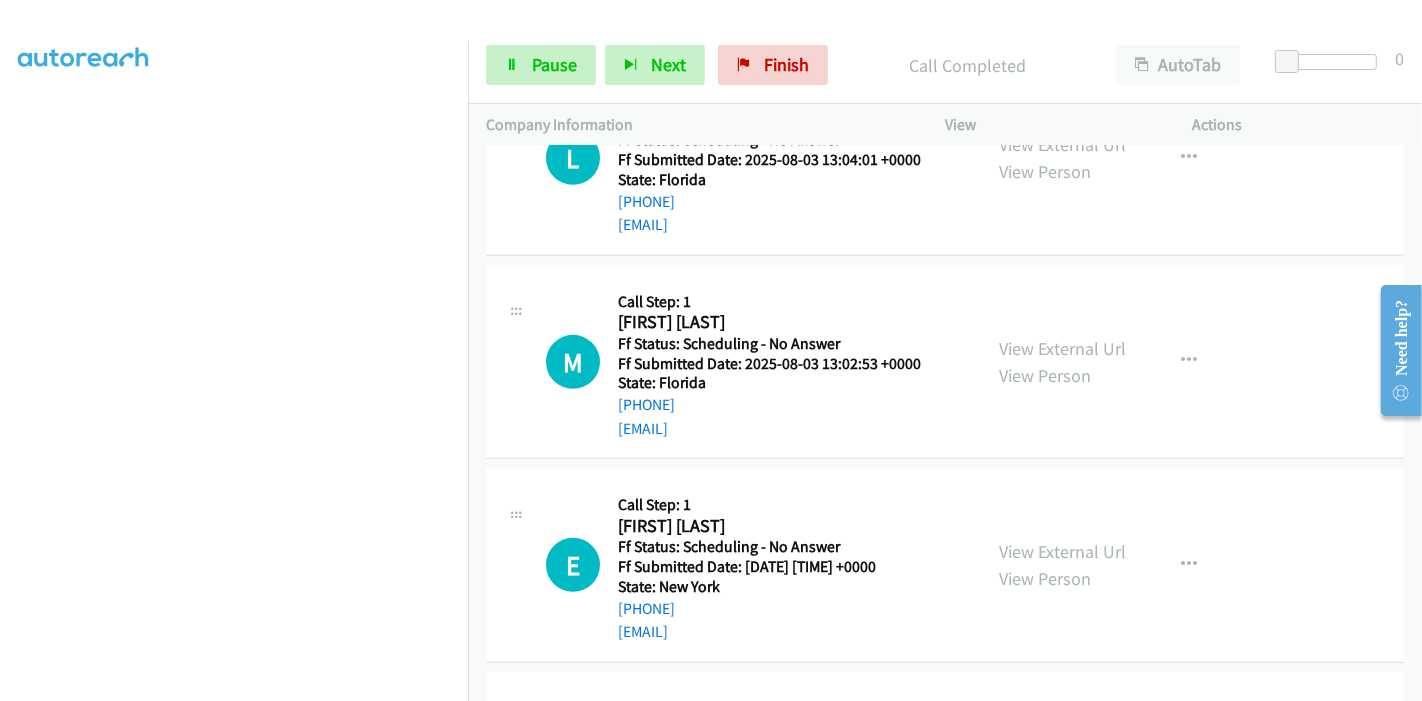 scroll, scrollTop: 820, scrollLeft: 0, axis: vertical 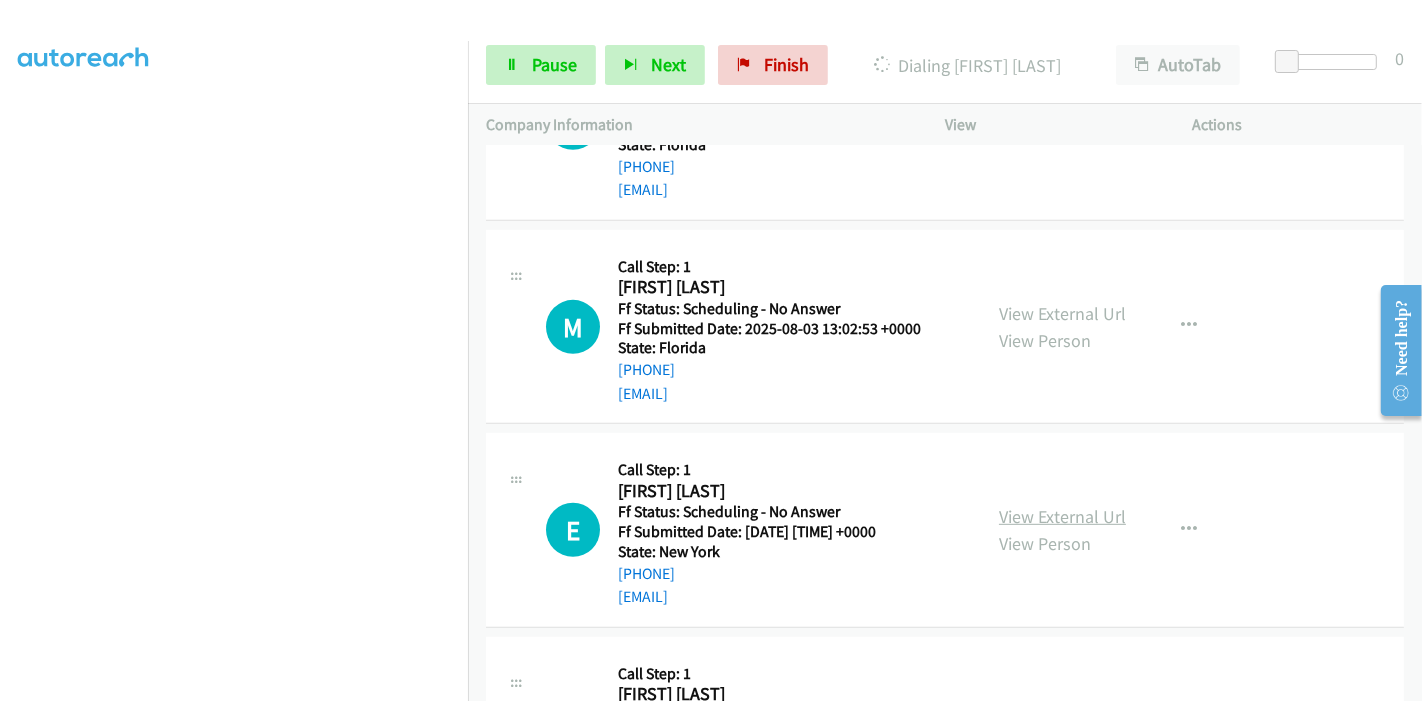 click on "View External Url" at bounding box center [1062, 516] 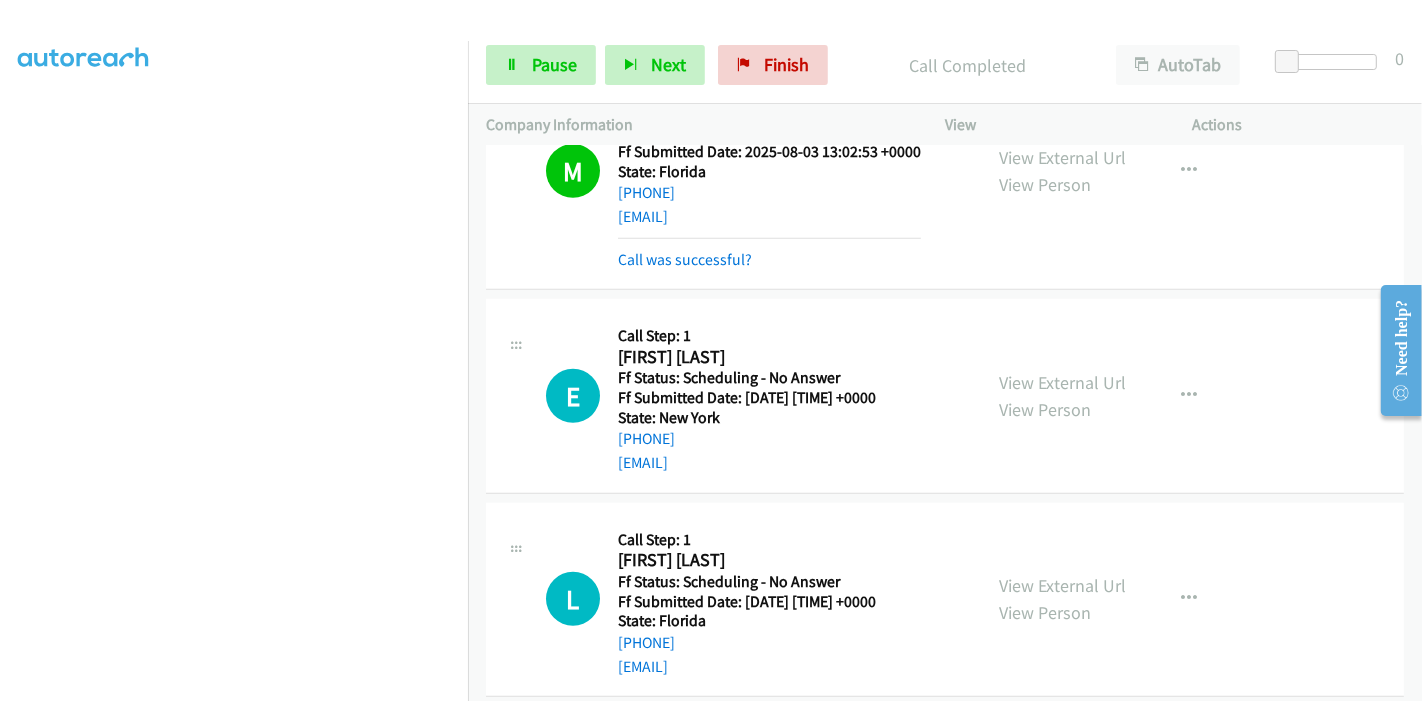 scroll, scrollTop: 1084, scrollLeft: 0, axis: vertical 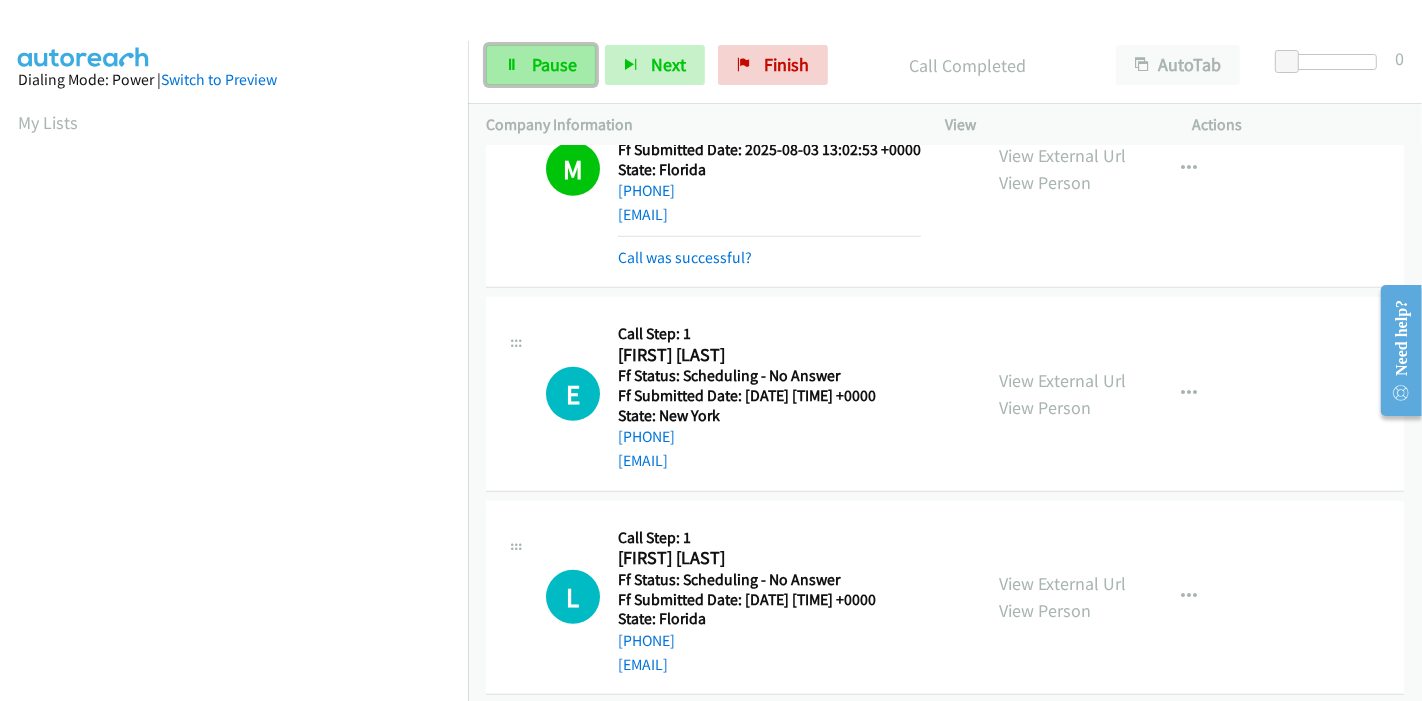 click on "Pause" at bounding box center (554, 64) 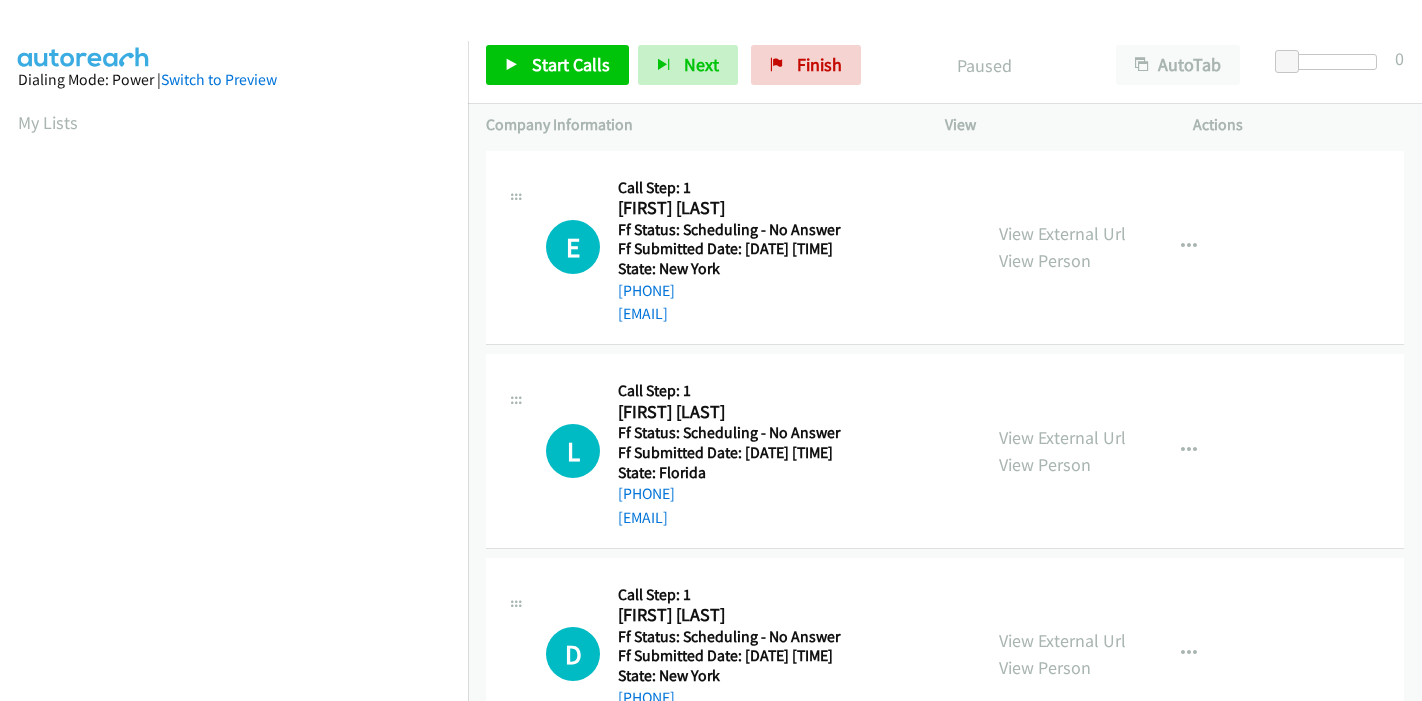 scroll, scrollTop: 0, scrollLeft: 0, axis: both 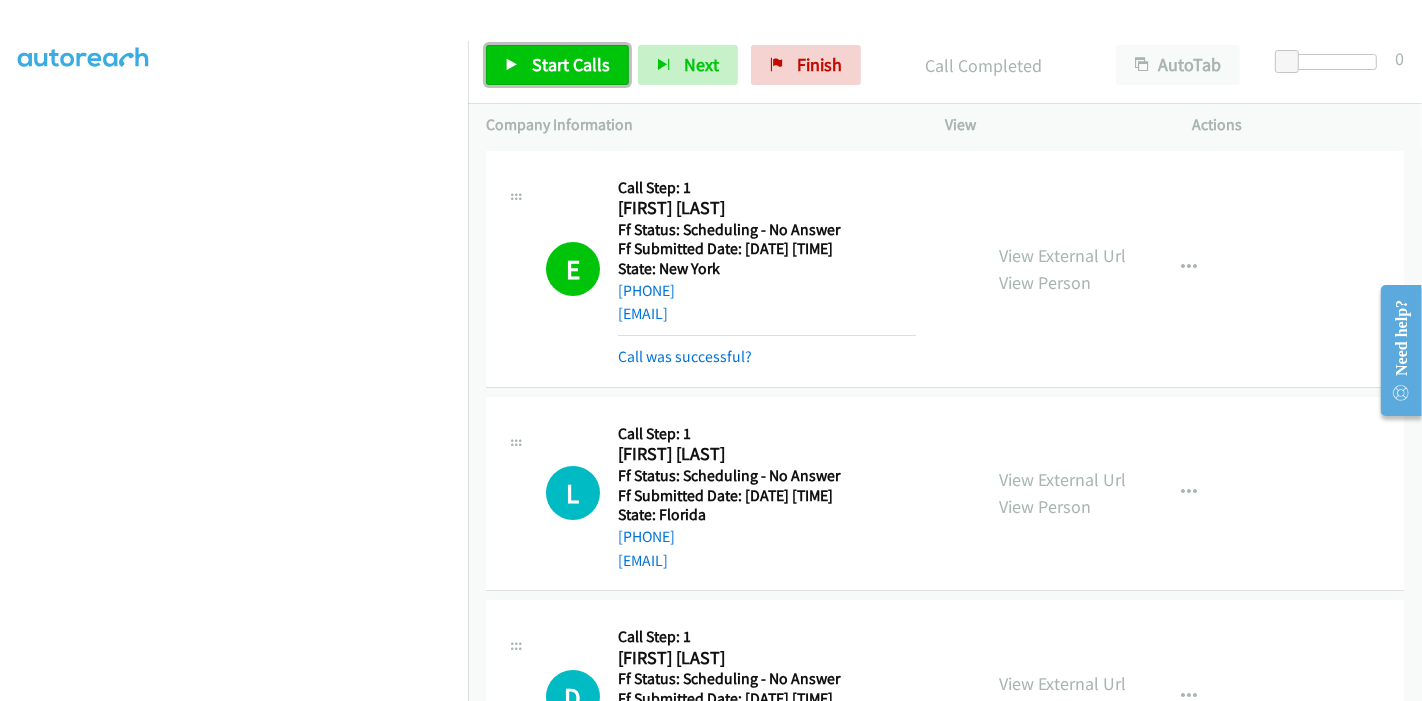 click on "Start Calls" at bounding box center (571, 64) 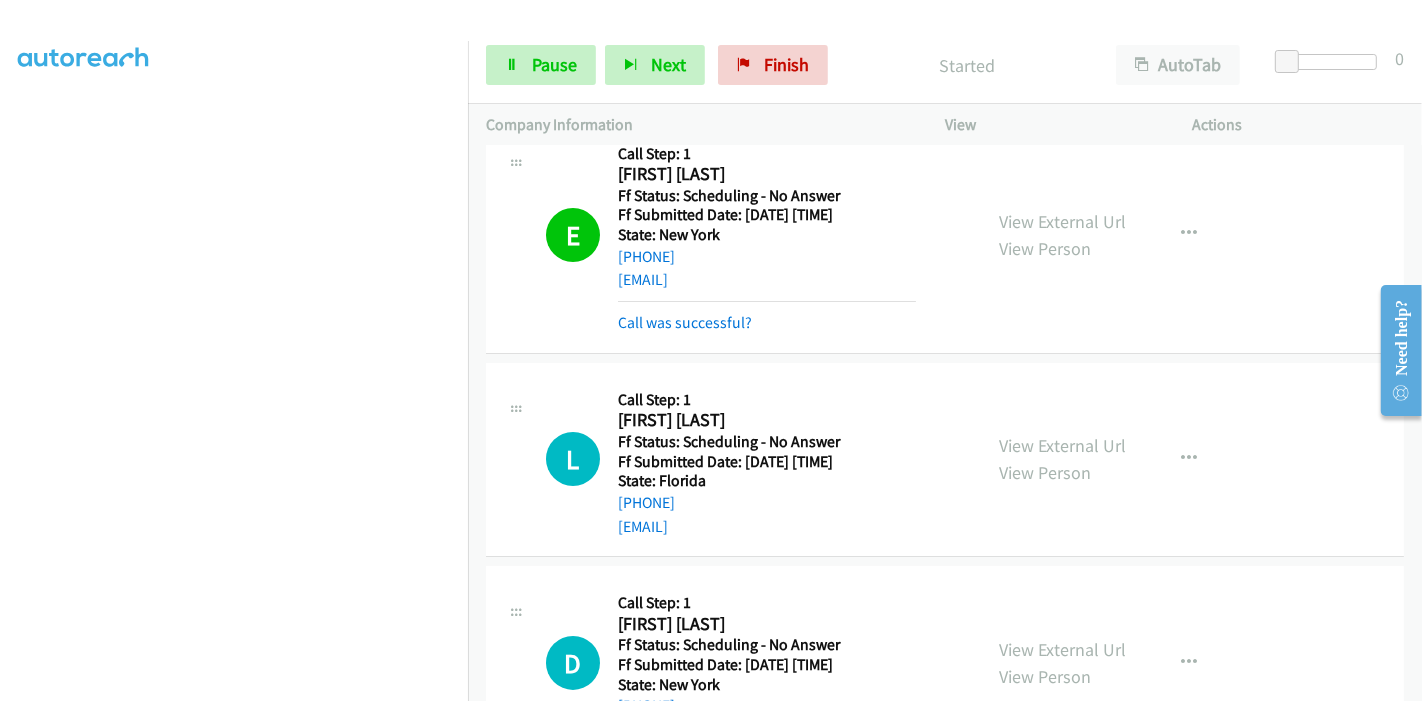 scroll, scrollTop: 0, scrollLeft: 0, axis: both 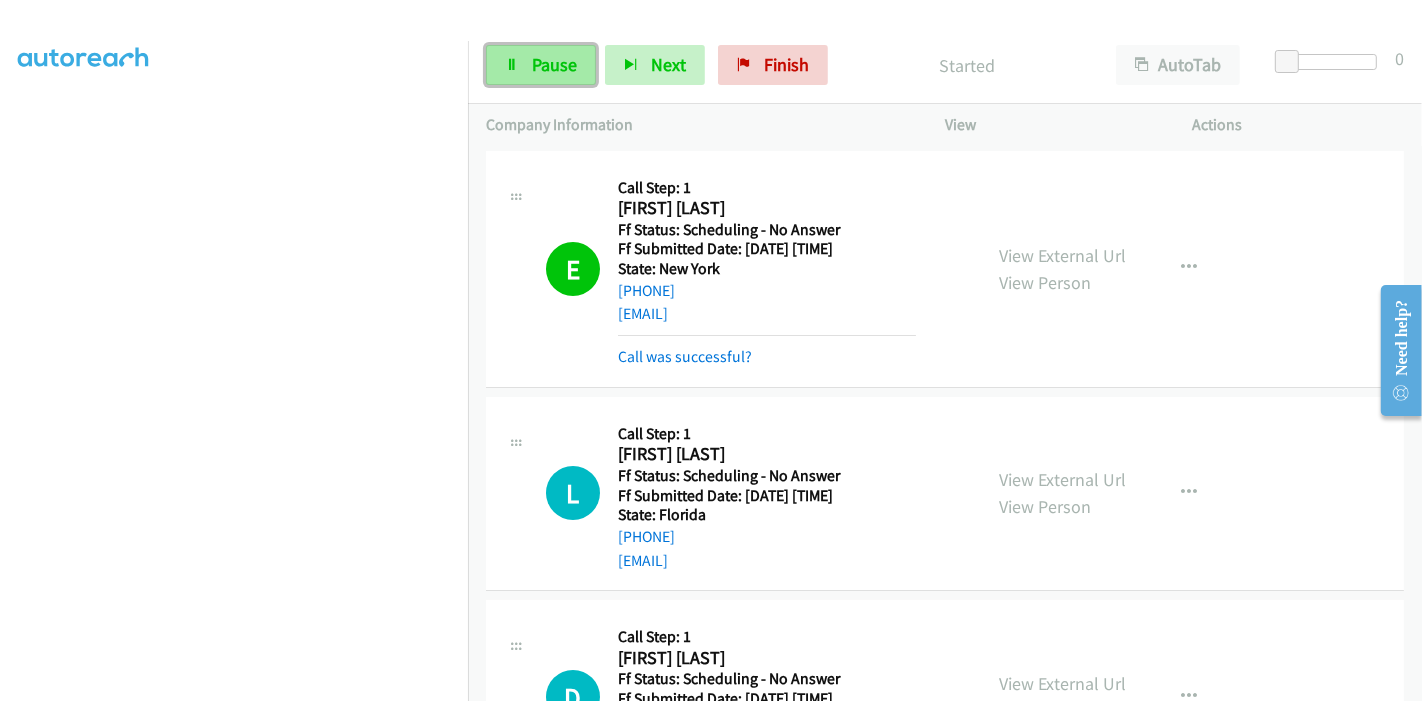 click on "Pause" at bounding box center [554, 64] 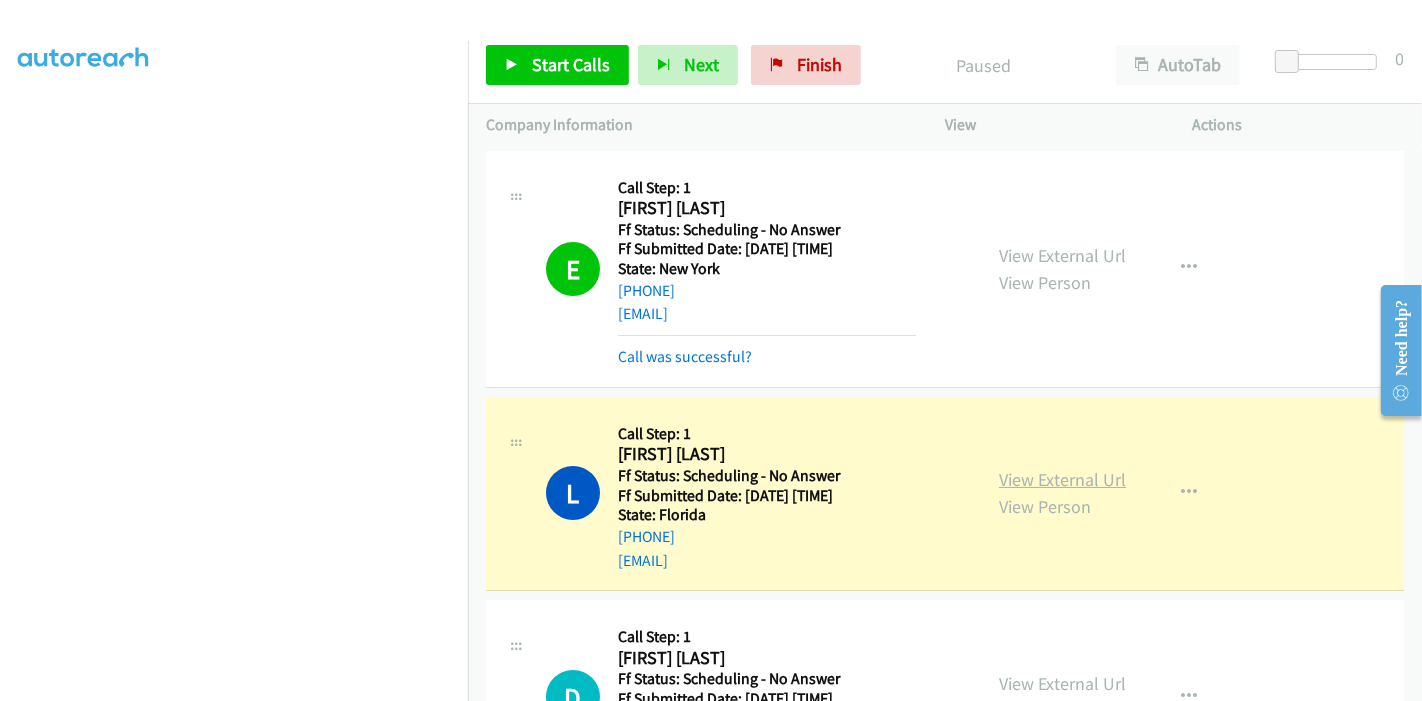 click on "View External Url" at bounding box center [1062, 479] 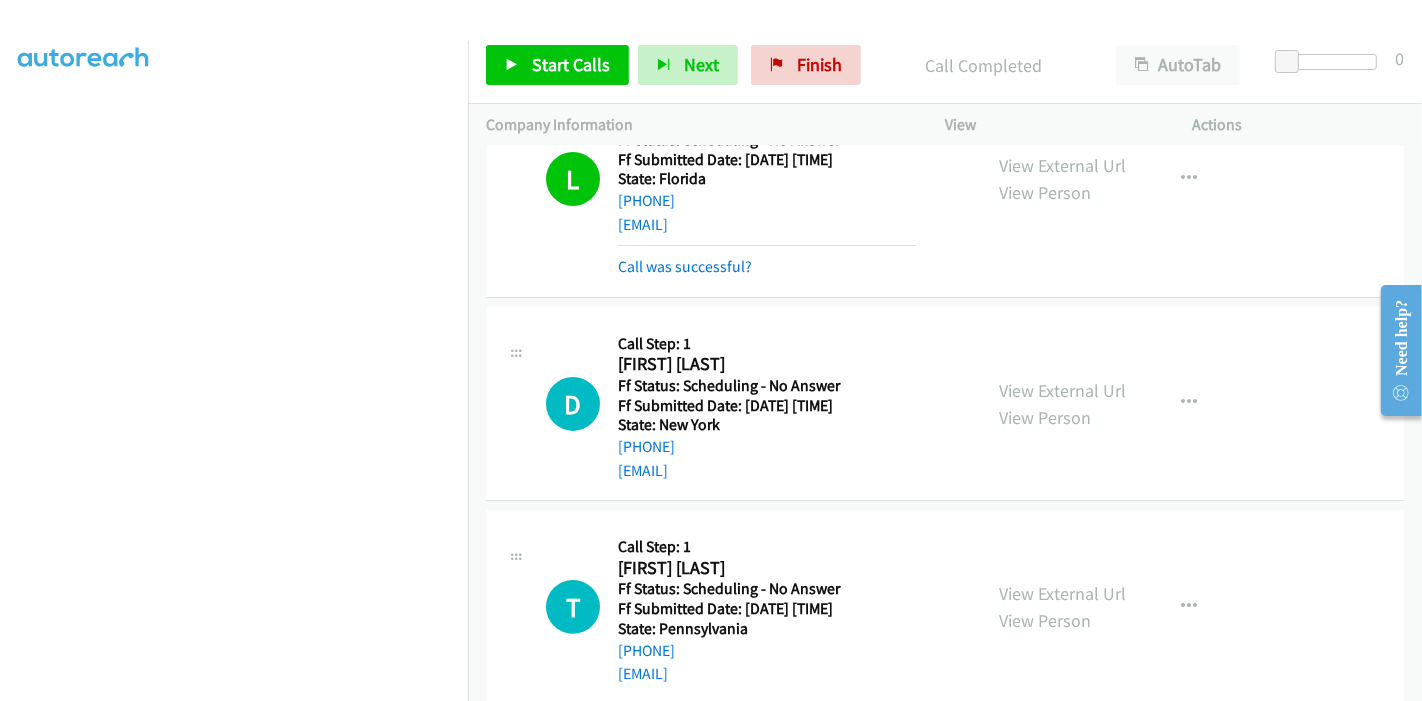 scroll, scrollTop: 333, scrollLeft: 0, axis: vertical 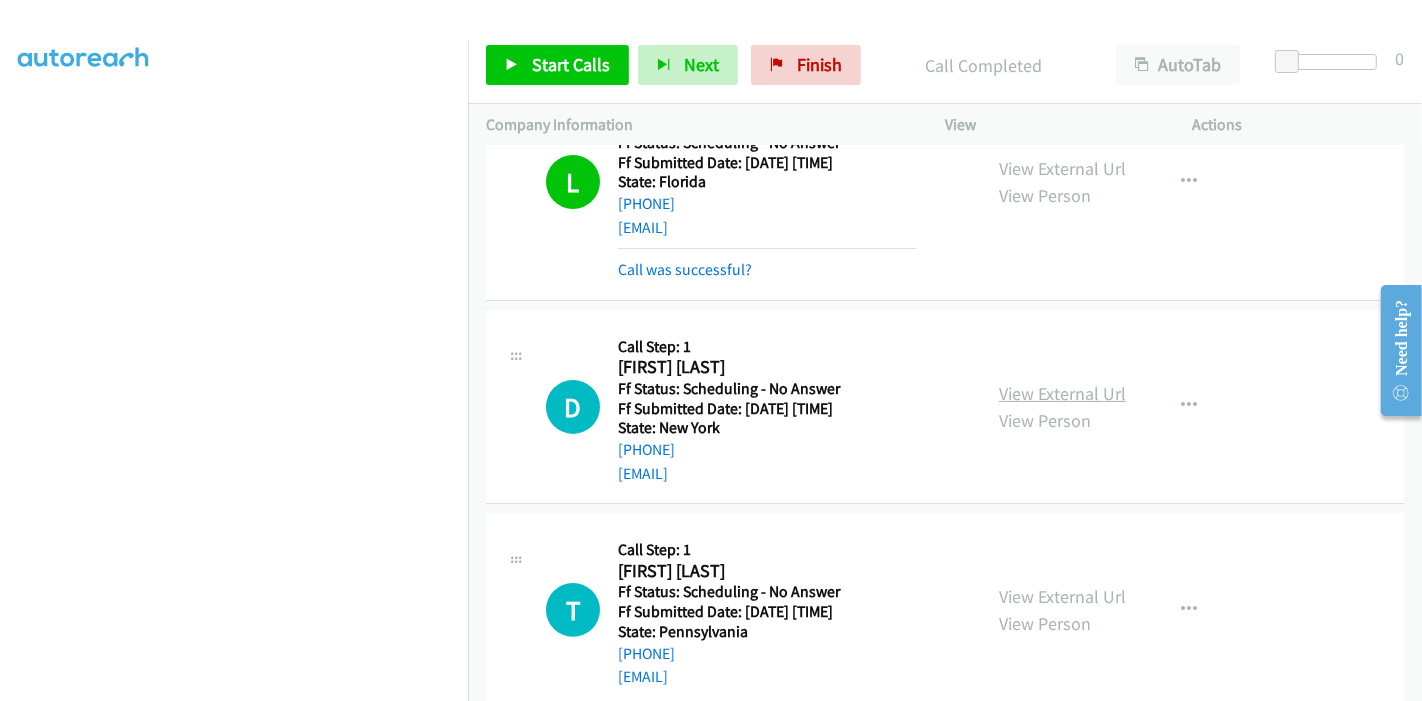 click on "View External Url" at bounding box center (1062, 393) 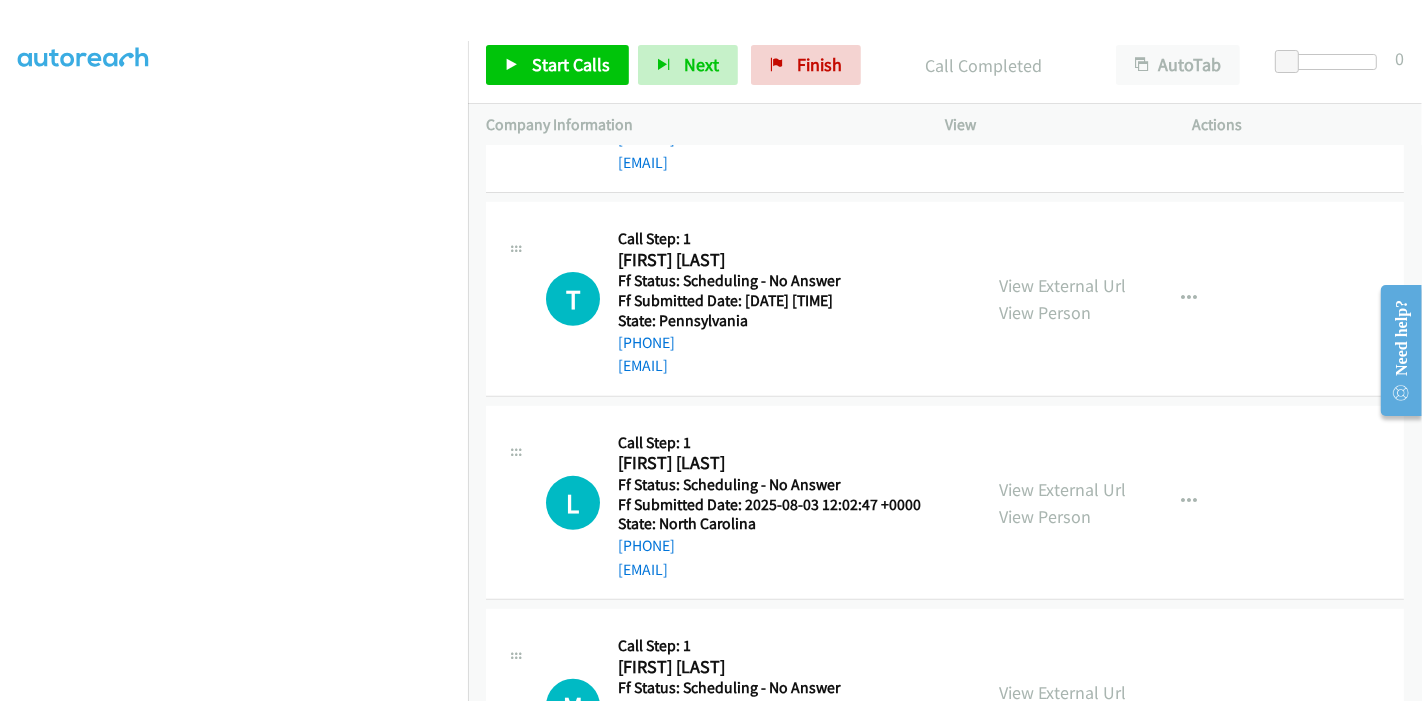 scroll, scrollTop: 666, scrollLeft: 0, axis: vertical 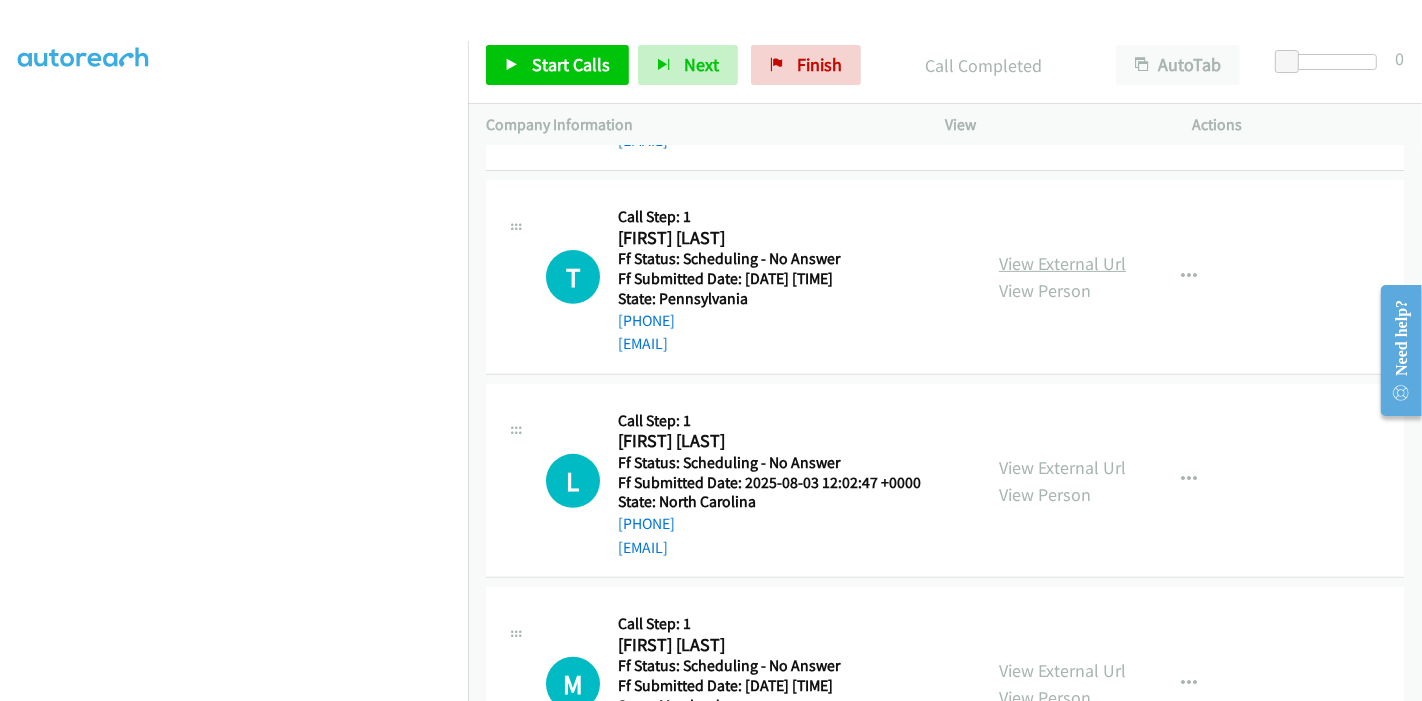 click on "View External Url" at bounding box center (1062, 263) 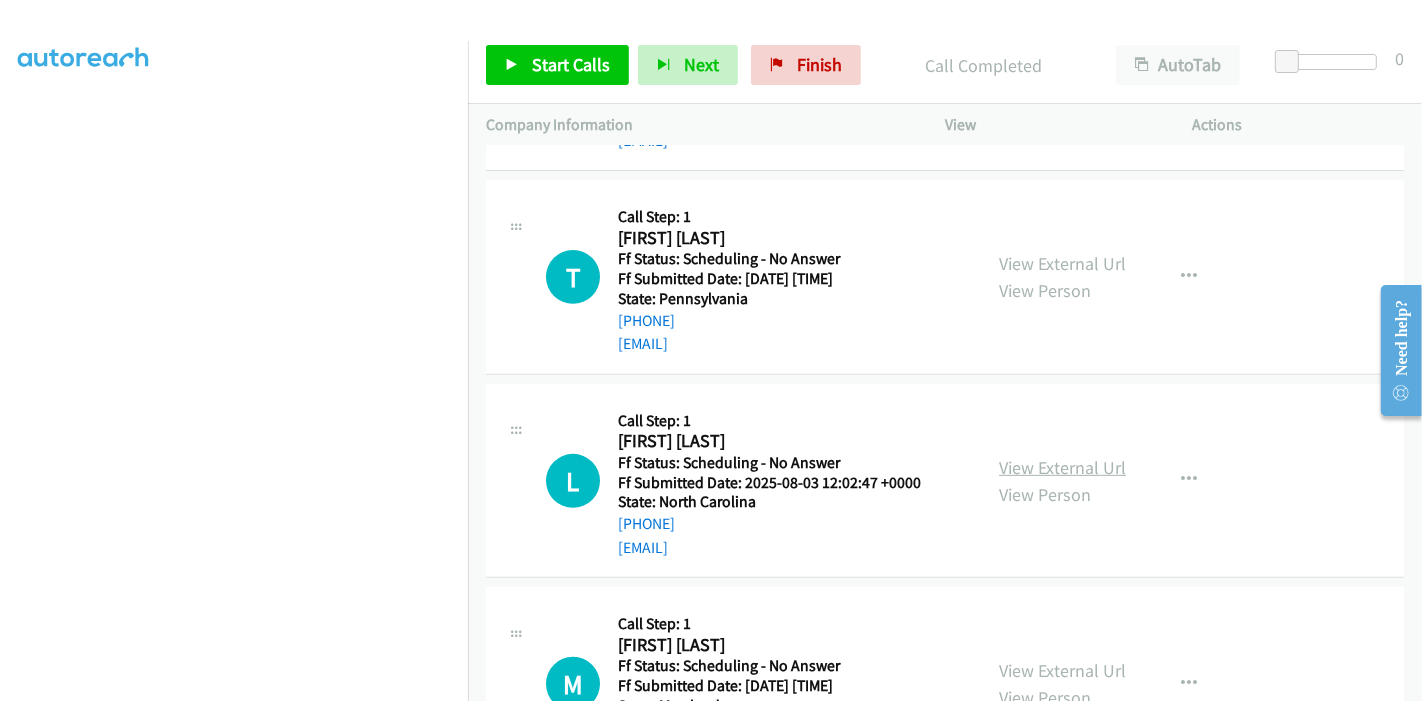 click on "View External Url" at bounding box center [1062, 467] 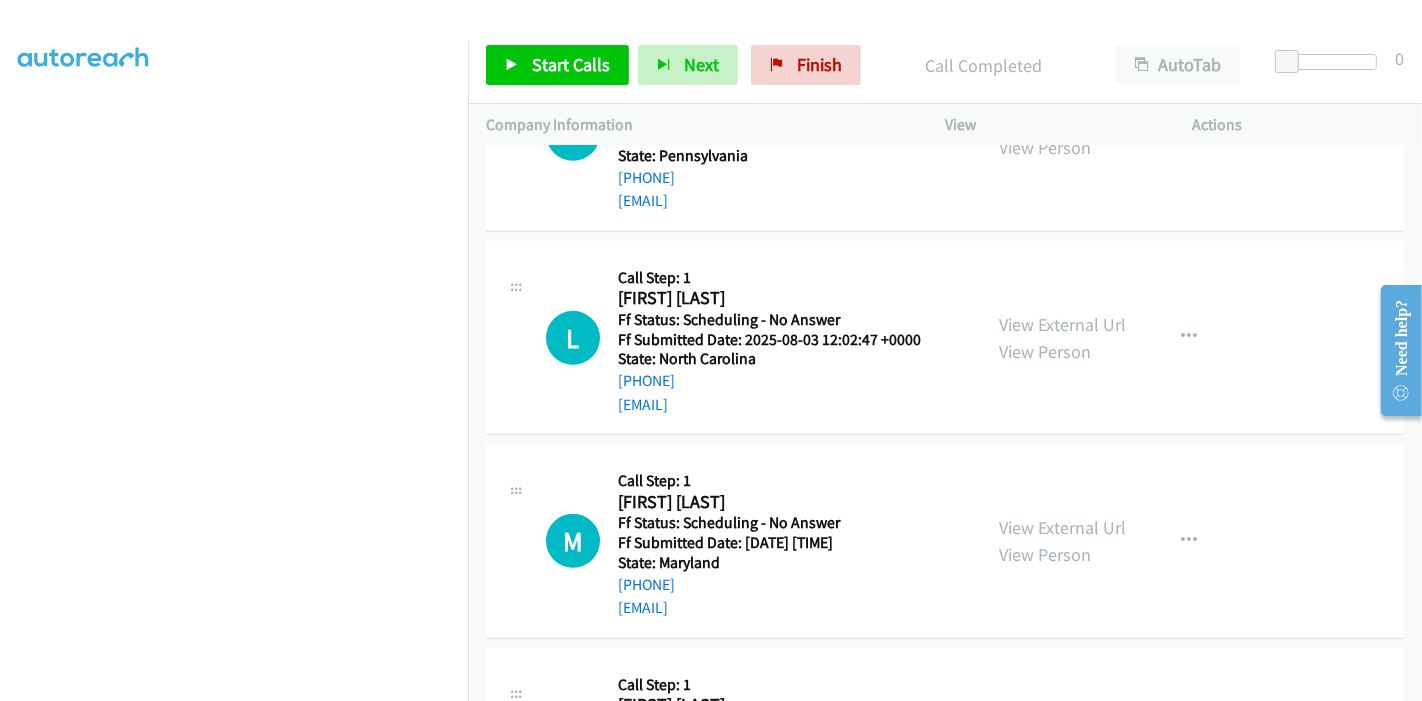 scroll, scrollTop: 888, scrollLeft: 0, axis: vertical 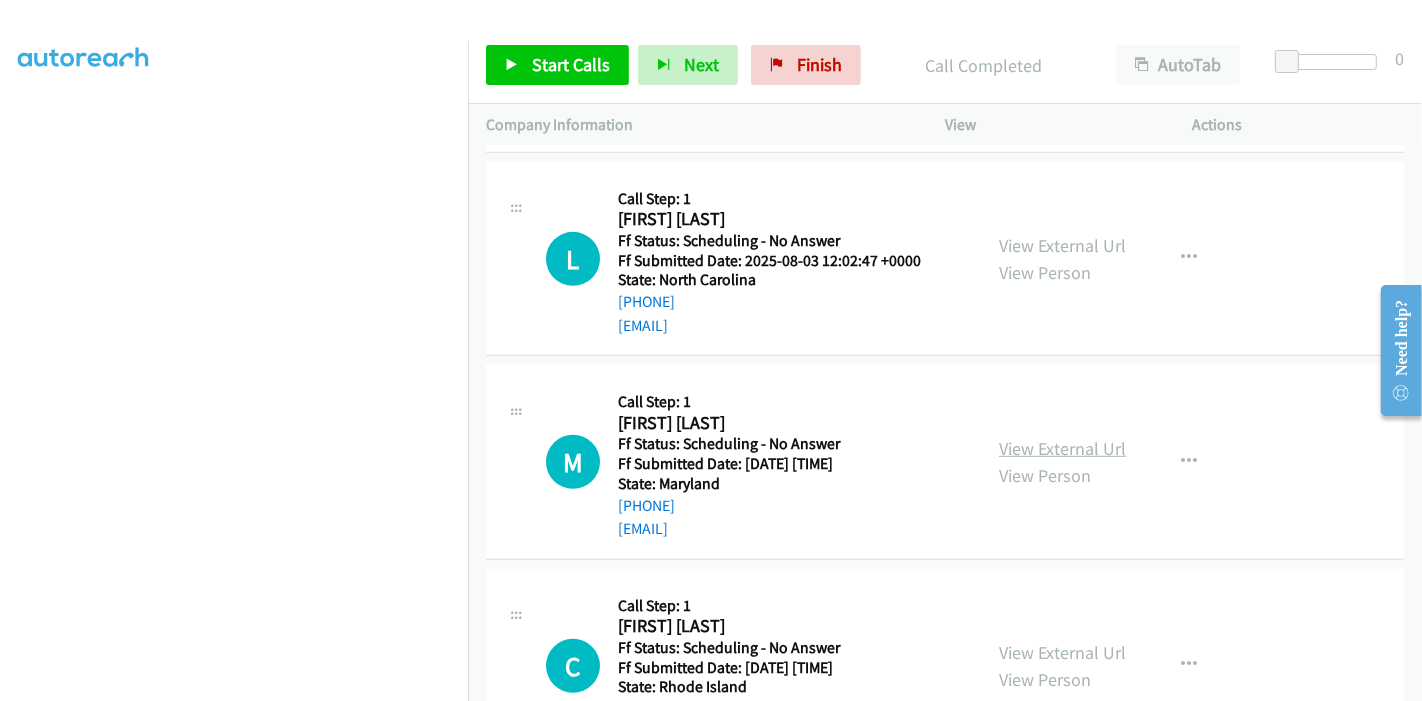 click on "View External Url" at bounding box center (1062, 448) 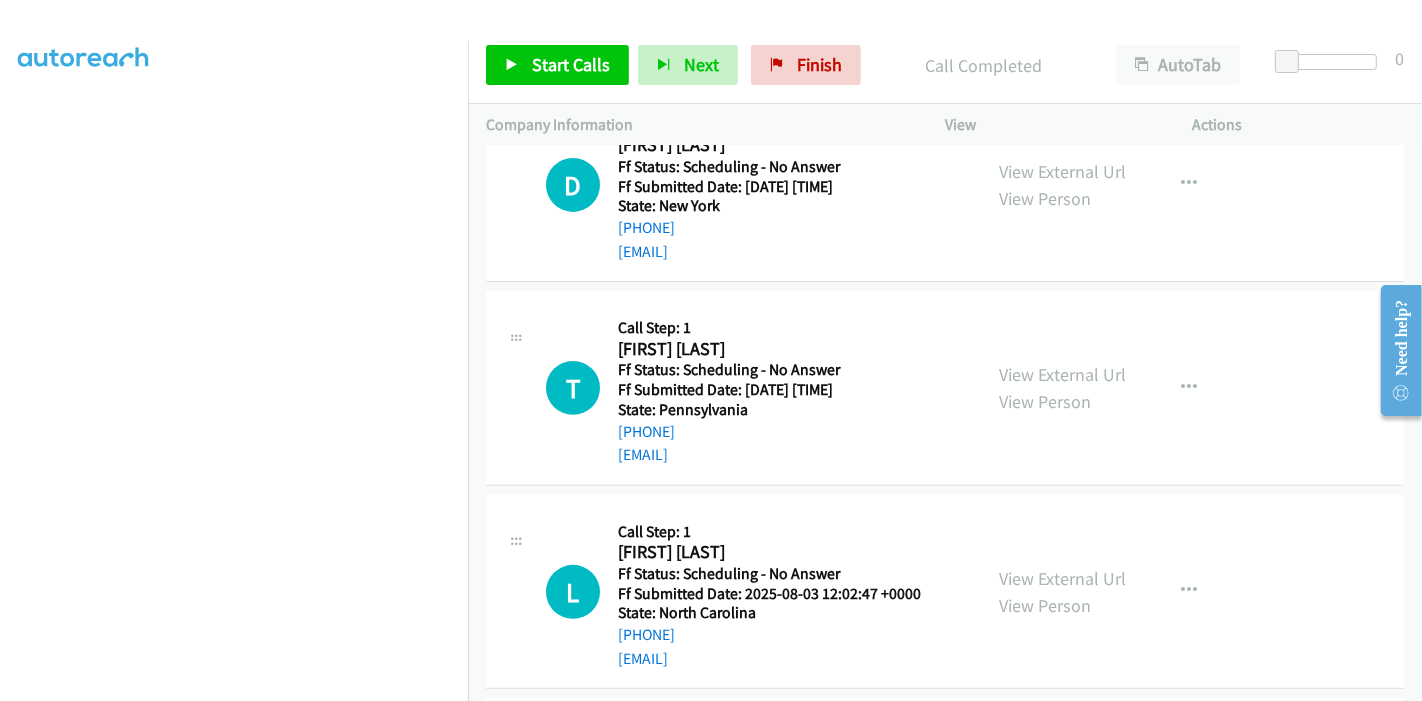 scroll, scrollTop: 222, scrollLeft: 0, axis: vertical 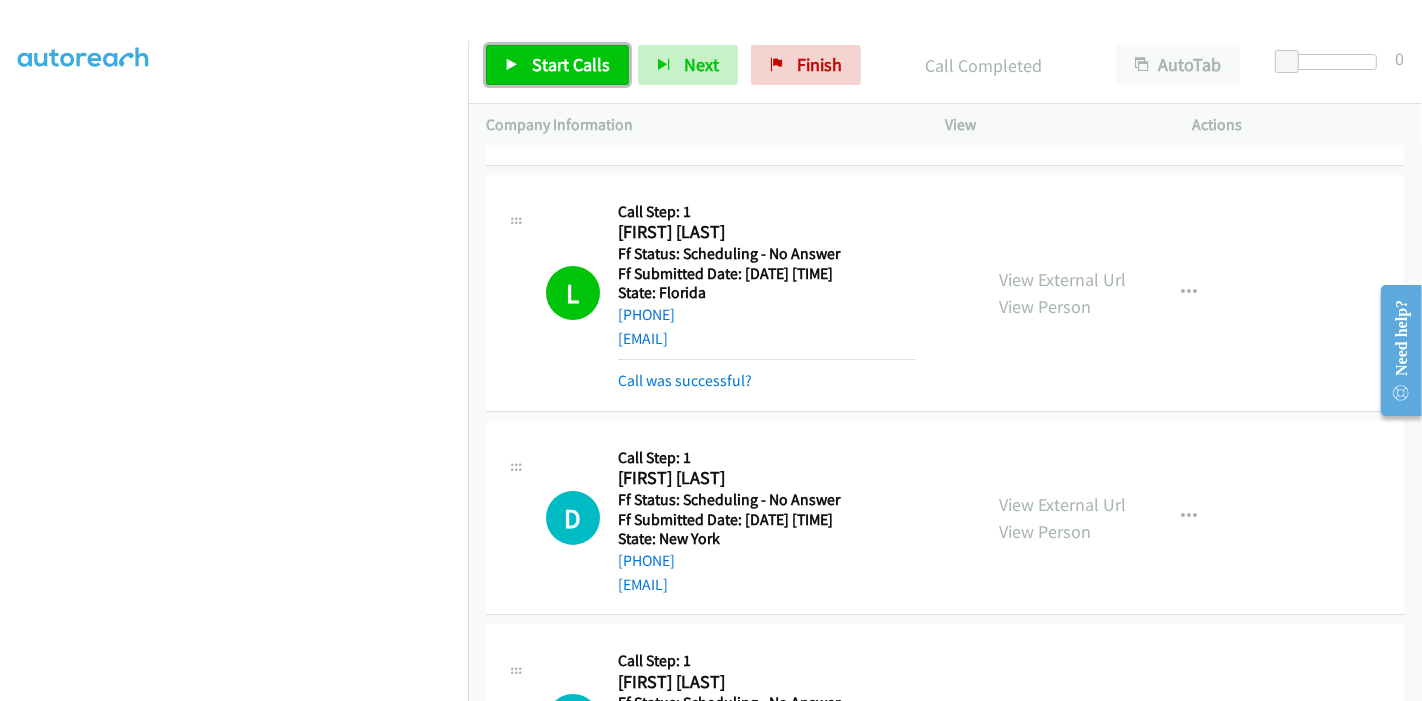 click on "Start Calls" at bounding box center [571, 64] 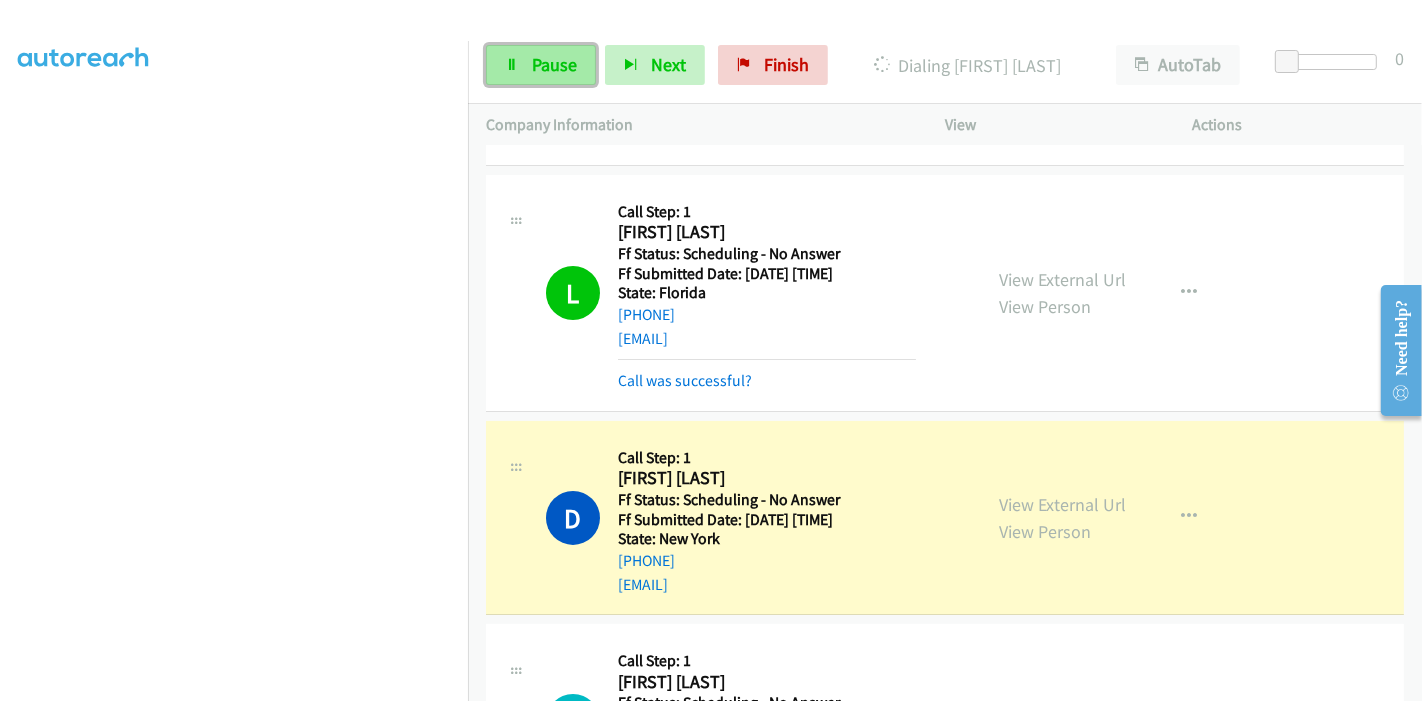 click on "Pause" at bounding box center (554, 64) 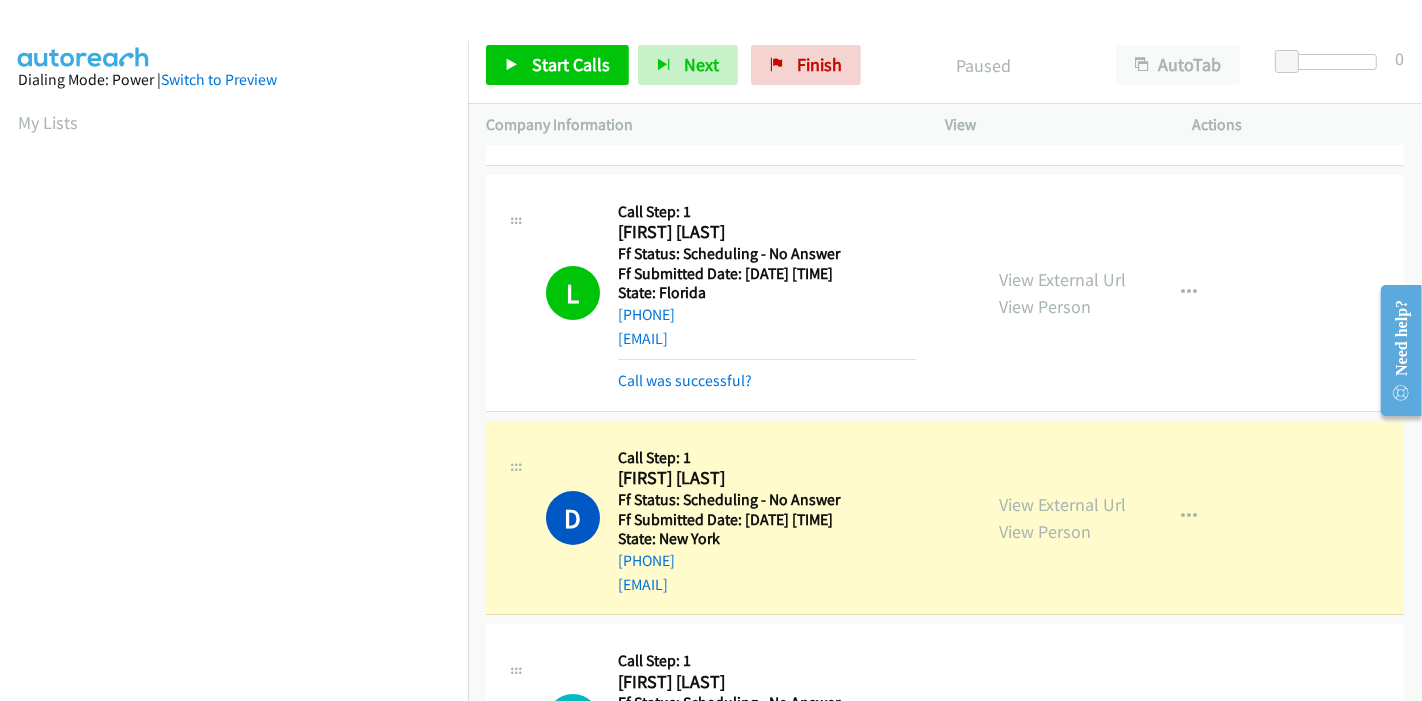 scroll, scrollTop: 422, scrollLeft: 0, axis: vertical 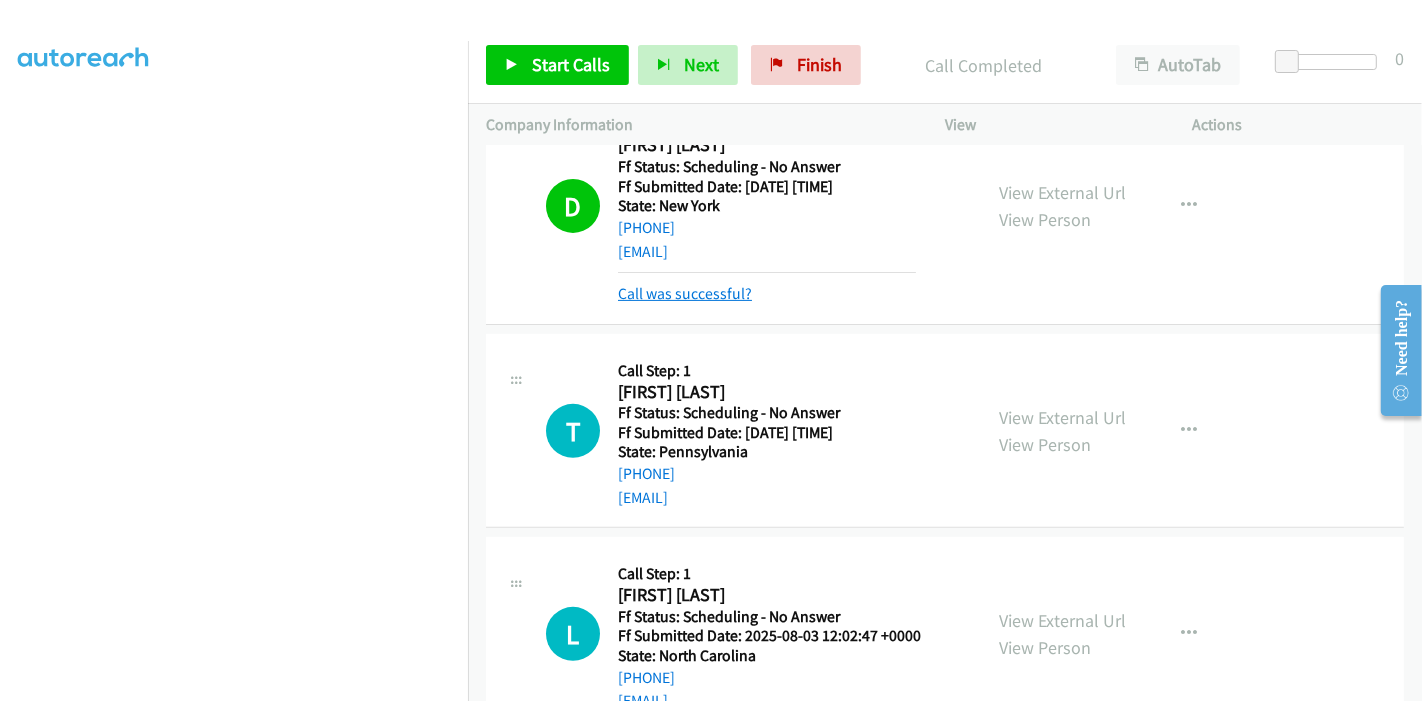 click on "Call was successful?" at bounding box center [685, 293] 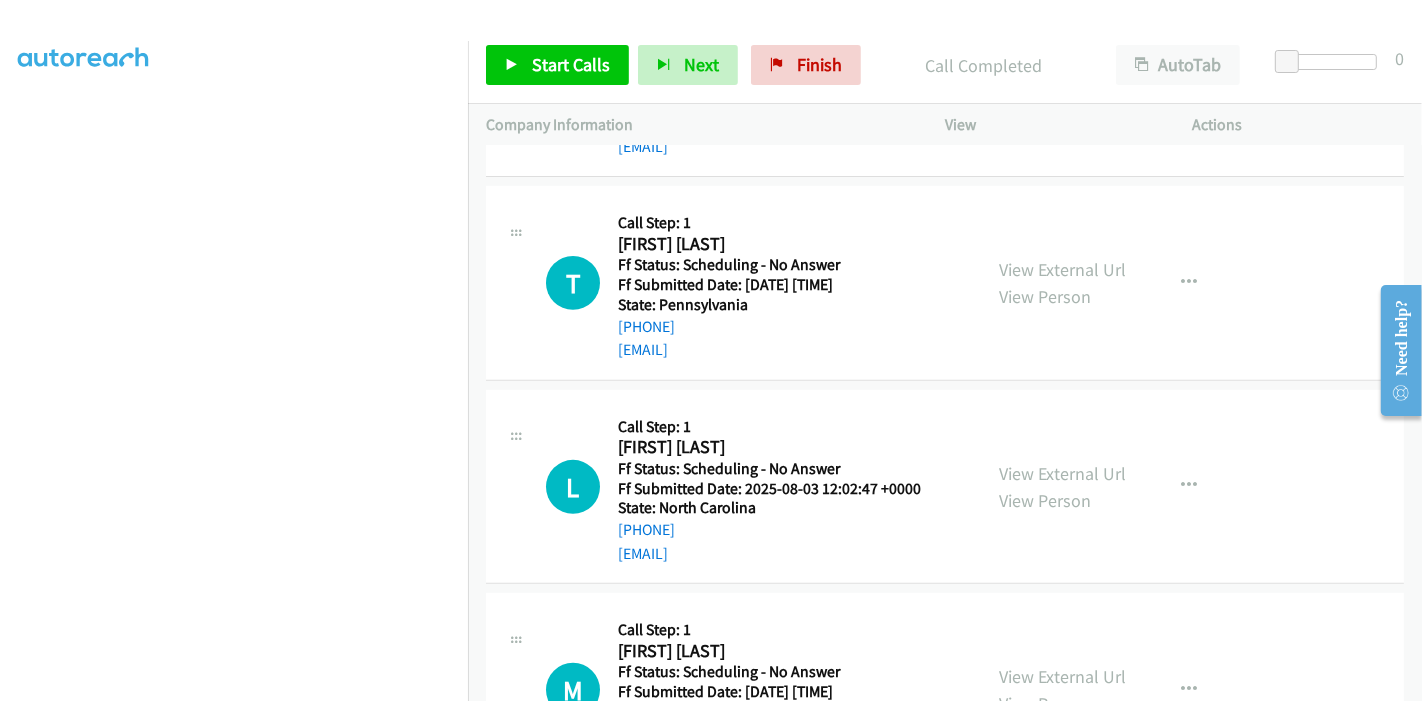 scroll, scrollTop: 555, scrollLeft: 0, axis: vertical 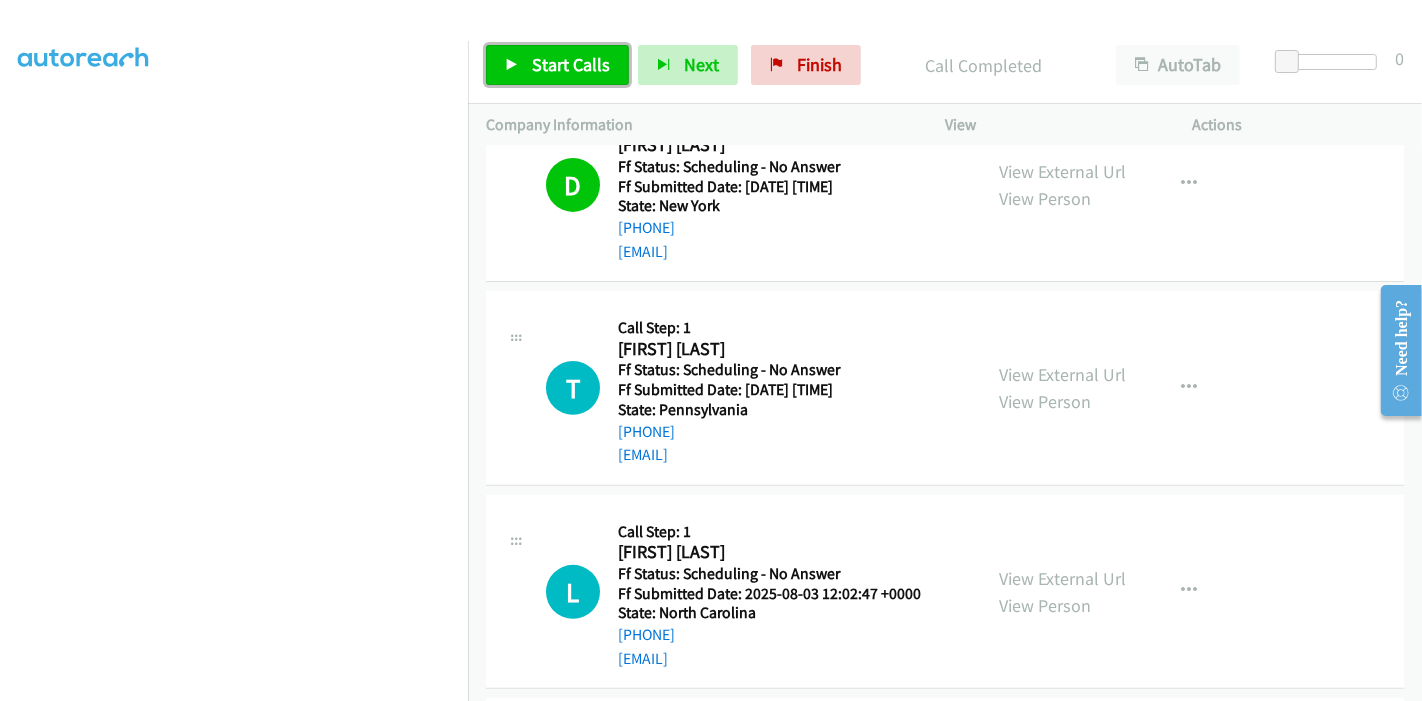 click on "Start Calls" at bounding box center (571, 64) 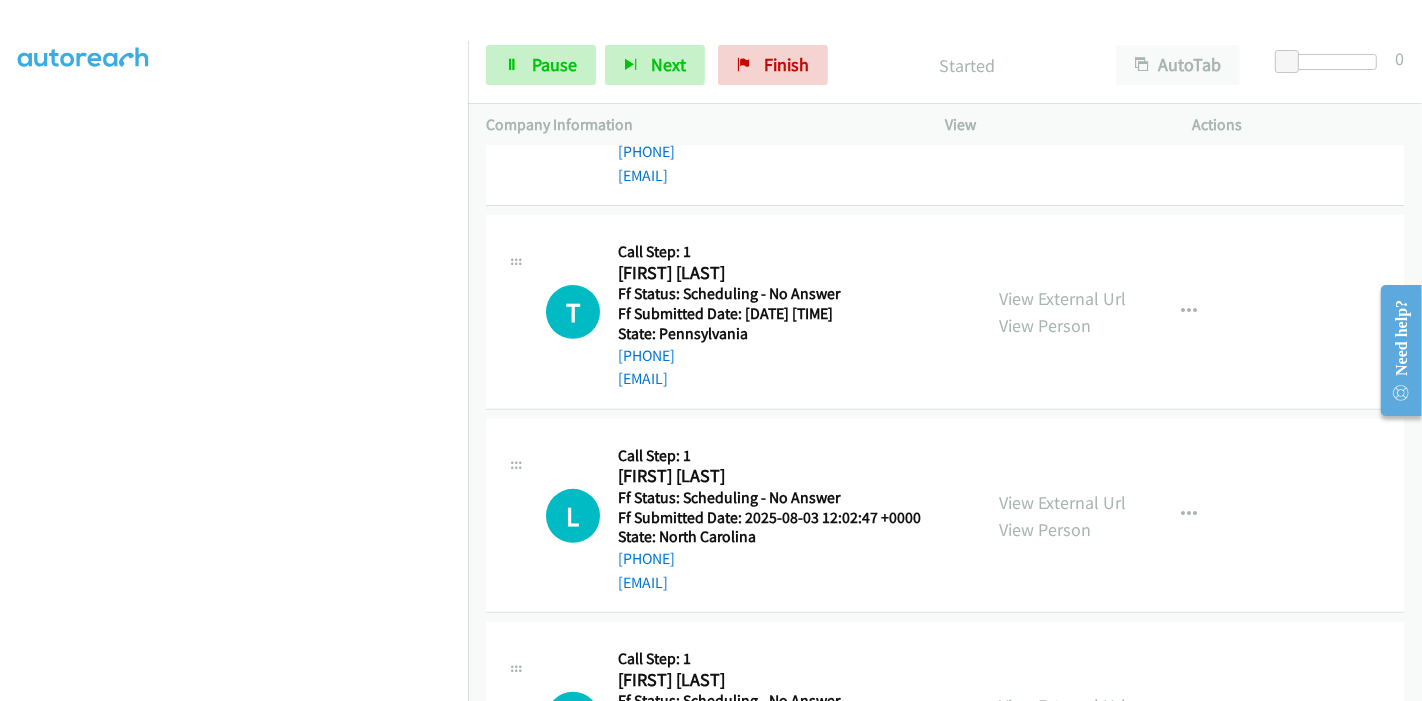 scroll, scrollTop: 666, scrollLeft: 0, axis: vertical 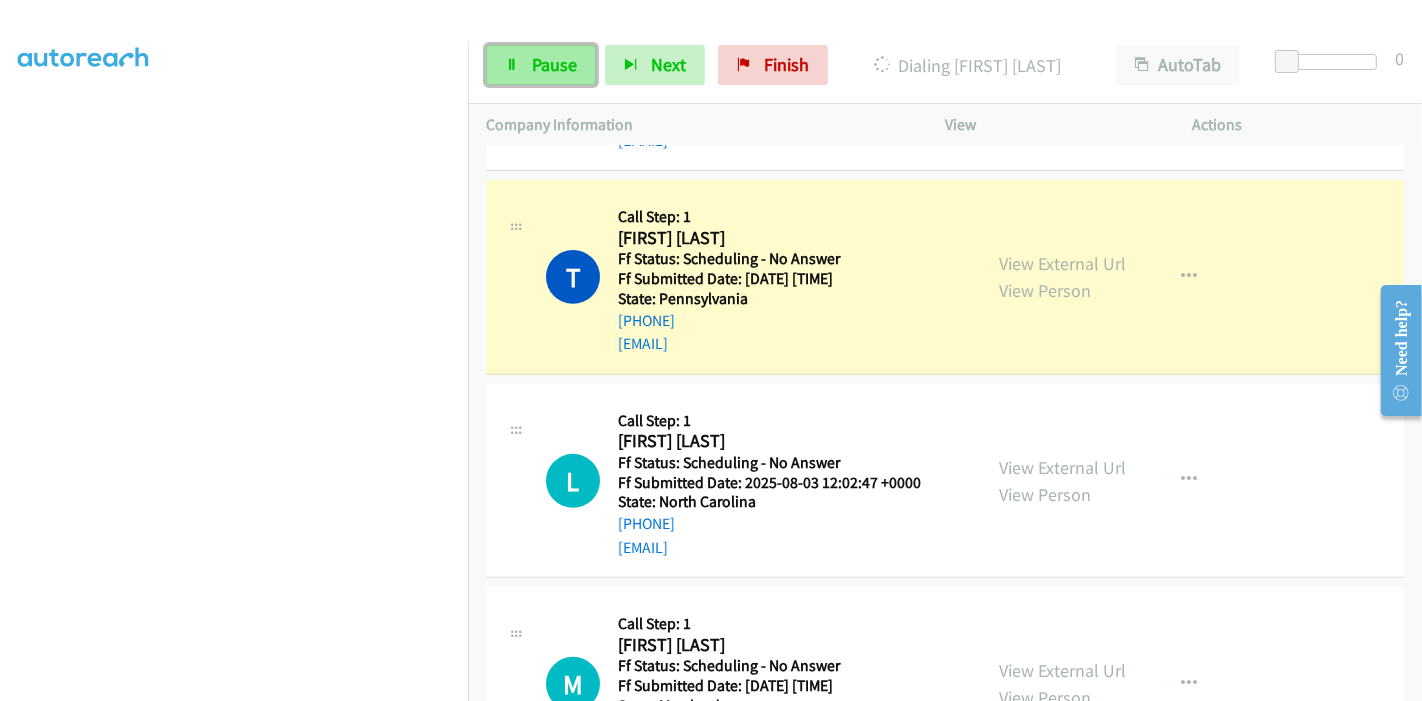click on "Pause" at bounding box center [554, 64] 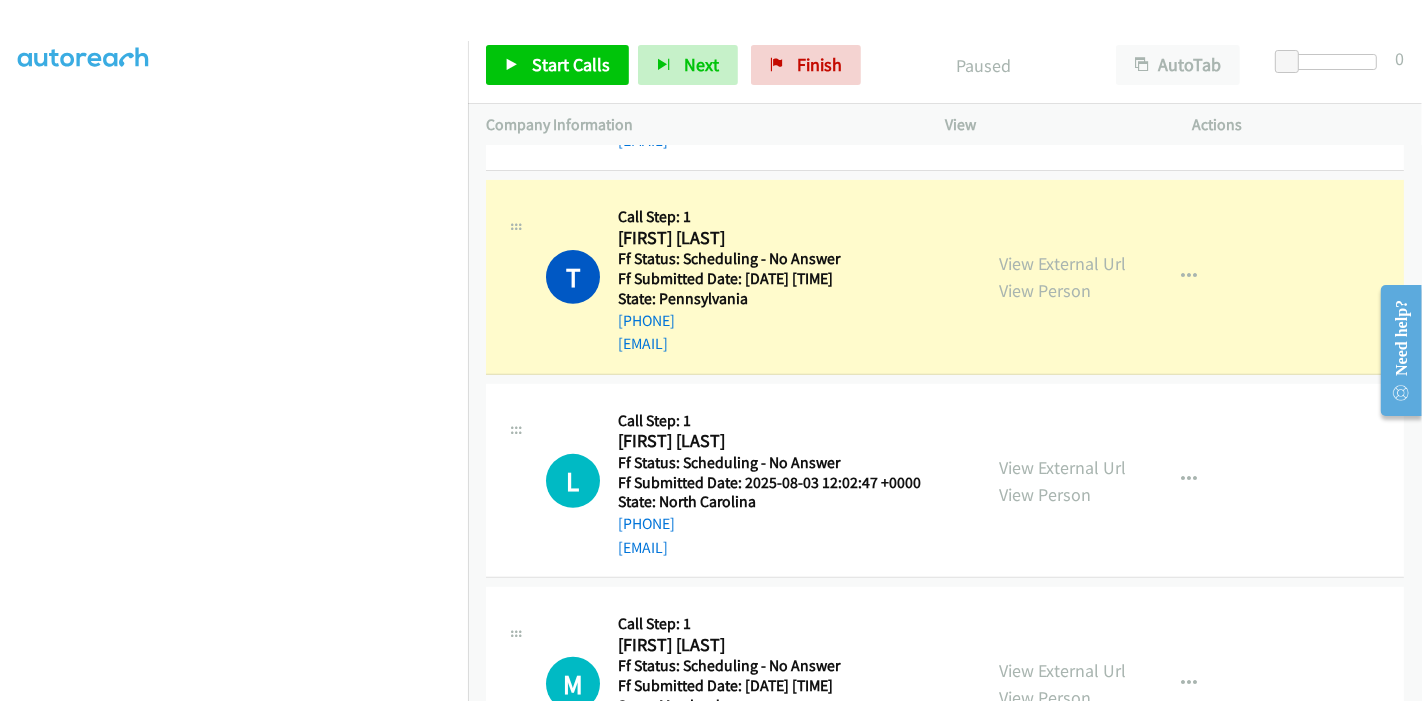 scroll, scrollTop: 444, scrollLeft: 0, axis: vertical 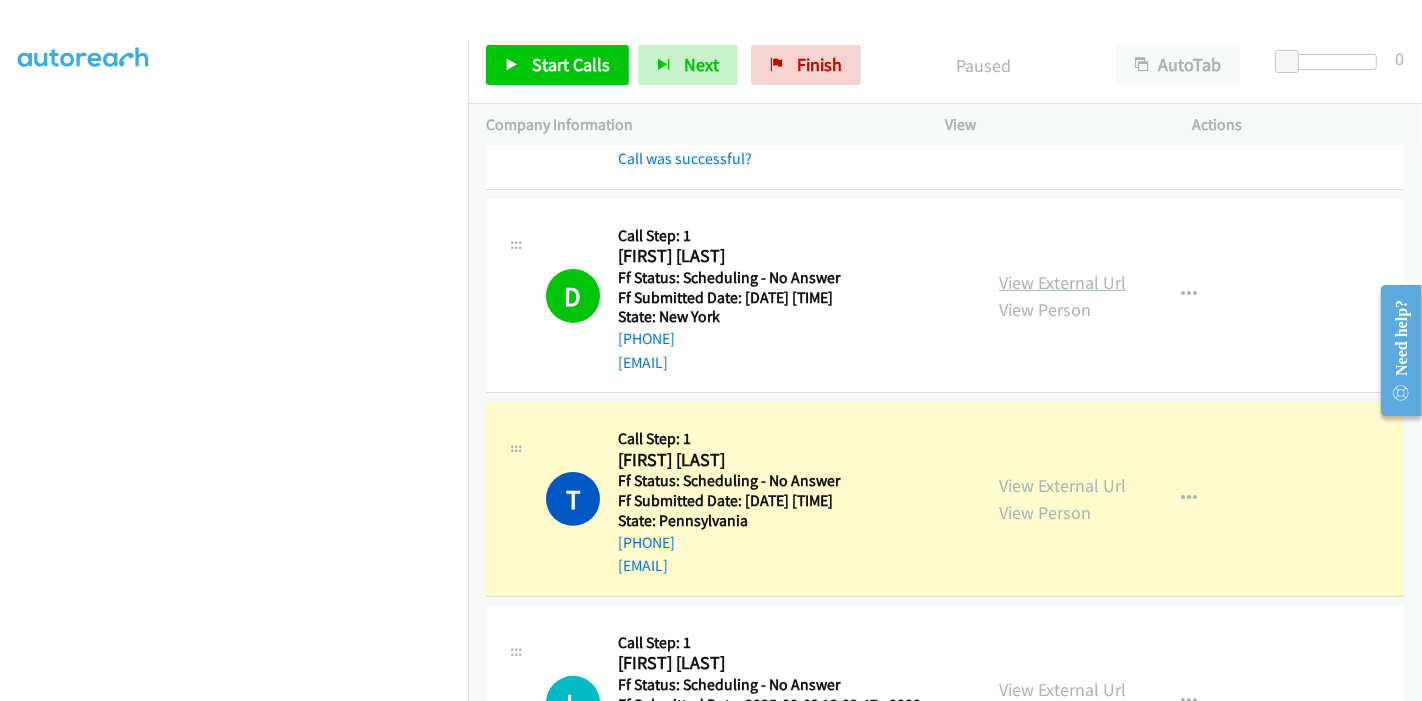 click on "View External Url" at bounding box center [1062, 282] 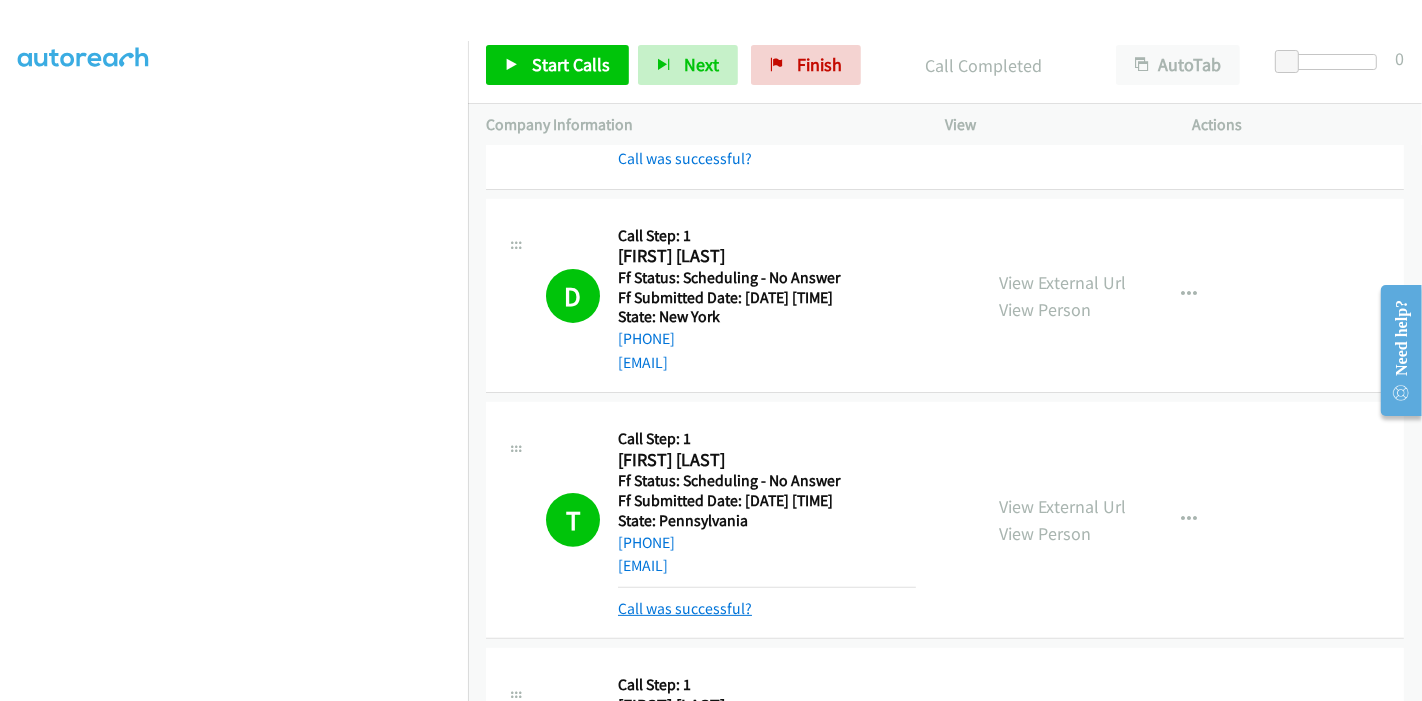 click on "Call was successful?" at bounding box center (685, 608) 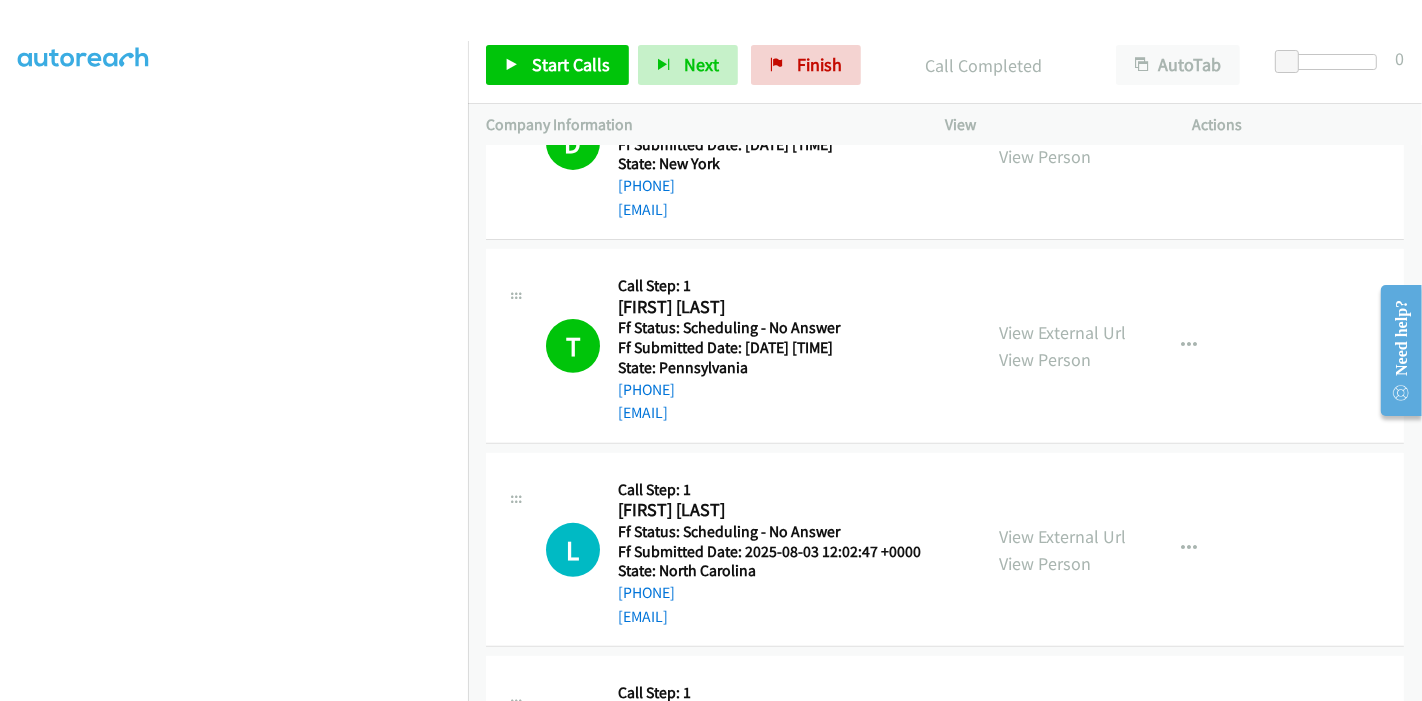 scroll, scrollTop: 777, scrollLeft: 0, axis: vertical 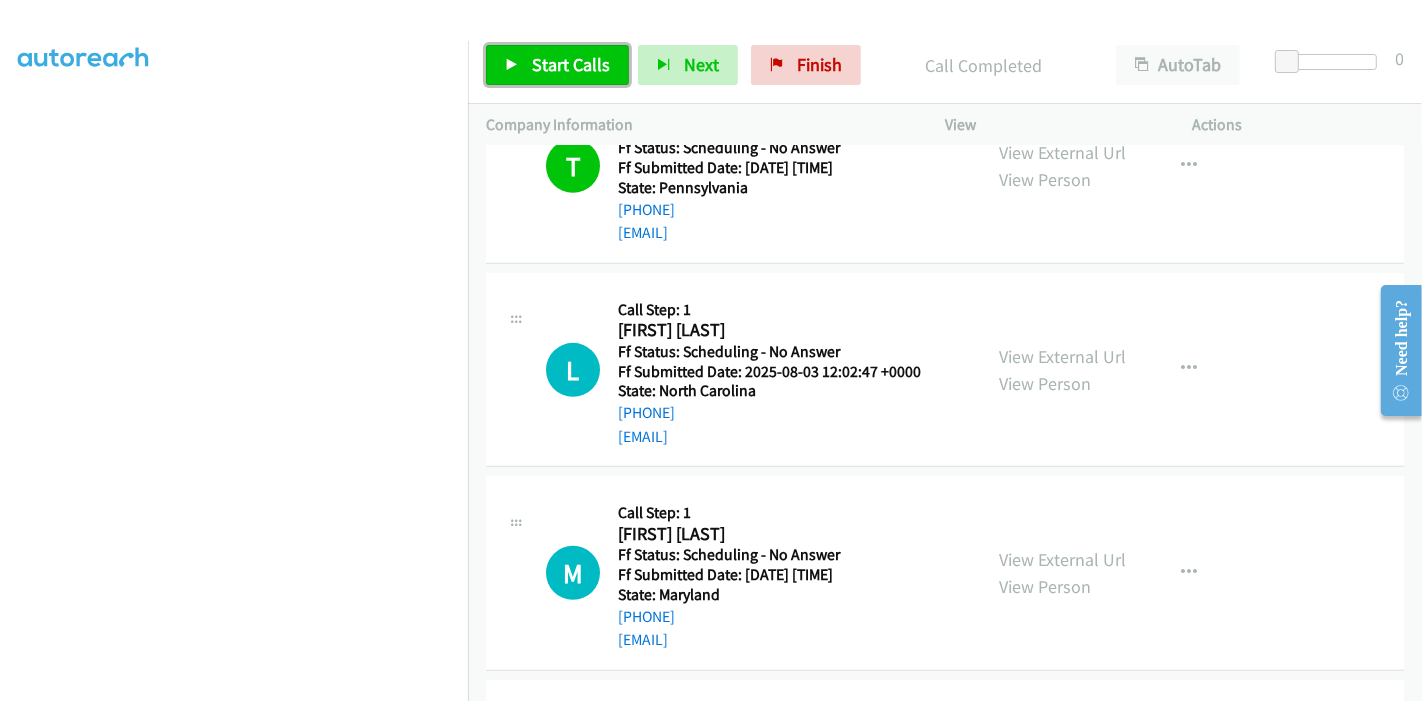 click on "Start Calls" at bounding box center [557, 65] 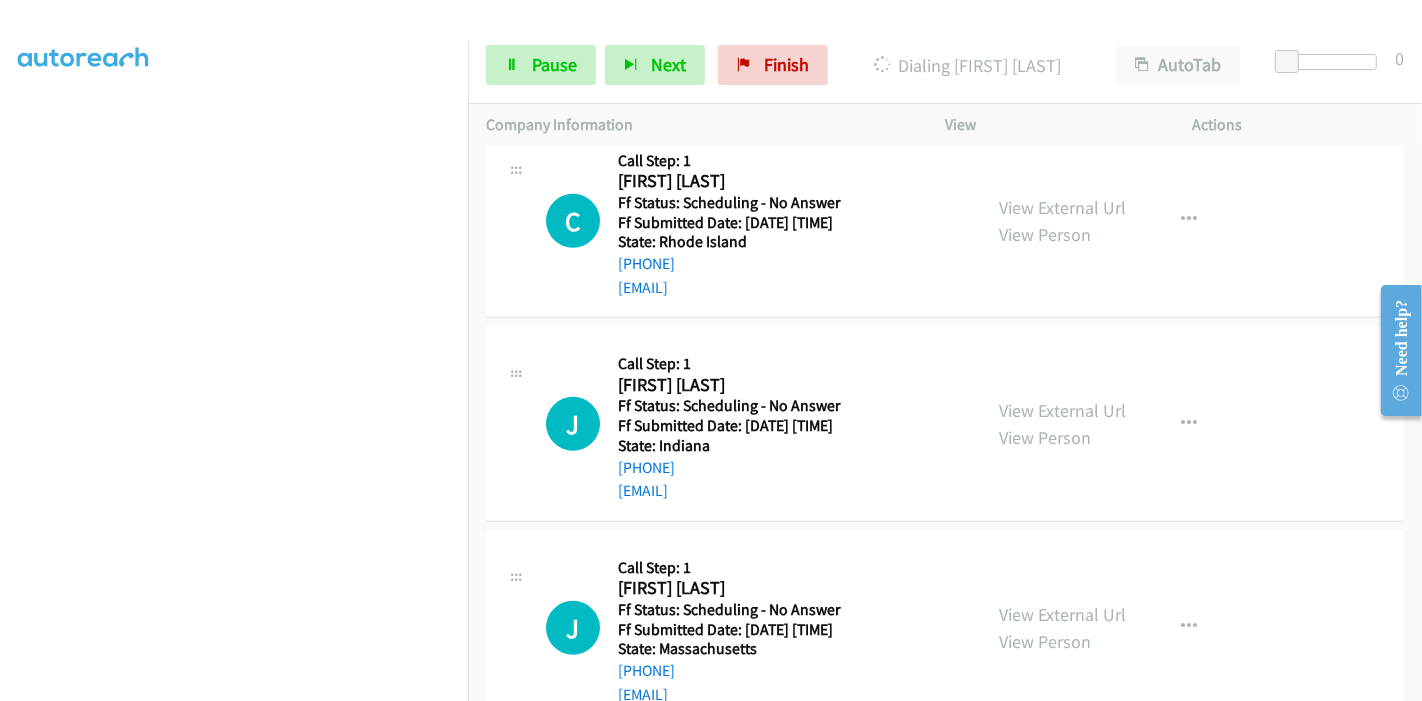 scroll, scrollTop: 888, scrollLeft: 0, axis: vertical 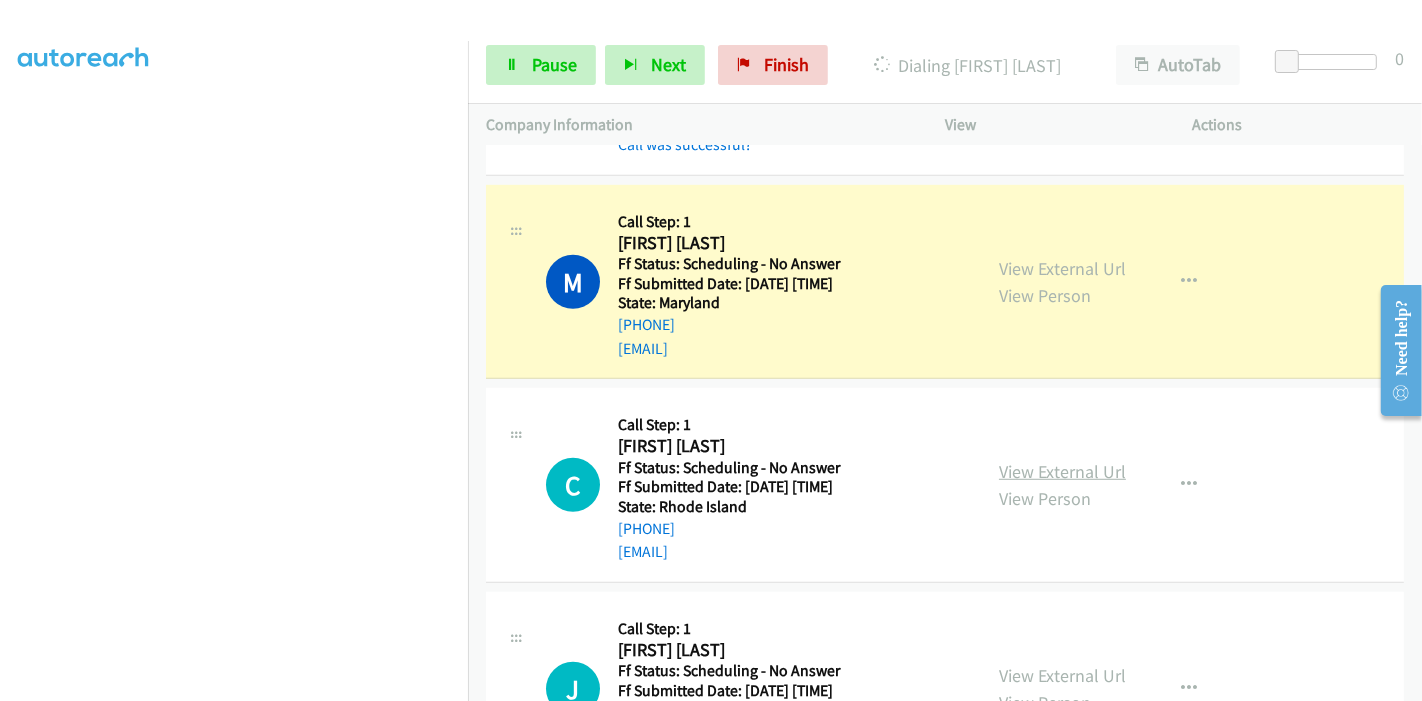 click on "View External Url" at bounding box center [1062, 471] 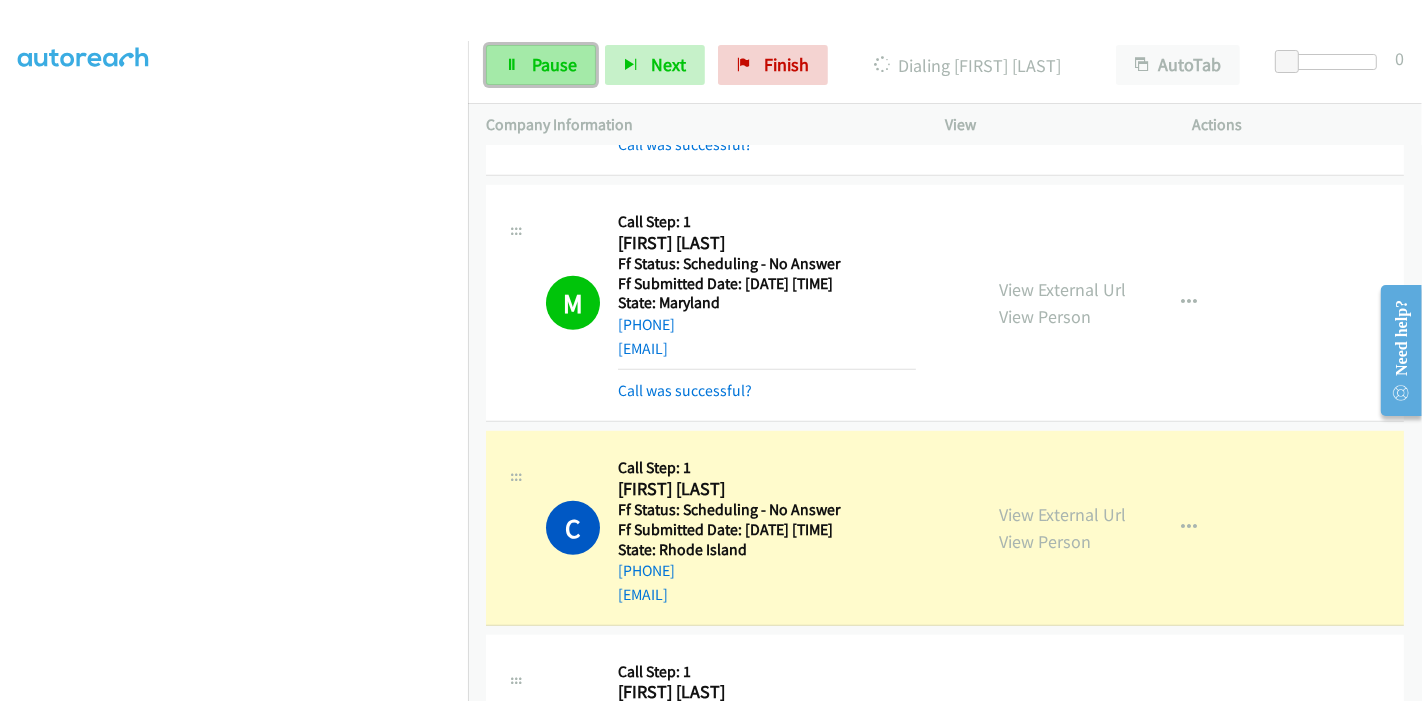 click on "Pause" at bounding box center (554, 64) 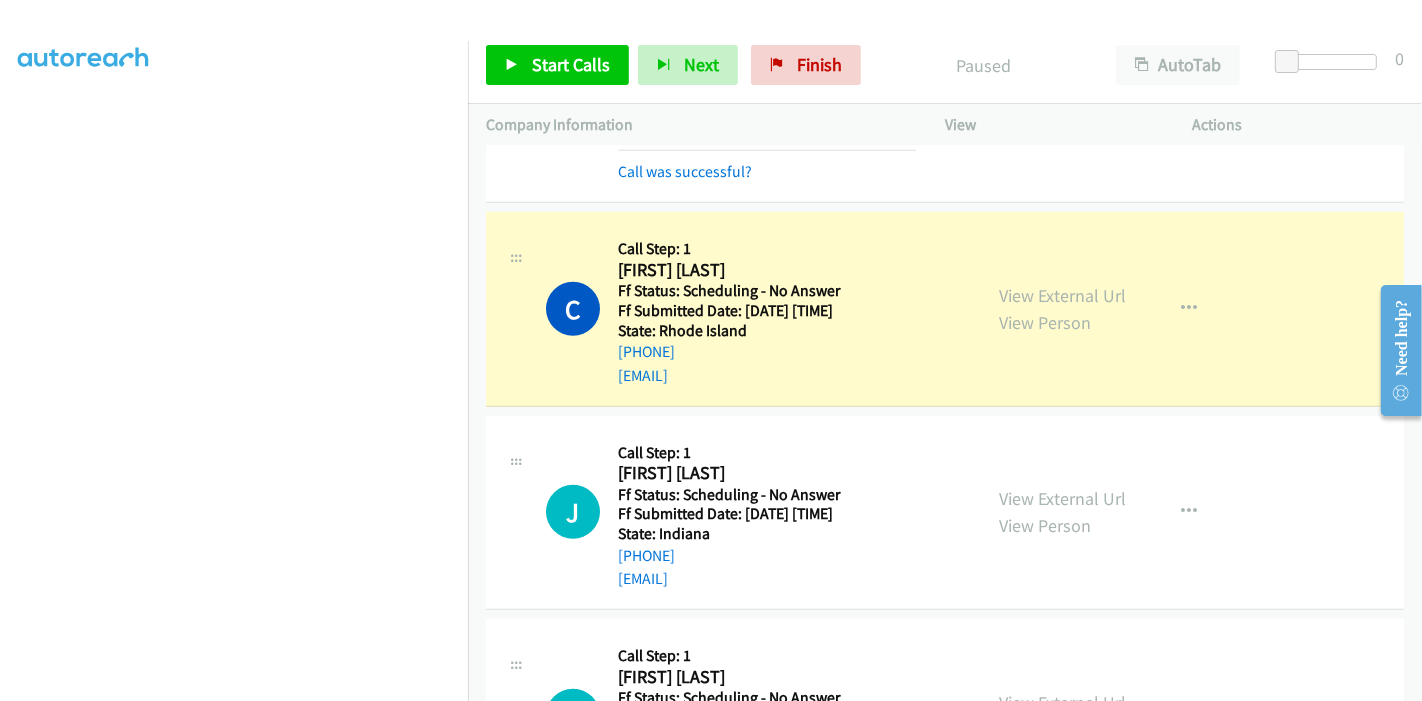 scroll, scrollTop: 1333, scrollLeft: 0, axis: vertical 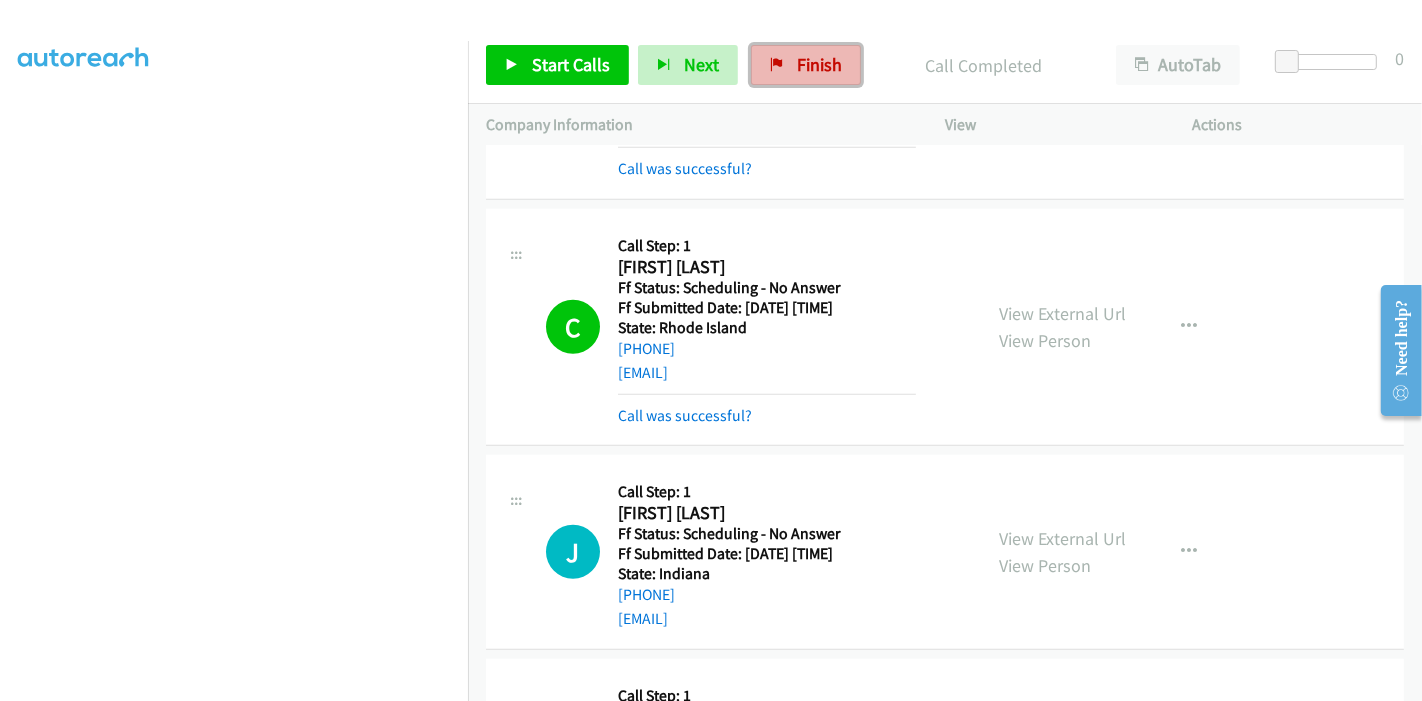 click on "Finish" at bounding box center [819, 64] 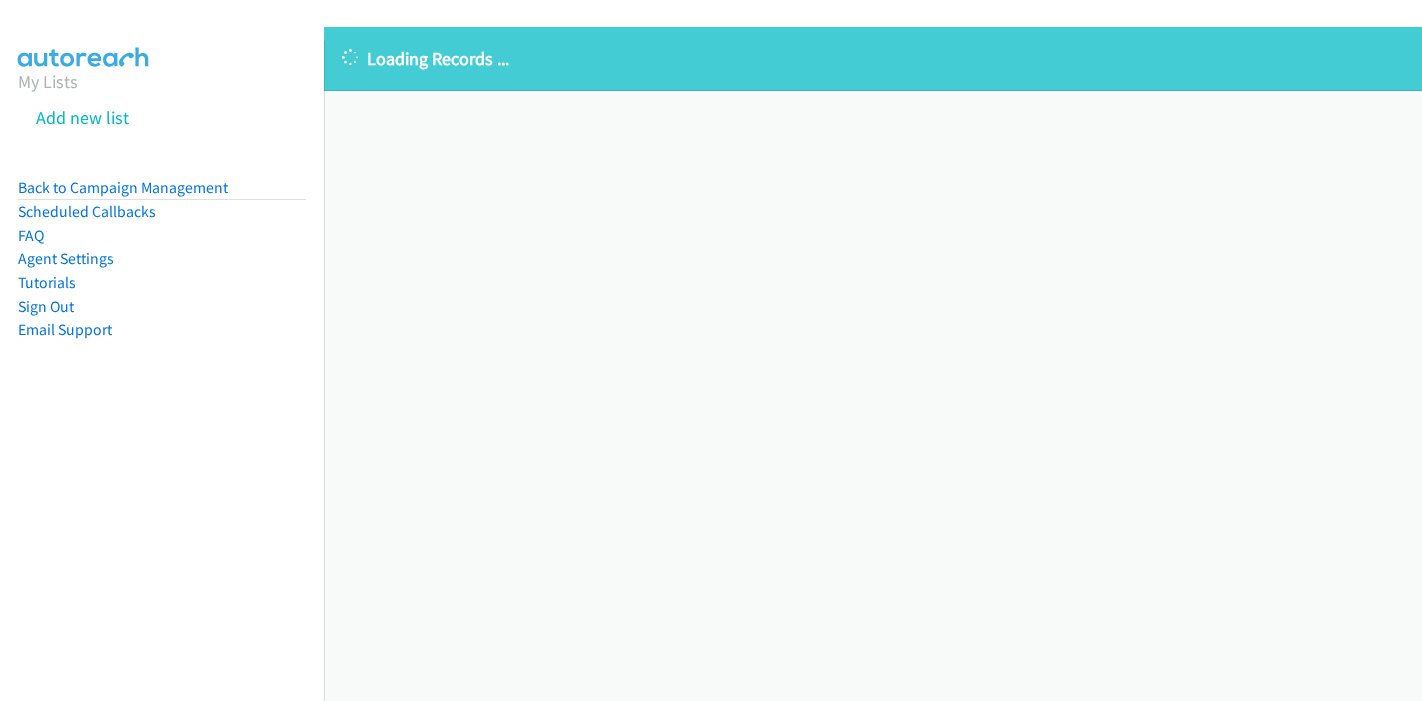 scroll, scrollTop: 0, scrollLeft: 0, axis: both 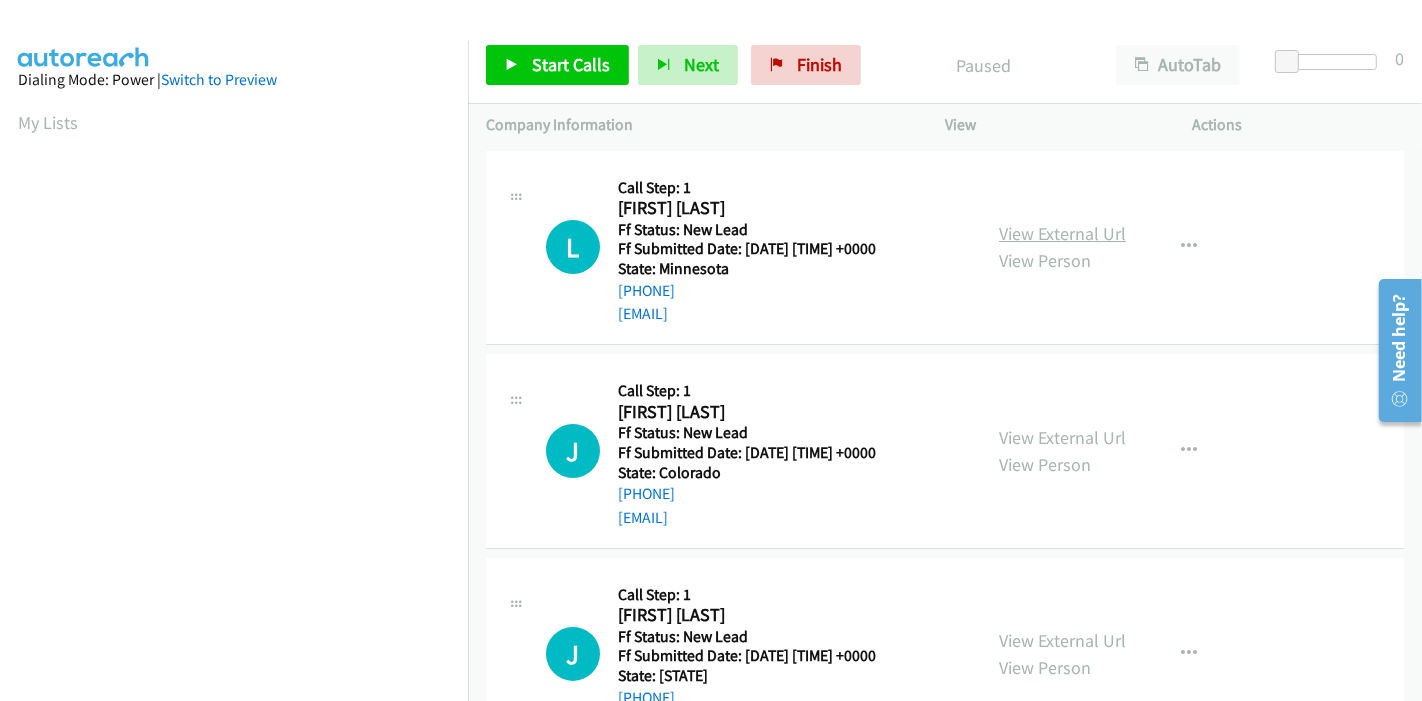 click on "View External Url" at bounding box center (1062, 233) 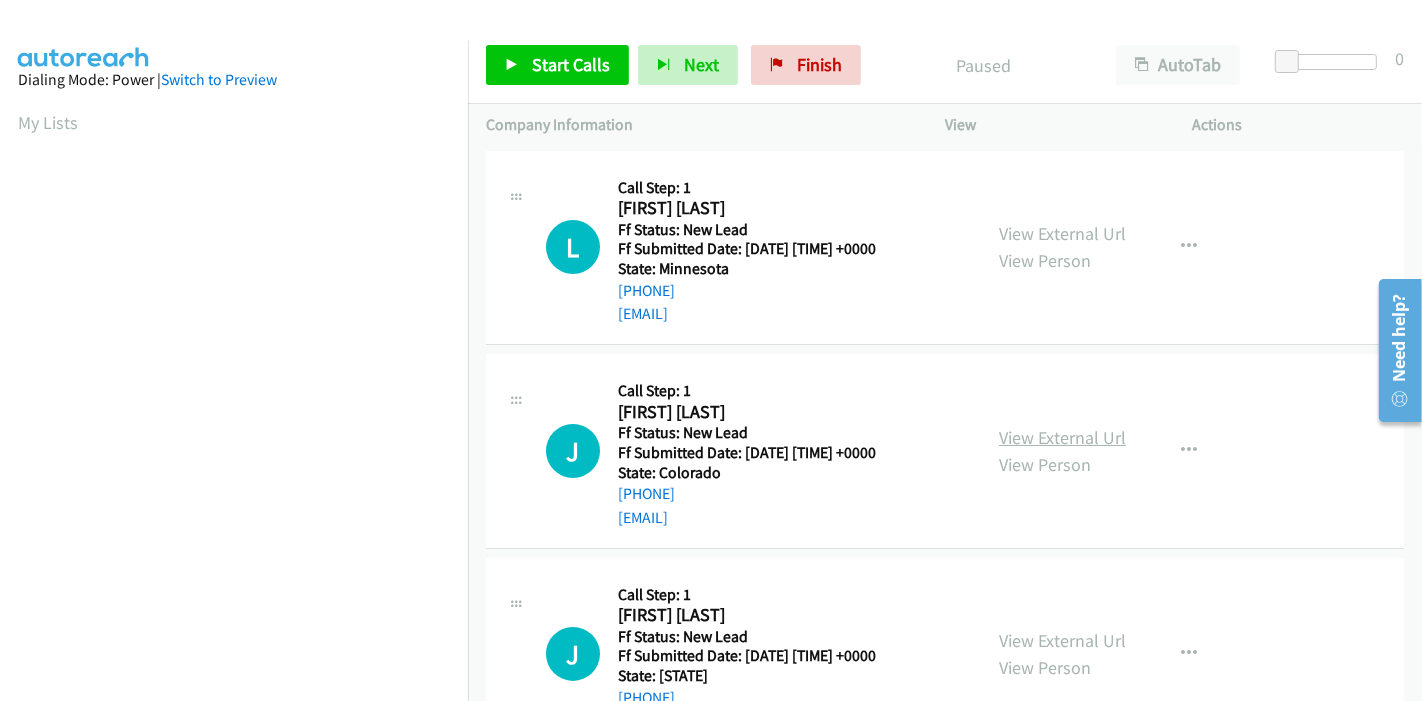 click on "View External Url" at bounding box center (1062, 437) 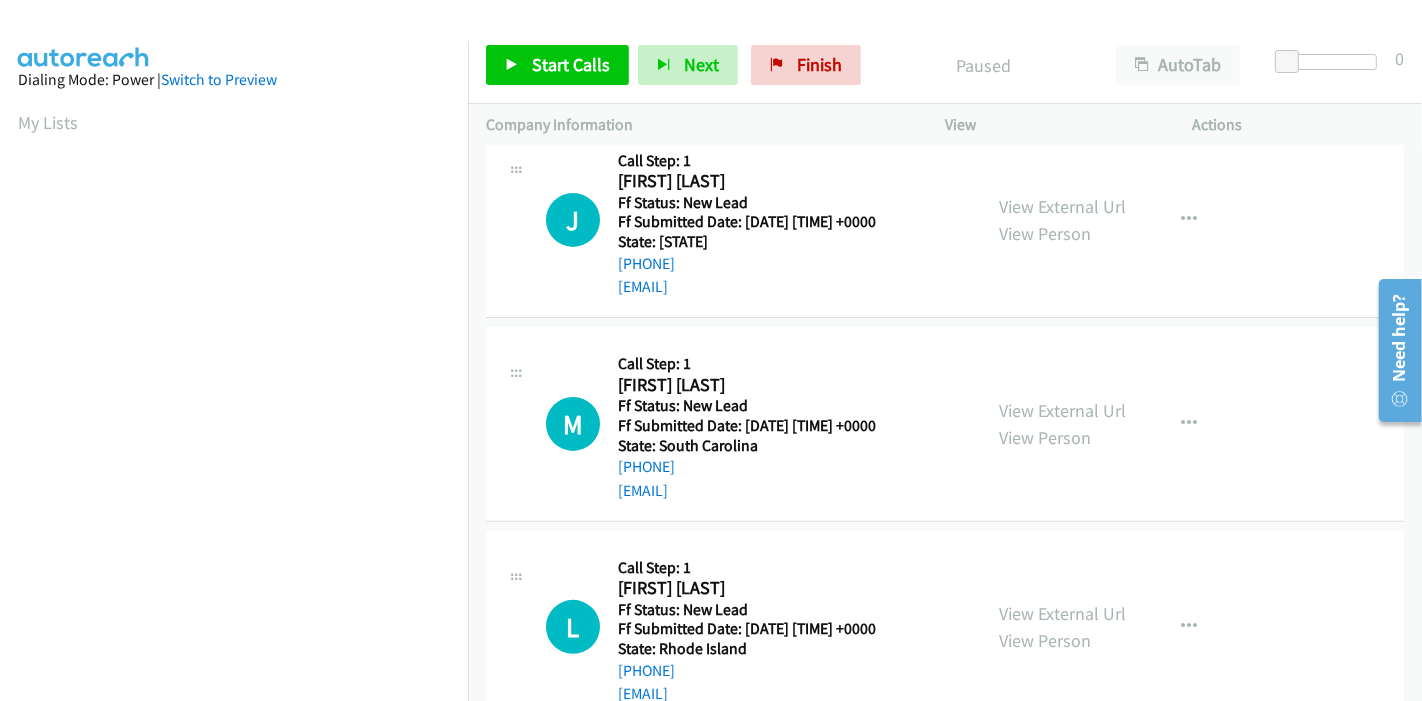 scroll, scrollTop: 444, scrollLeft: 0, axis: vertical 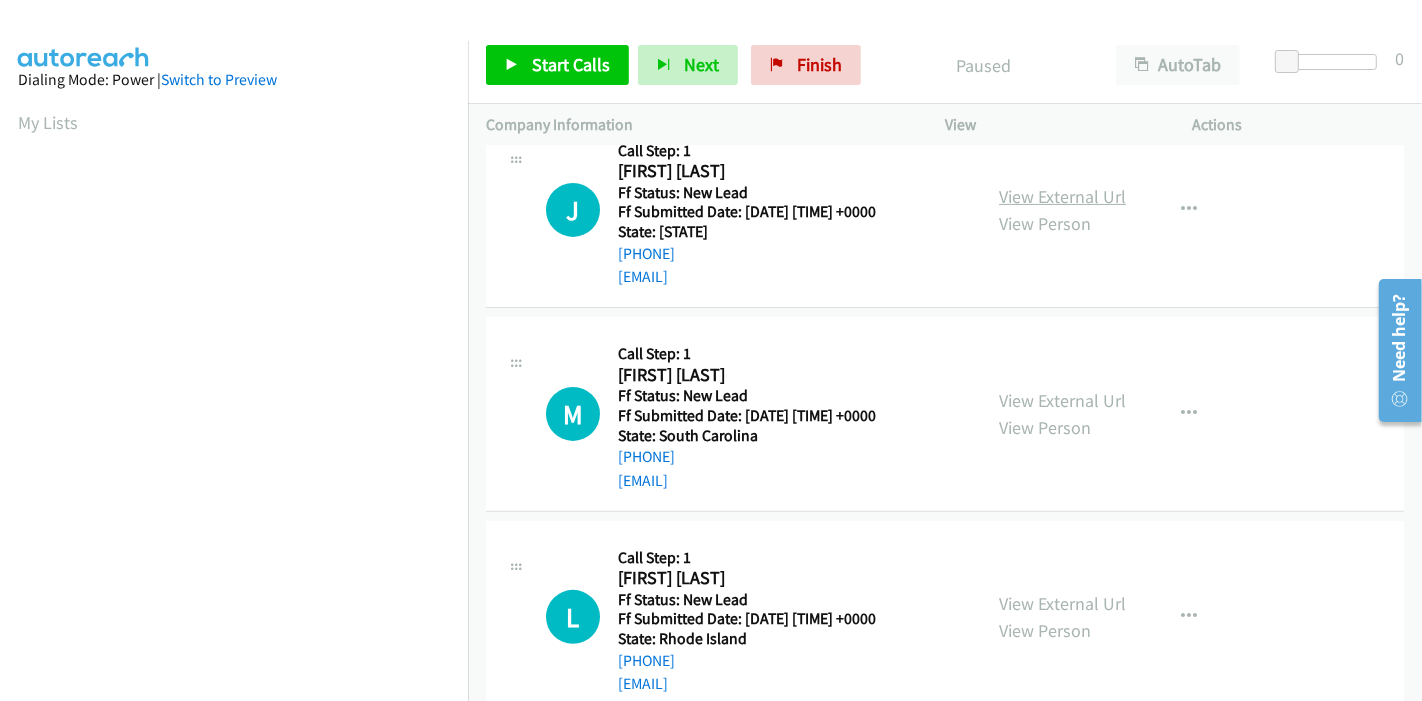 click on "View External Url" at bounding box center [1062, 196] 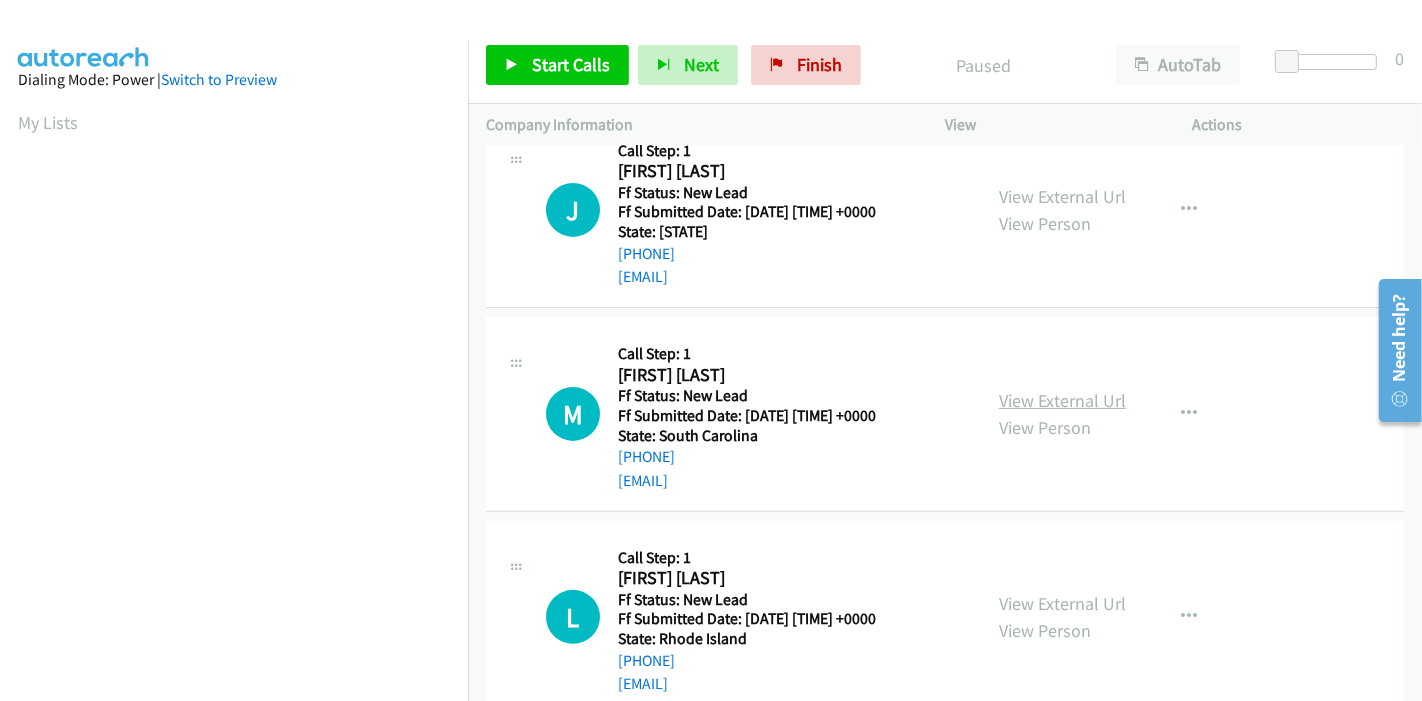click on "View External Url" at bounding box center [1062, 400] 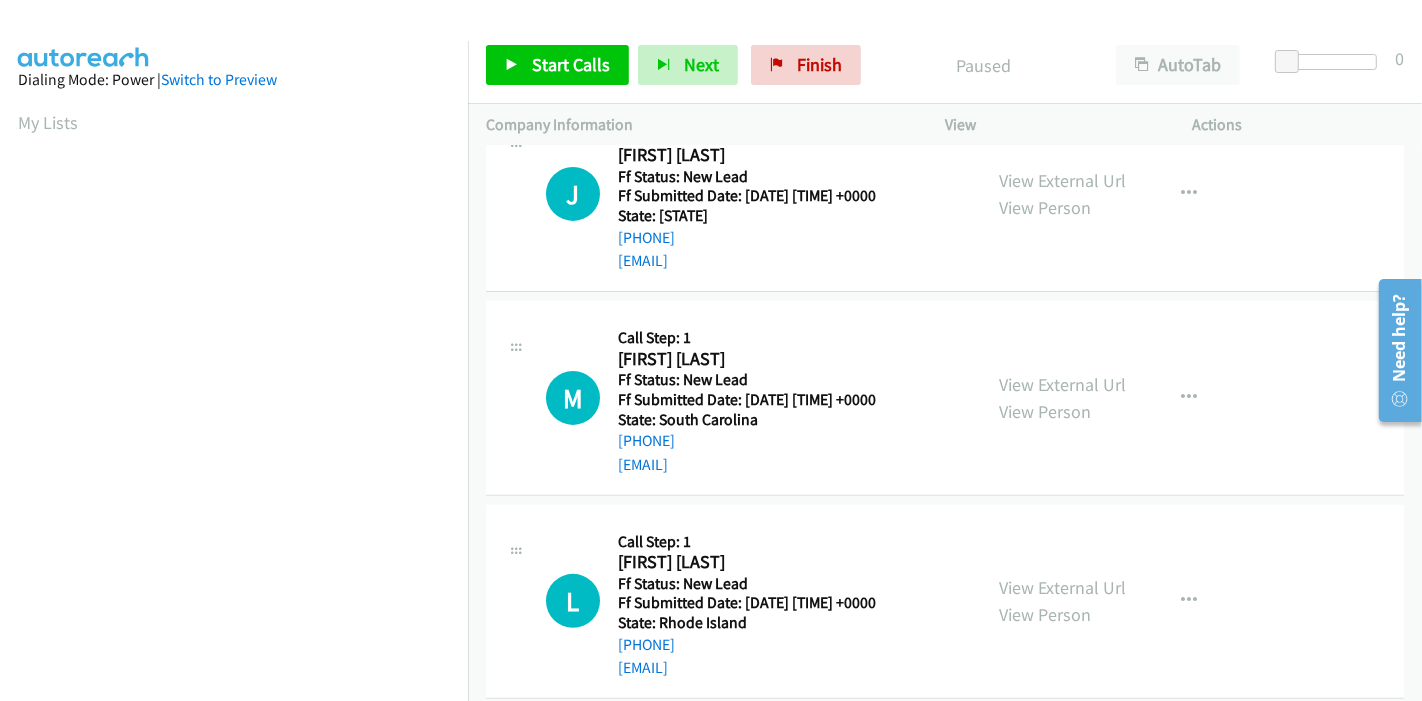 scroll, scrollTop: 487, scrollLeft: 0, axis: vertical 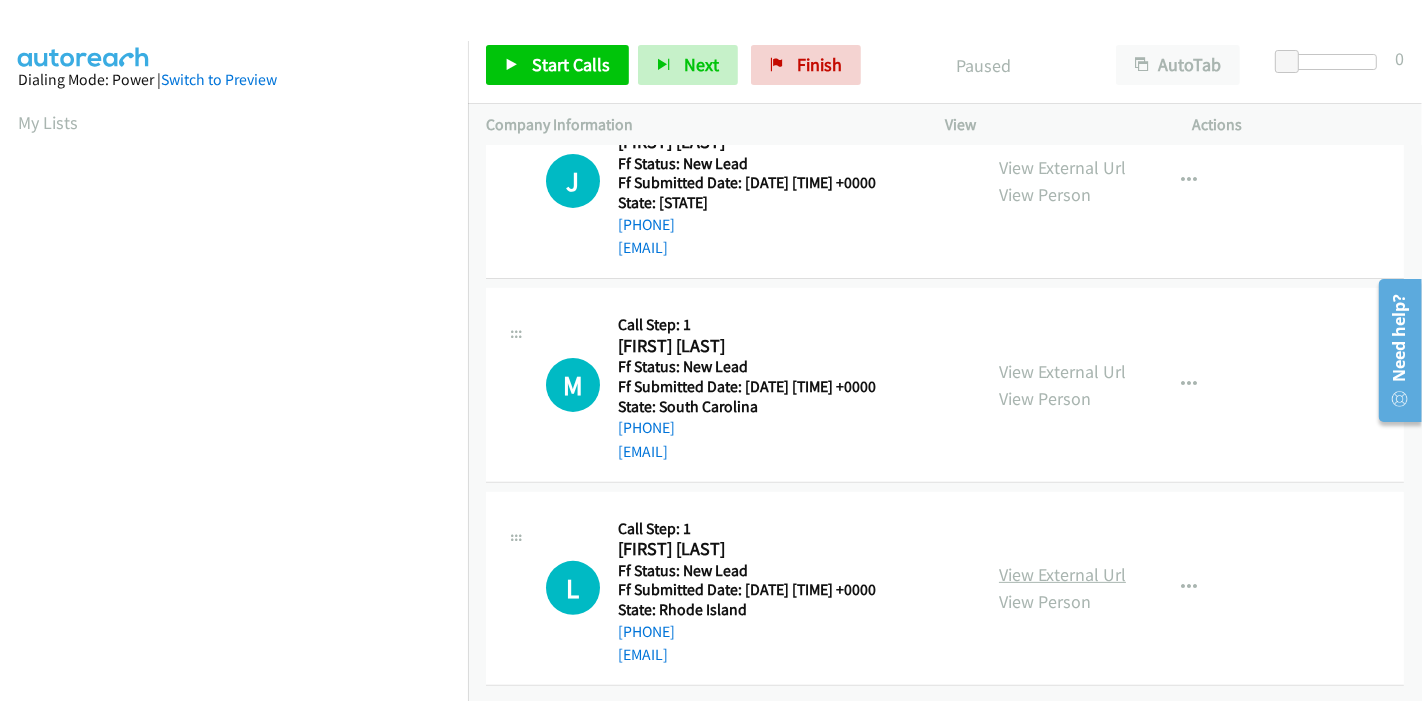 click on "View External Url" at bounding box center (1062, 574) 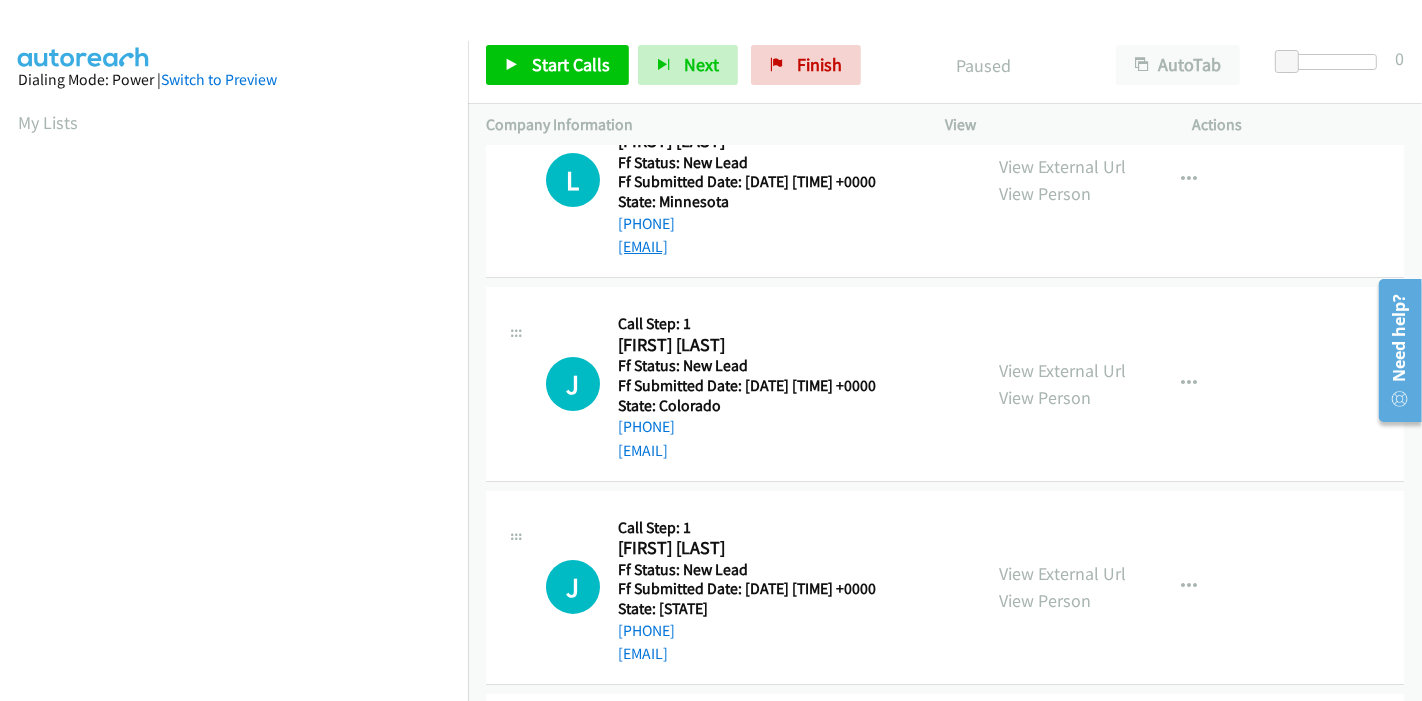scroll, scrollTop: 0, scrollLeft: 0, axis: both 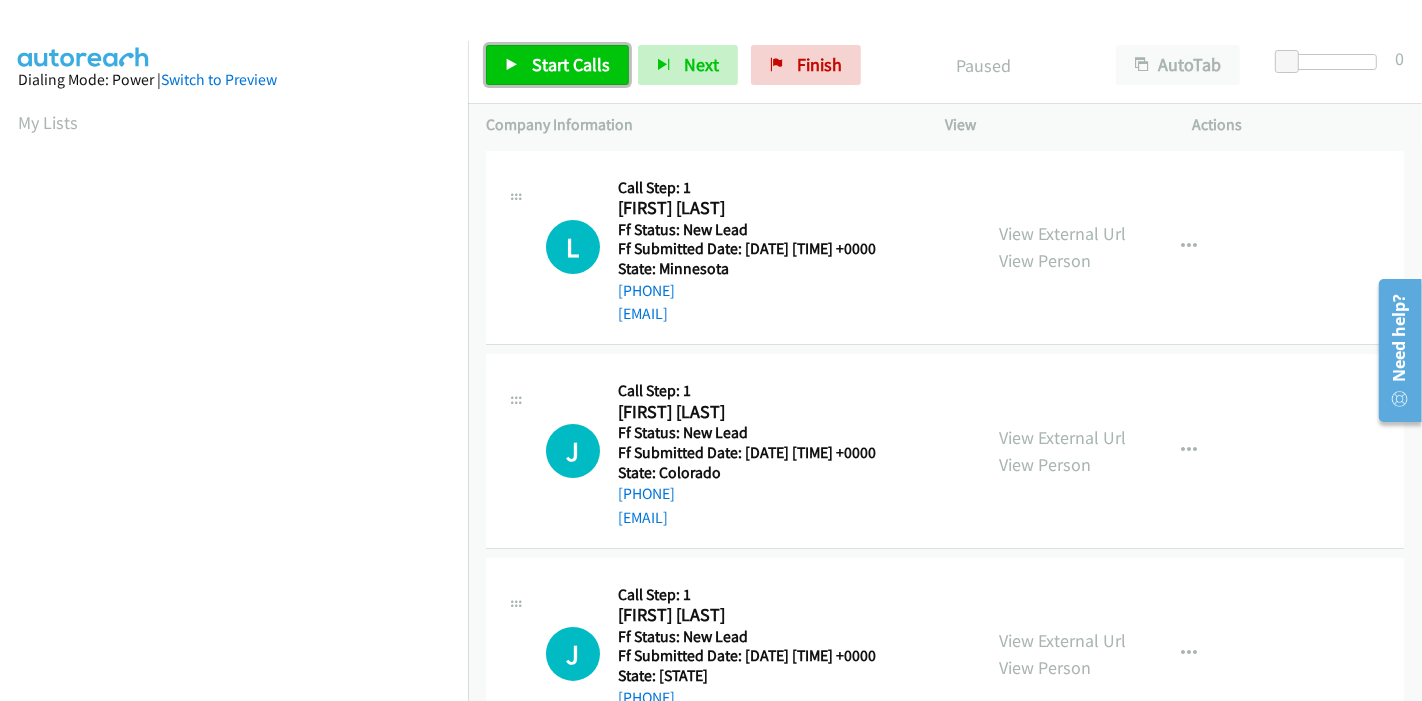 click on "Start Calls" at bounding box center (571, 64) 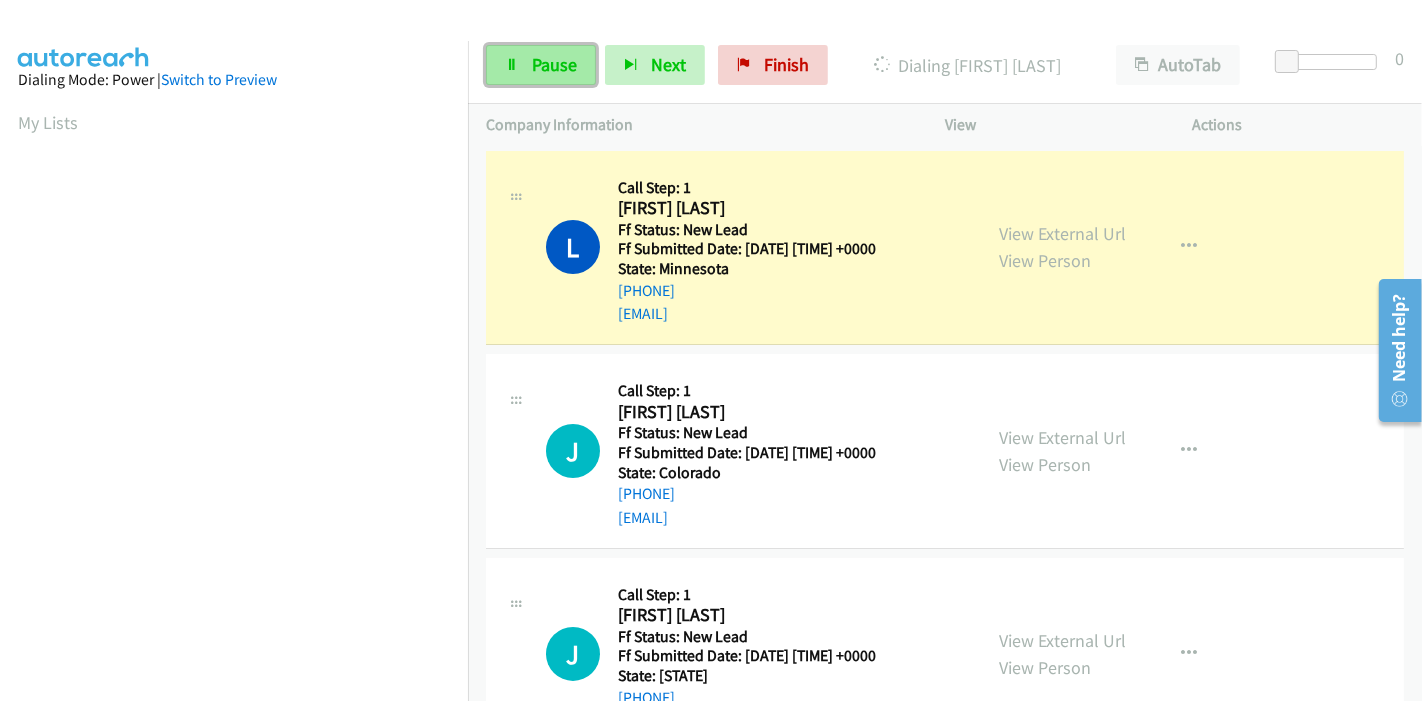 click on "Pause" at bounding box center (541, 65) 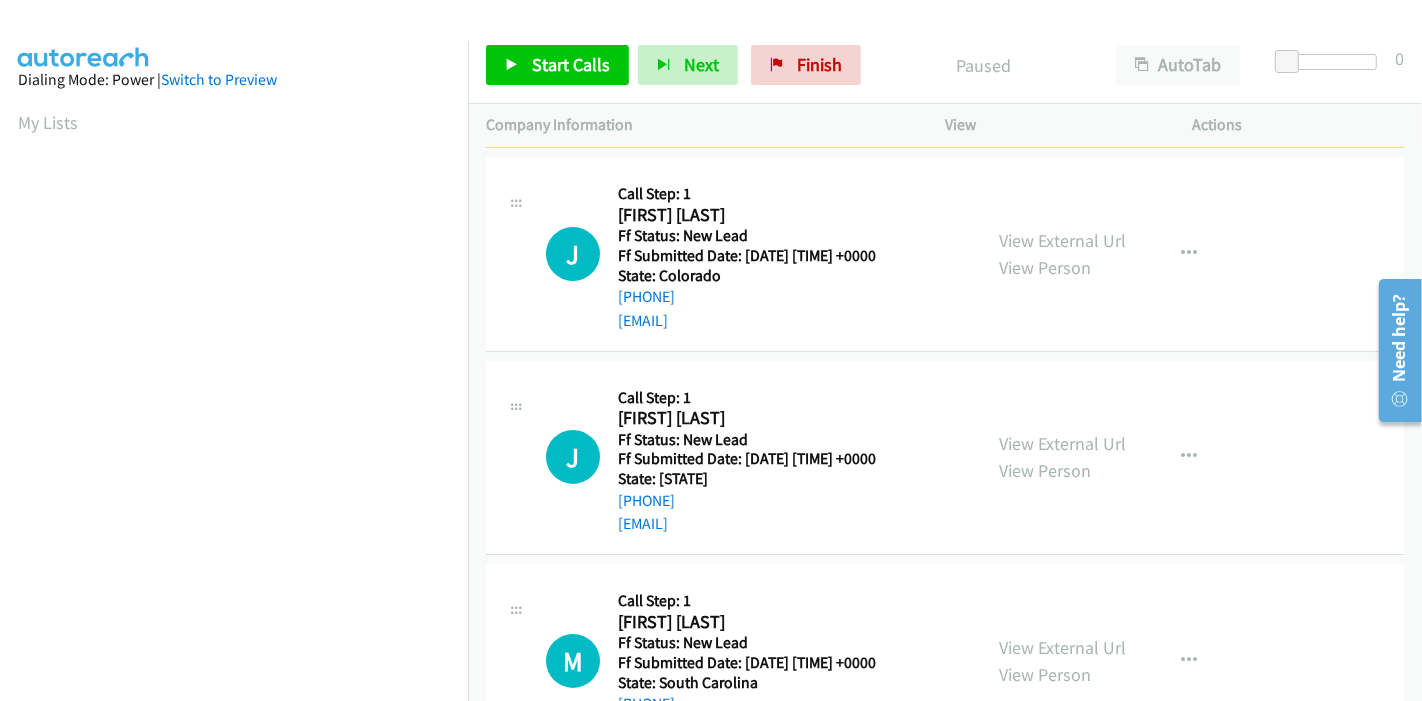scroll, scrollTop: 222, scrollLeft: 0, axis: vertical 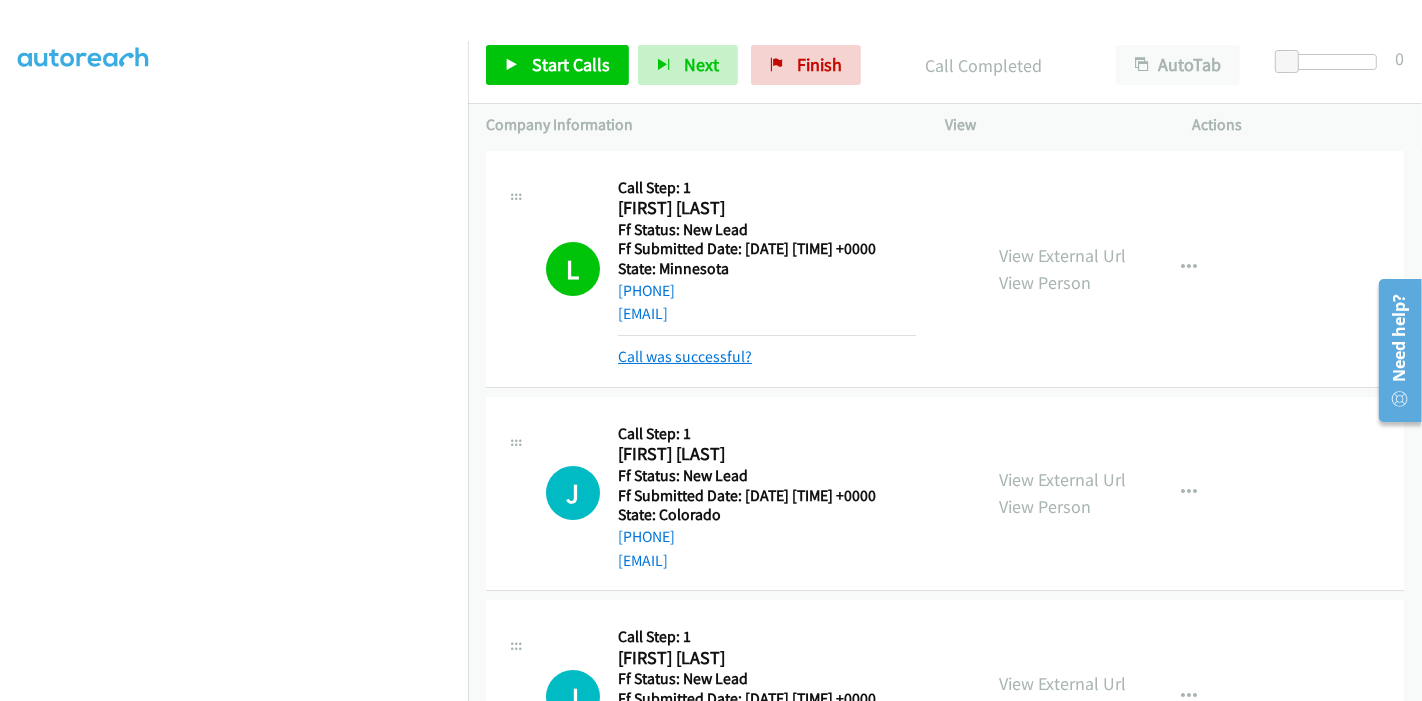 click on "Call was successful?" at bounding box center [685, 356] 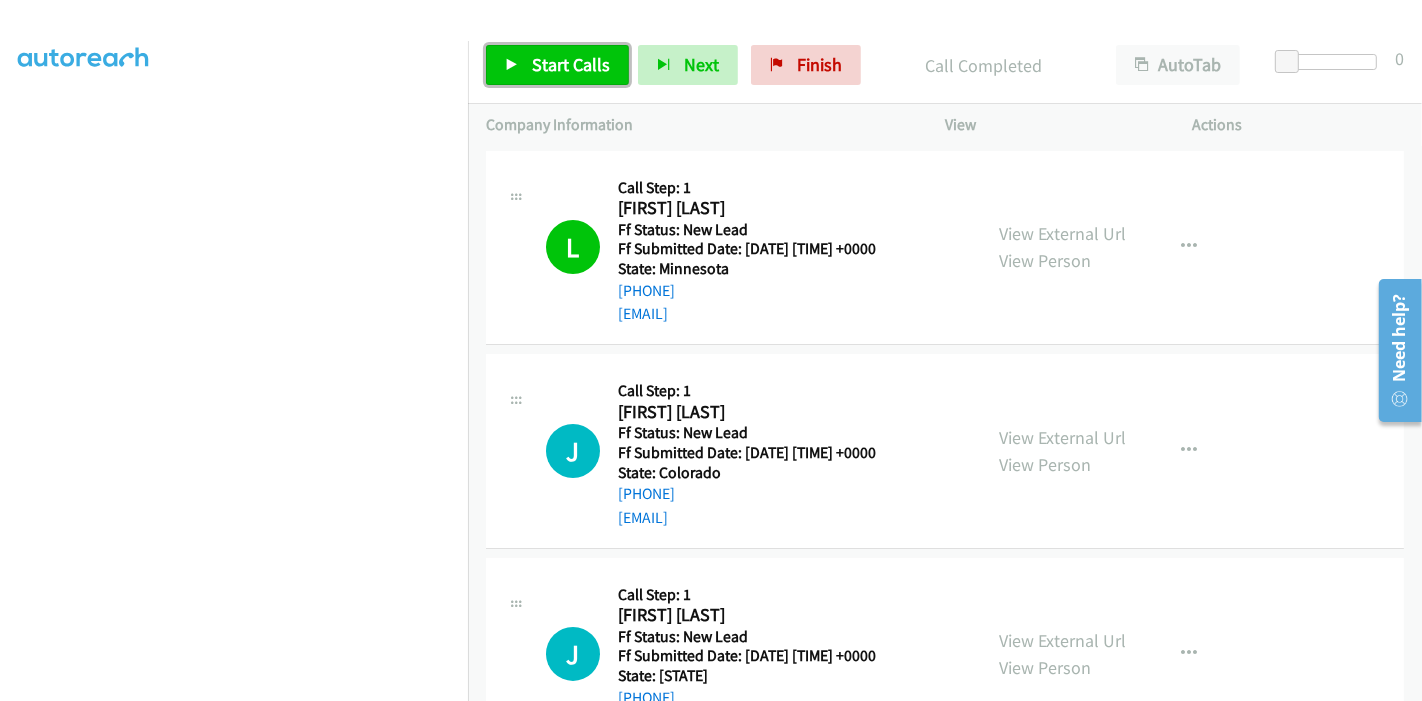 click on "Start Calls" at bounding box center (571, 64) 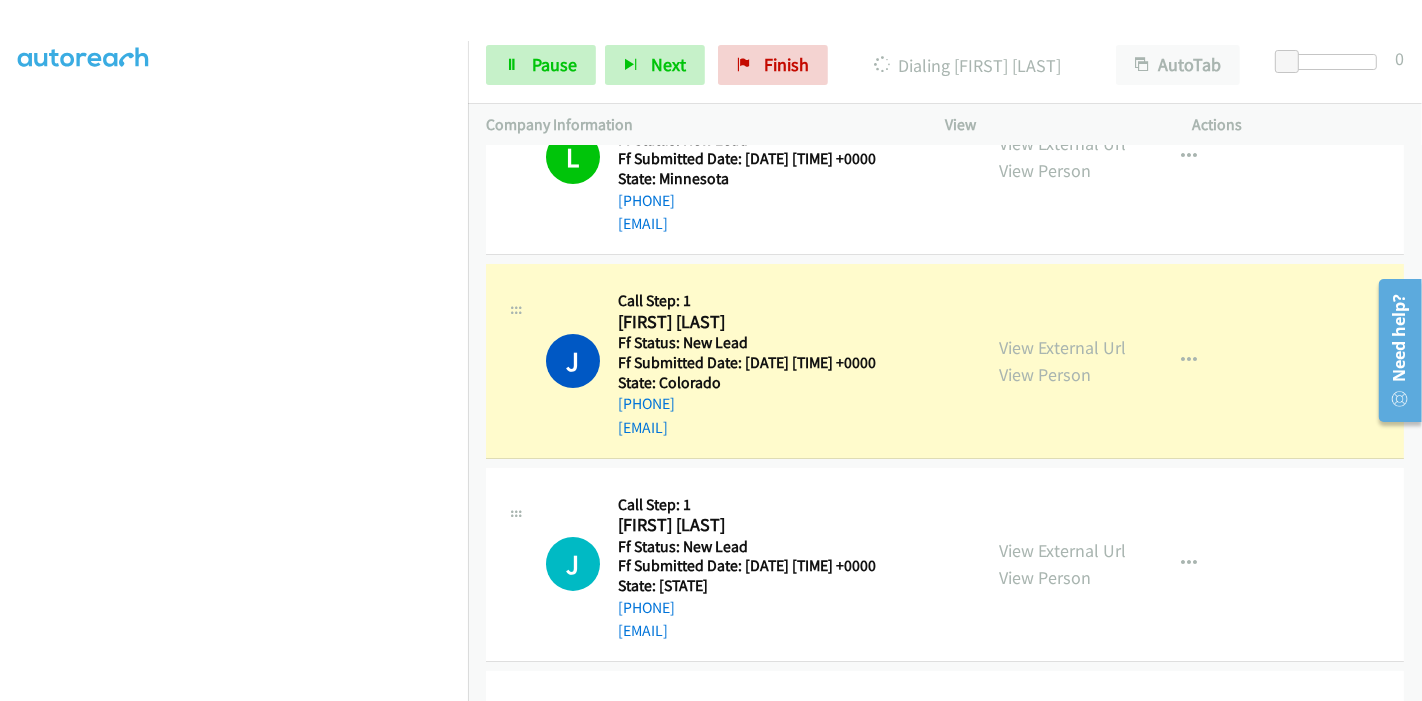 scroll, scrollTop: 222, scrollLeft: 0, axis: vertical 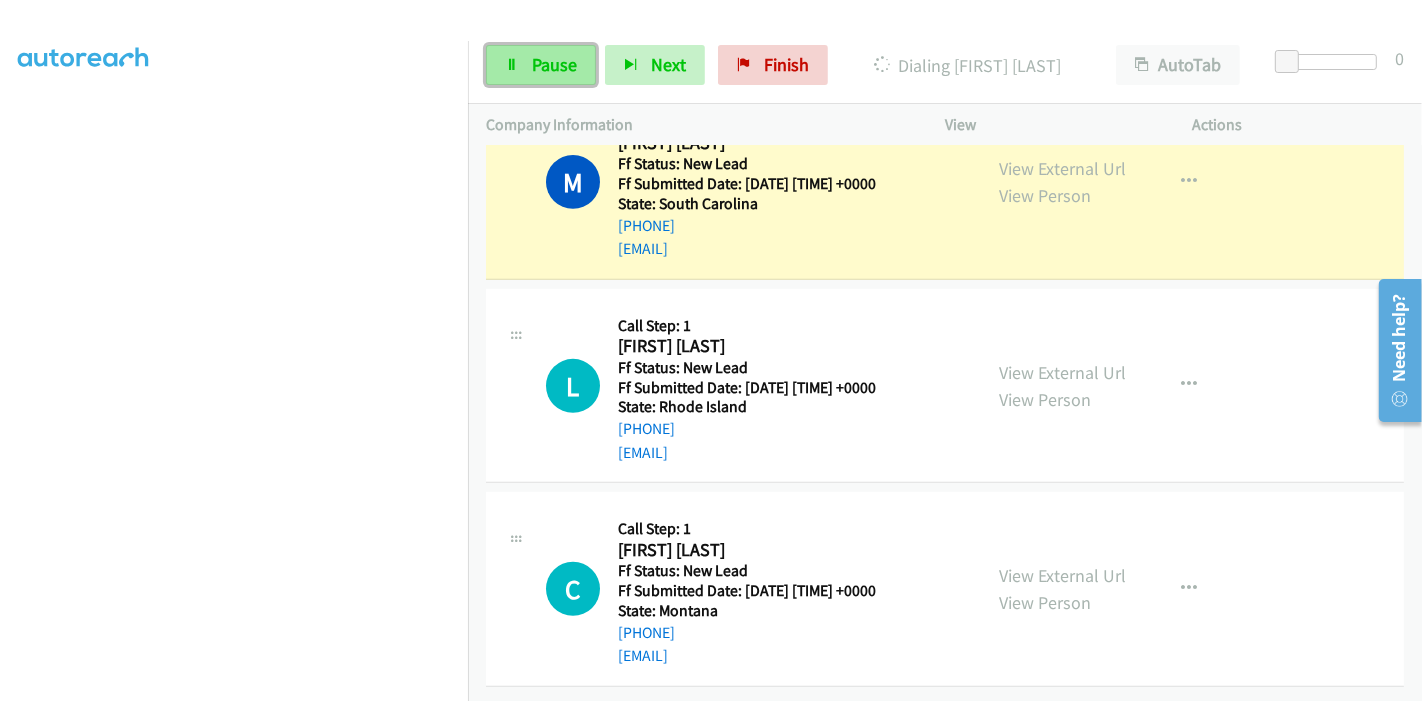 click on "Pause" at bounding box center [541, 65] 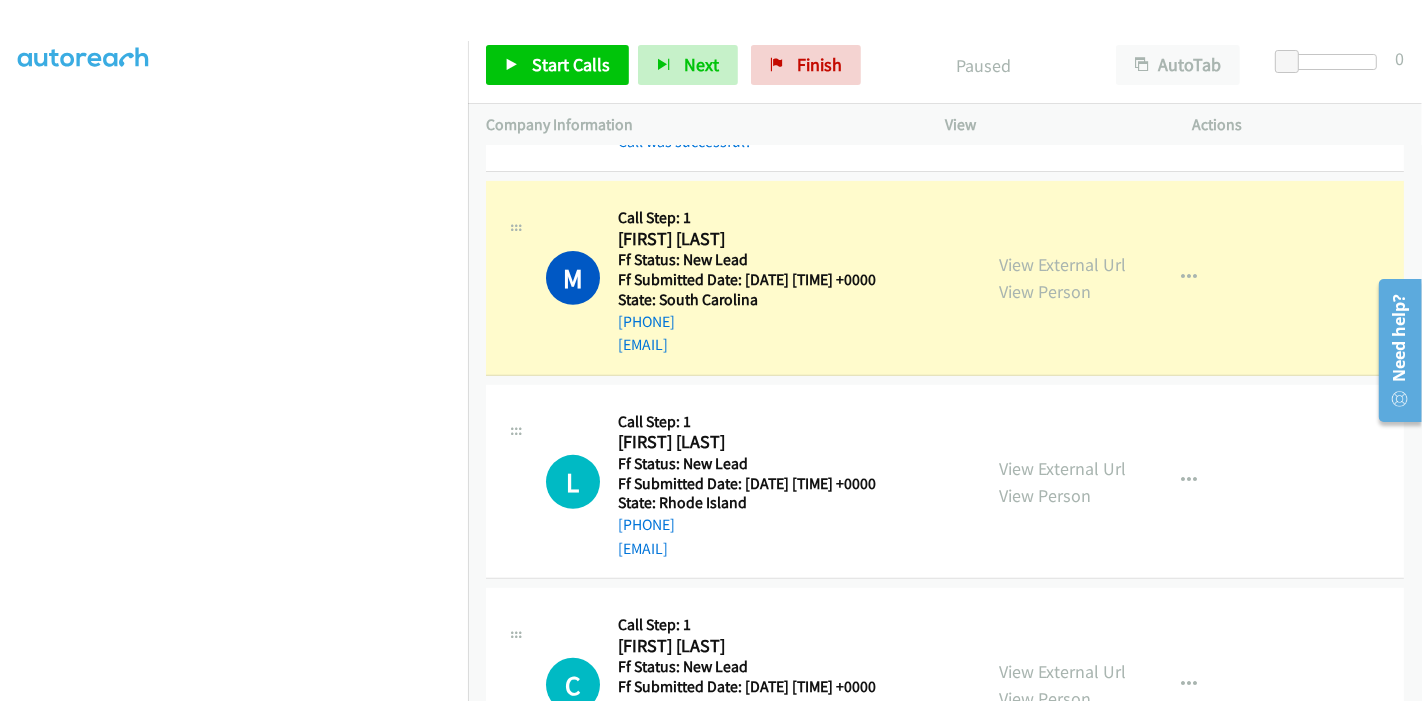 scroll, scrollTop: 662, scrollLeft: 0, axis: vertical 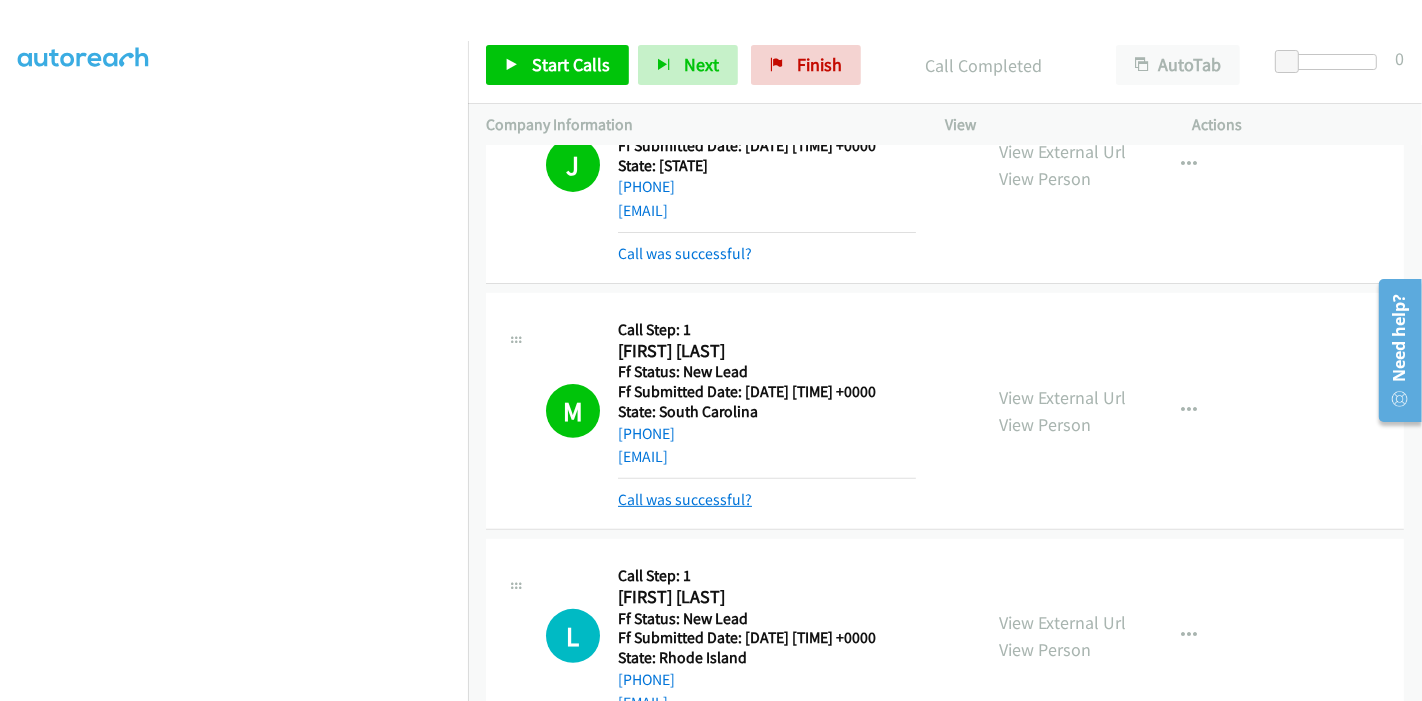 click on "Call was successful?" at bounding box center [685, 499] 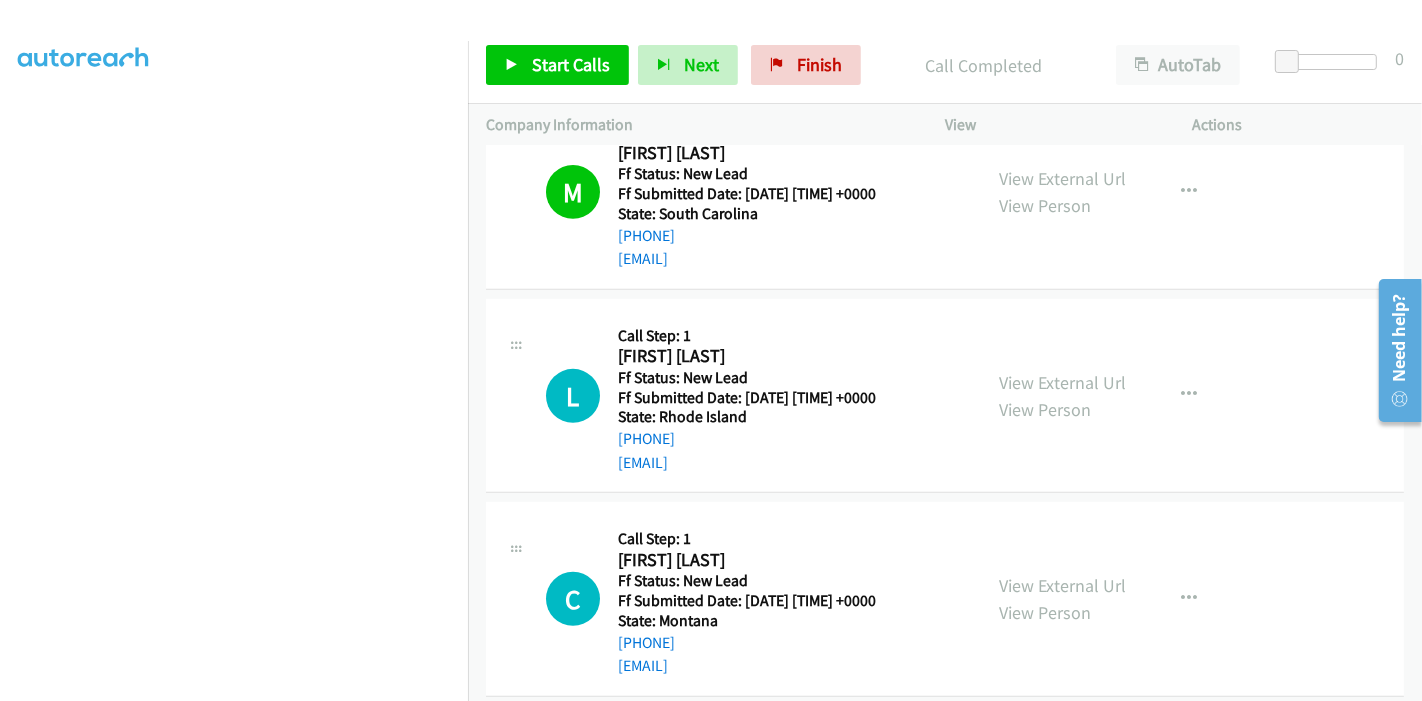 scroll, scrollTop: 775, scrollLeft: 0, axis: vertical 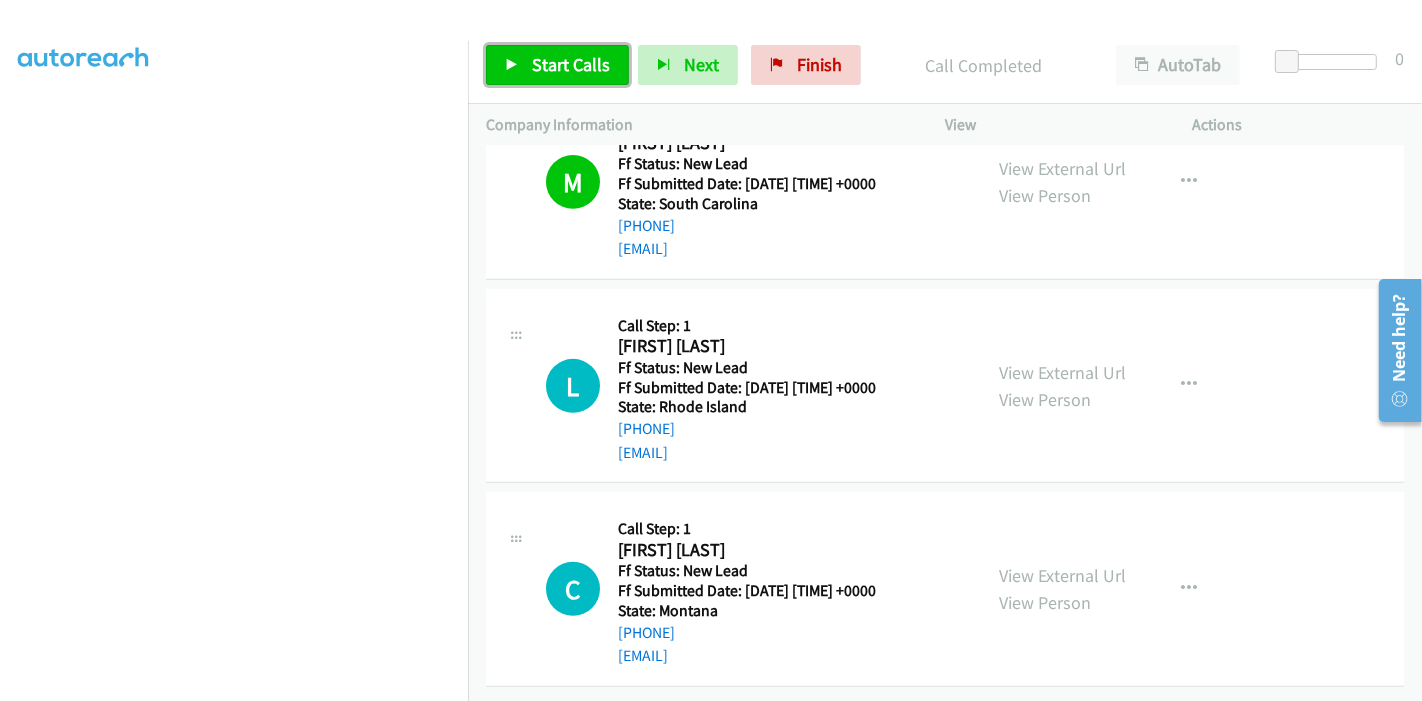 click on "Start Calls" at bounding box center [571, 64] 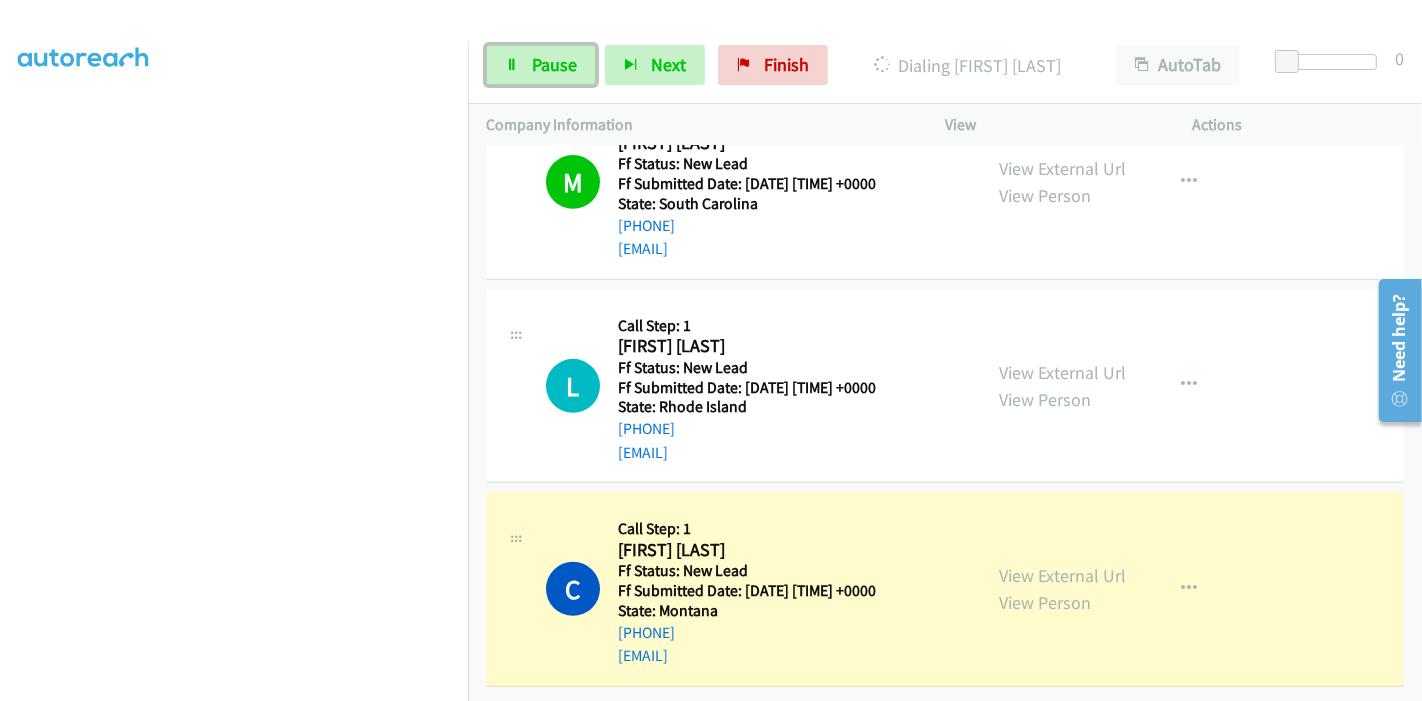 click on "Pause" at bounding box center [554, 64] 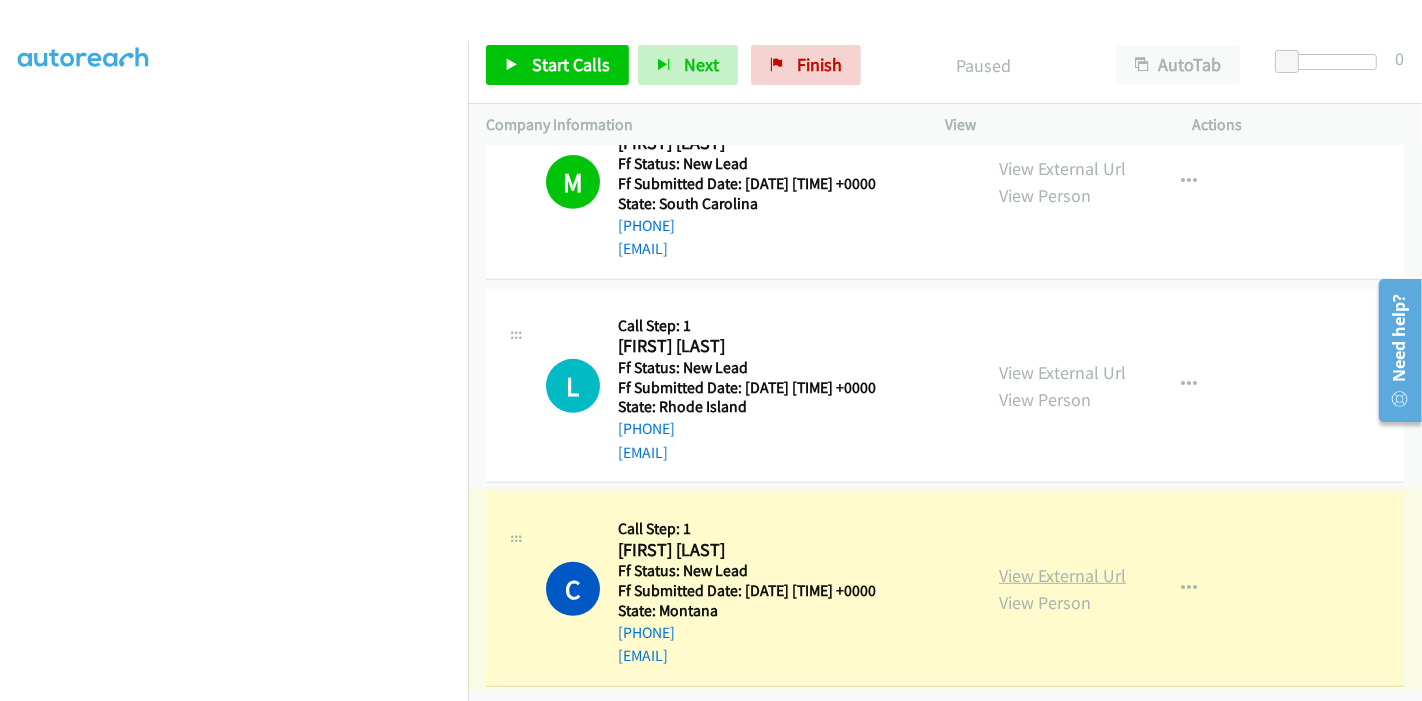 click on "View External Url" at bounding box center (1062, 575) 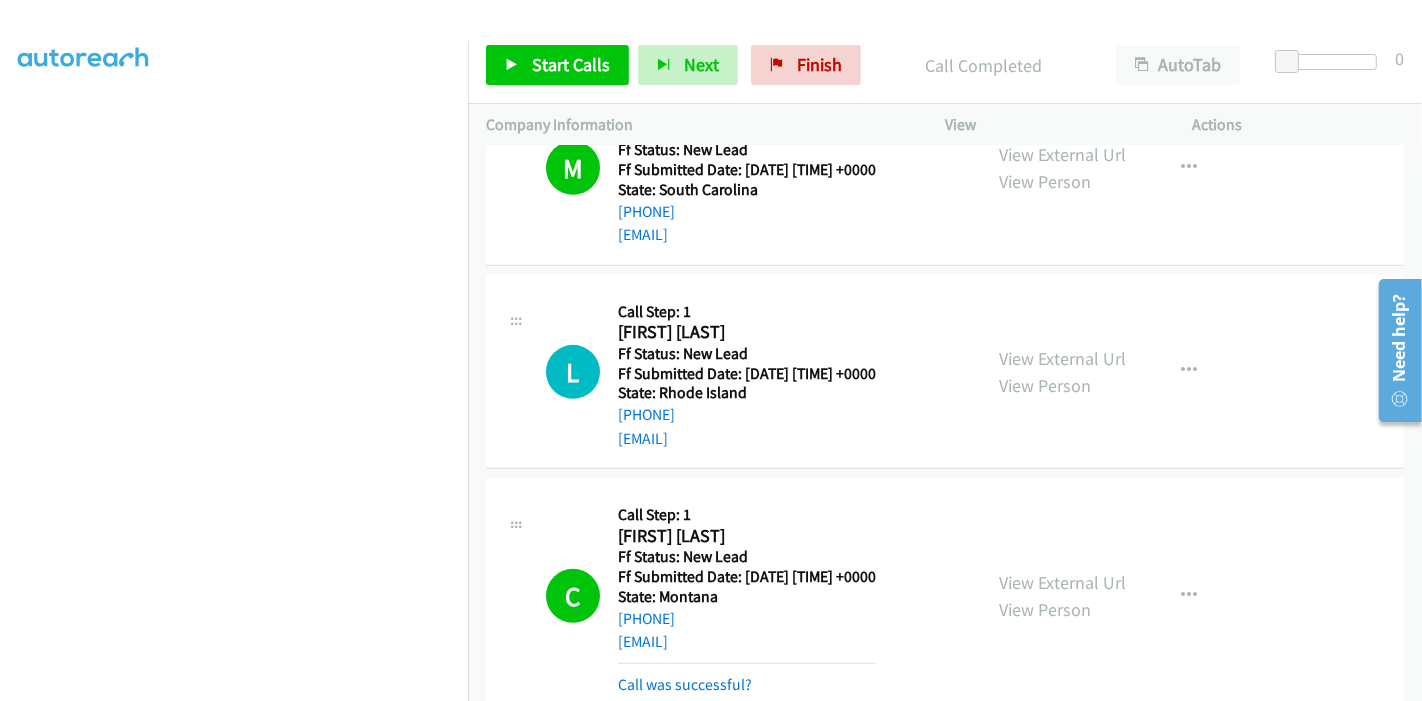 scroll, scrollTop: 817, scrollLeft: 0, axis: vertical 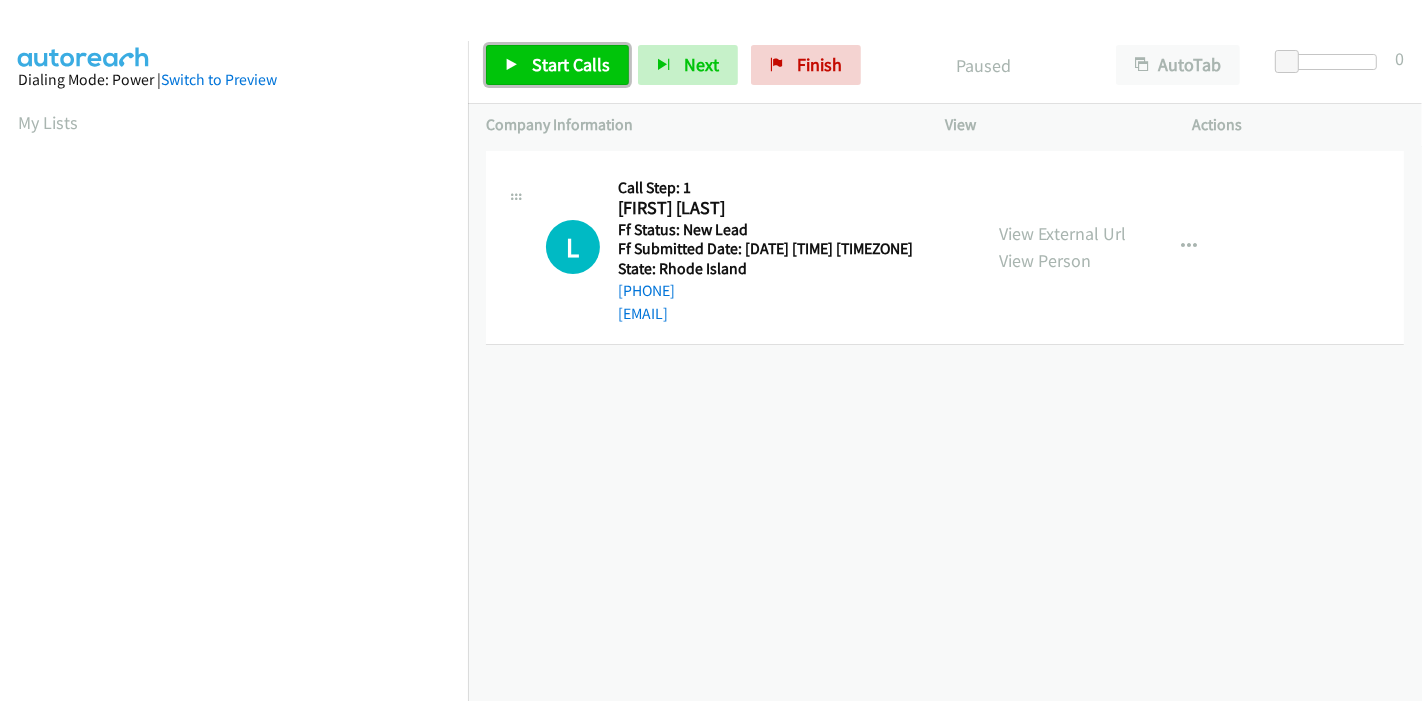 click on "Start Calls" at bounding box center [557, 65] 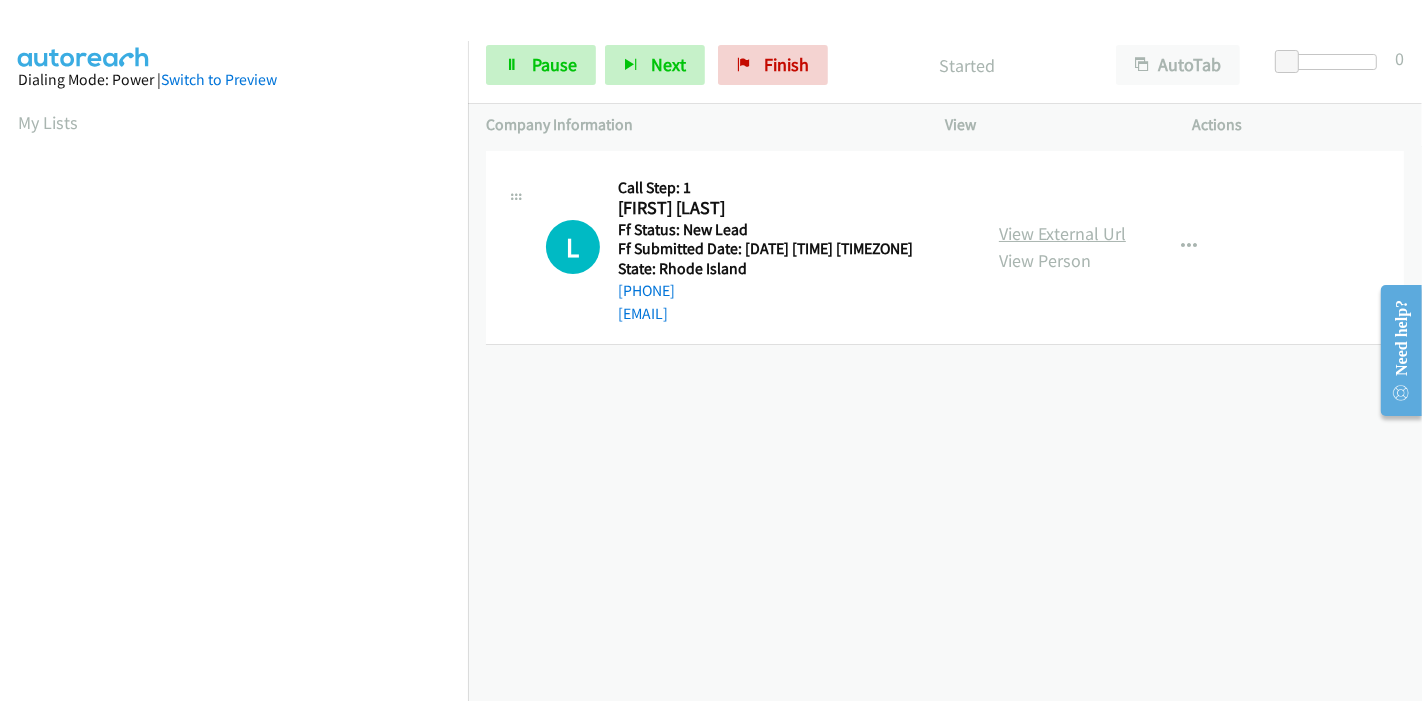 click on "View External Url" at bounding box center [1062, 233] 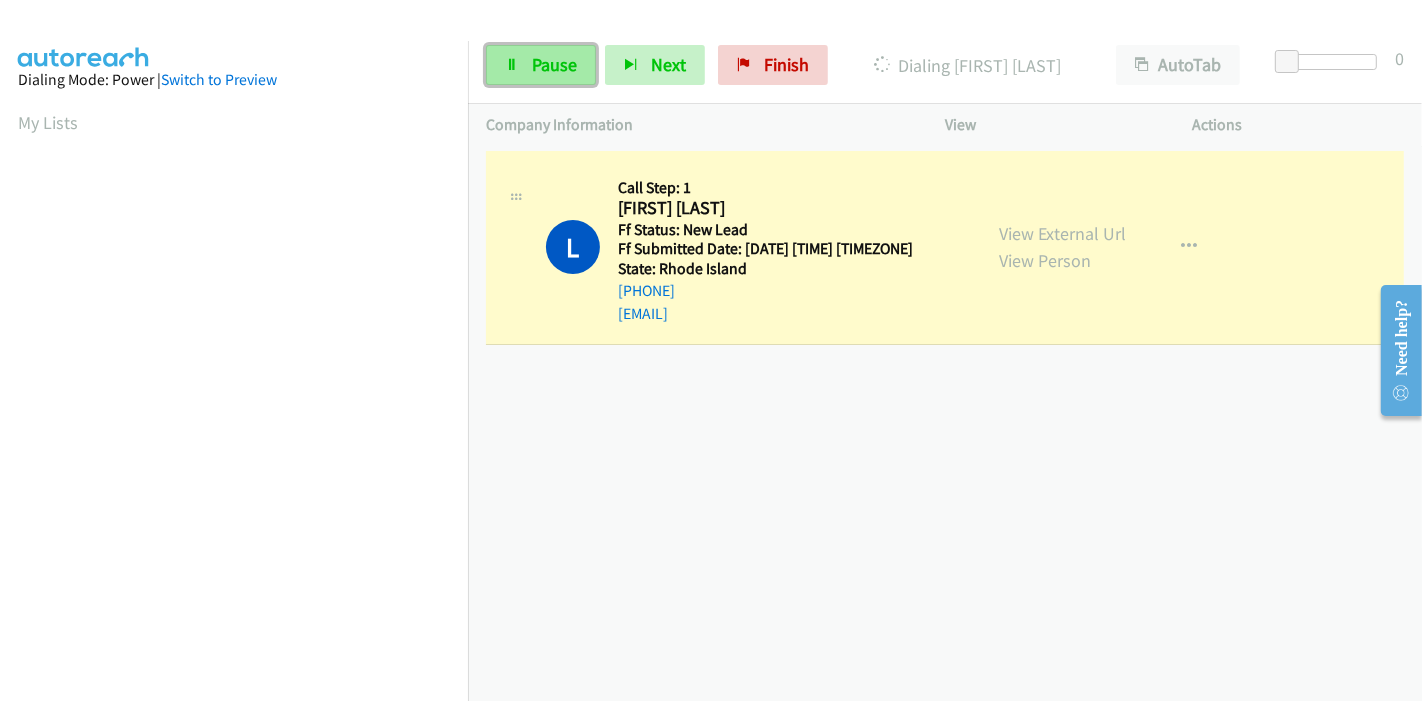 click on "Pause" at bounding box center (554, 64) 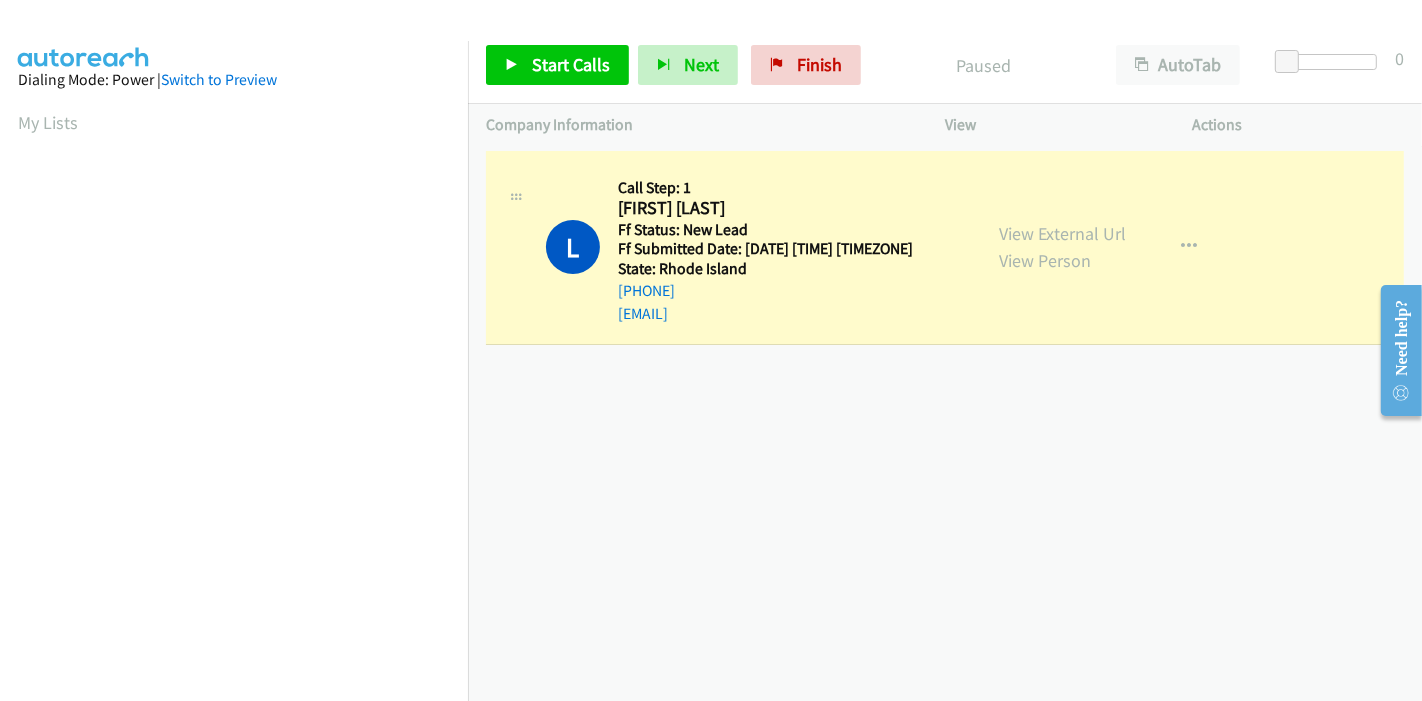 scroll, scrollTop: 422, scrollLeft: 0, axis: vertical 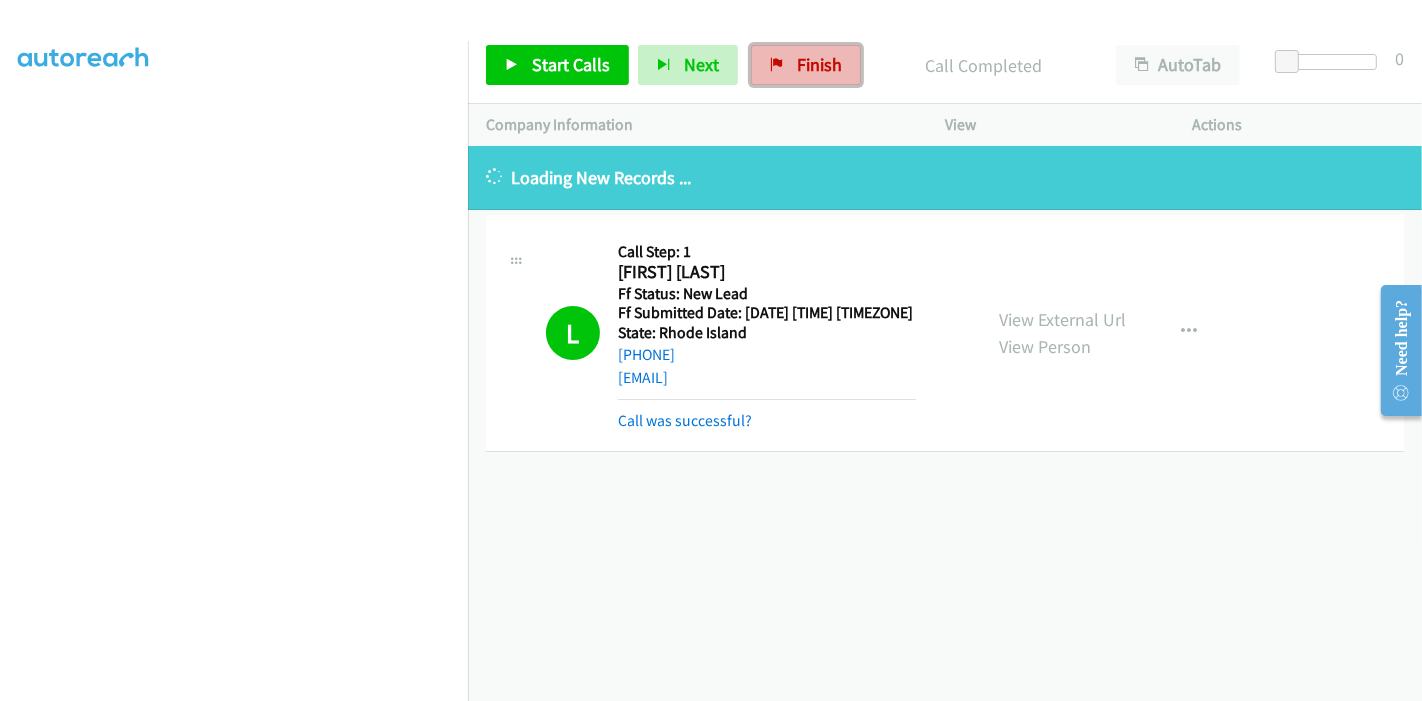 click on "Finish" at bounding box center (819, 64) 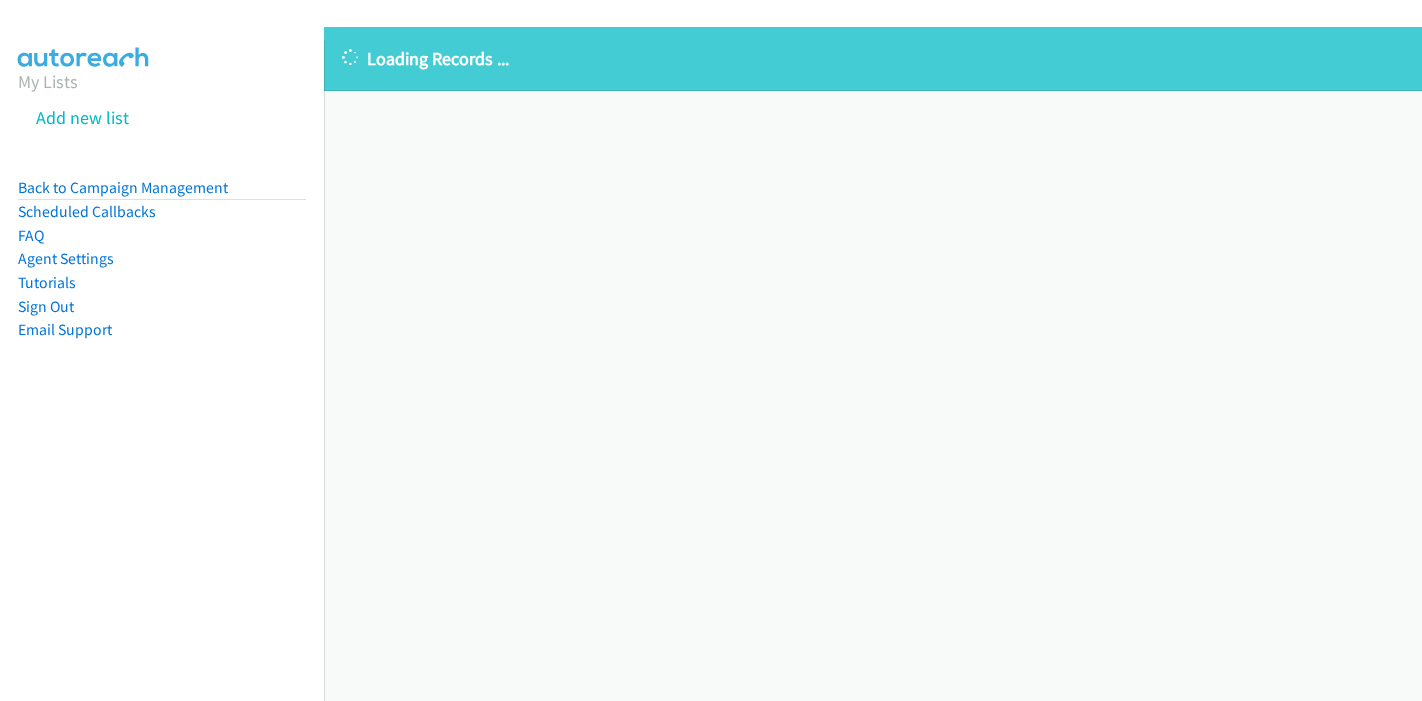 scroll, scrollTop: 0, scrollLeft: 0, axis: both 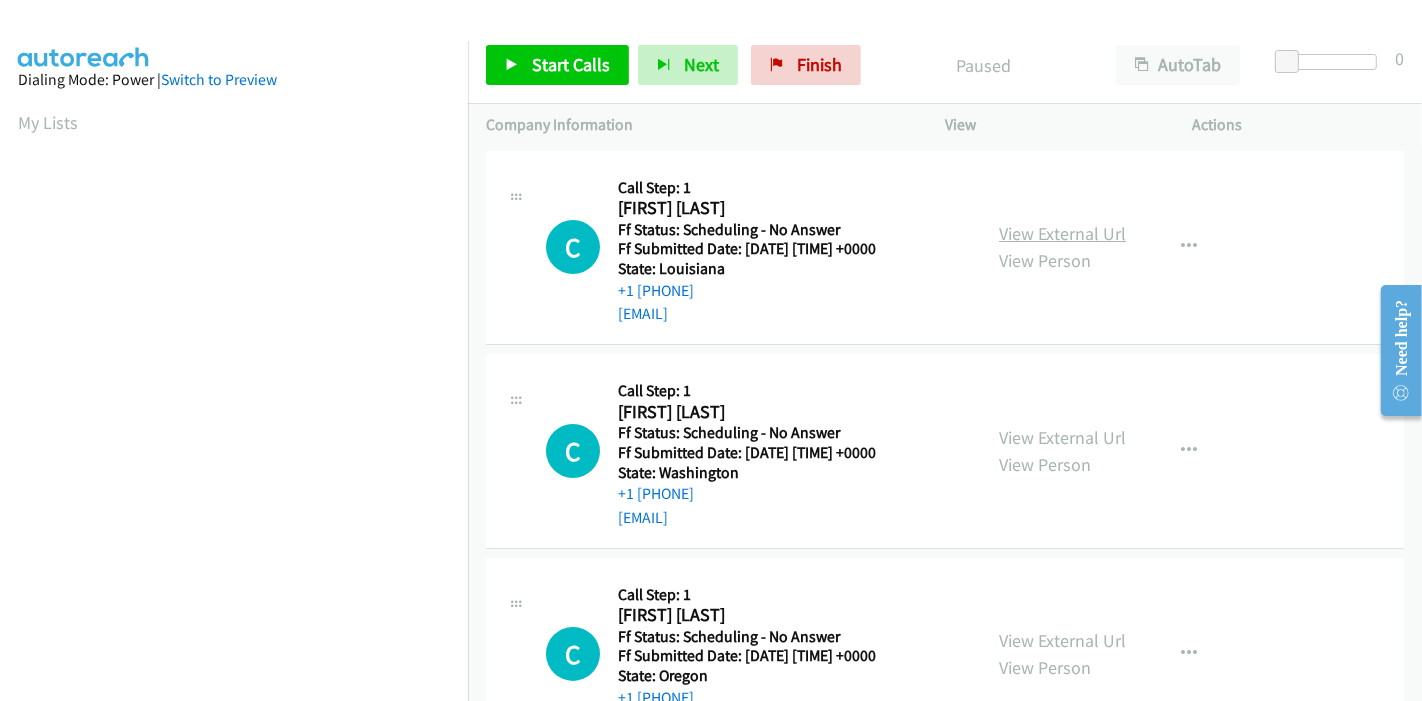 click on "View External Url" at bounding box center [1062, 233] 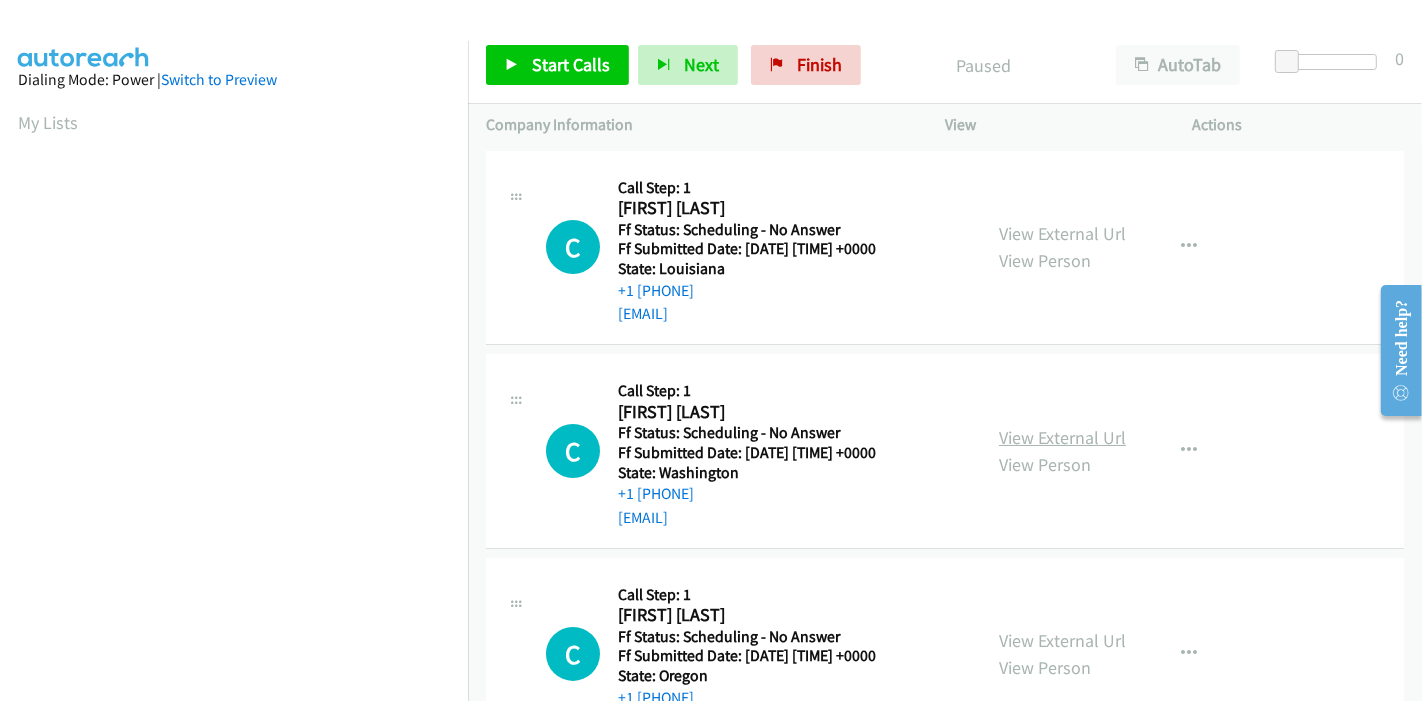 click on "View External Url" at bounding box center (1062, 437) 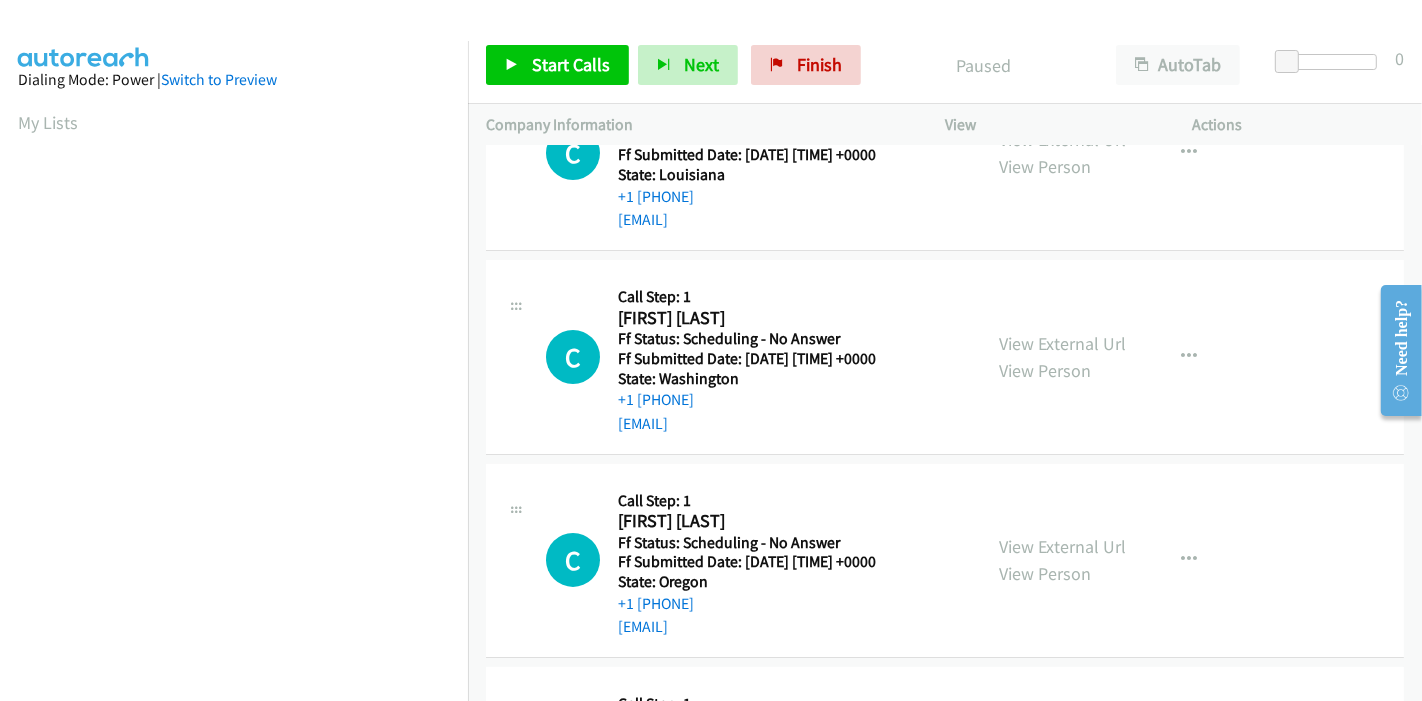 scroll, scrollTop: 222, scrollLeft: 0, axis: vertical 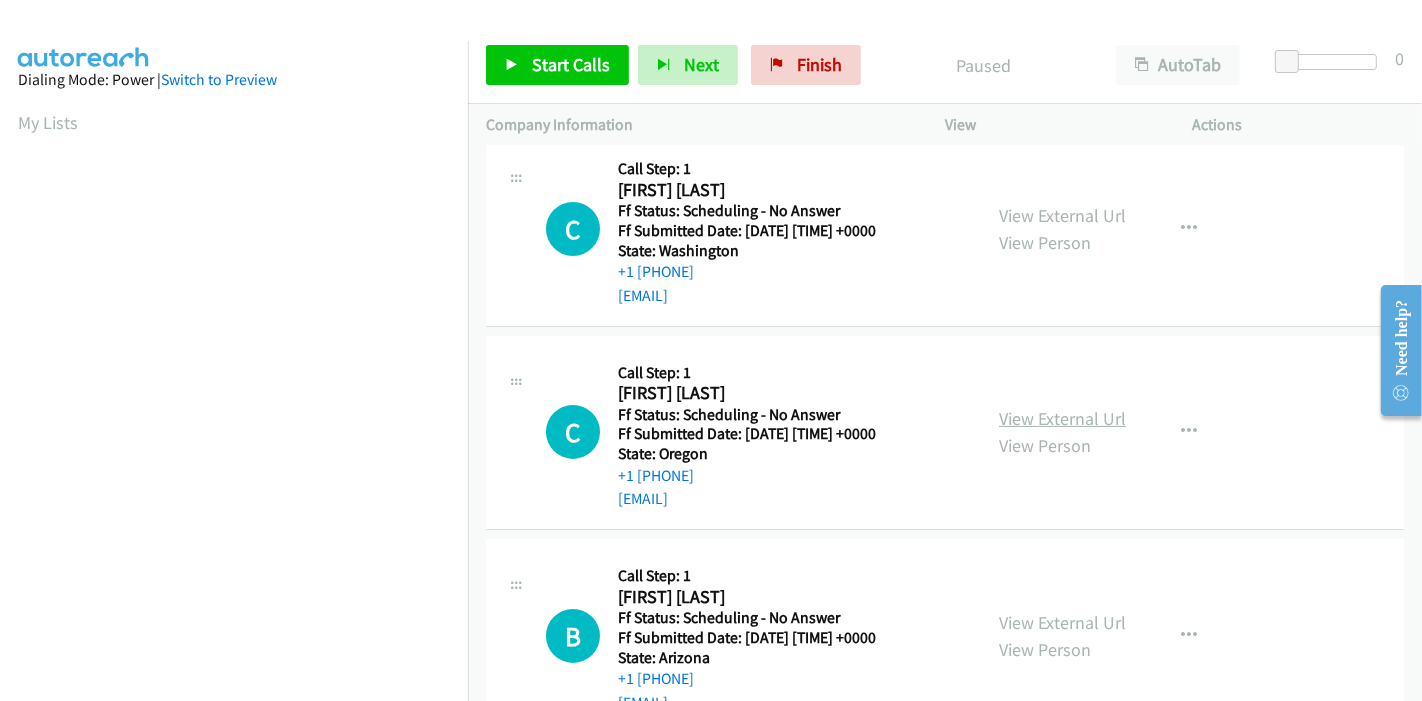 click on "View External Url" at bounding box center (1062, 418) 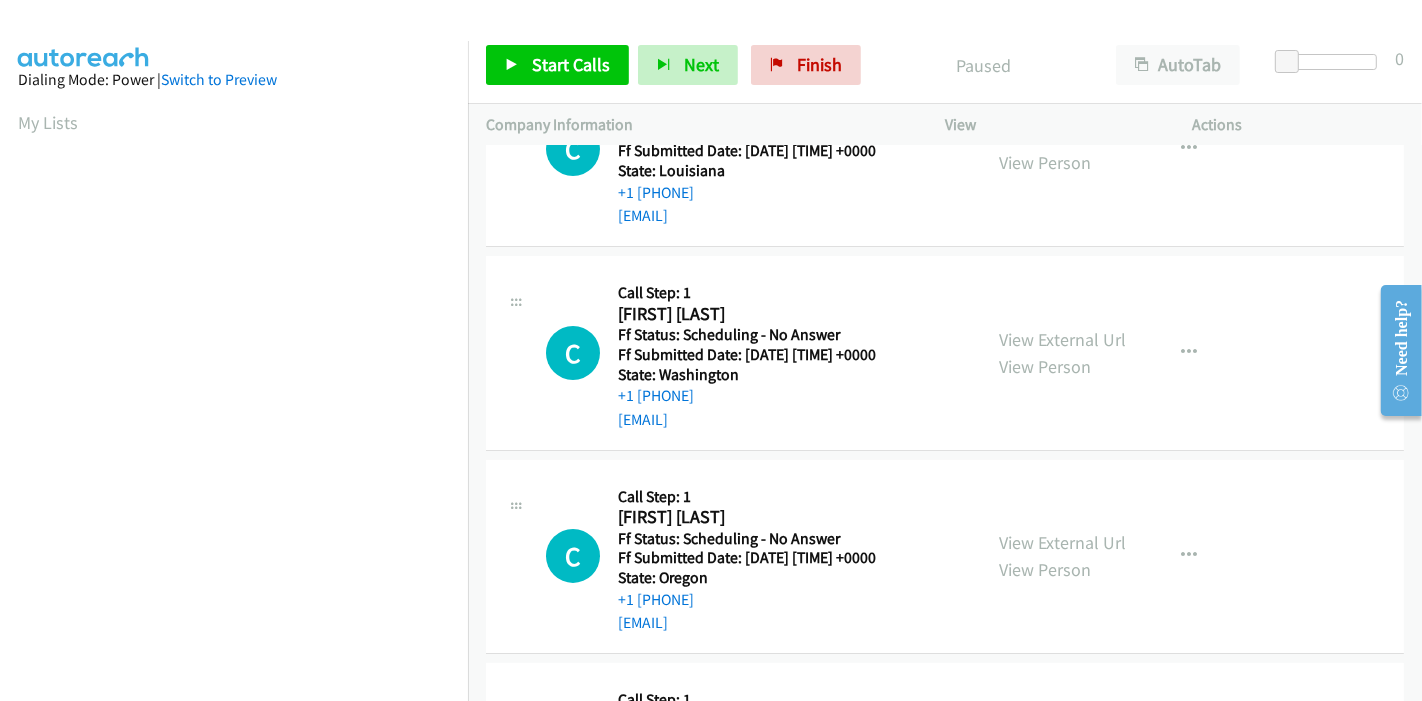 scroll, scrollTop: 0, scrollLeft: 0, axis: both 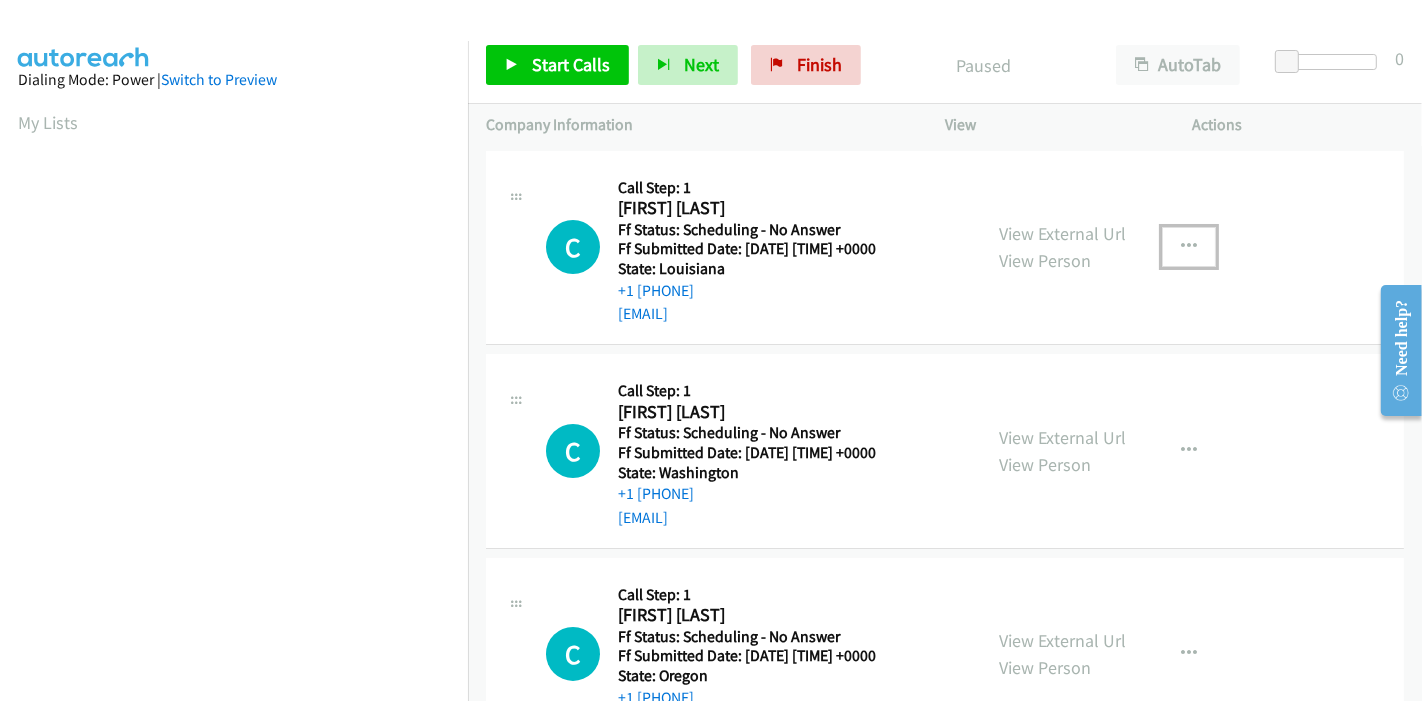 click at bounding box center (1189, 247) 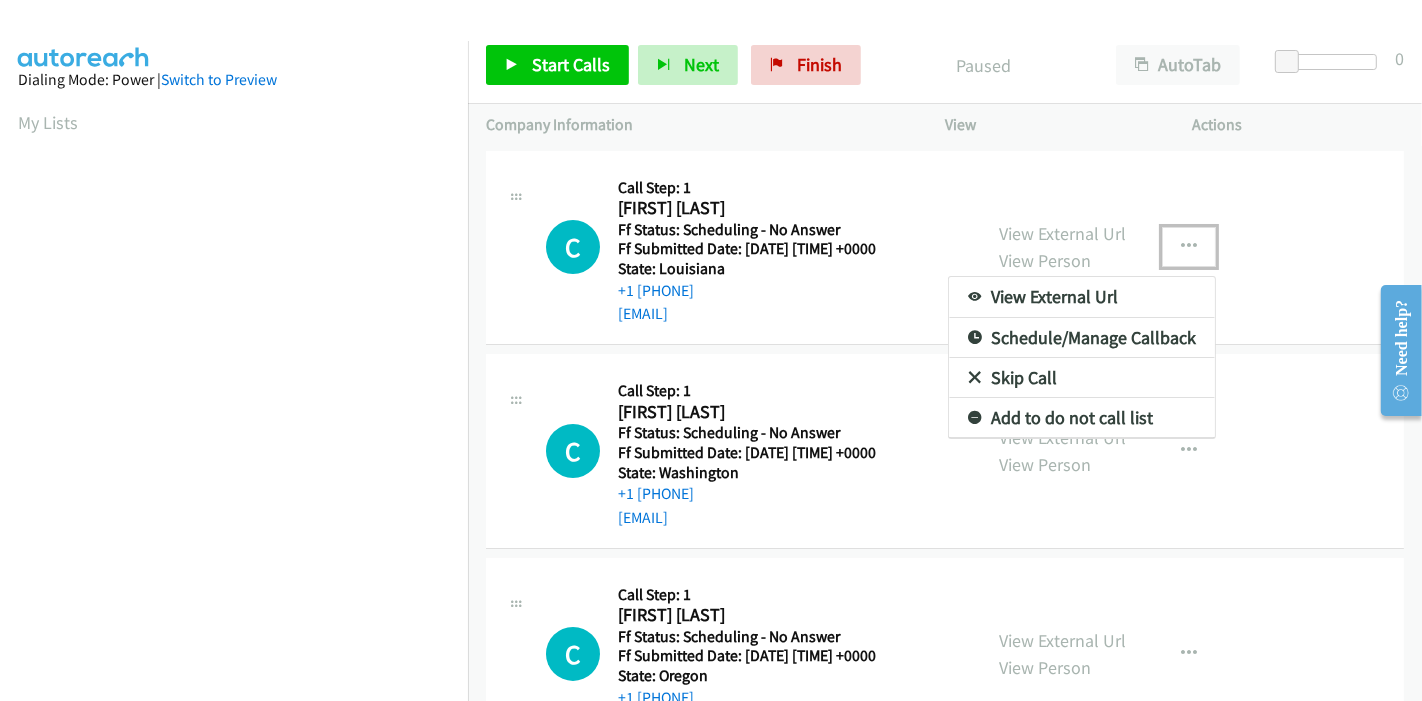 click on "Skip Call" at bounding box center (1082, 378) 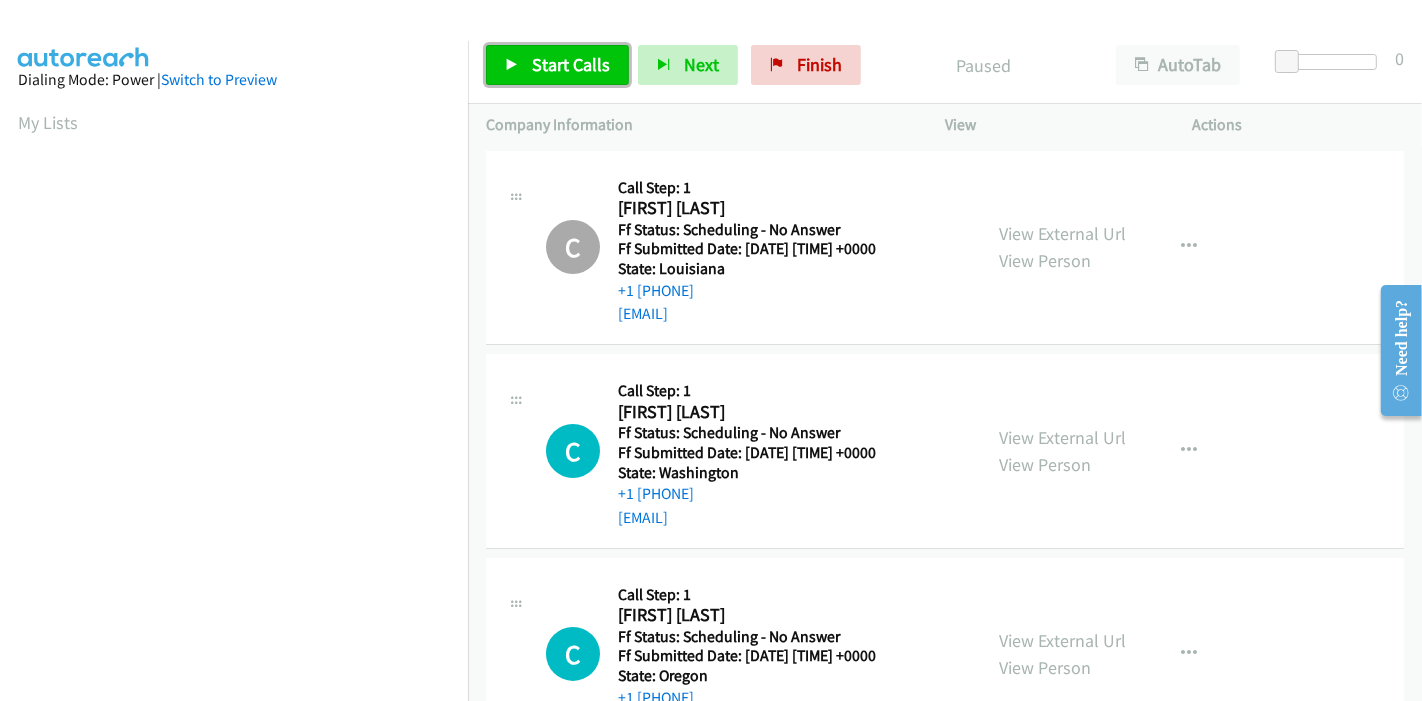 click on "Start Calls" at bounding box center (571, 64) 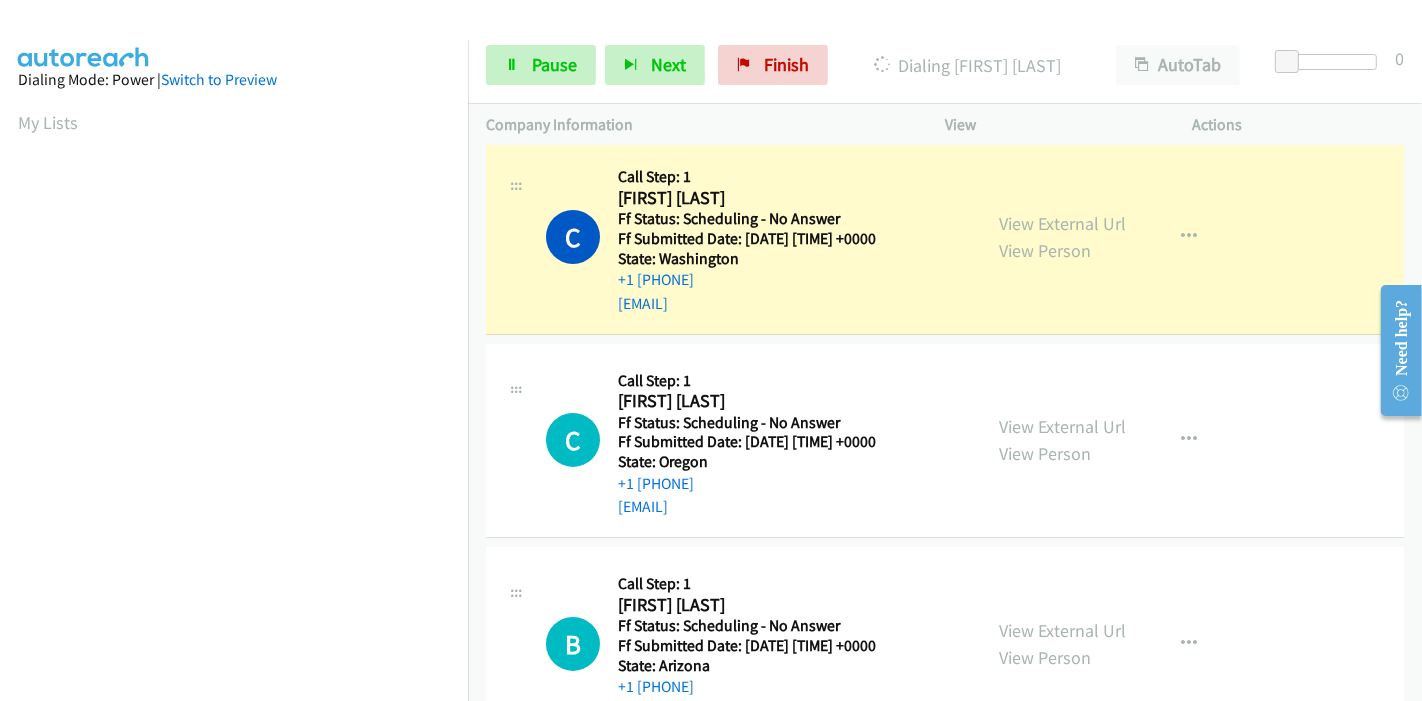 scroll, scrollTop: 222, scrollLeft: 0, axis: vertical 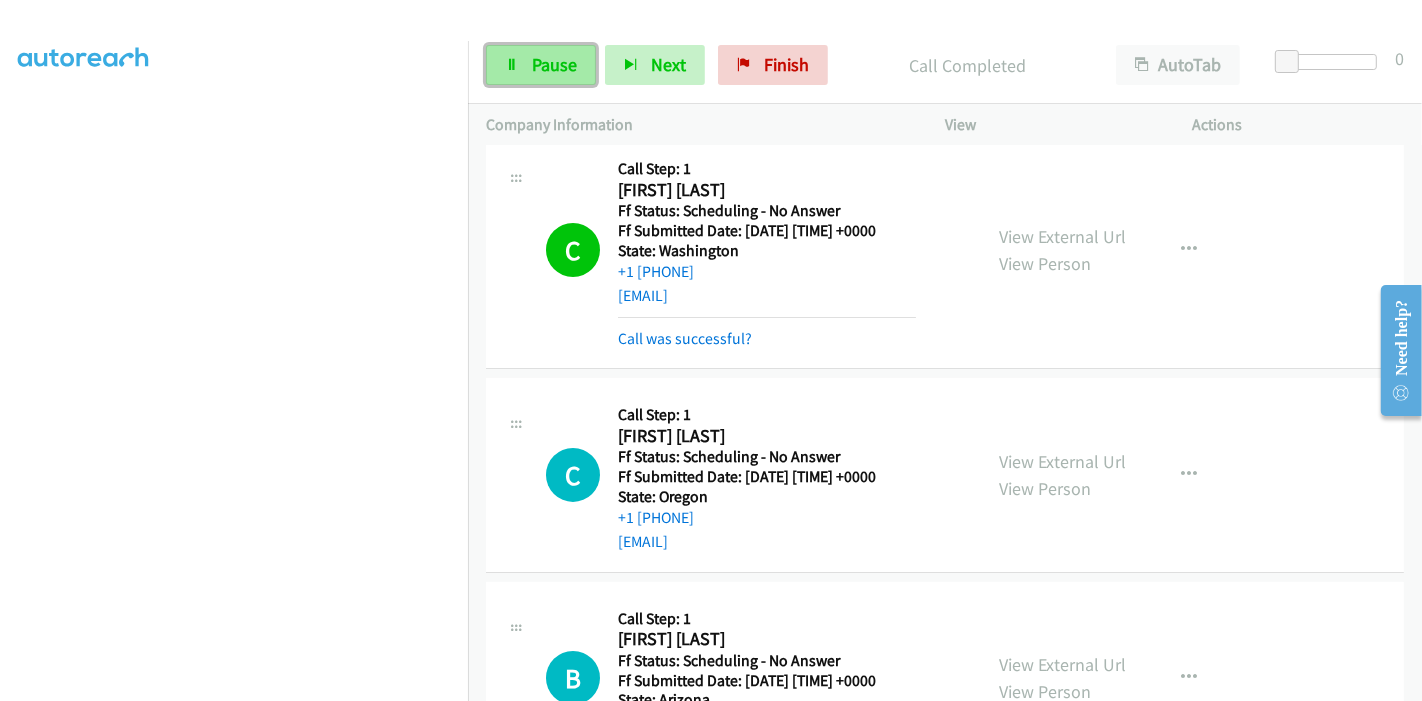 click on "Pause" at bounding box center (541, 65) 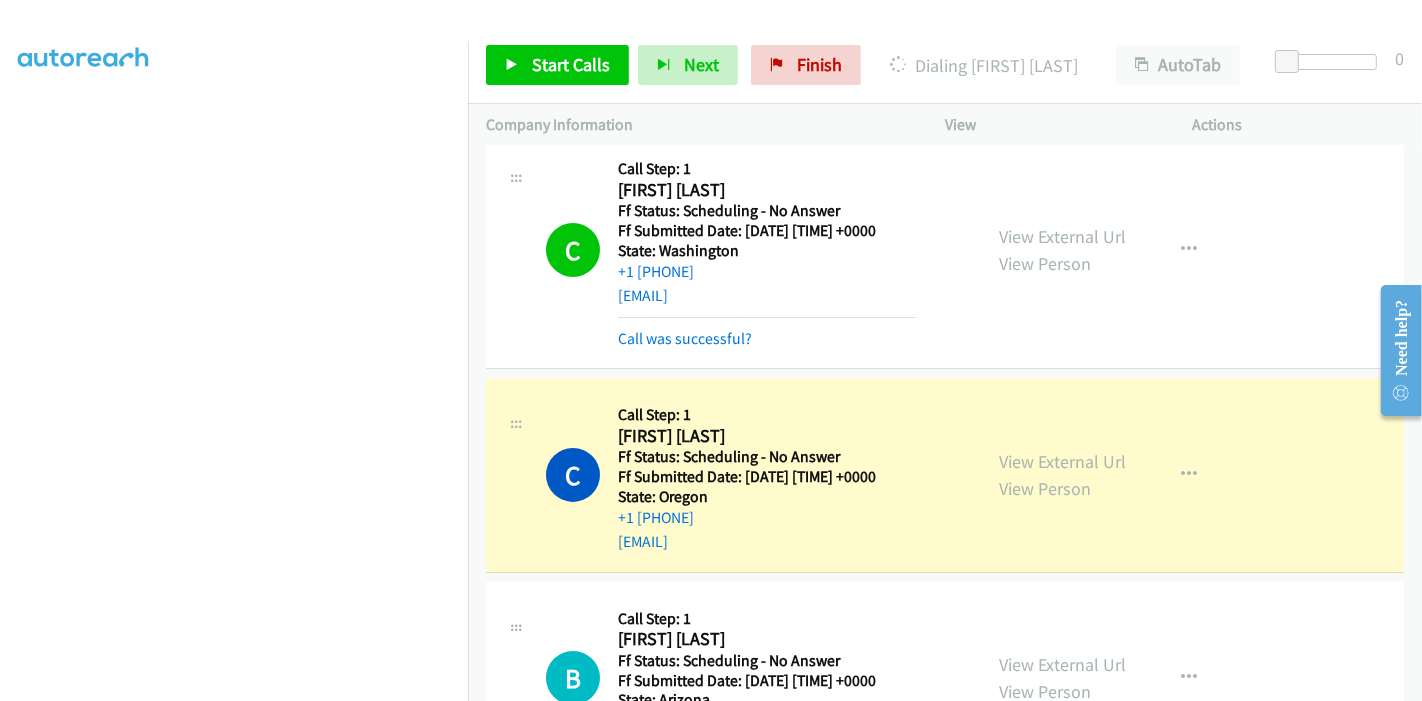 scroll, scrollTop: 422, scrollLeft: 0, axis: vertical 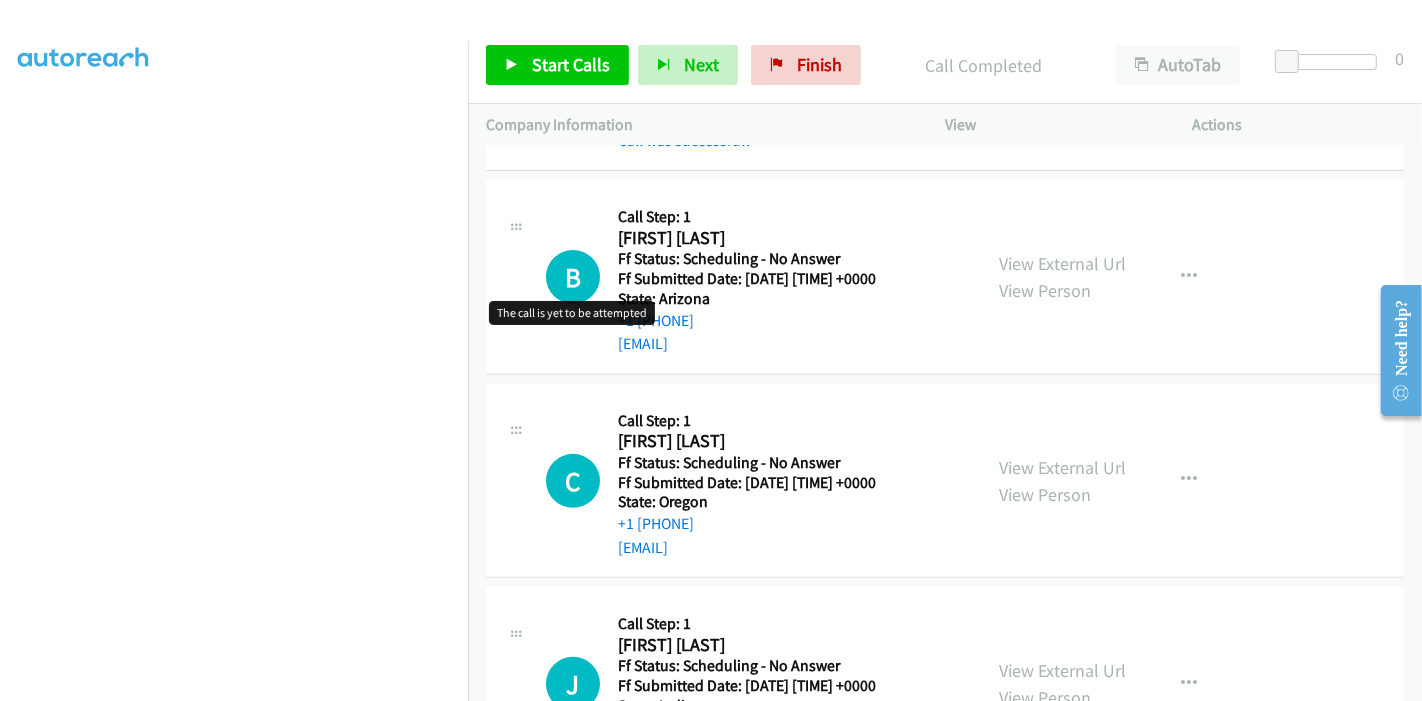 click on "B" at bounding box center [573, 277] 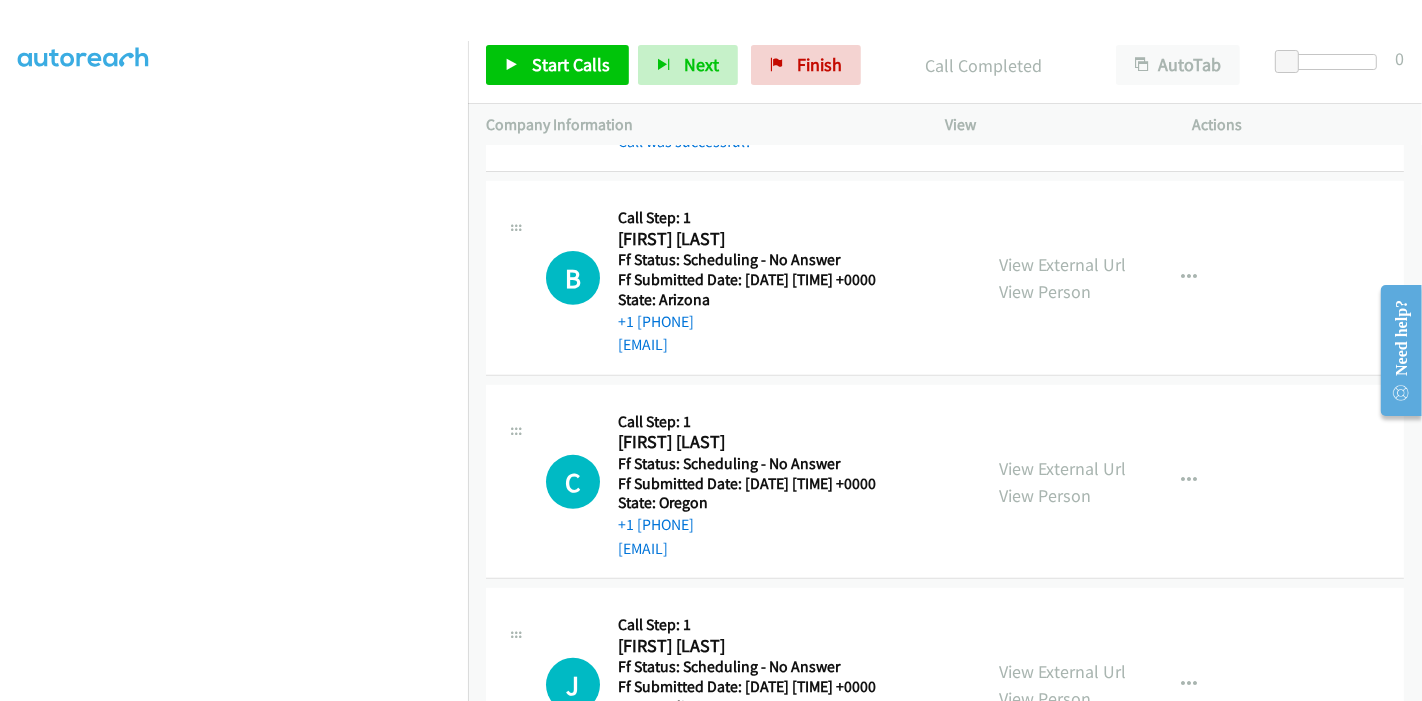 scroll, scrollTop: 666, scrollLeft: 0, axis: vertical 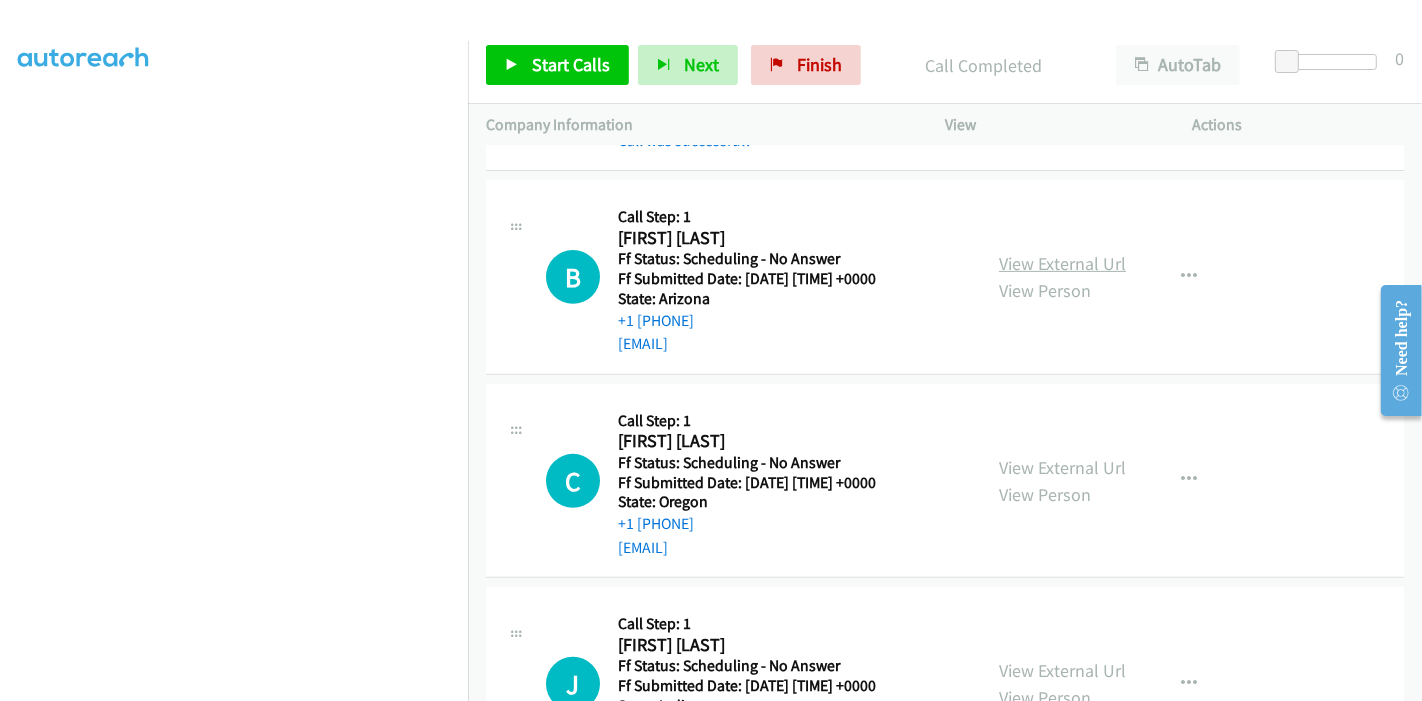 click on "View External Url" at bounding box center (1062, 263) 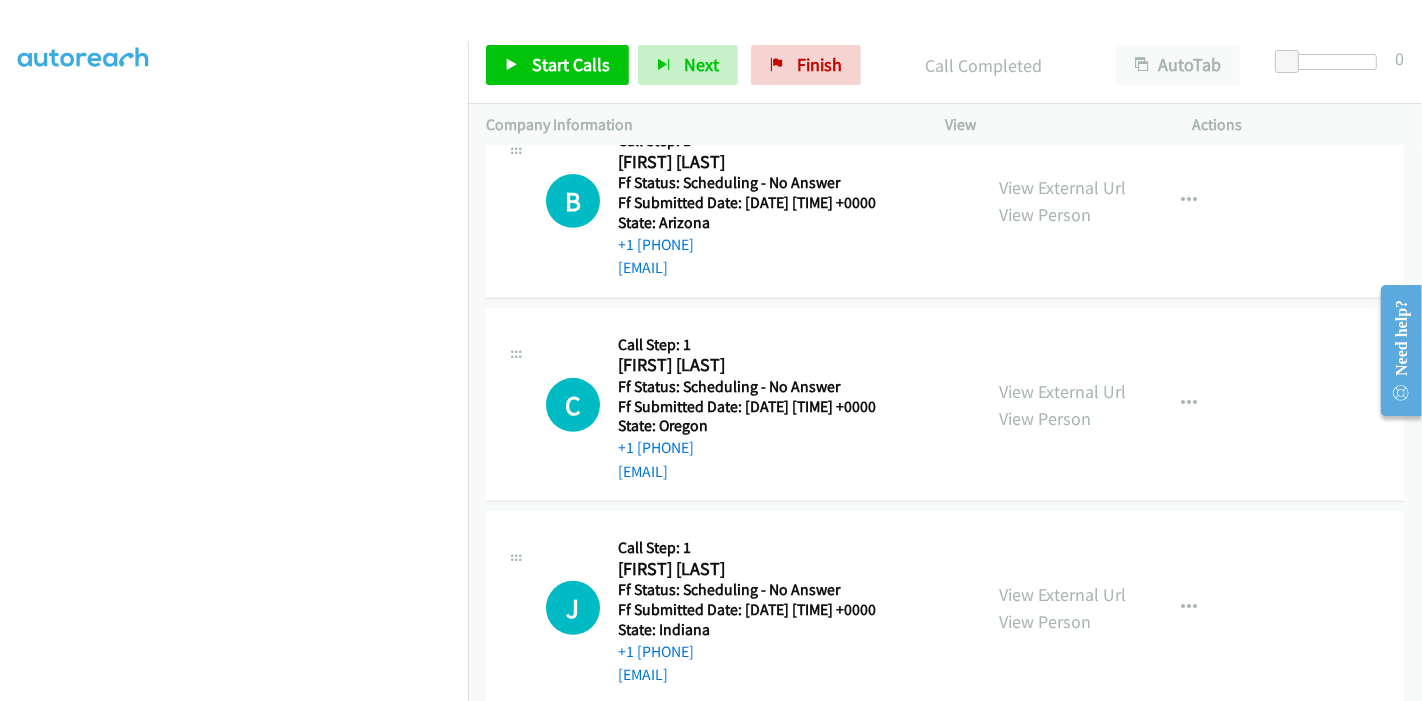 scroll, scrollTop: 777, scrollLeft: 0, axis: vertical 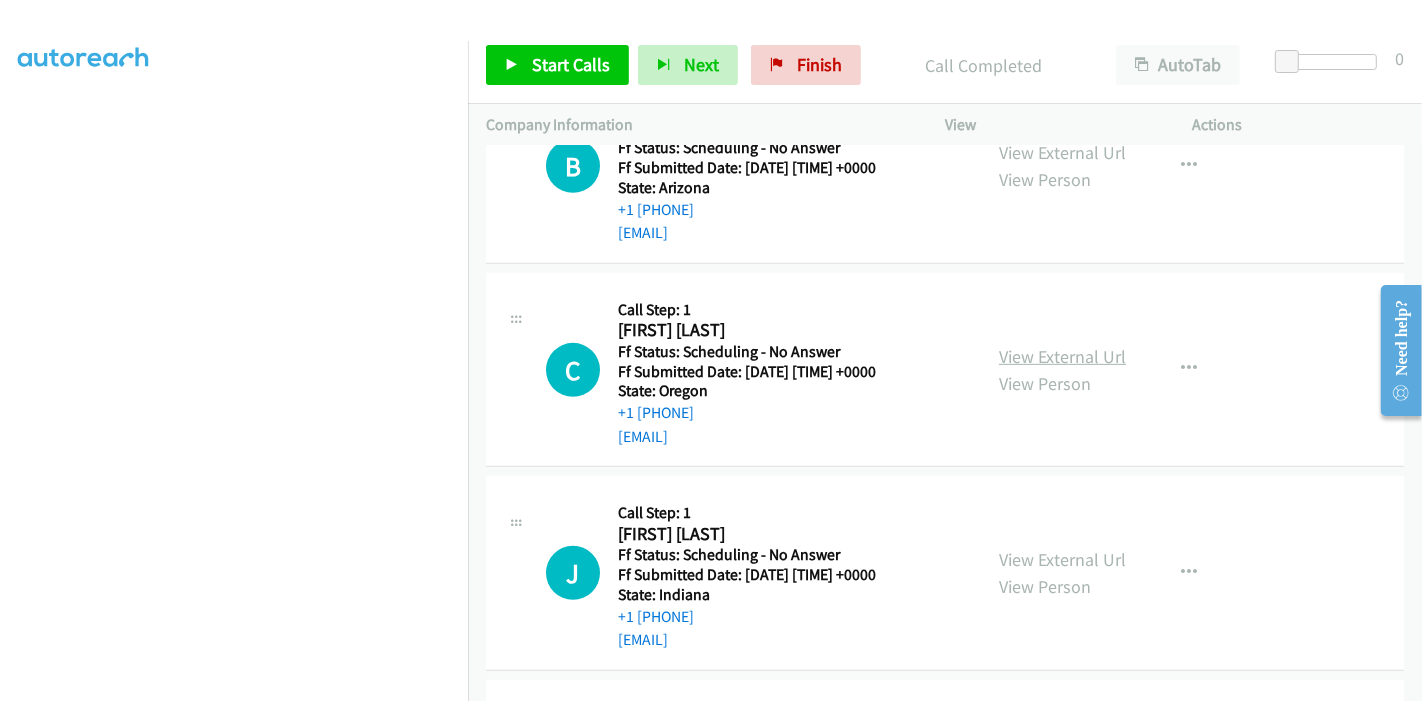 click on "View External Url" at bounding box center [1062, 356] 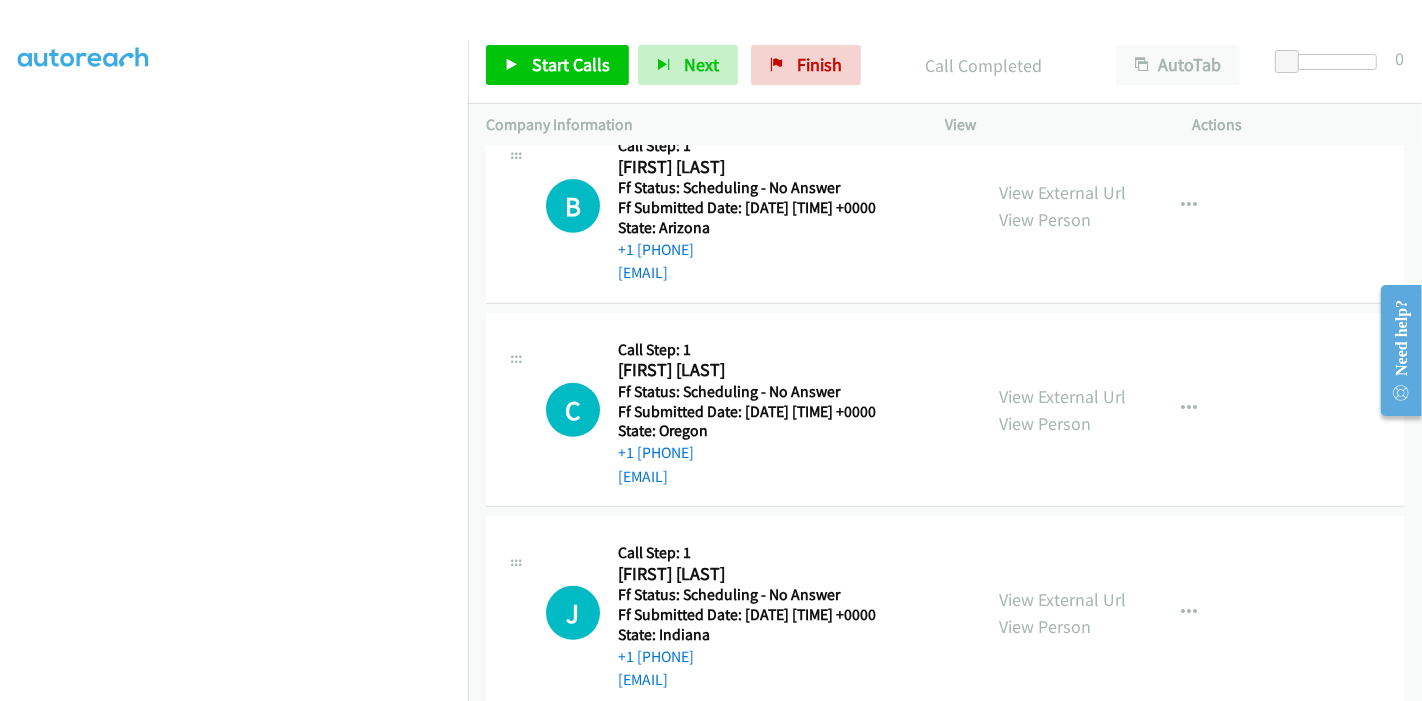 scroll, scrollTop: 777, scrollLeft: 0, axis: vertical 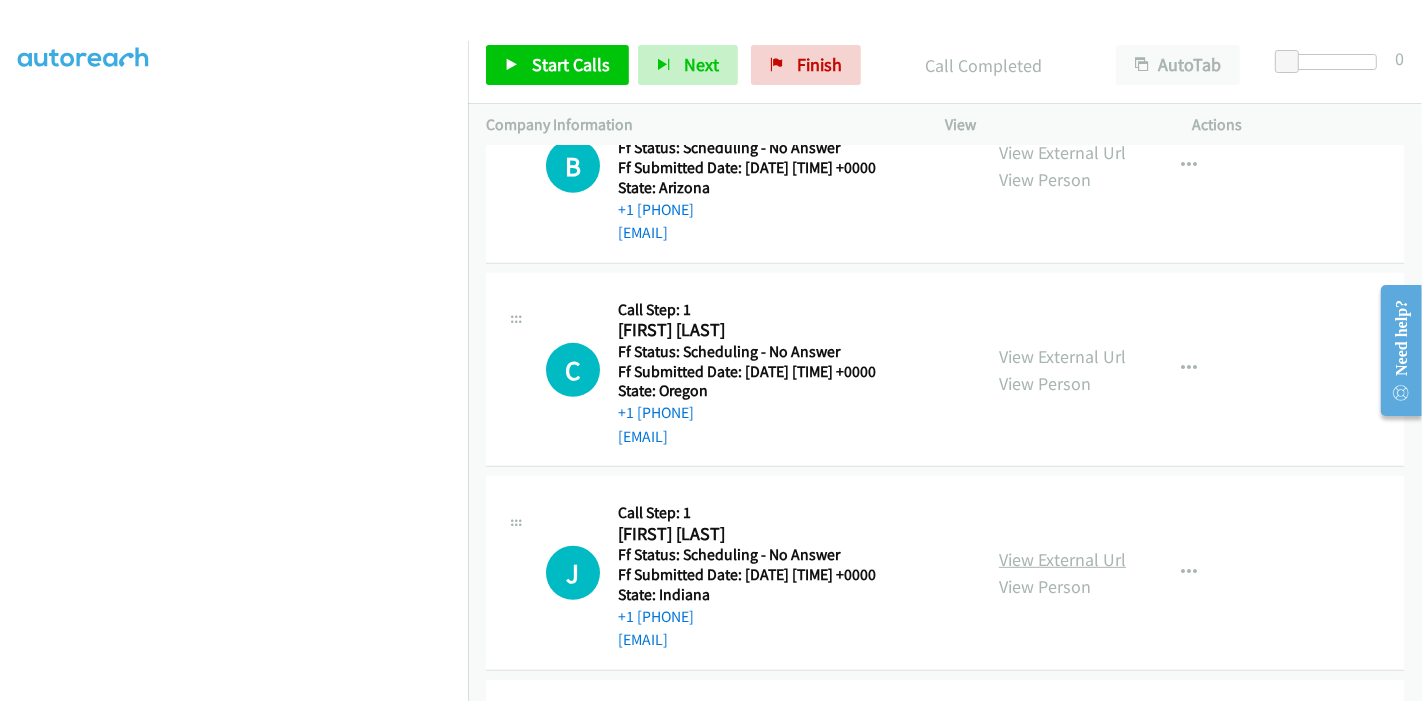 click on "View External Url" at bounding box center (1062, 559) 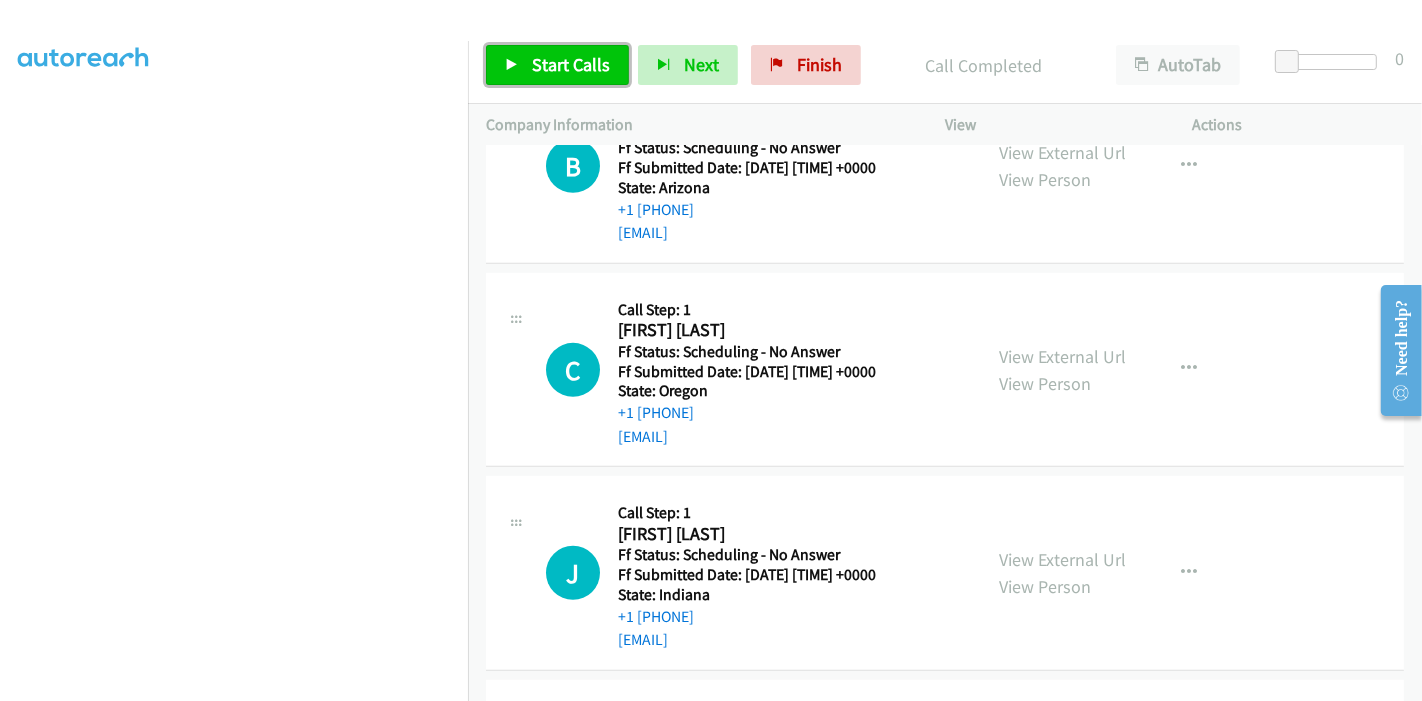 click on "Start Calls" at bounding box center [571, 64] 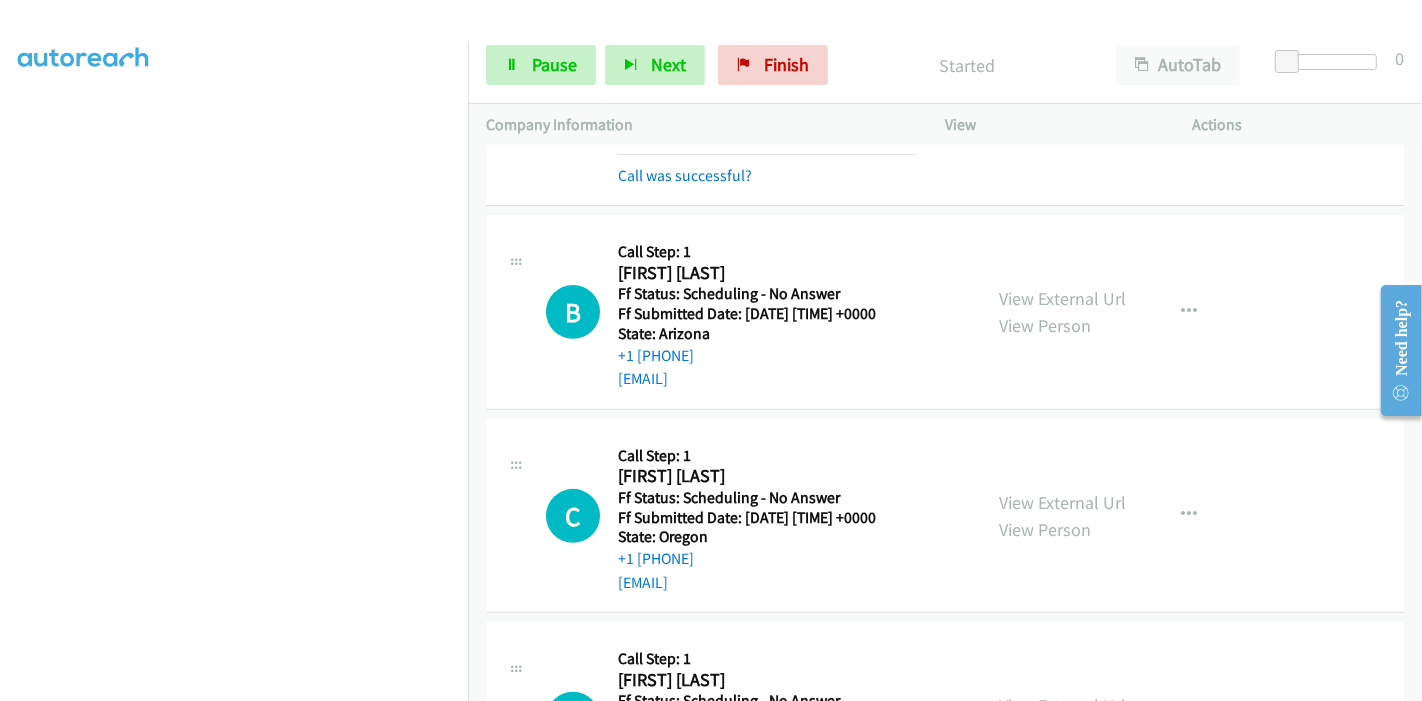 scroll, scrollTop: 666, scrollLeft: 0, axis: vertical 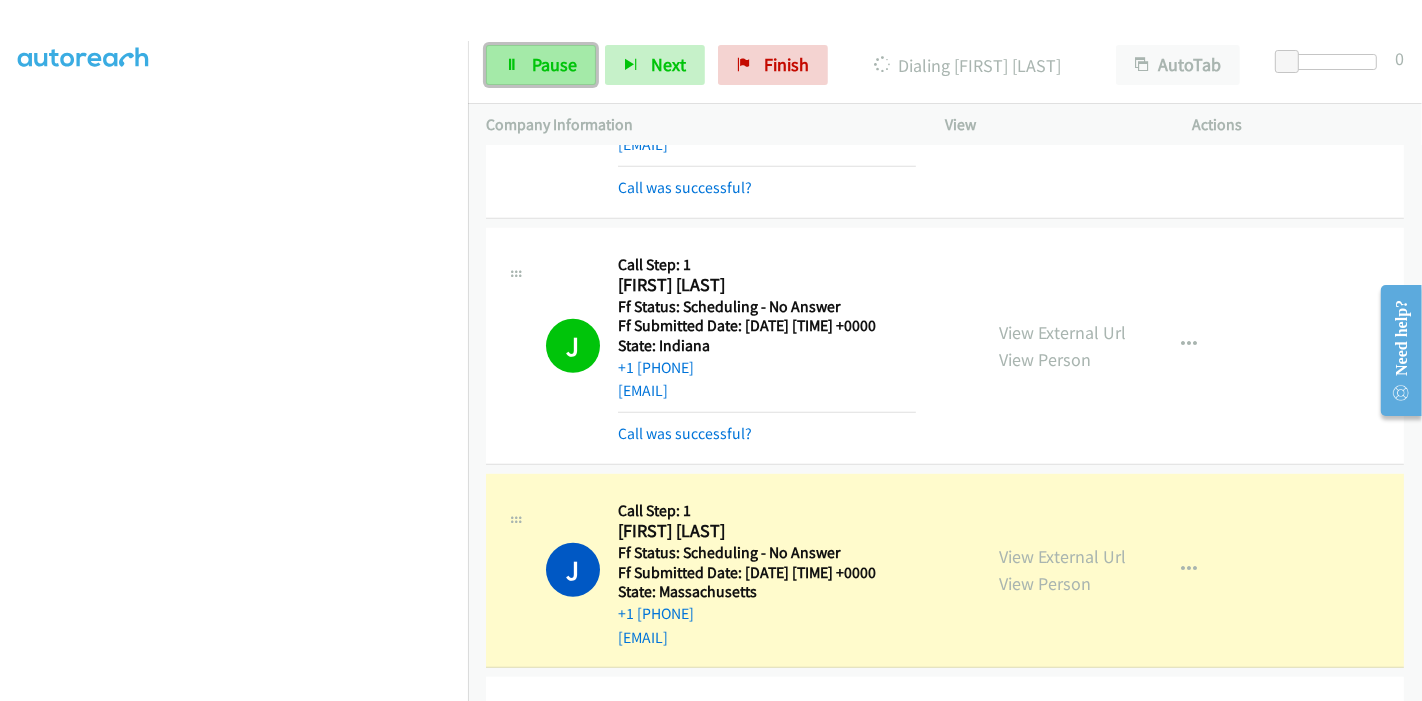 click on "Pause" at bounding box center (541, 65) 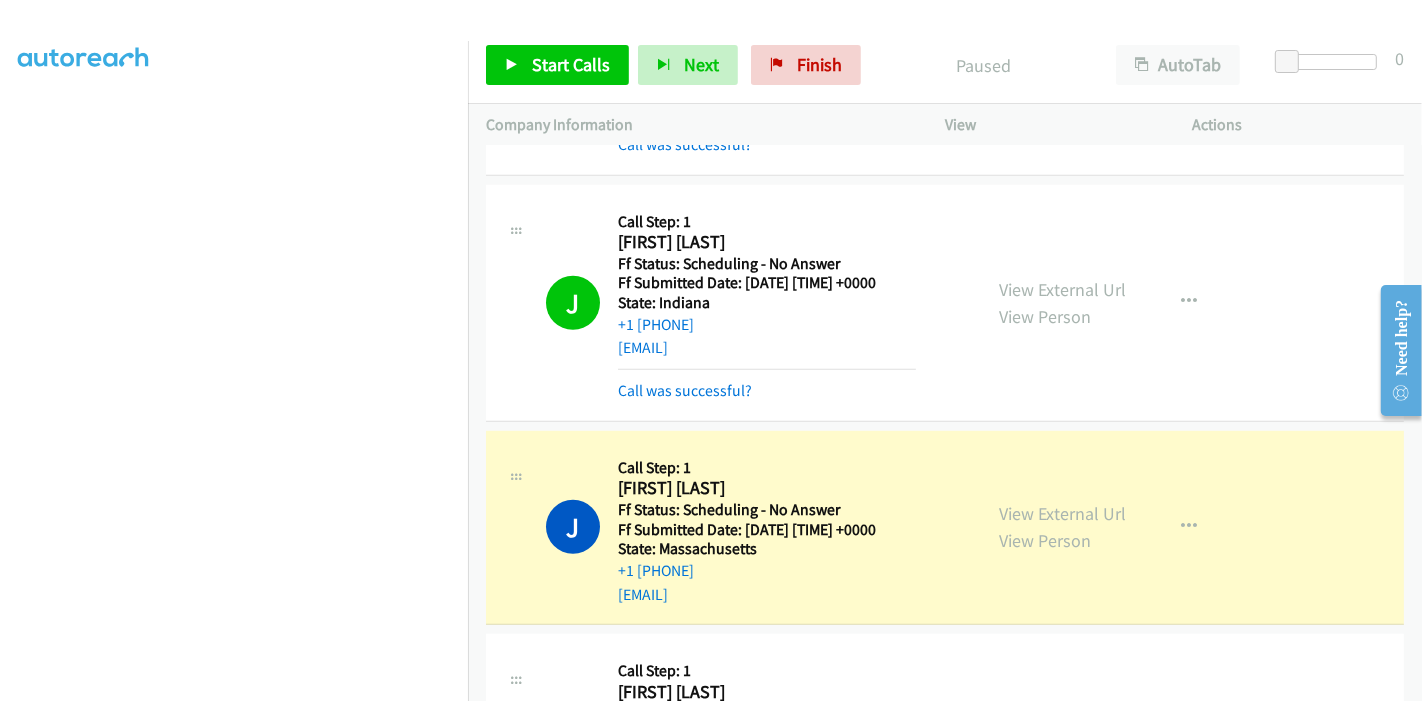 scroll, scrollTop: 1222, scrollLeft: 0, axis: vertical 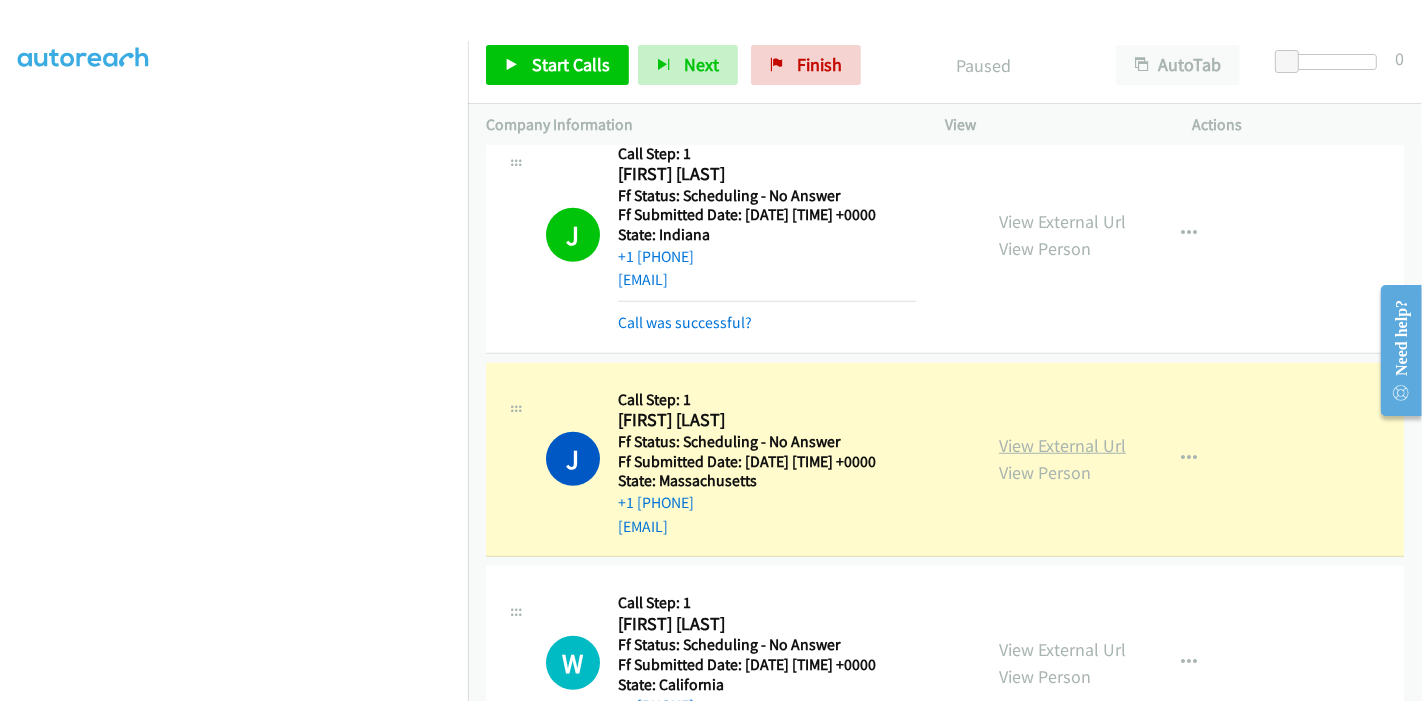click on "View External Url" at bounding box center (1062, 445) 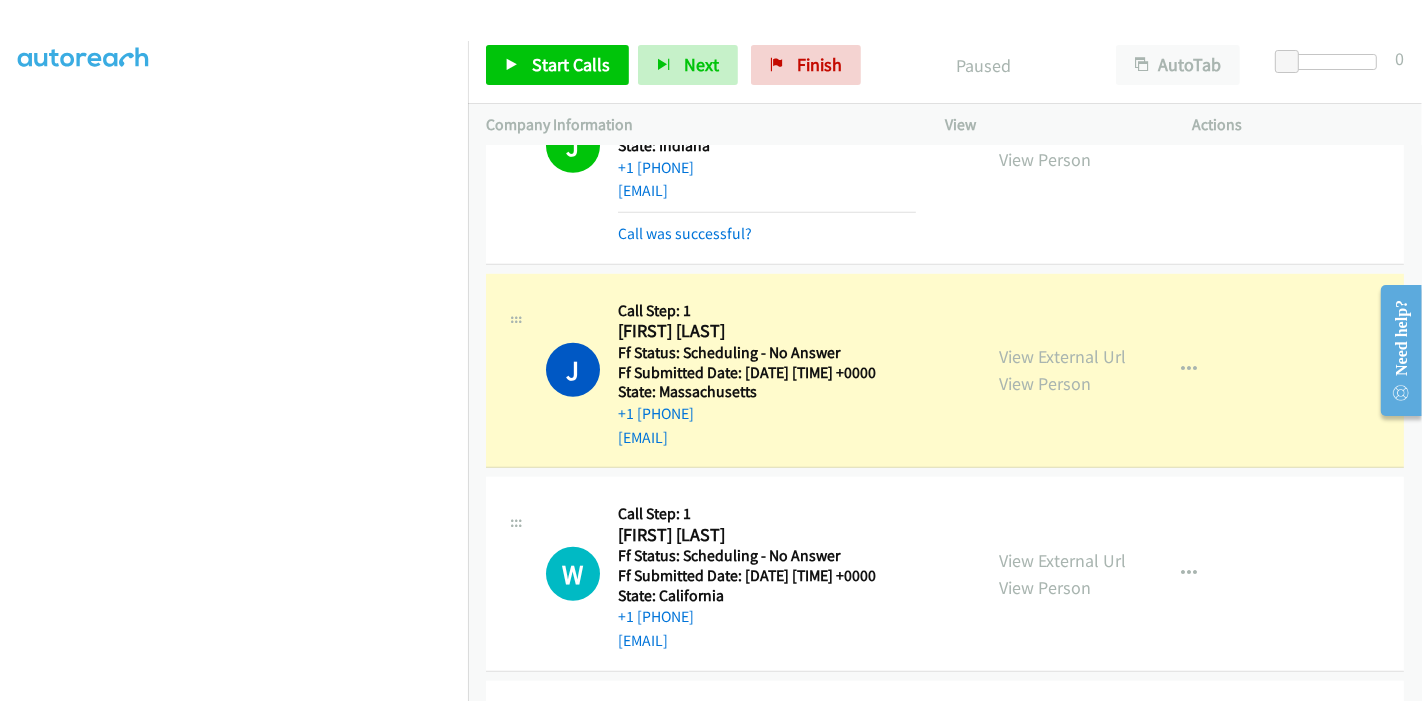 scroll, scrollTop: 1444, scrollLeft: 0, axis: vertical 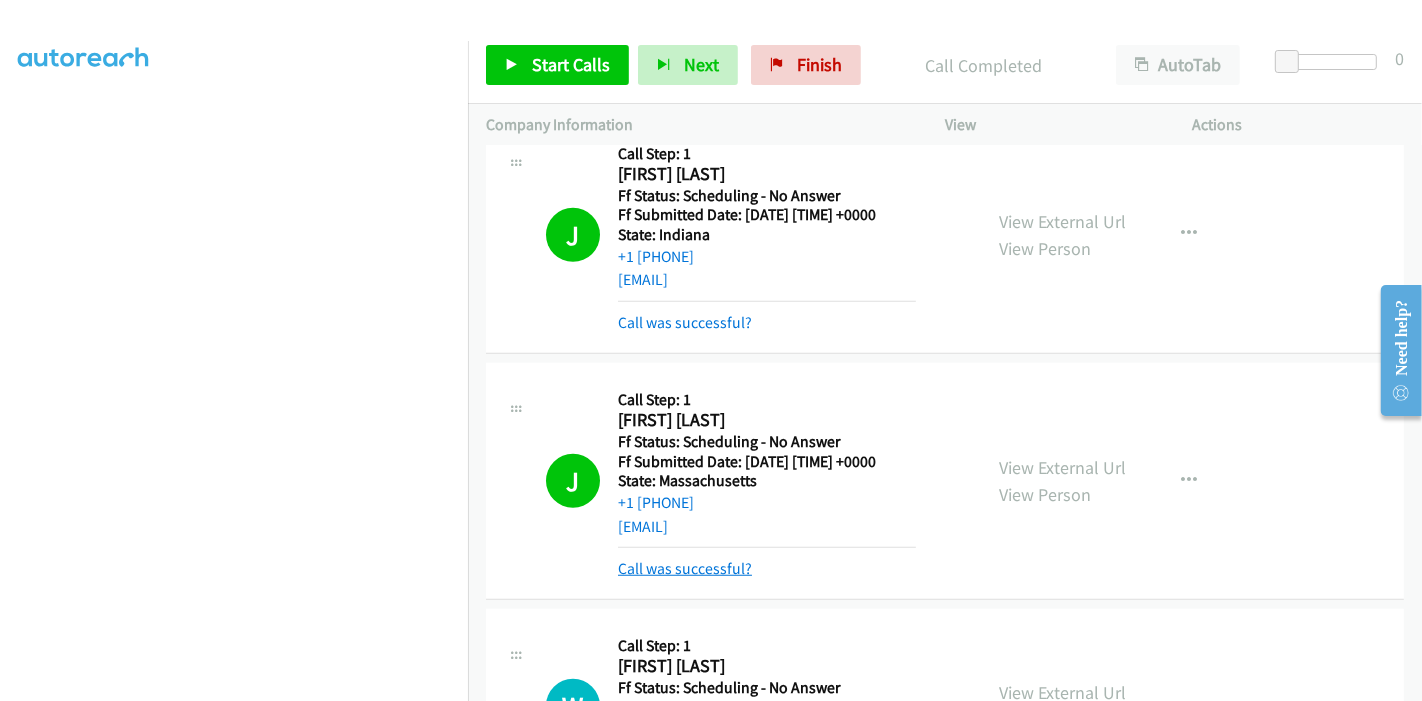 click on "Call was successful?" at bounding box center (685, 568) 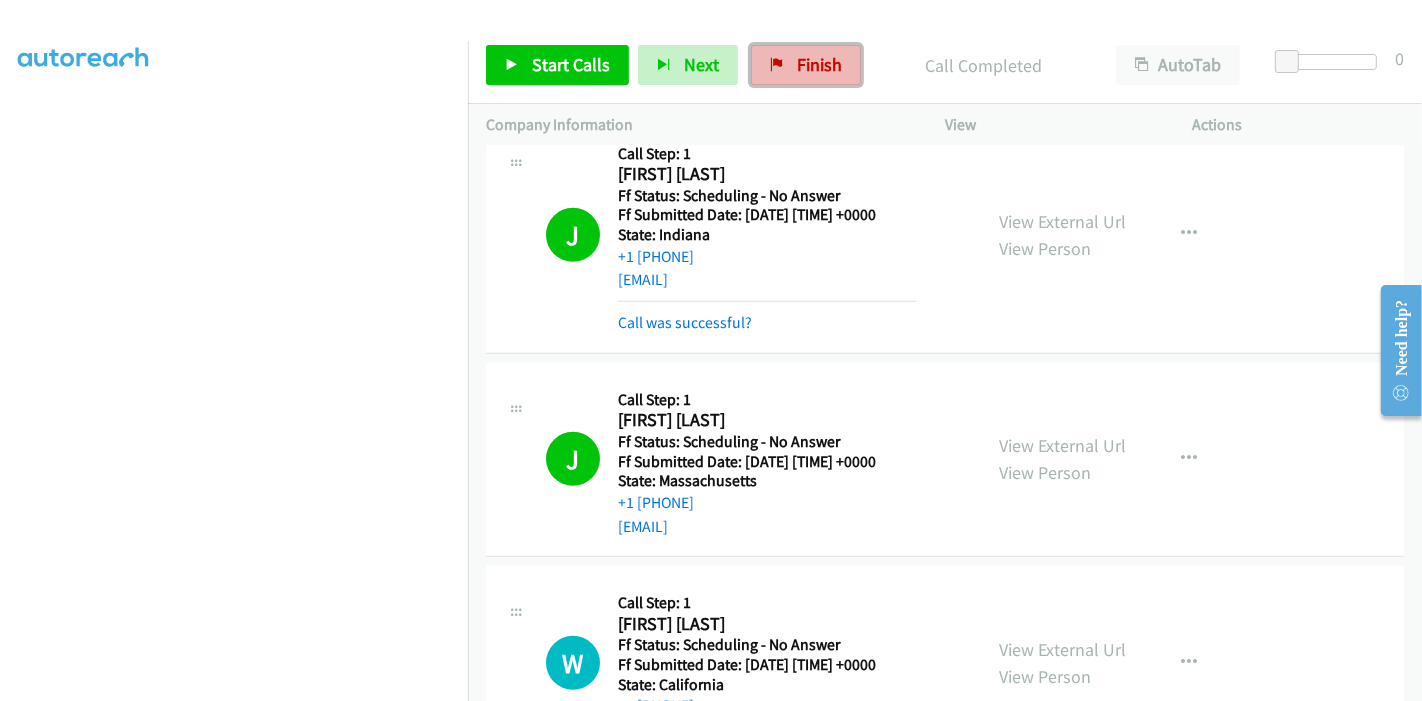 click on "Finish" at bounding box center (819, 64) 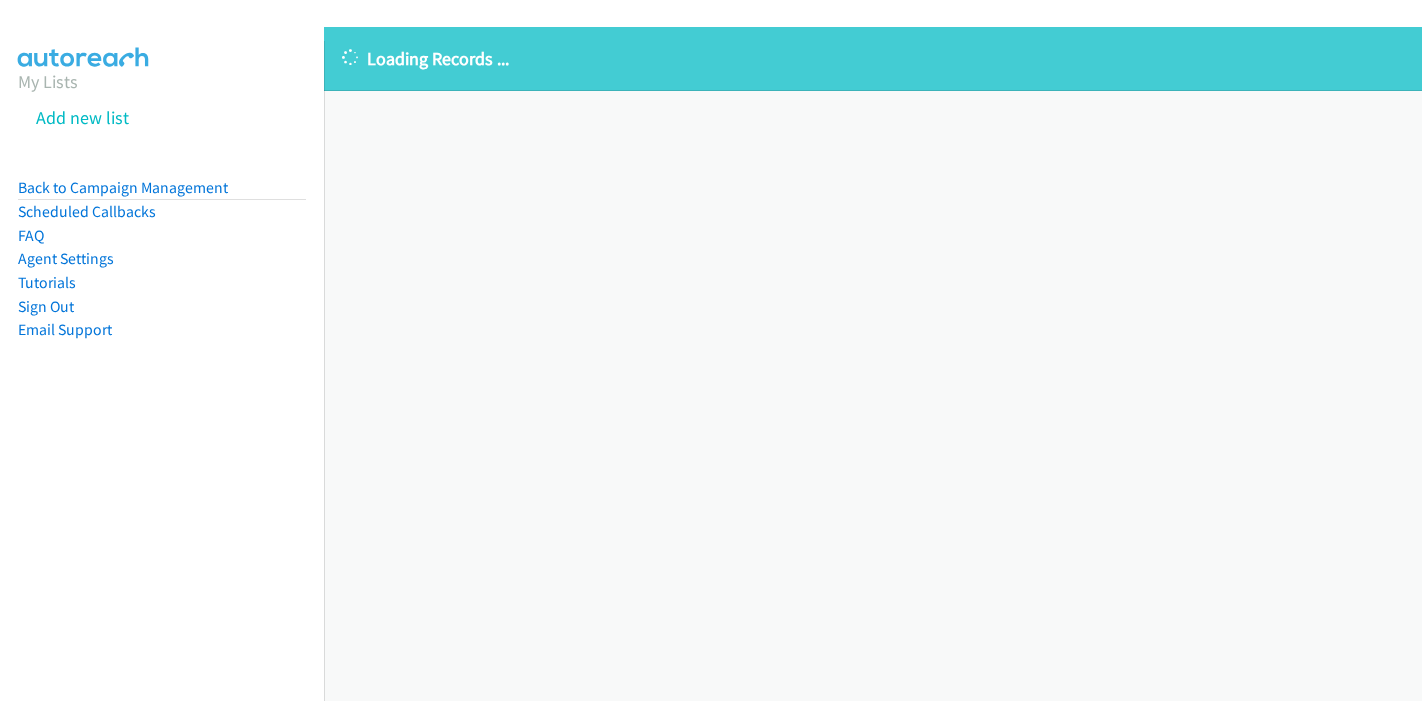 scroll, scrollTop: 0, scrollLeft: 0, axis: both 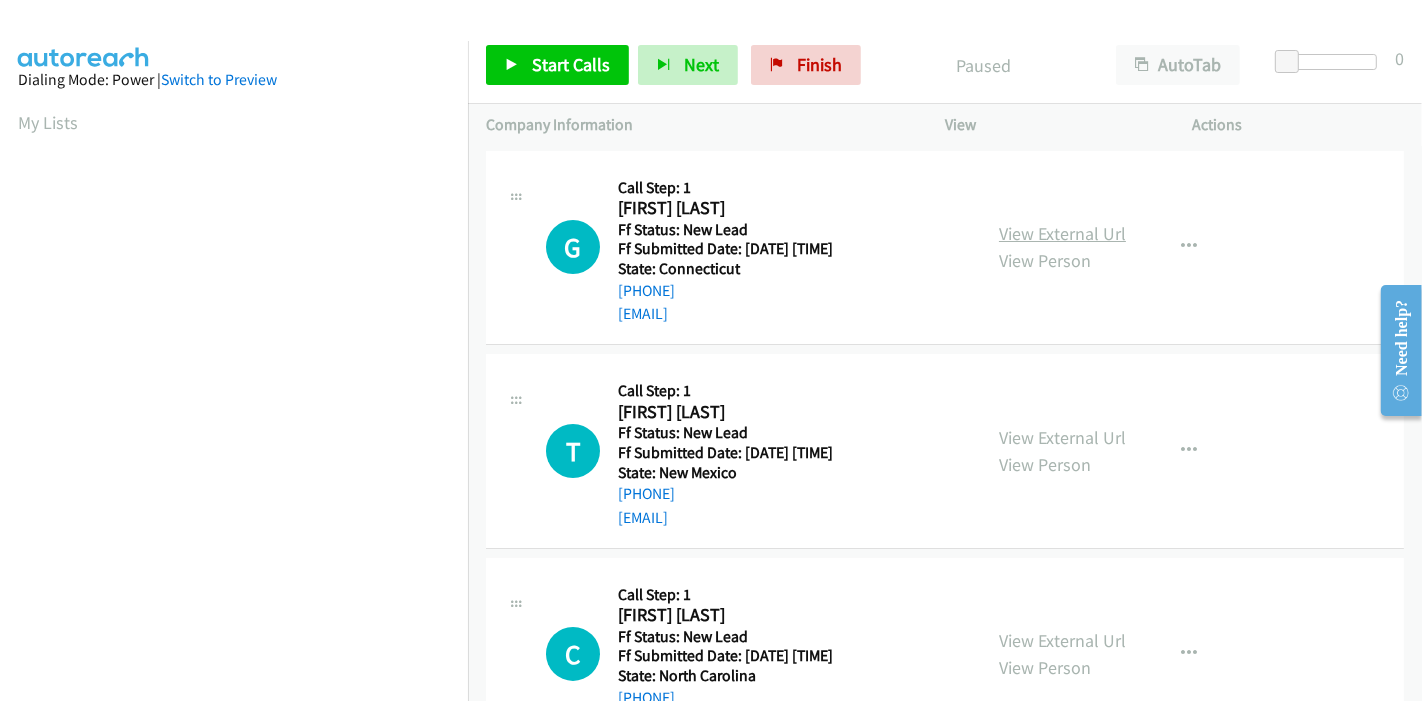 click on "View External Url" at bounding box center [1062, 233] 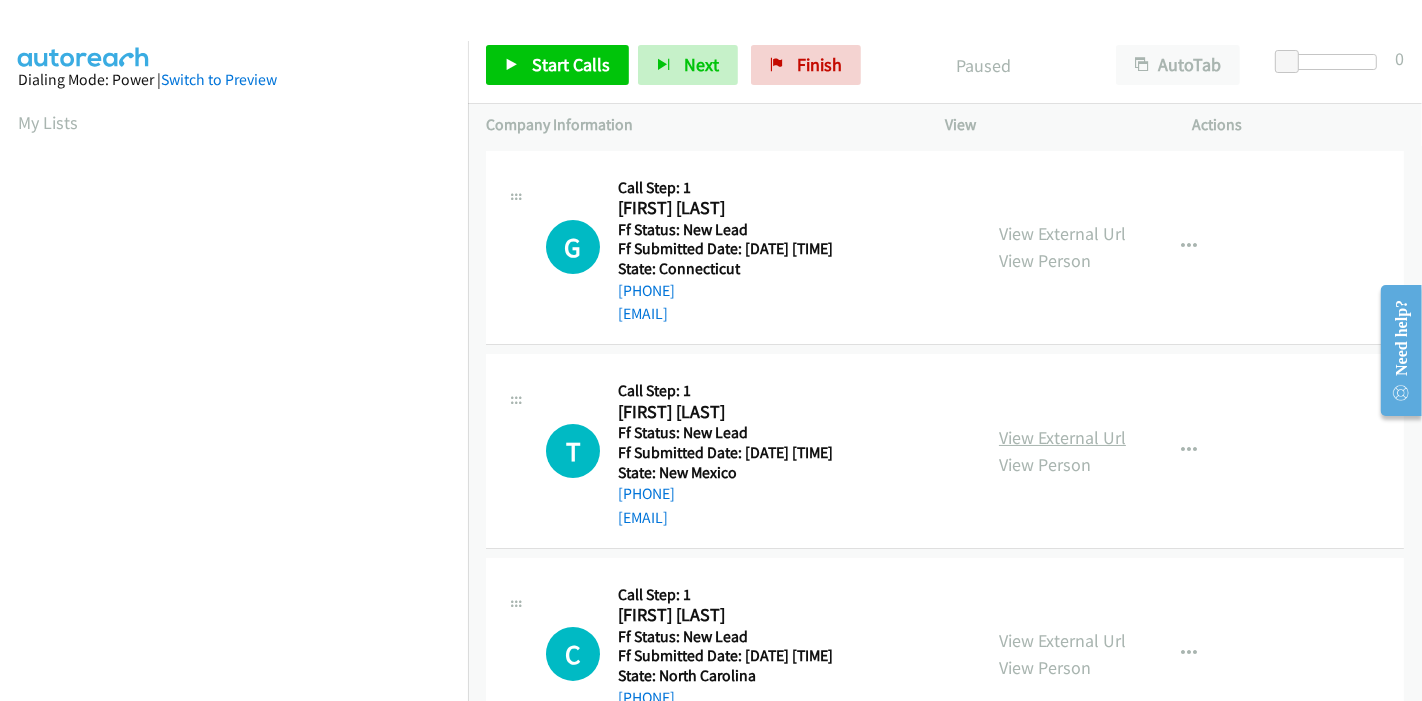 click on "View External Url" at bounding box center [1062, 437] 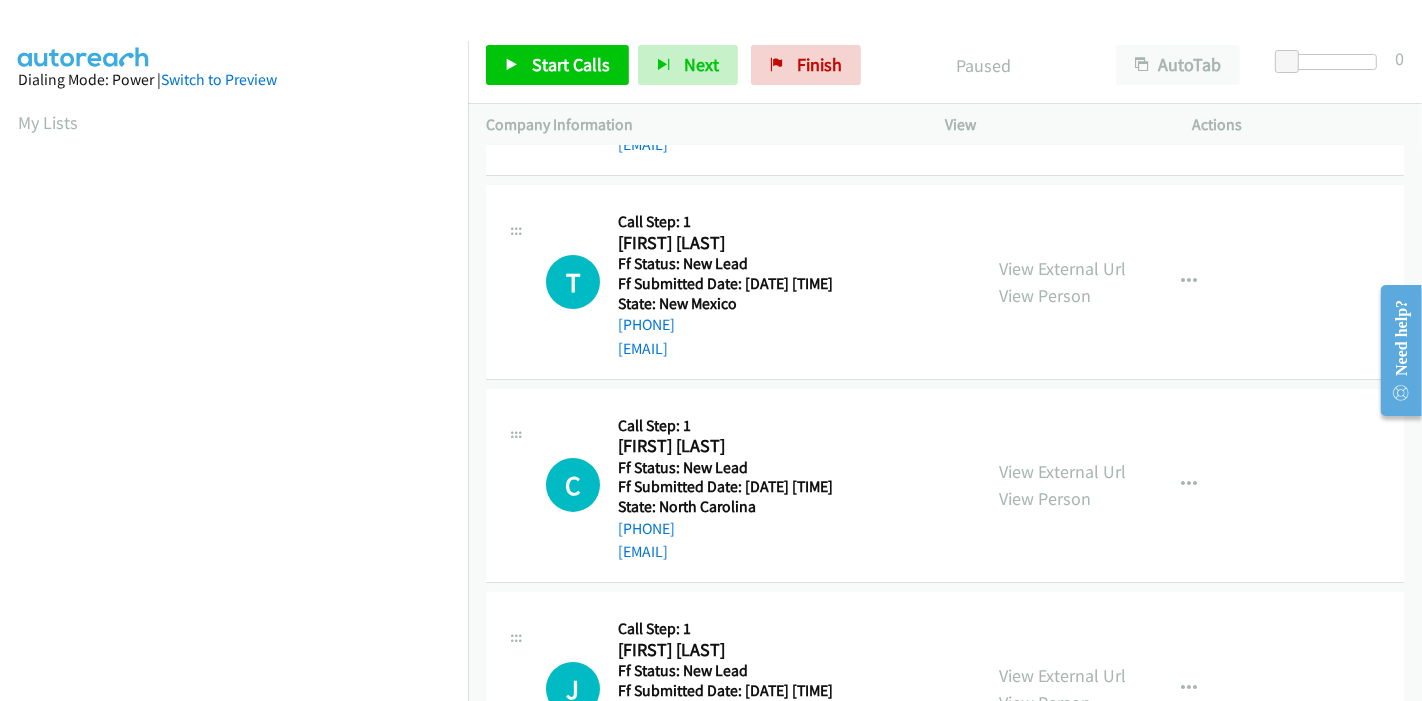 scroll, scrollTop: 222, scrollLeft: 0, axis: vertical 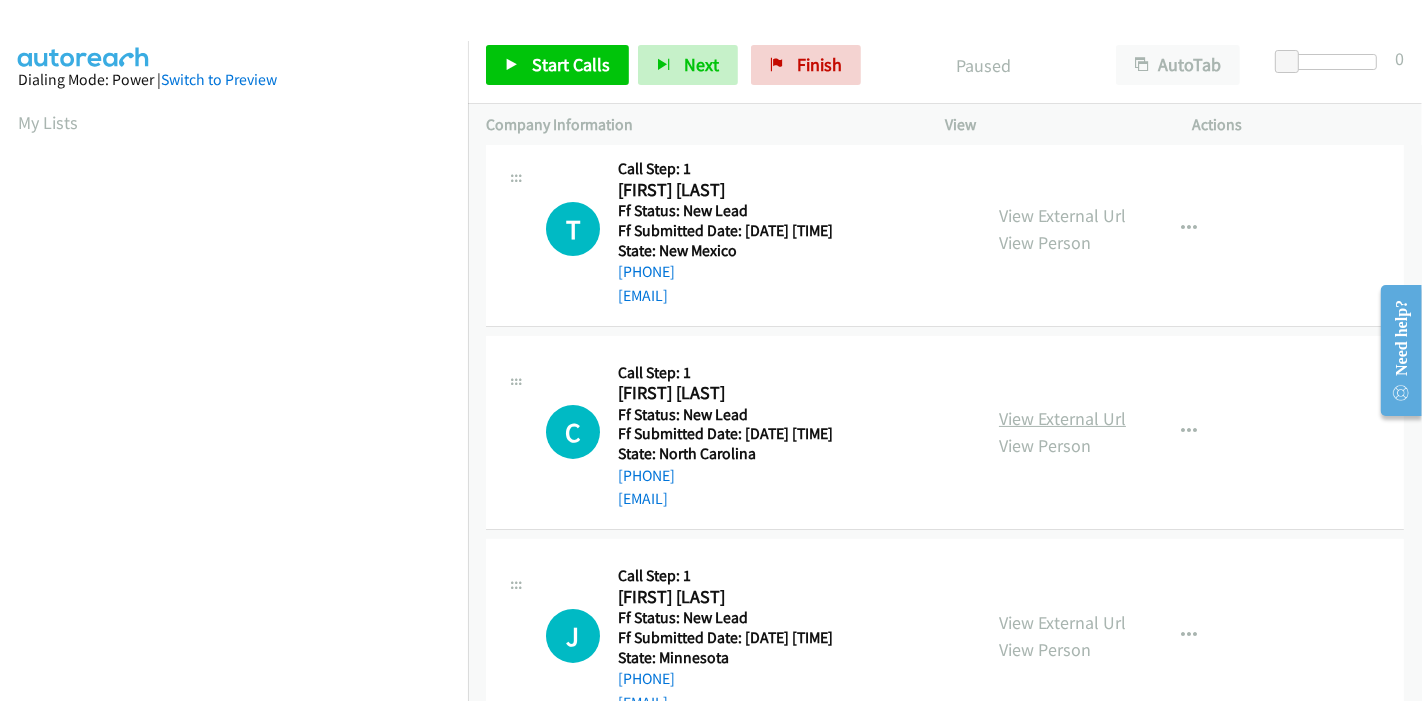 click on "View External Url" at bounding box center [1062, 418] 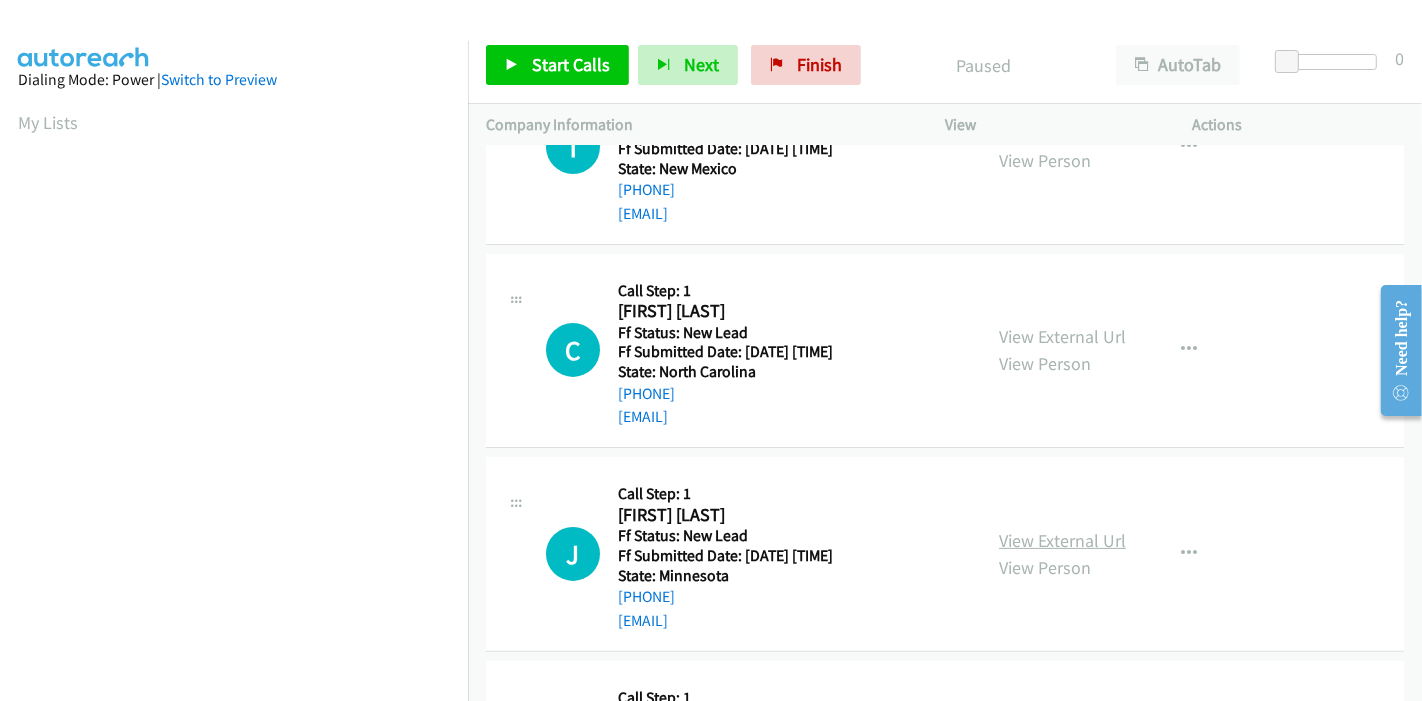 scroll, scrollTop: 444, scrollLeft: 0, axis: vertical 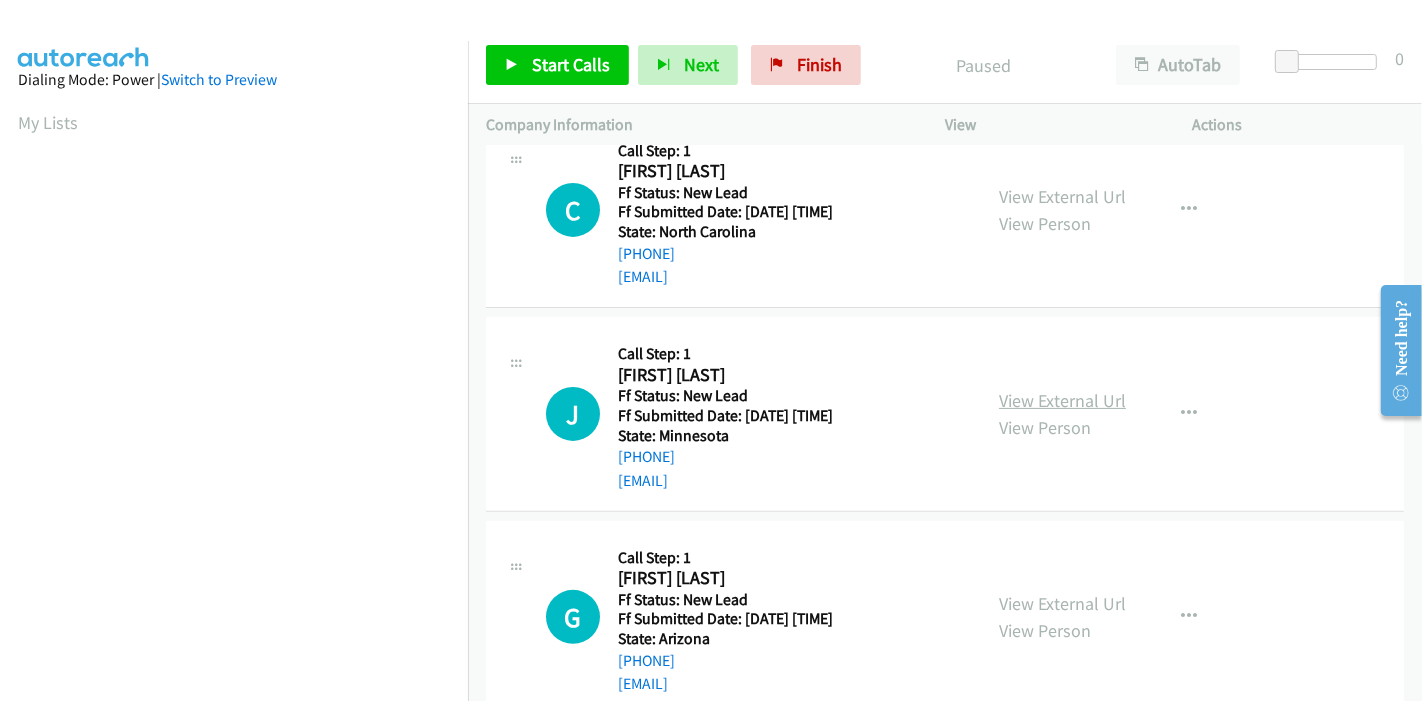click on "View External Url" at bounding box center [1062, 400] 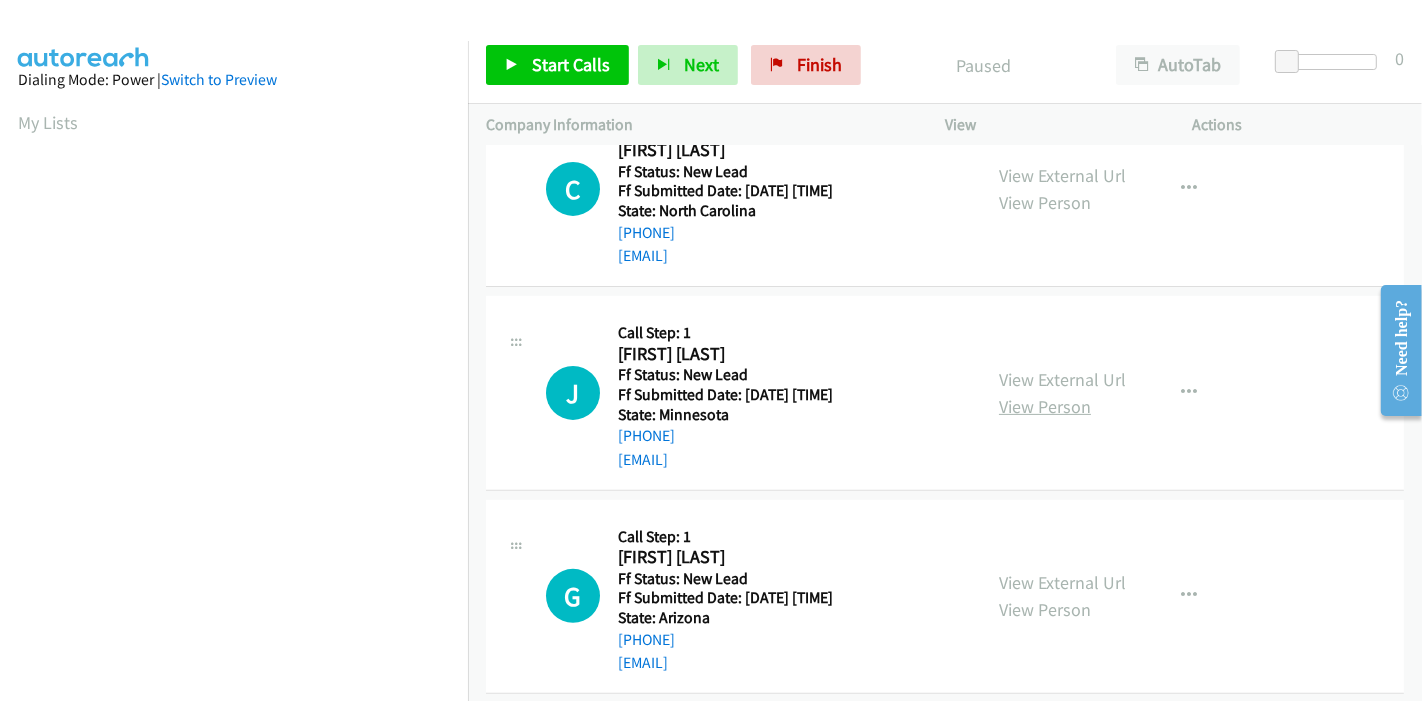 scroll, scrollTop: 487, scrollLeft: 0, axis: vertical 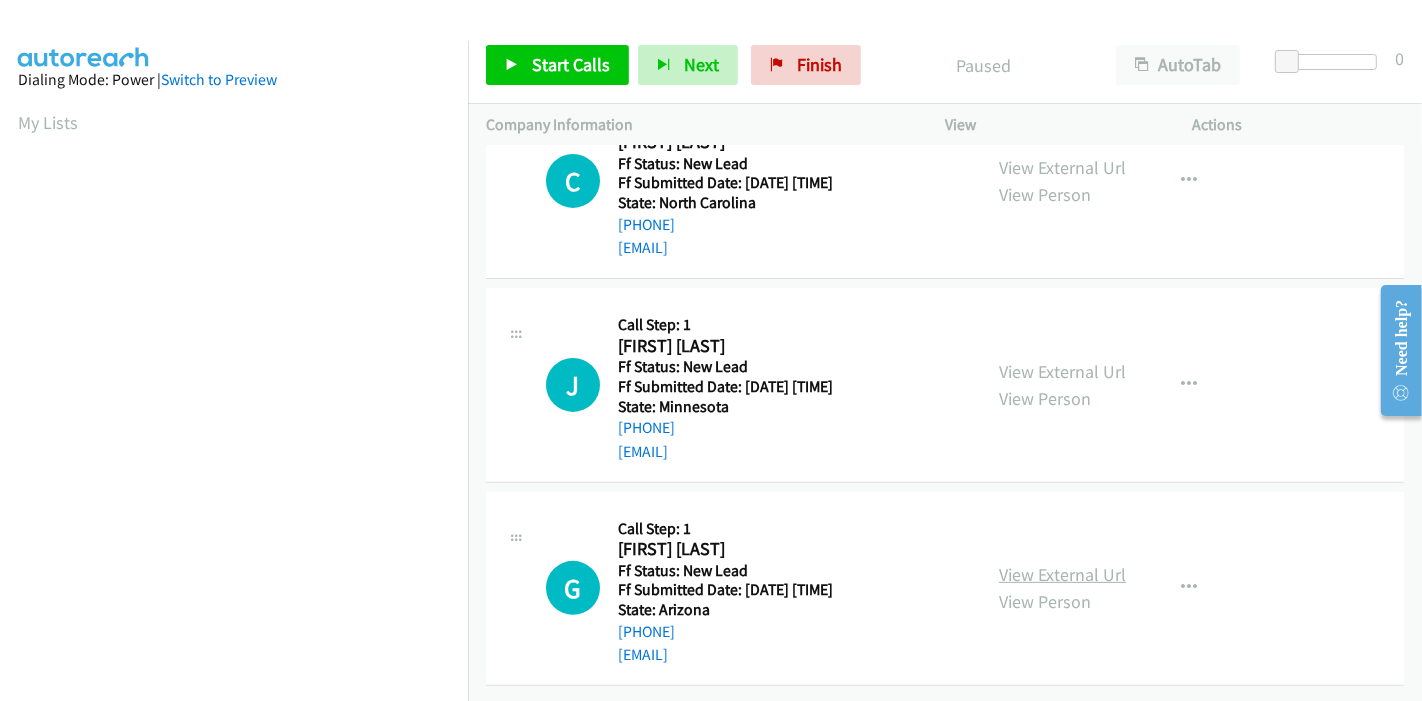 click on "View External Url" at bounding box center [1062, 574] 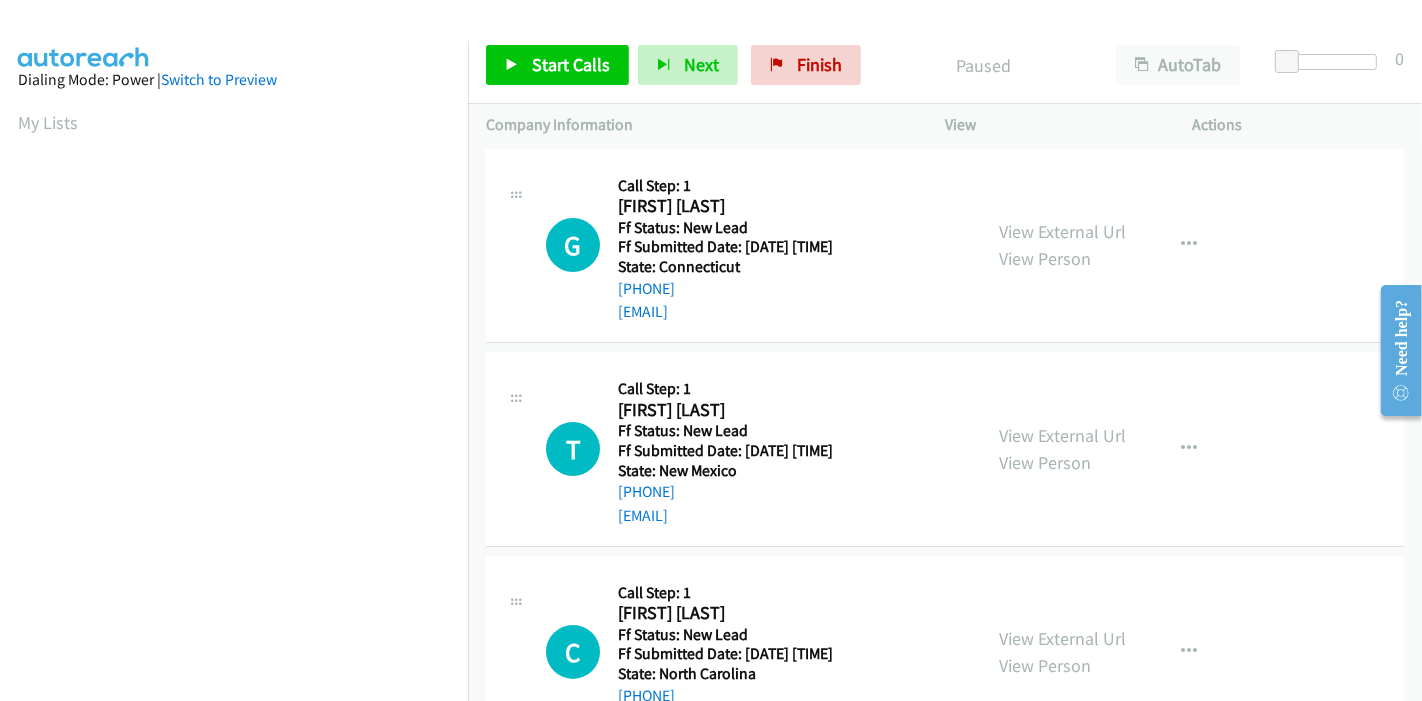 scroll, scrollTop: 0, scrollLeft: 0, axis: both 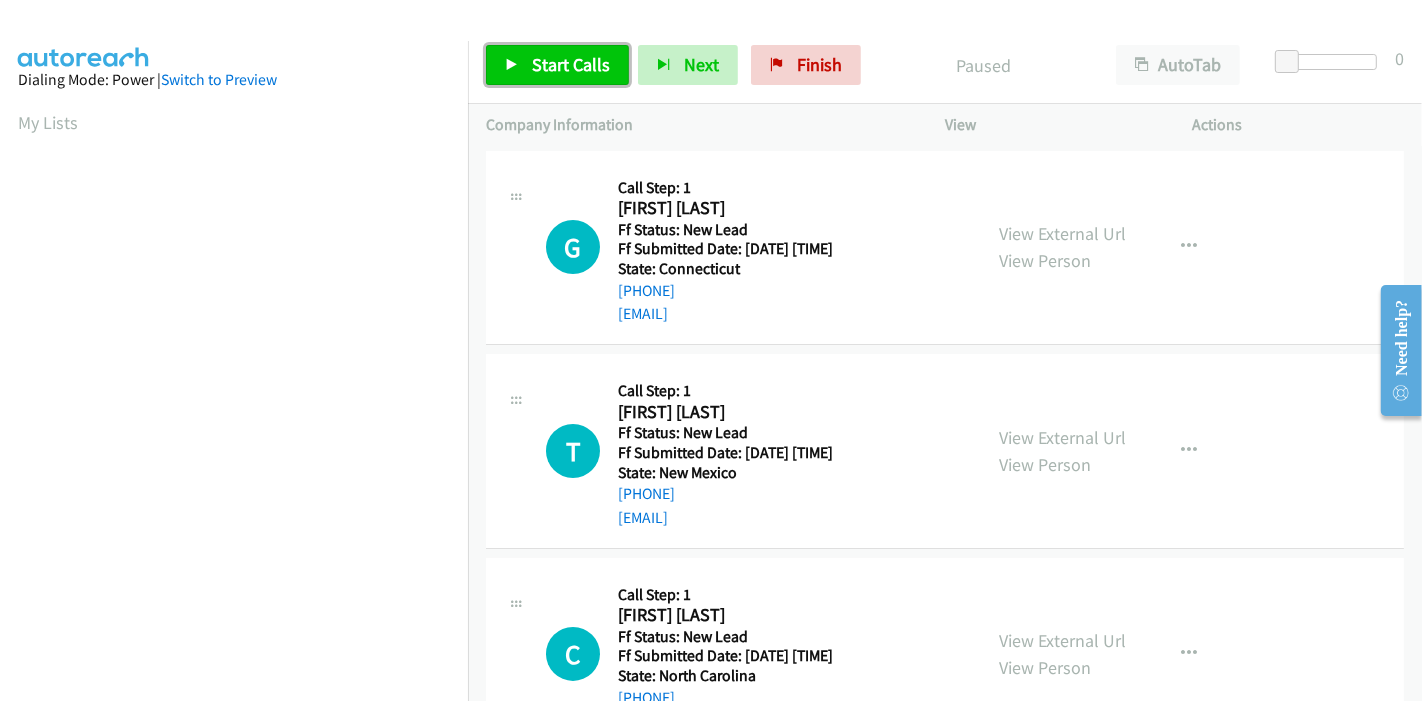 click at bounding box center [512, 66] 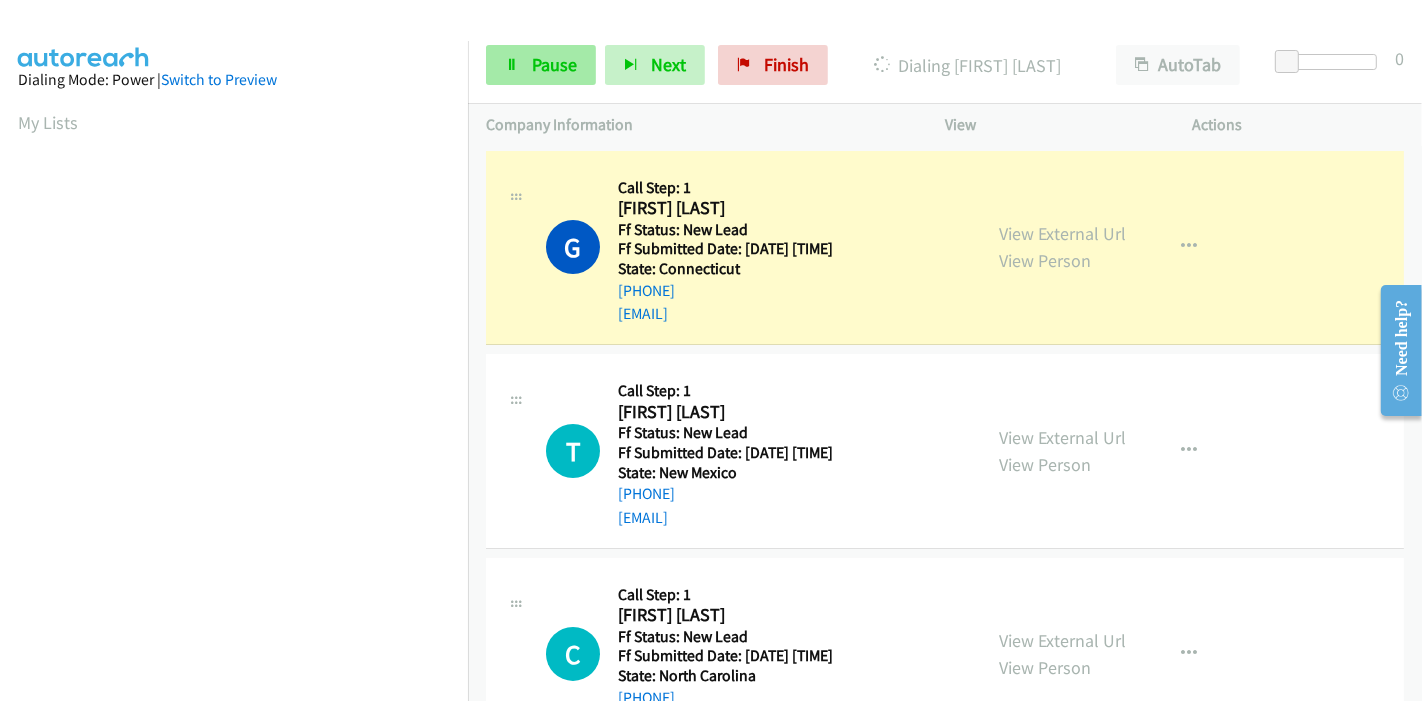 scroll, scrollTop: 422, scrollLeft: 0, axis: vertical 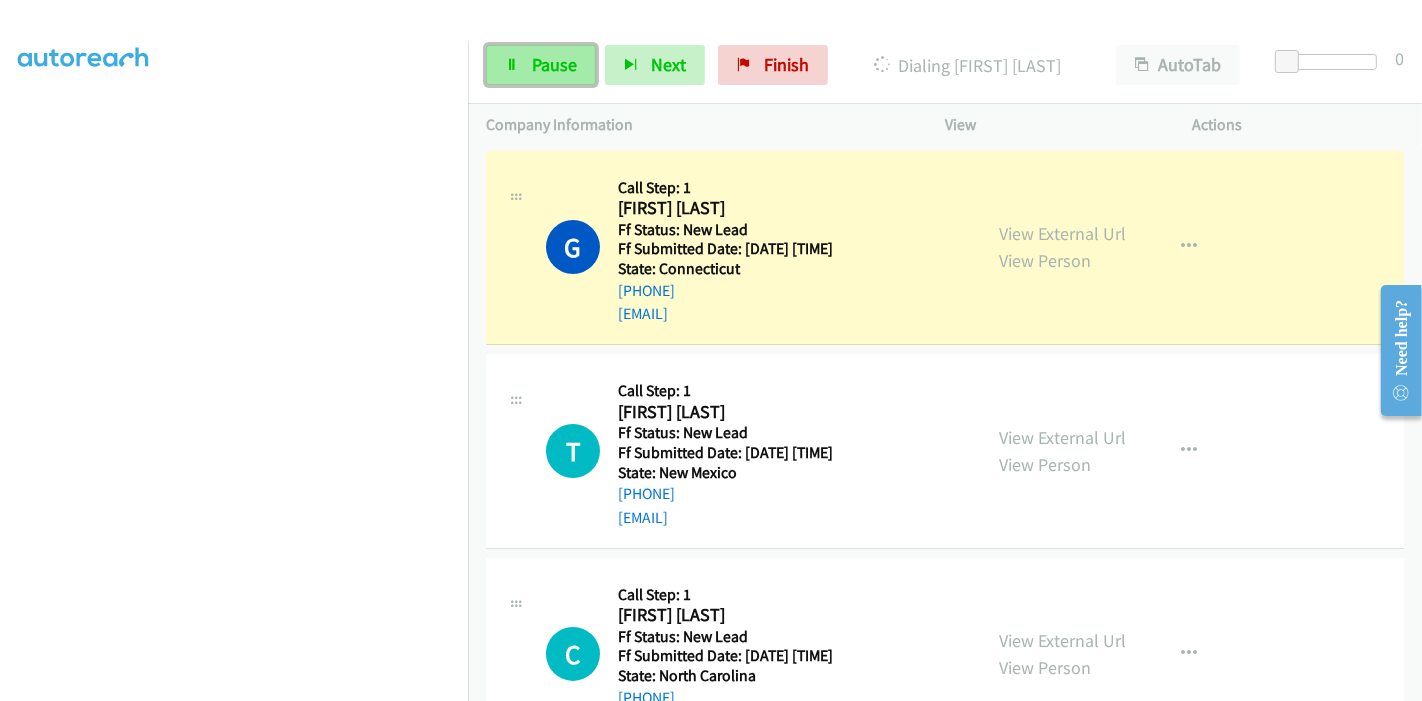click on "Pause" at bounding box center (554, 64) 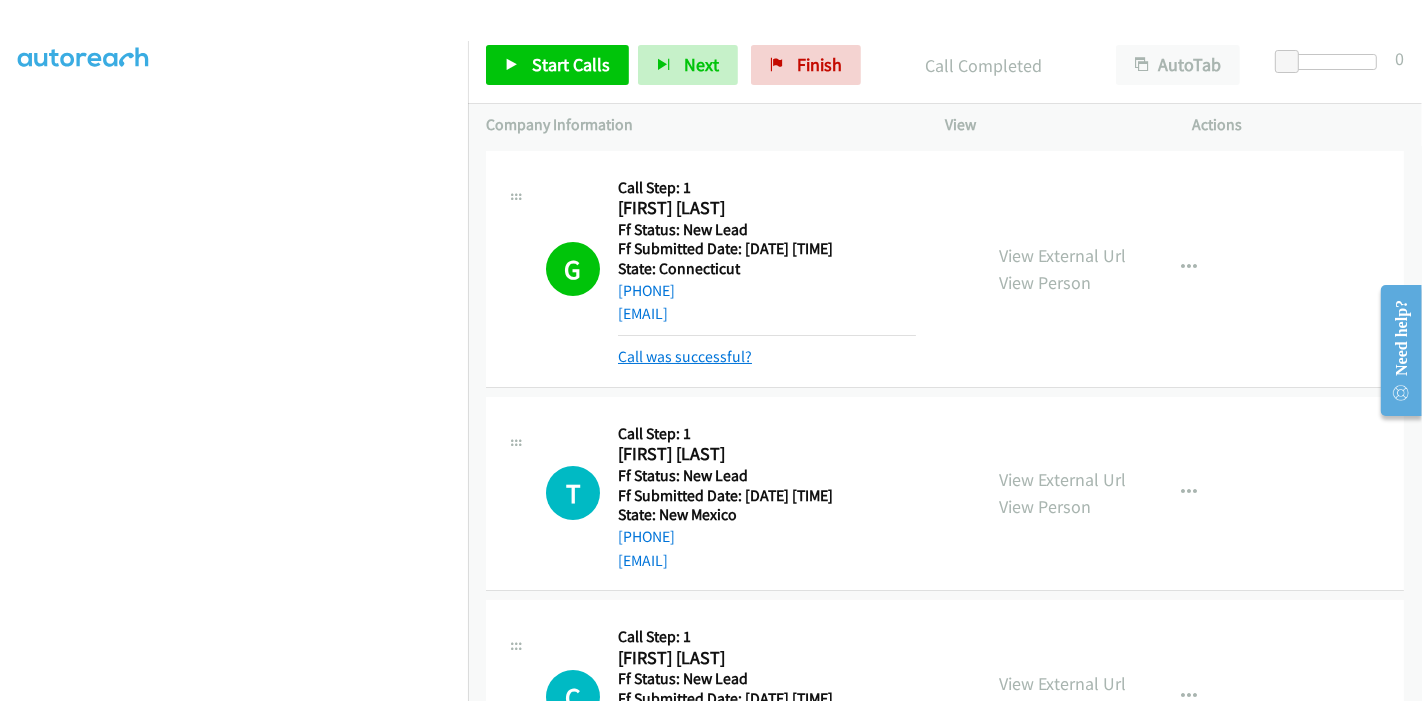 click on "Call was successful?" at bounding box center [685, 356] 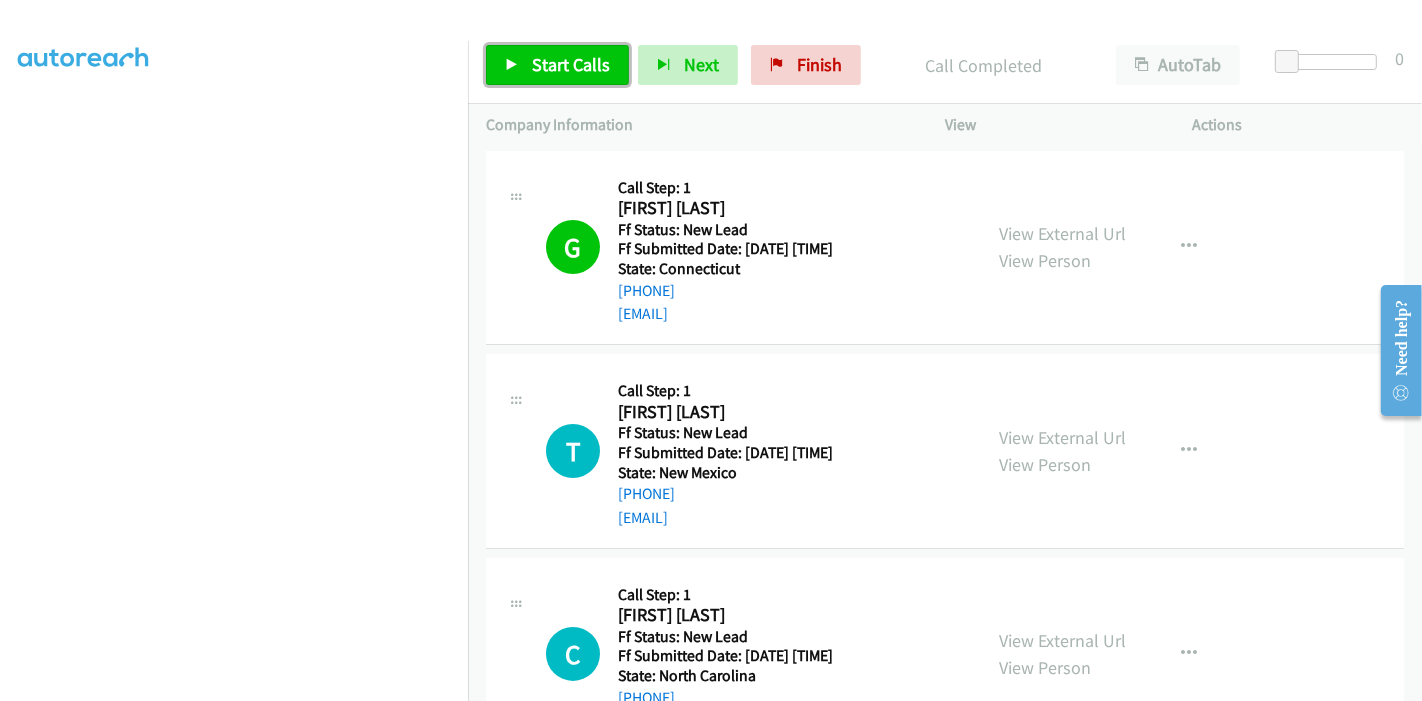 click on "Start Calls" at bounding box center (571, 64) 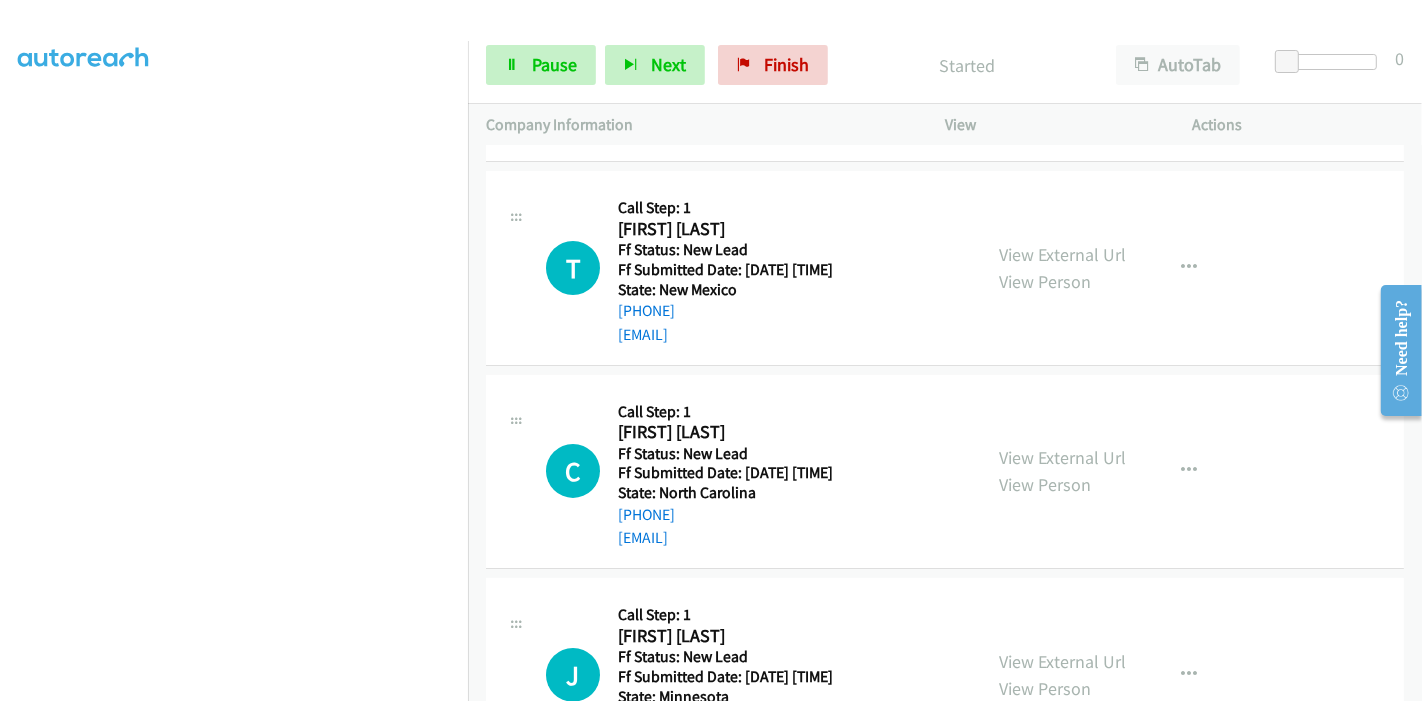 scroll, scrollTop: 222, scrollLeft: 0, axis: vertical 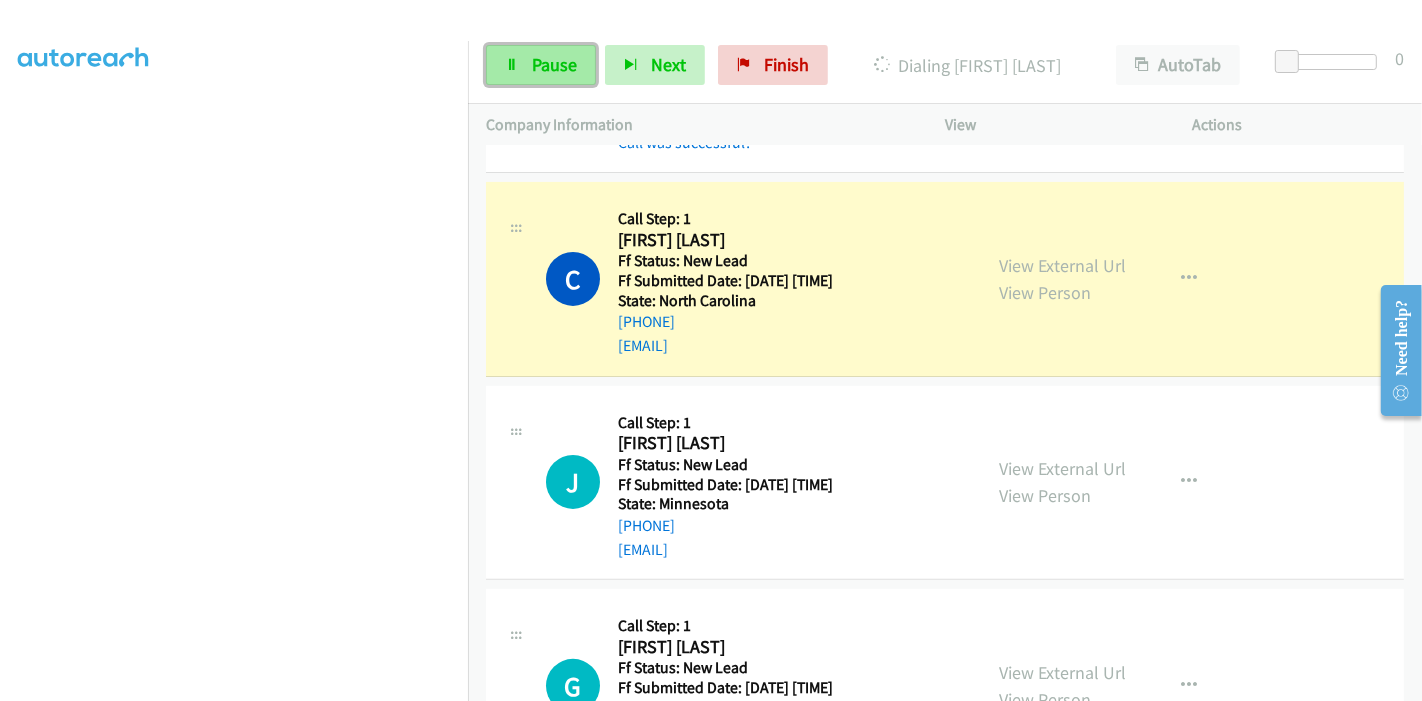 click on "Pause" at bounding box center (541, 65) 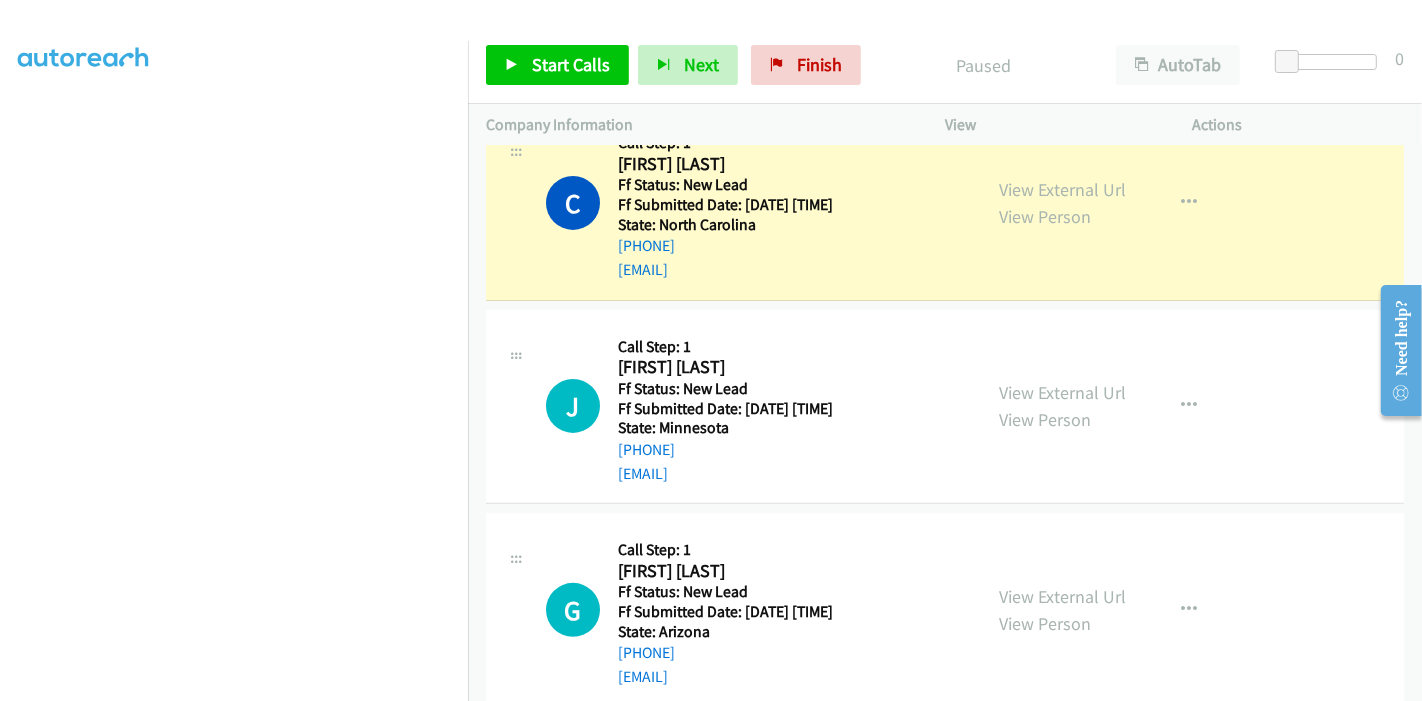 scroll, scrollTop: 529, scrollLeft: 0, axis: vertical 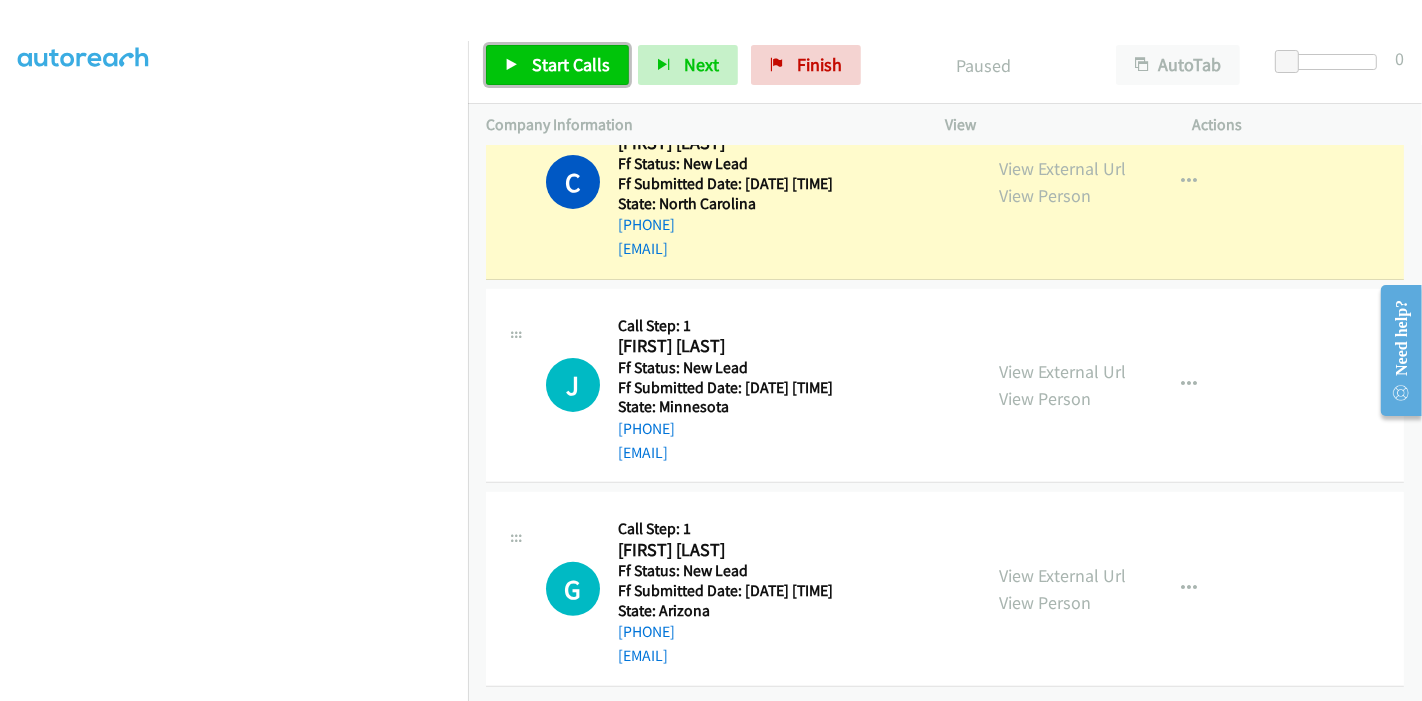 click on "Start Calls" at bounding box center [571, 64] 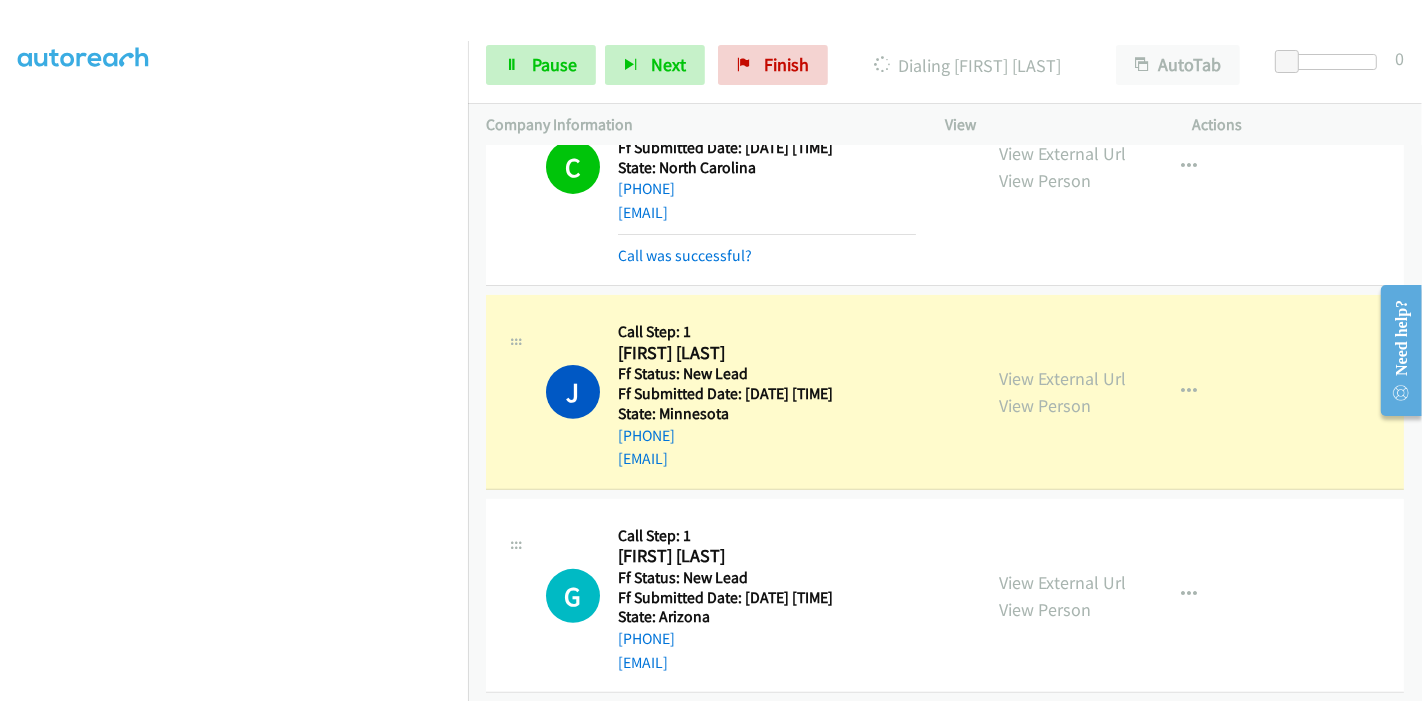 scroll, scrollTop: 551, scrollLeft: 0, axis: vertical 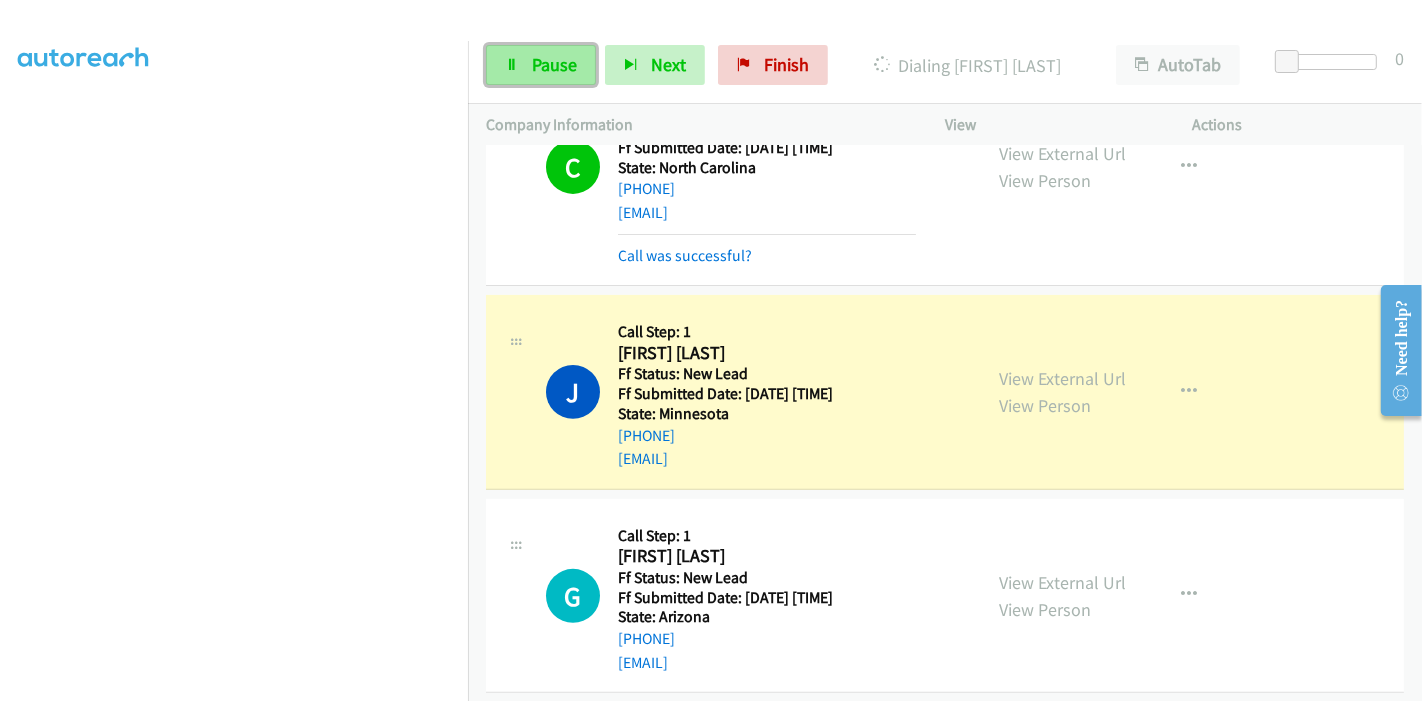 click on "Pause" at bounding box center (554, 64) 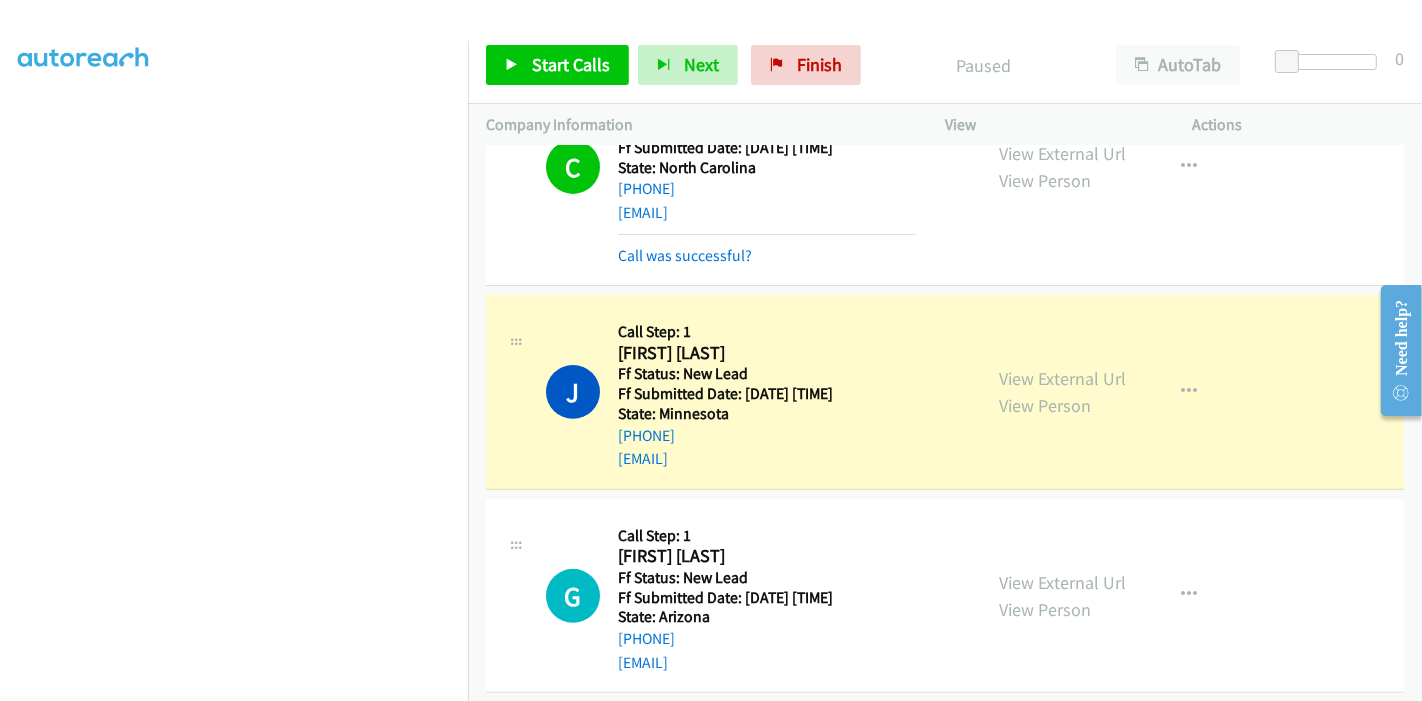scroll, scrollTop: 662, scrollLeft: 0, axis: vertical 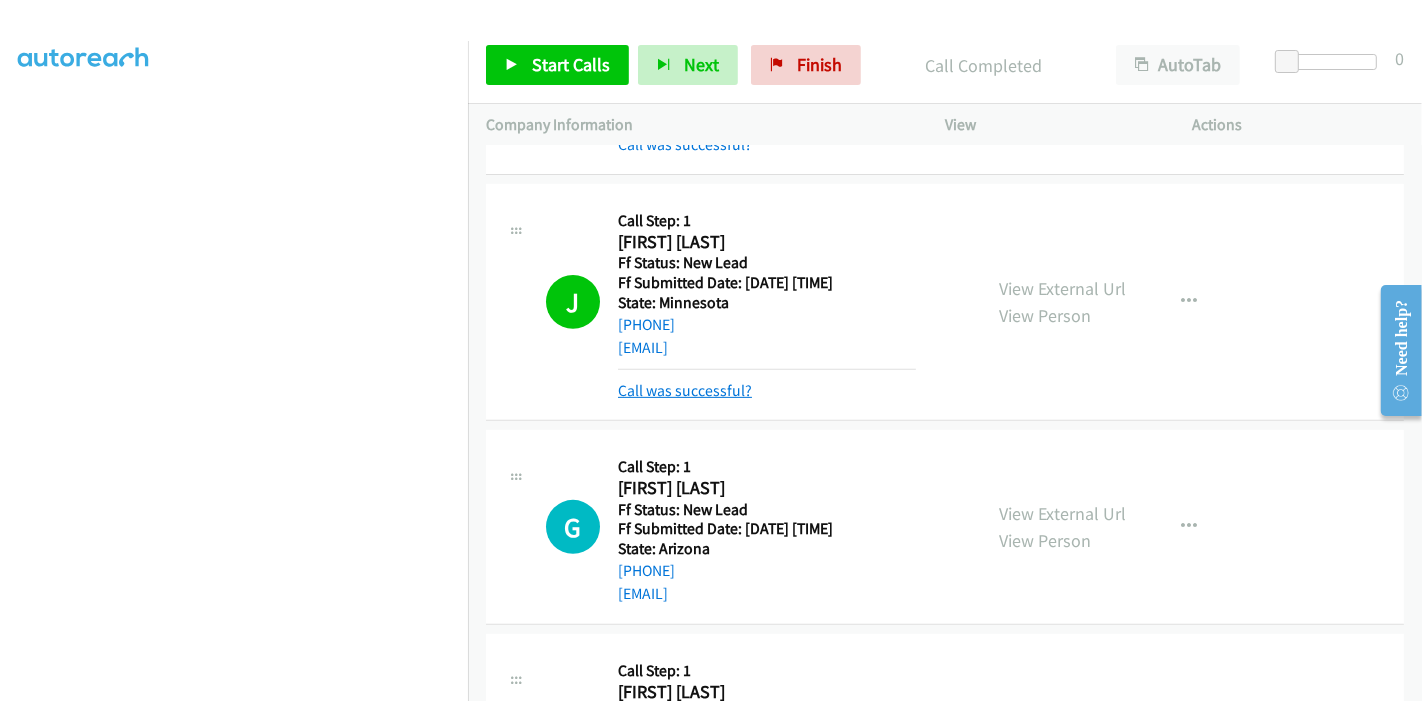 click on "Call was successful?" at bounding box center (685, 390) 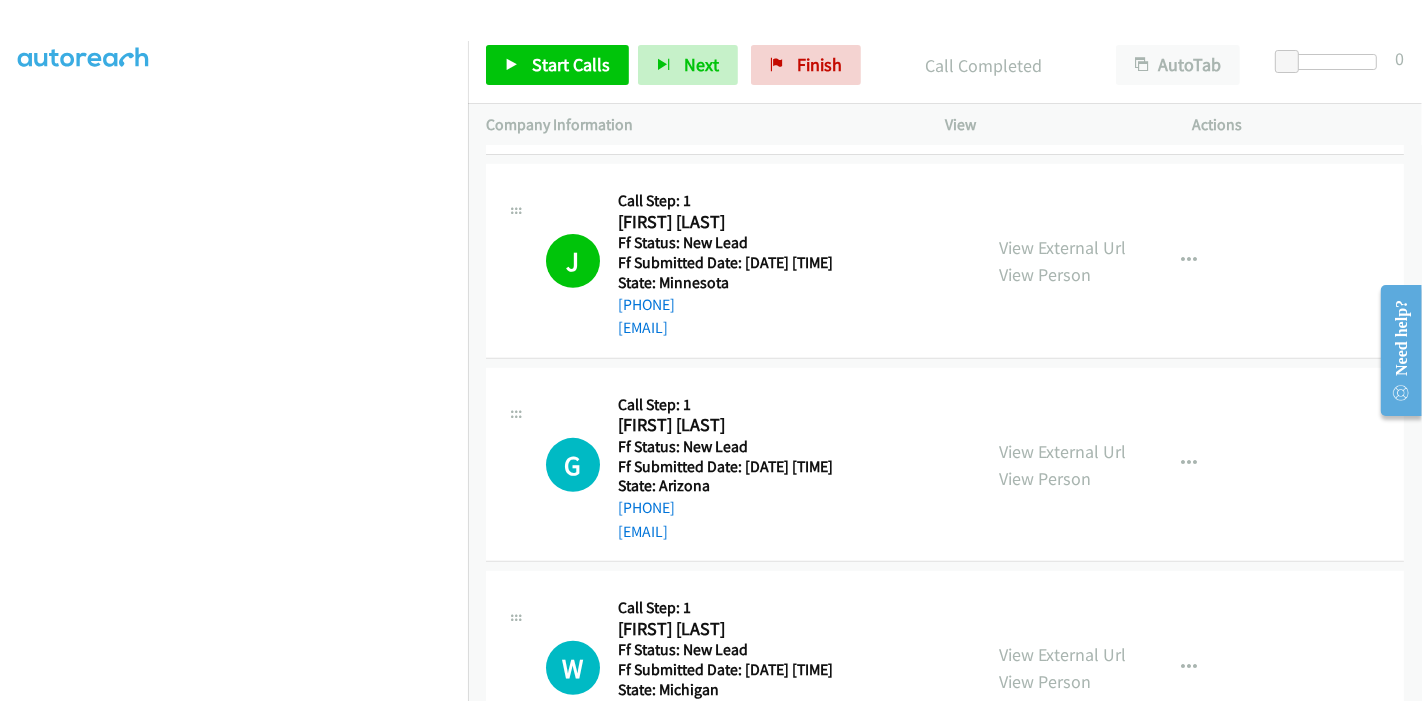 scroll, scrollTop: 625, scrollLeft: 0, axis: vertical 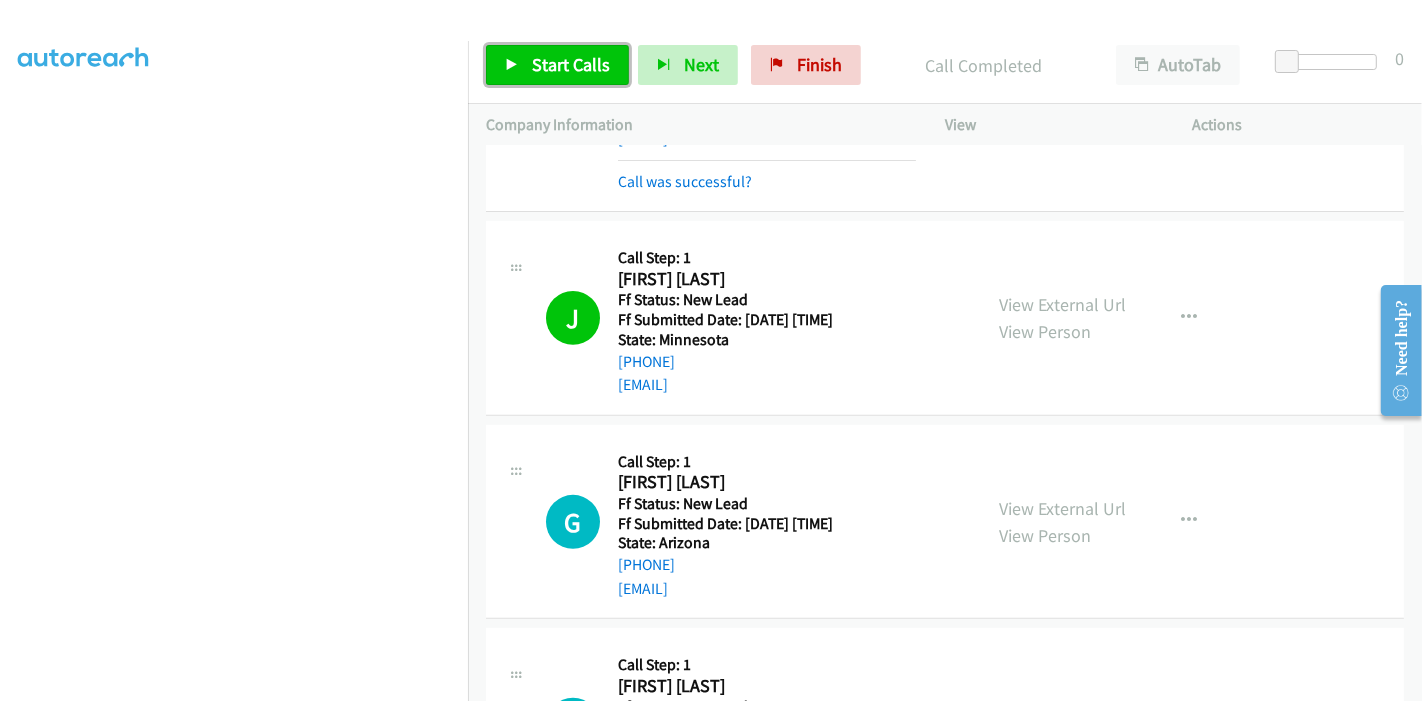 click on "Start Calls" at bounding box center (571, 64) 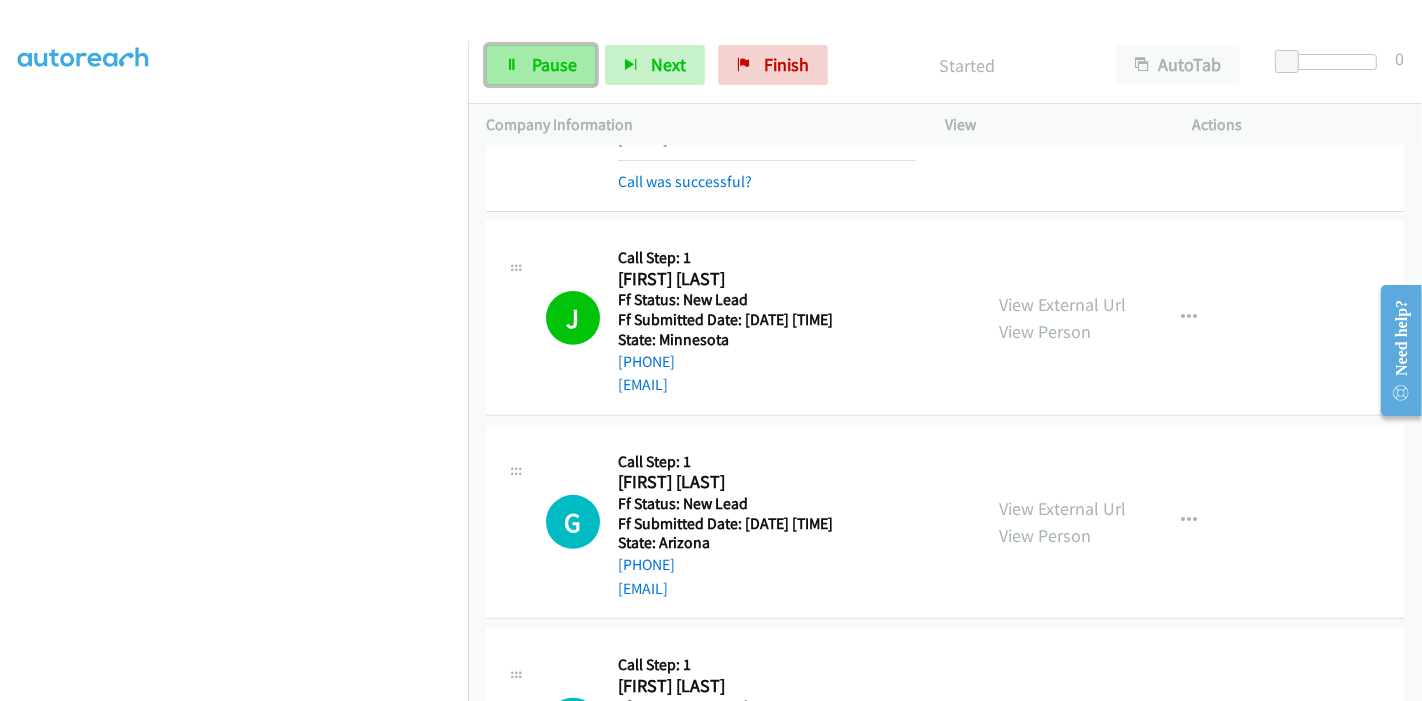click on "Pause" at bounding box center [541, 65] 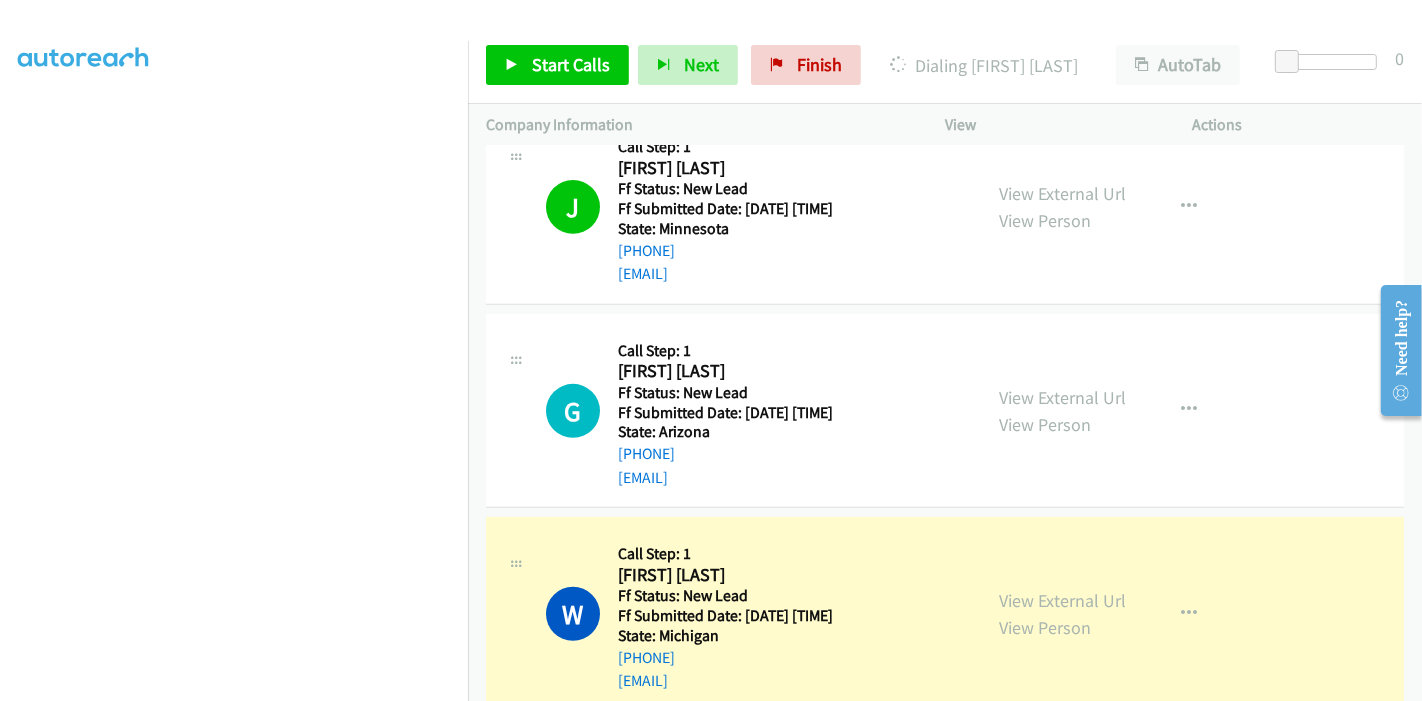 scroll, scrollTop: 848, scrollLeft: 0, axis: vertical 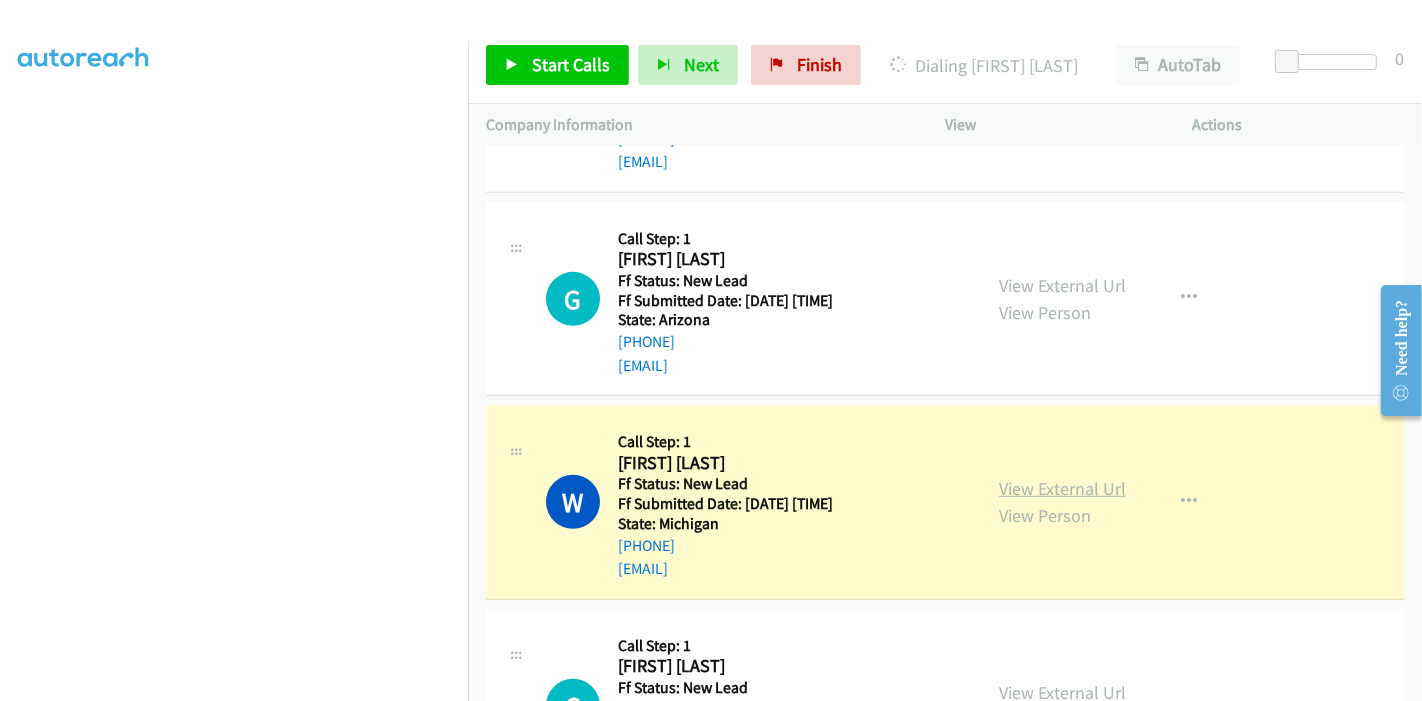 click on "View External Url" at bounding box center [1062, 488] 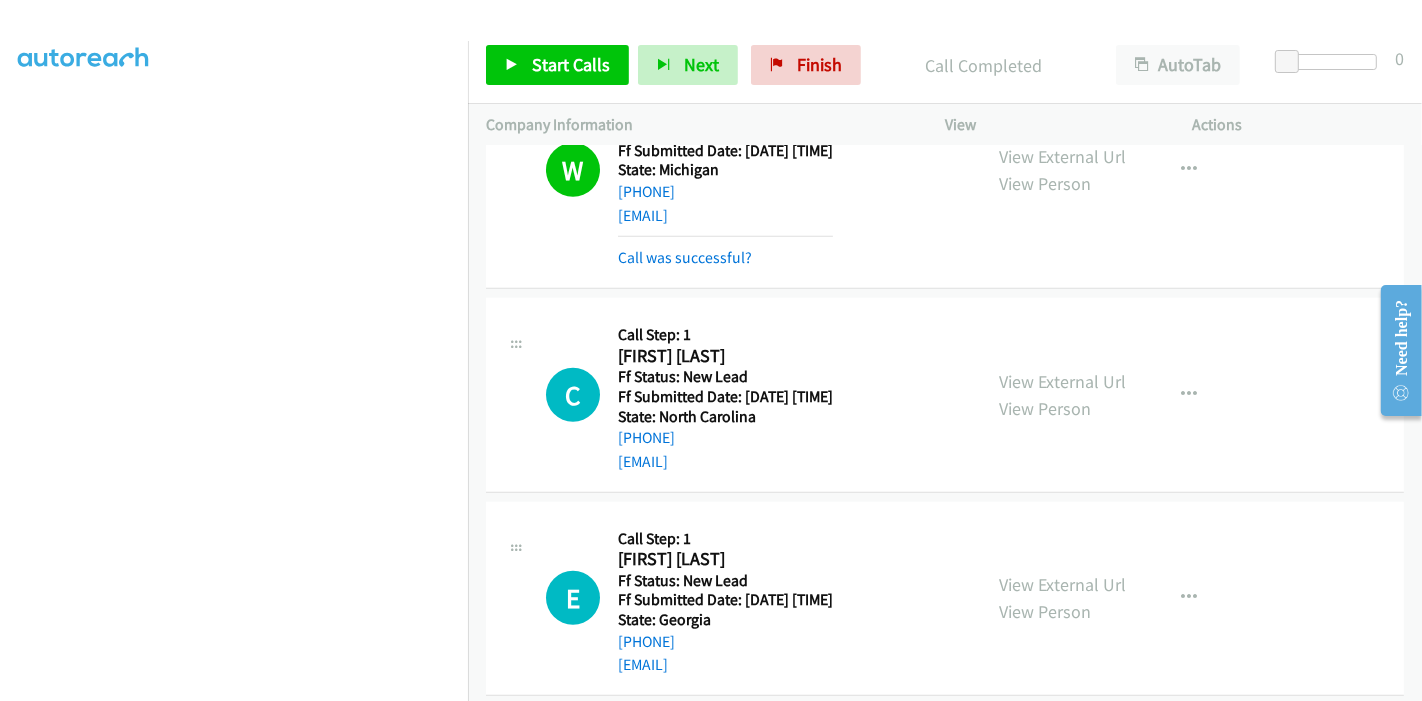 scroll, scrollTop: 1209, scrollLeft: 0, axis: vertical 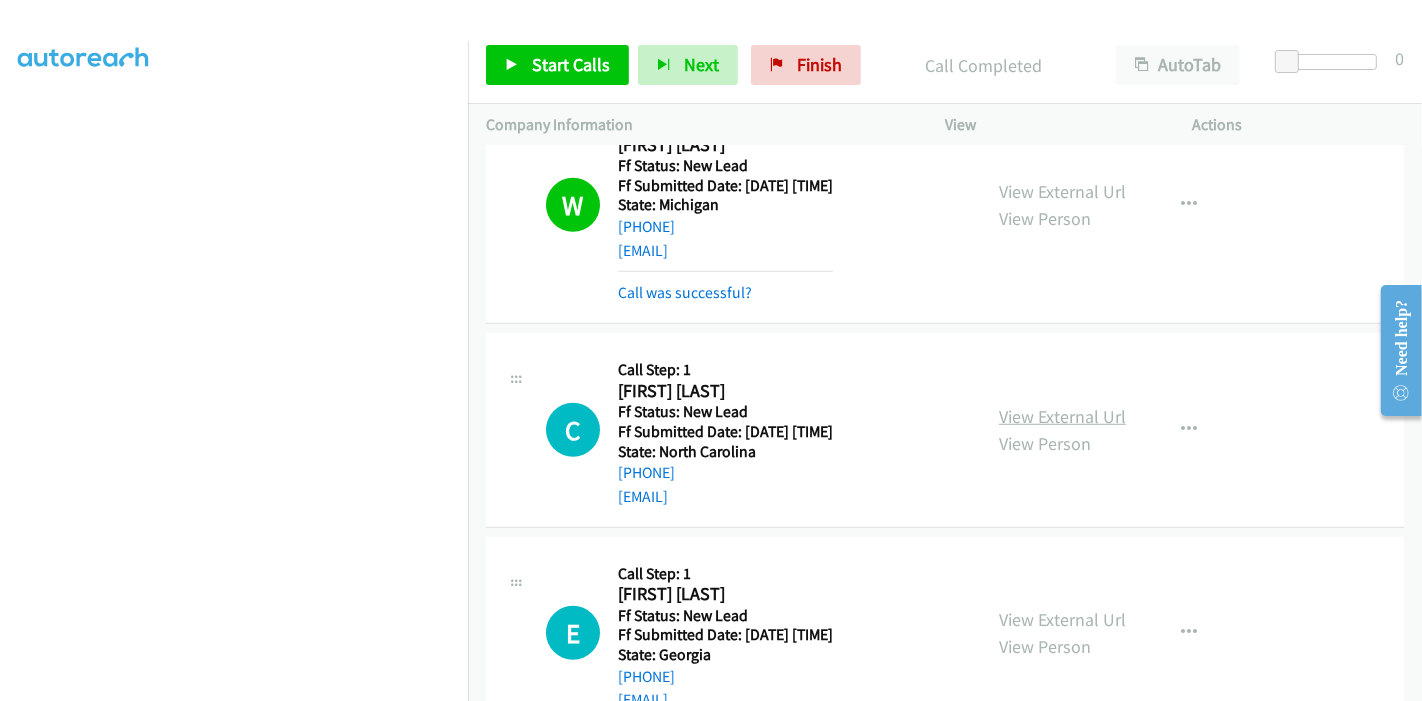 click on "View External Url" at bounding box center (1062, 416) 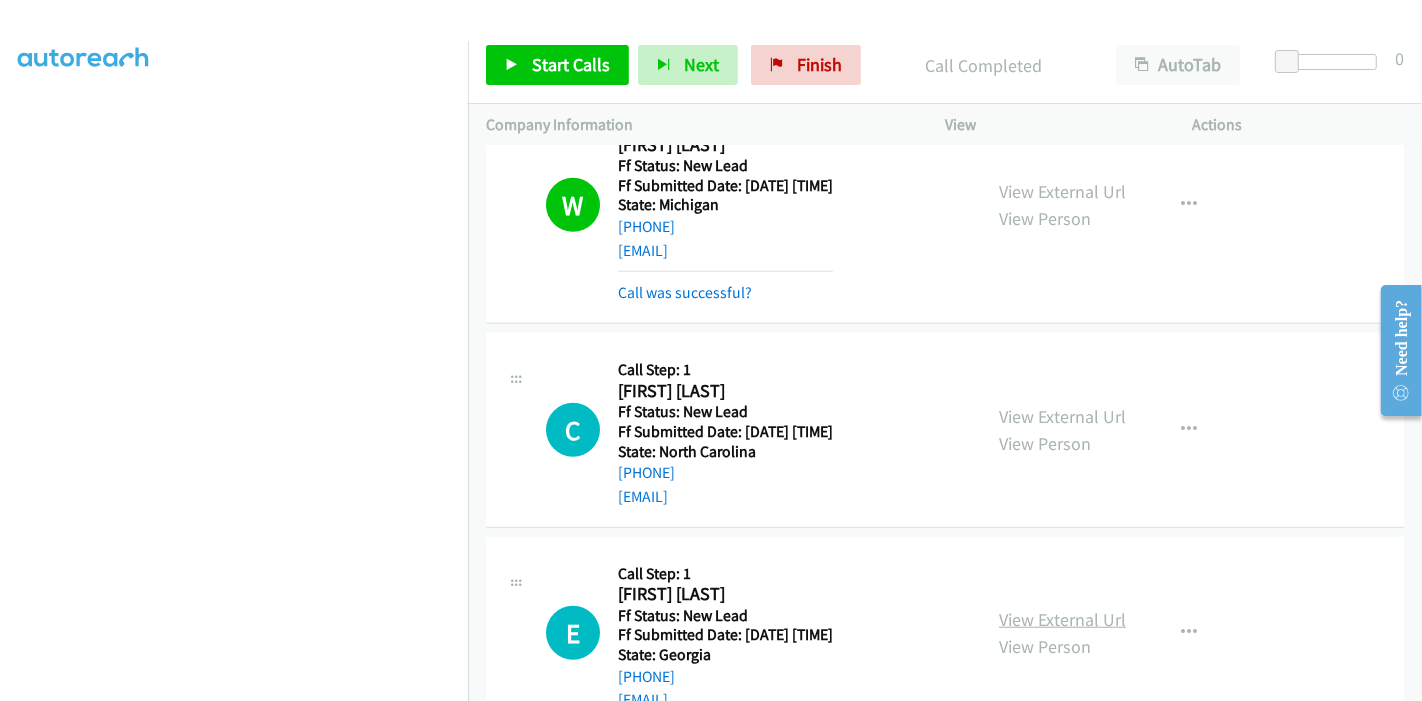 click on "View External Url" at bounding box center [1062, 619] 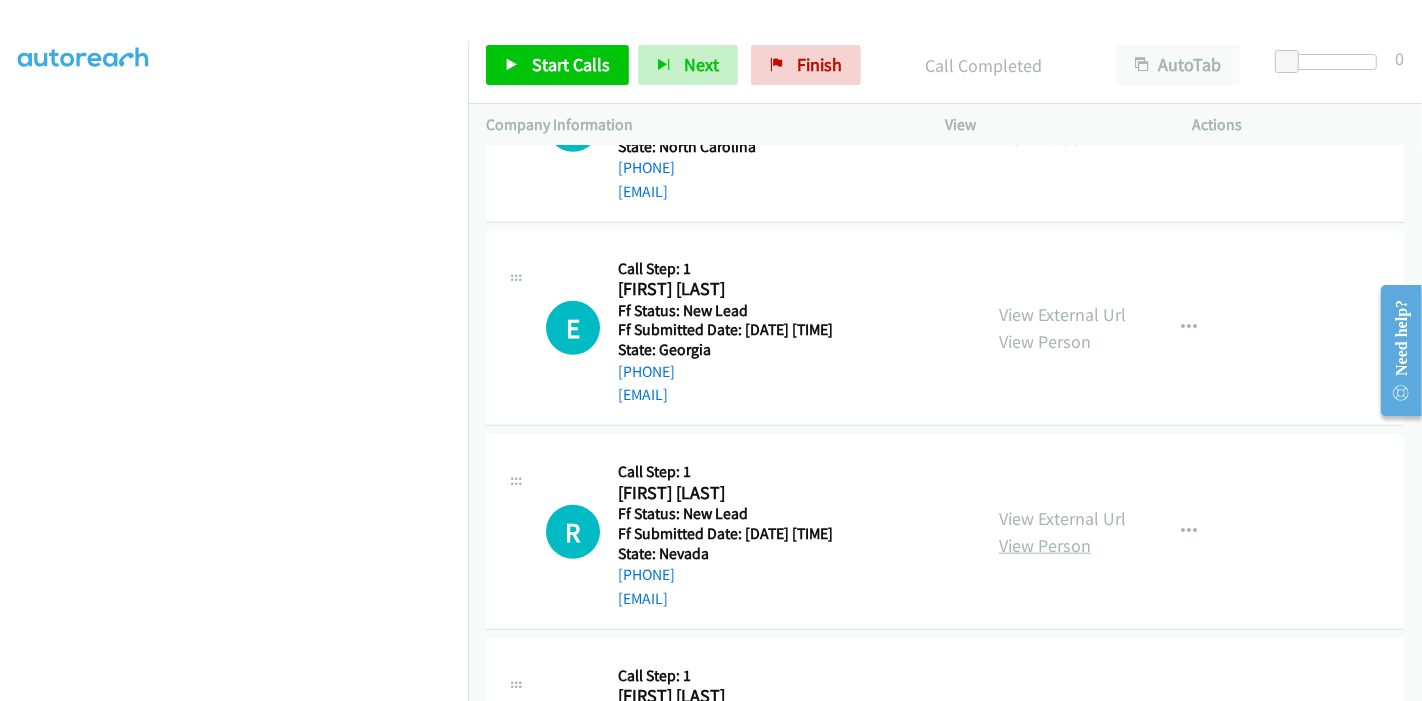 scroll, scrollTop: 1654, scrollLeft: 0, axis: vertical 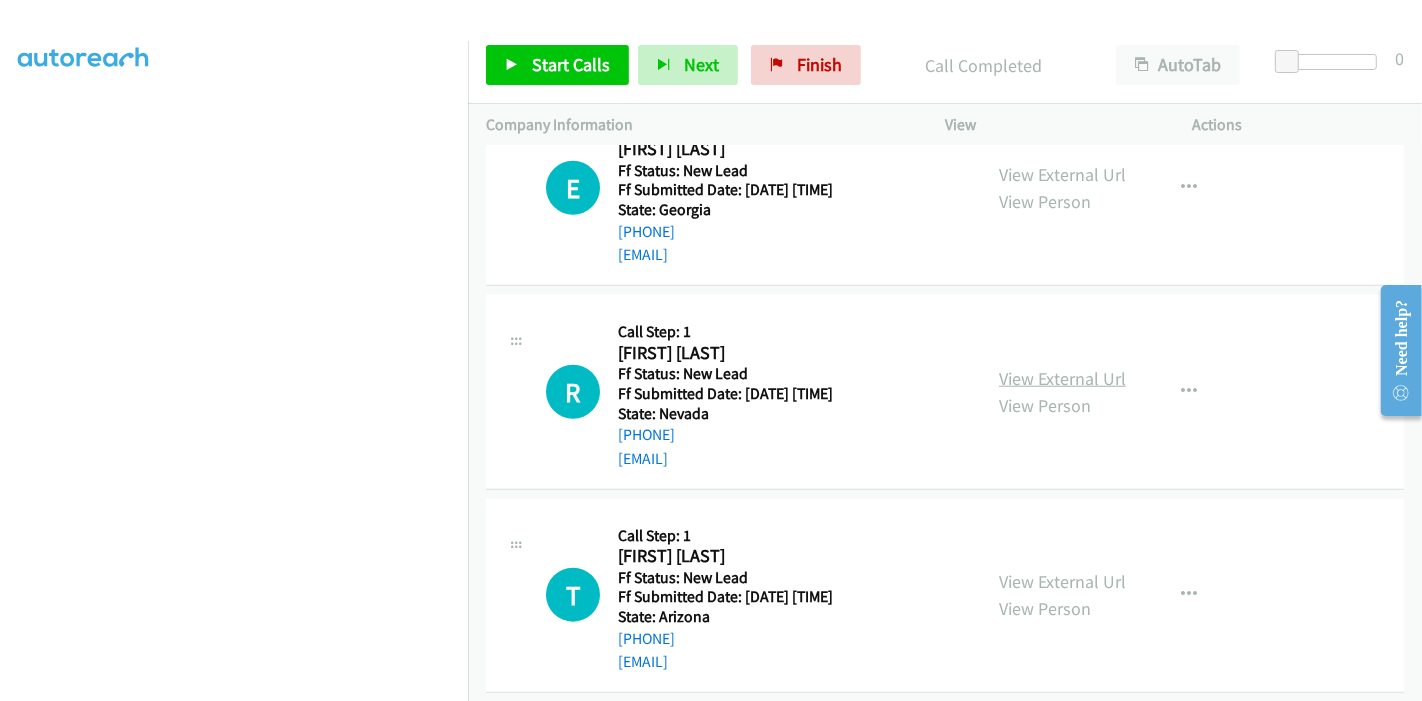 click on "View External Url" at bounding box center [1062, 378] 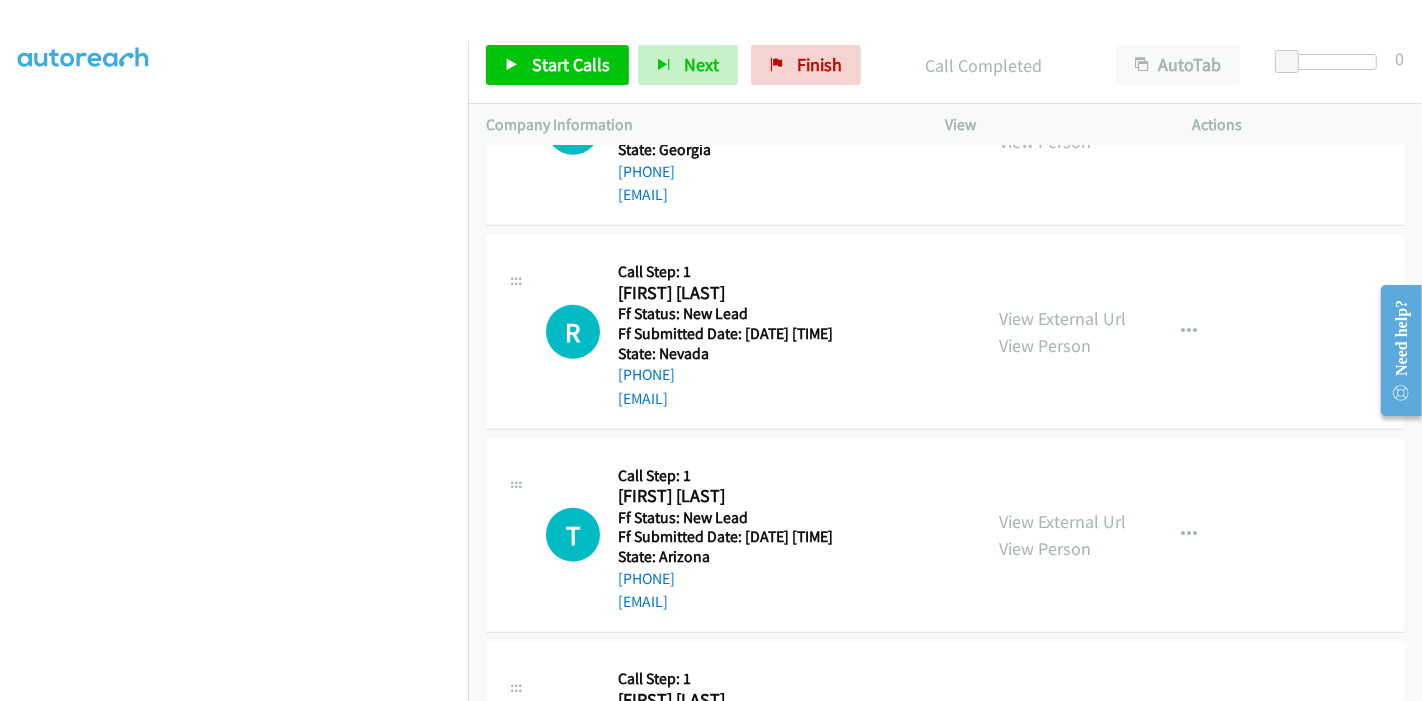 scroll, scrollTop: 1765, scrollLeft: 0, axis: vertical 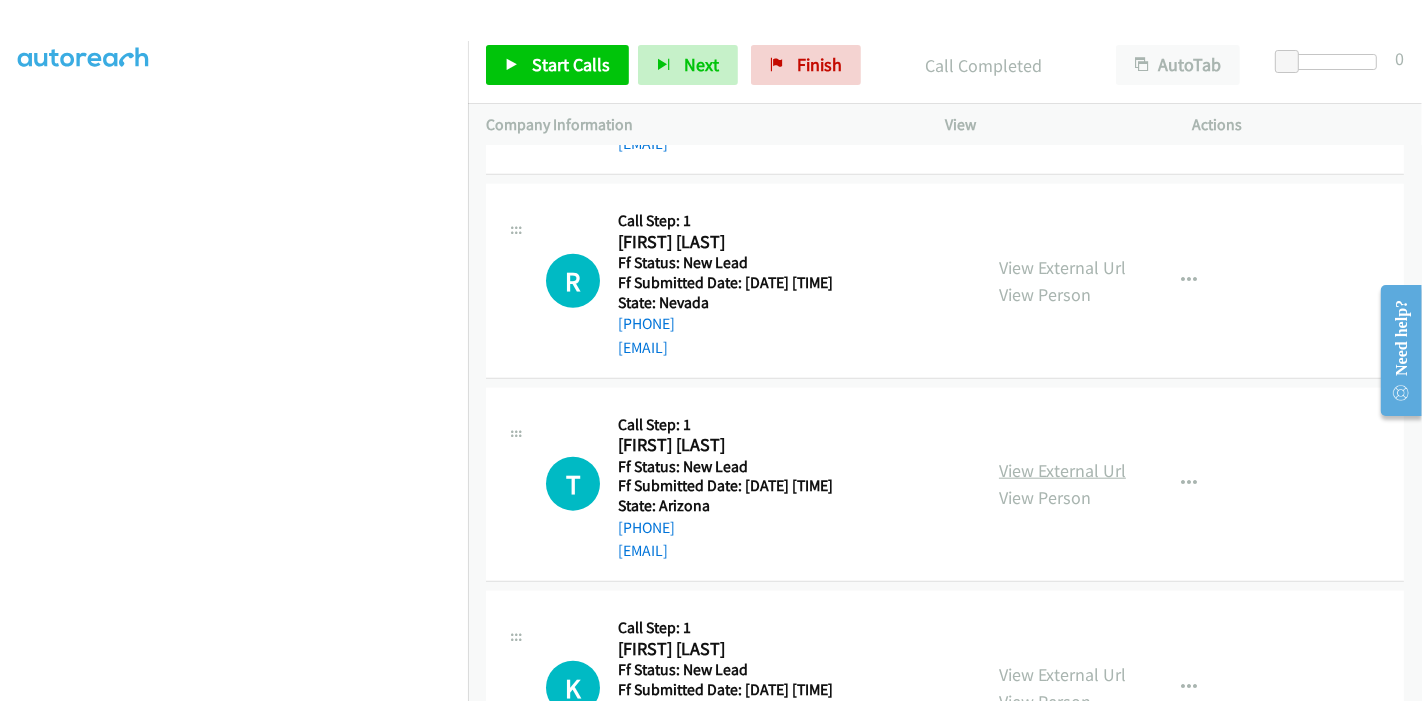 click on "View External Url" at bounding box center (1062, 470) 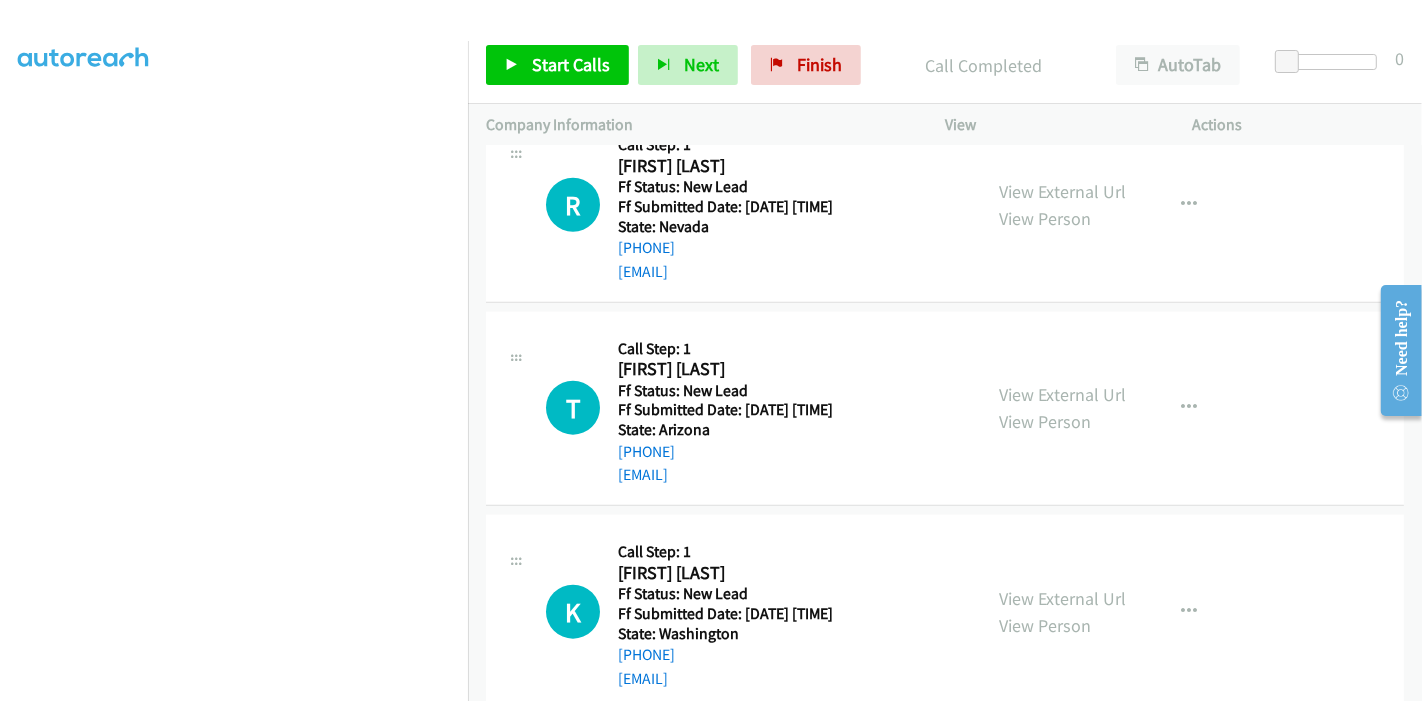 scroll, scrollTop: 1876, scrollLeft: 0, axis: vertical 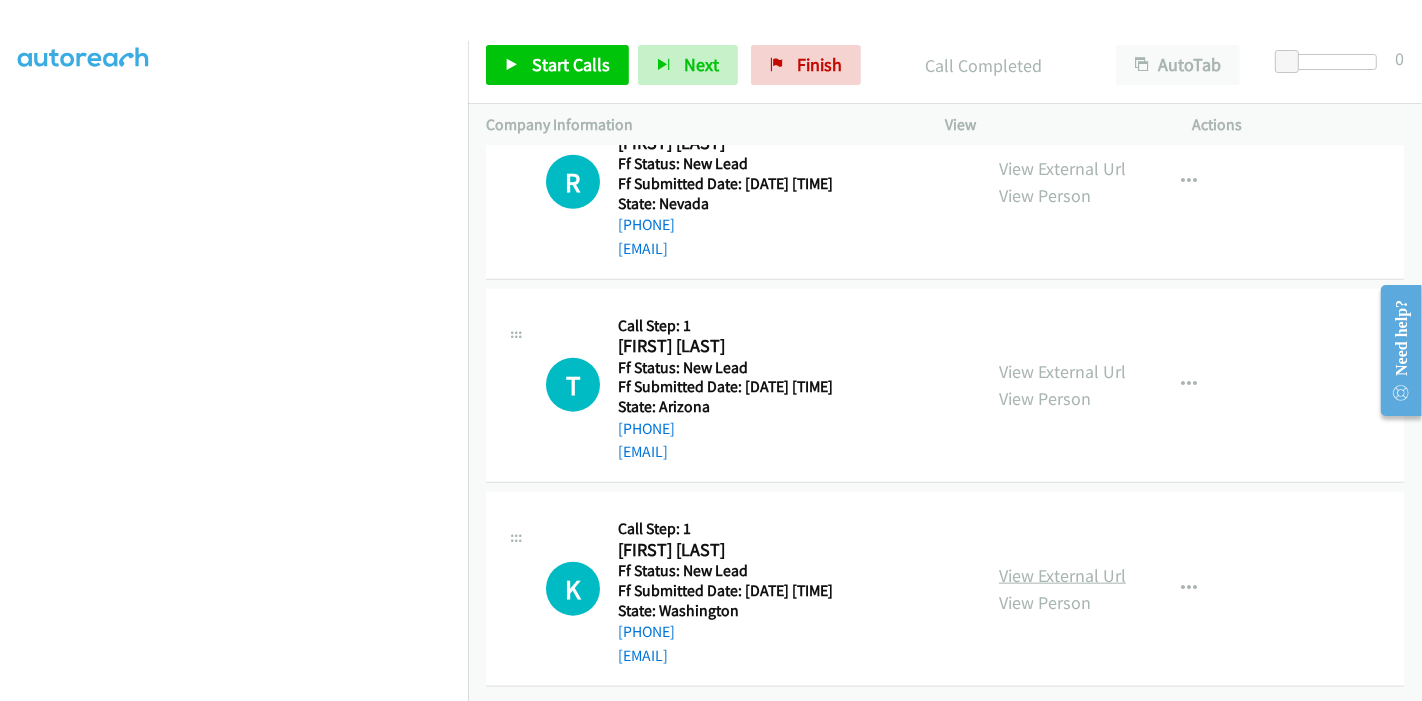 click on "View External Url" at bounding box center (1062, 575) 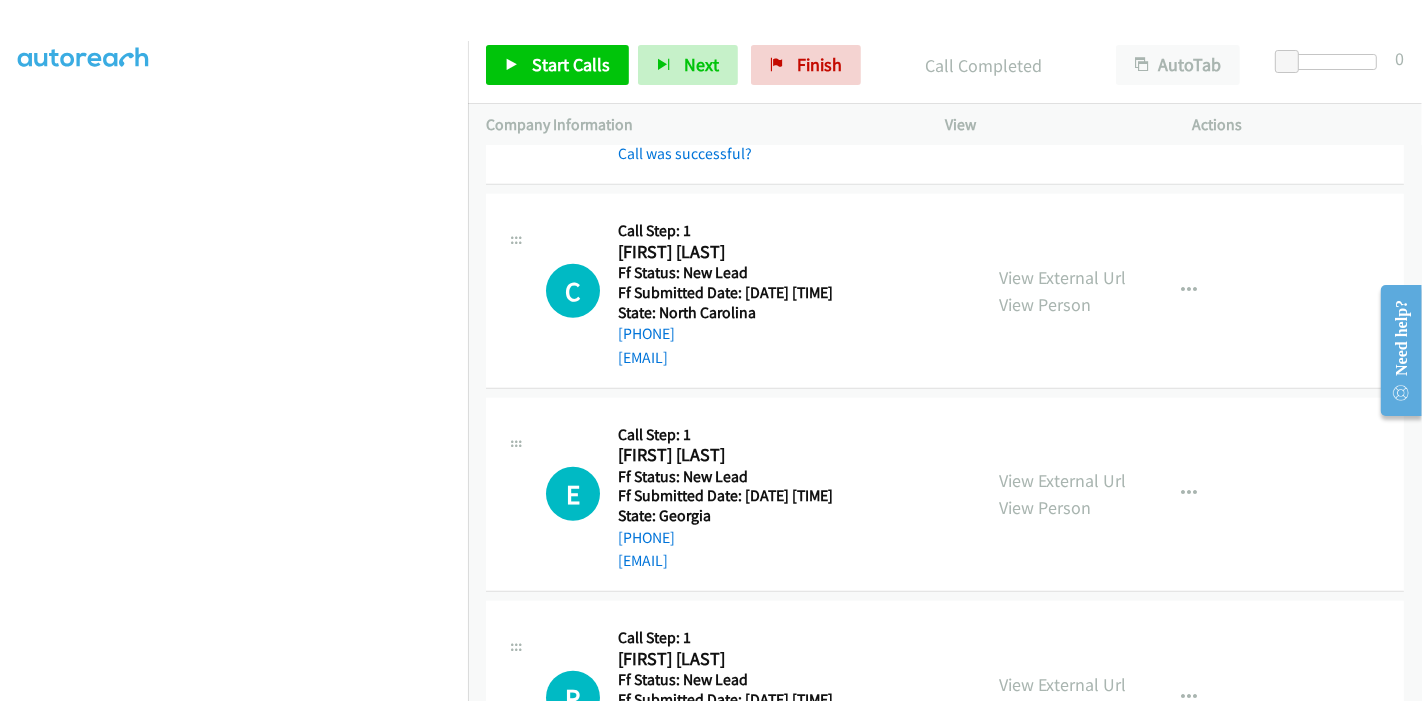 scroll, scrollTop: 1320, scrollLeft: 0, axis: vertical 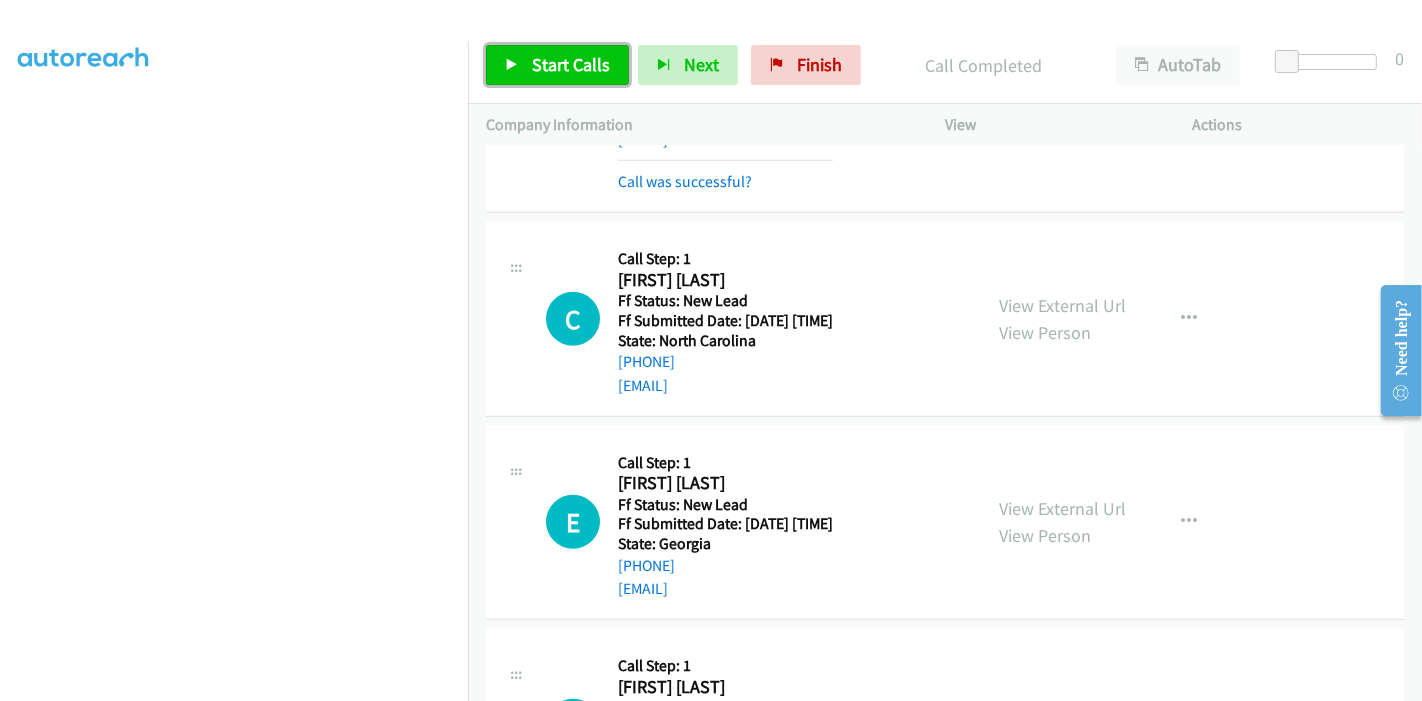 click on "Start Calls" at bounding box center (557, 65) 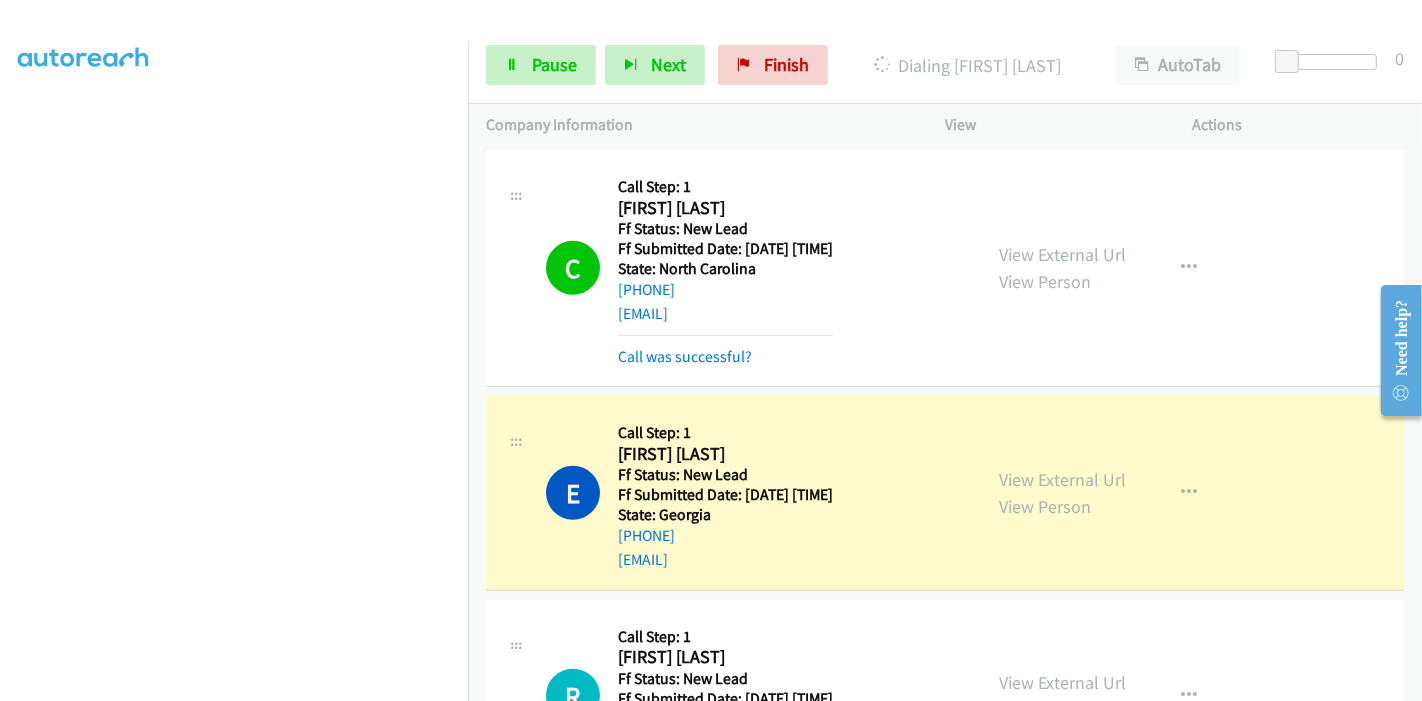 scroll, scrollTop: 1362, scrollLeft: 0, axis: vertical 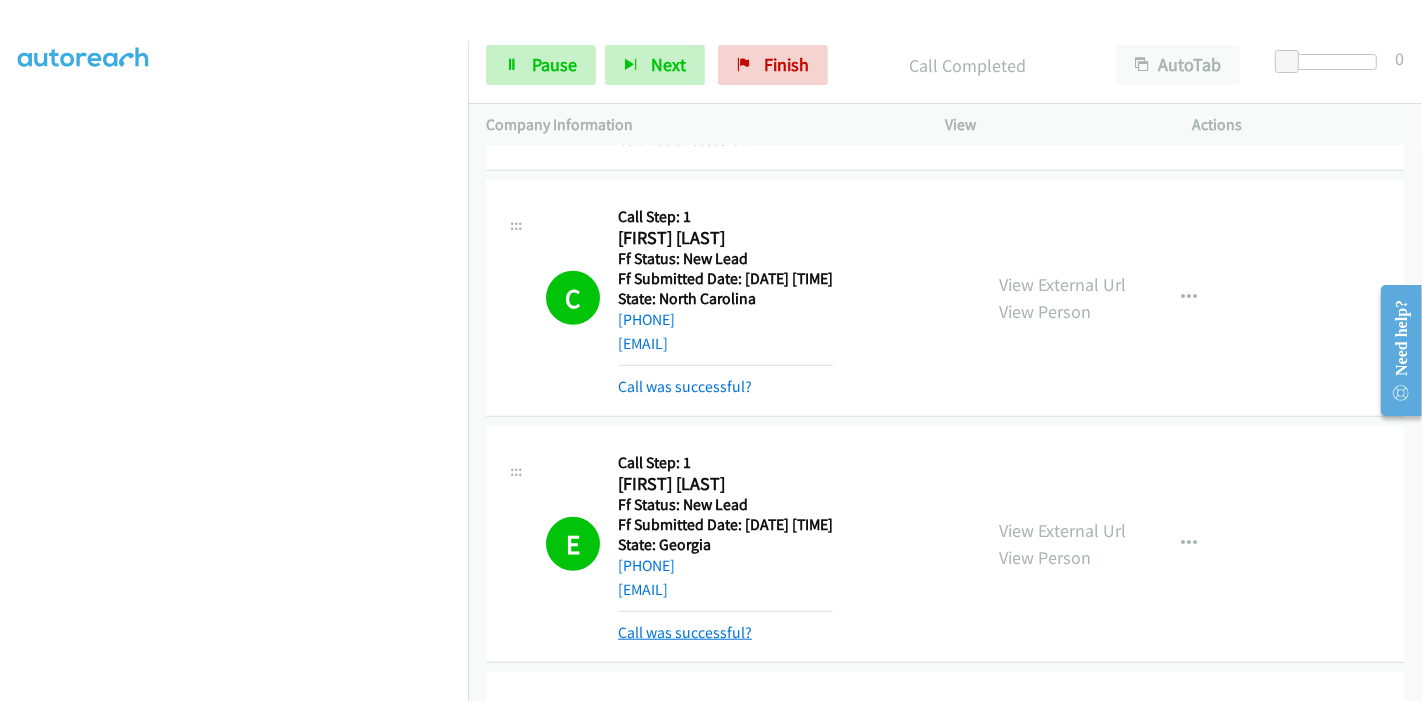click on "Call was successful?" at bounding box center (685, 632) 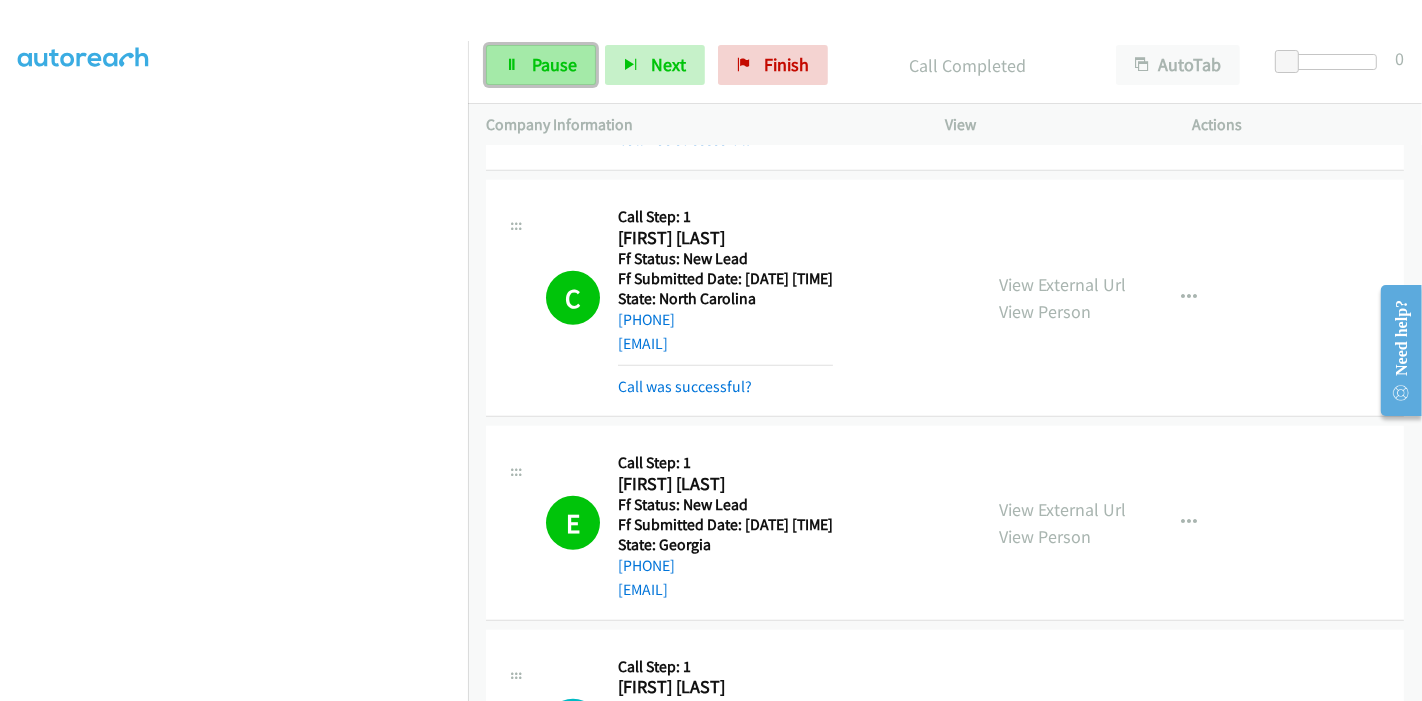 click on "Pause" at bounding box center (541, 65) 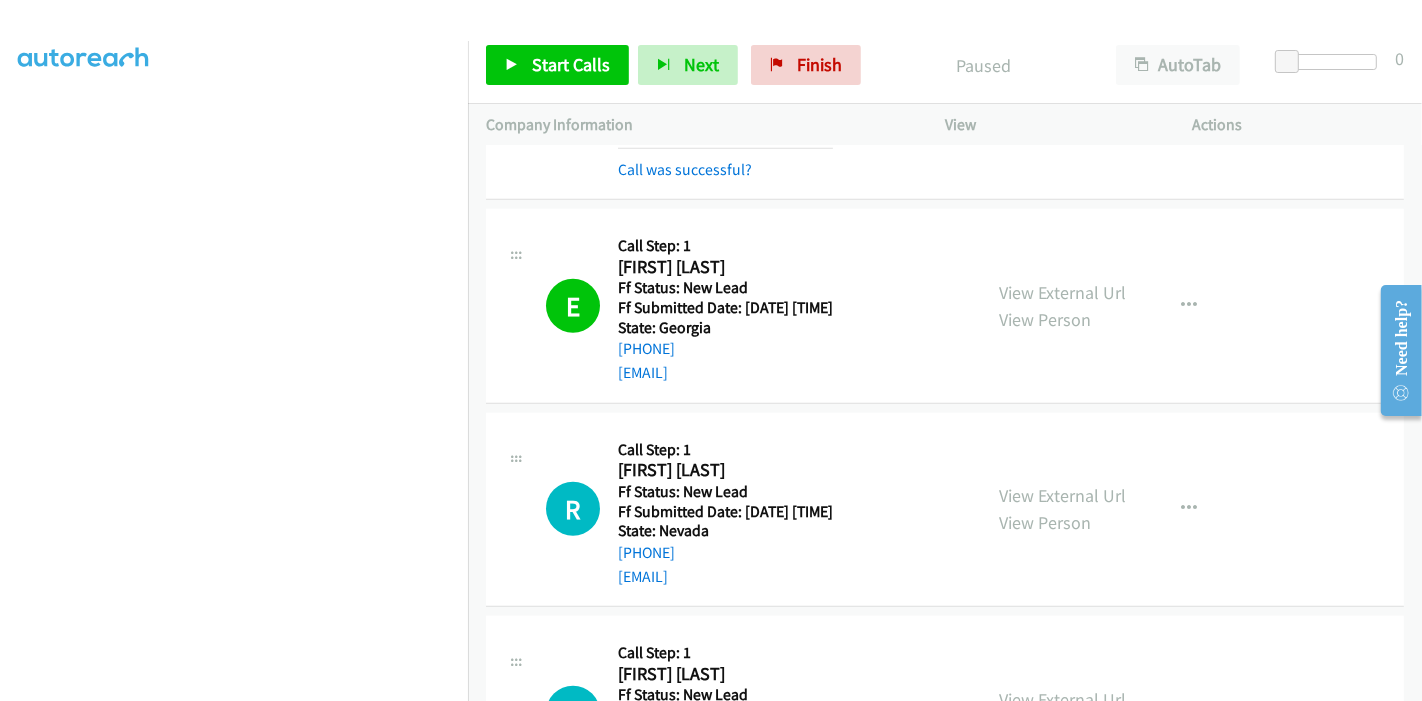 scroll, scrollTop: 1585, scrollLeft: 0, axis: vertical 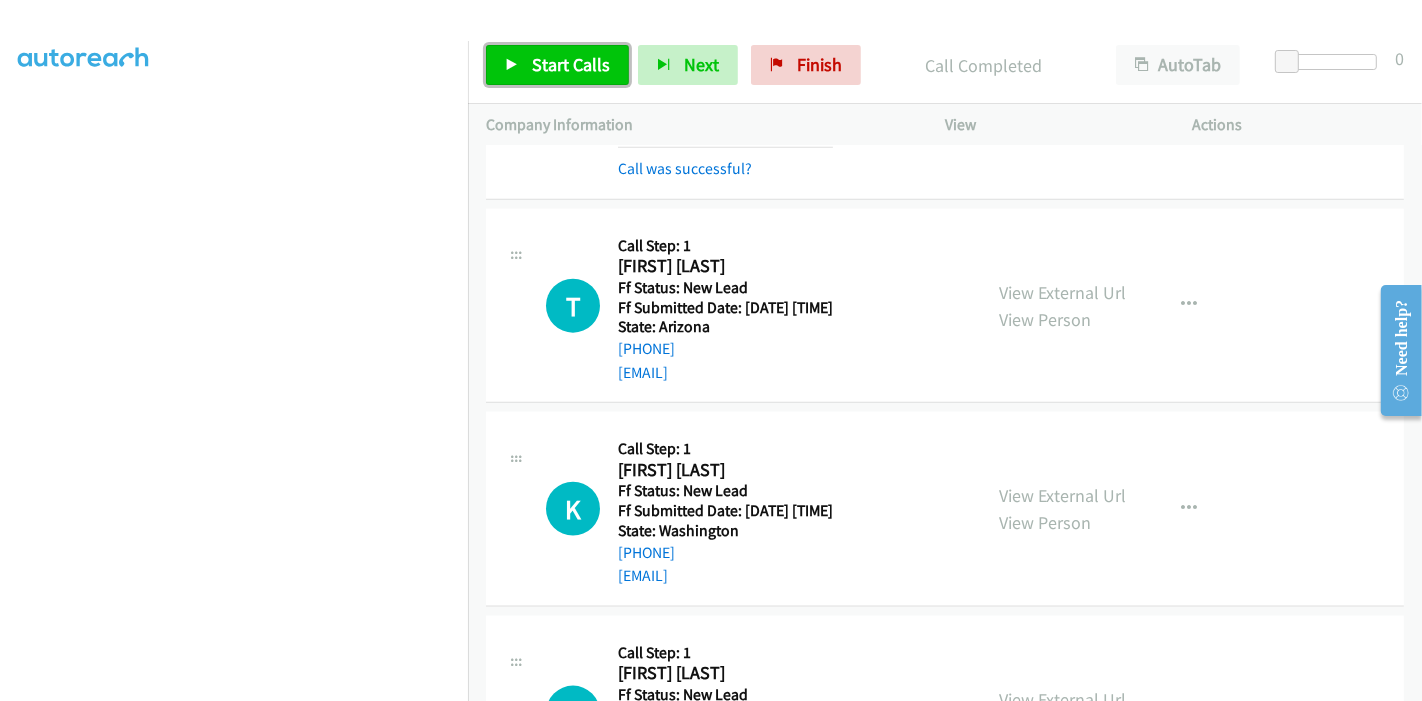 click on "Start Calls" at bounding box center (571, 64) 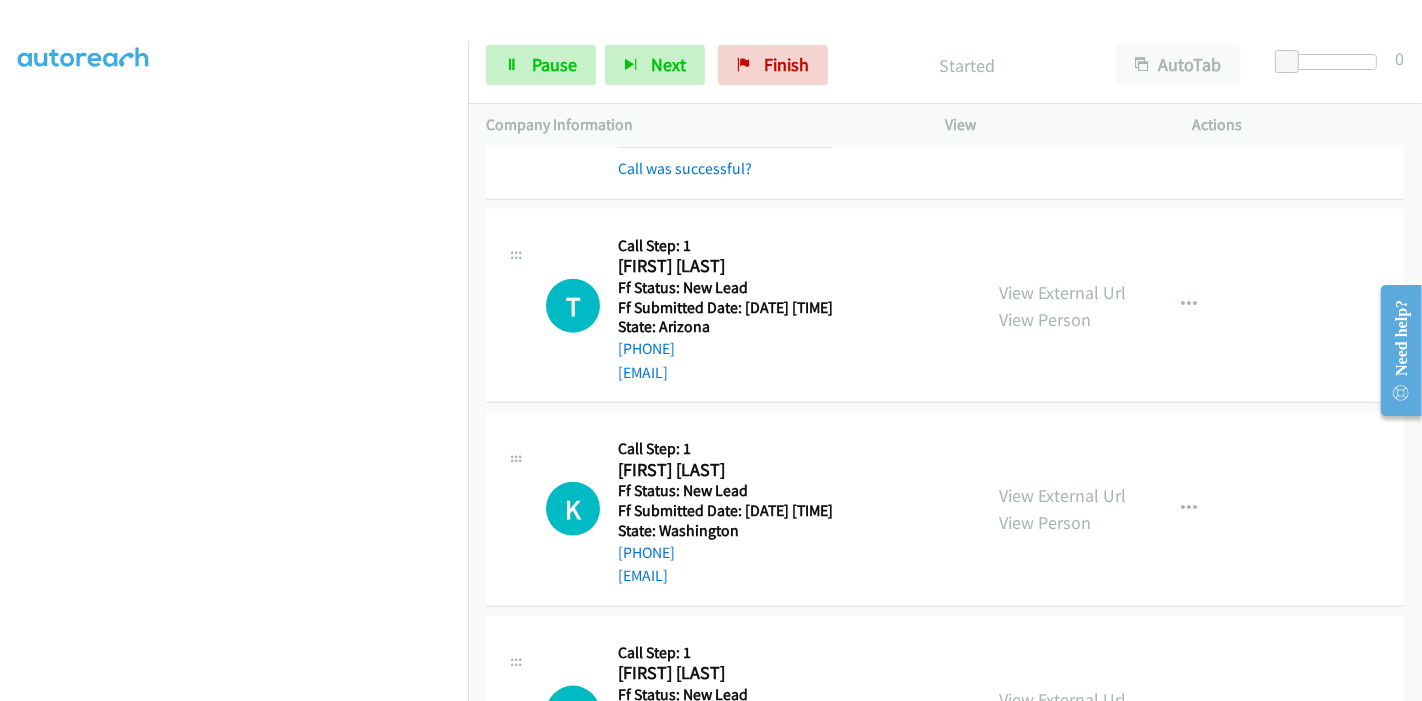 scroll, scrollTop: 200, scrollLeft: 0, axis: vertical 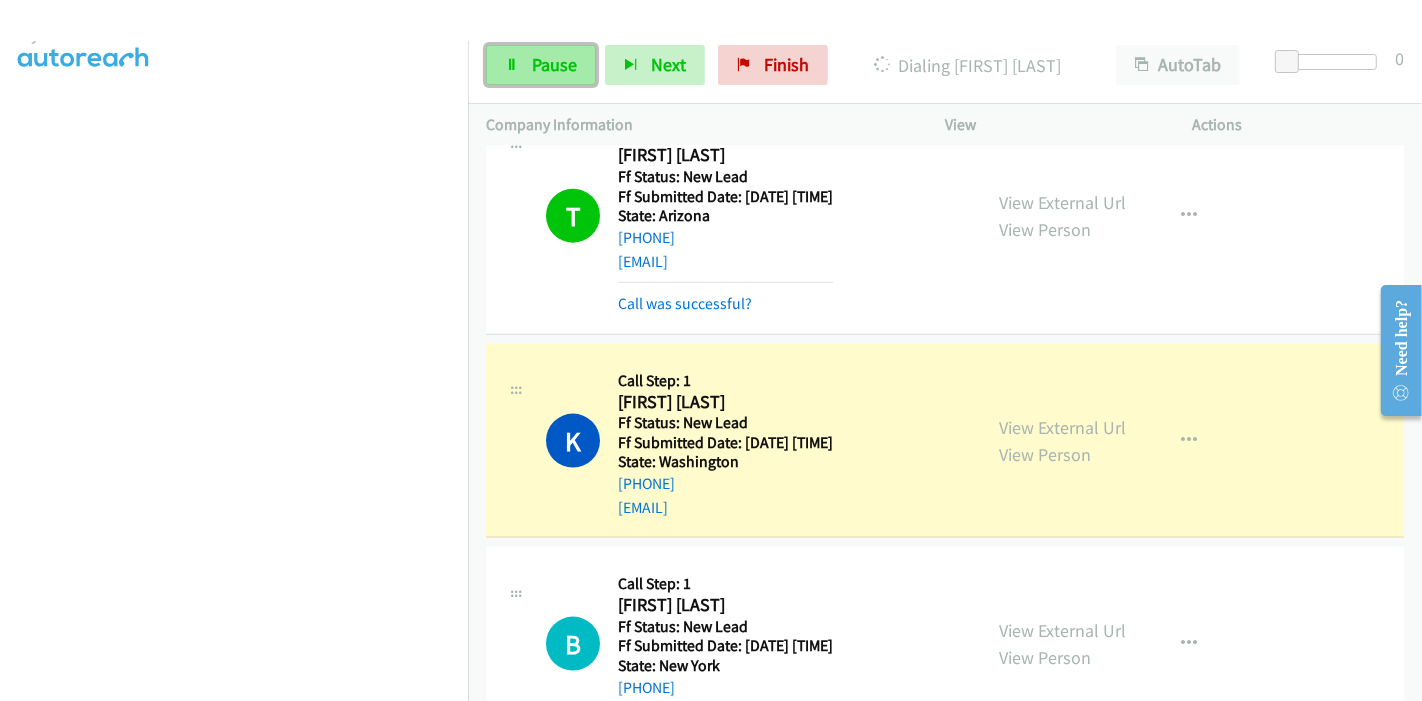 click on "Pause" at bounding box center [541, 65] 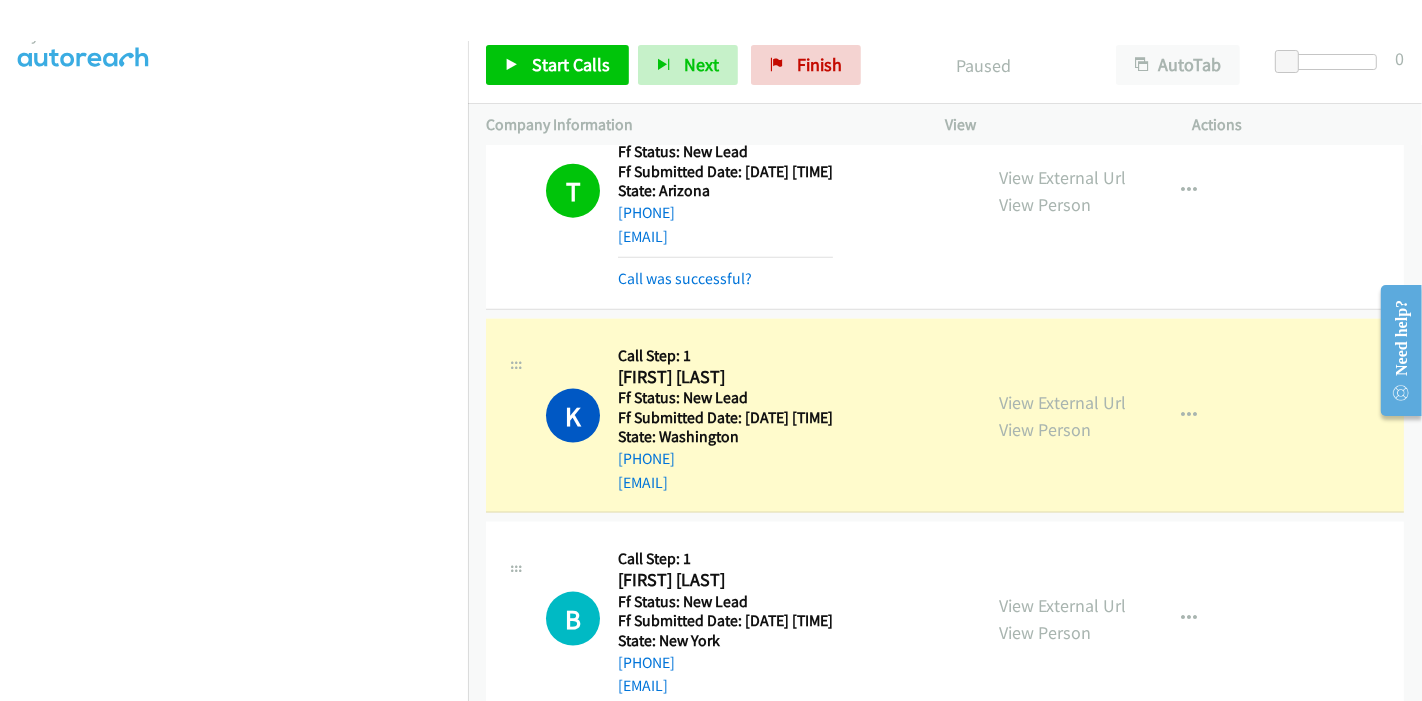 scroll, scrollTop: 2205, scrollLeft: 0, axis: vertical 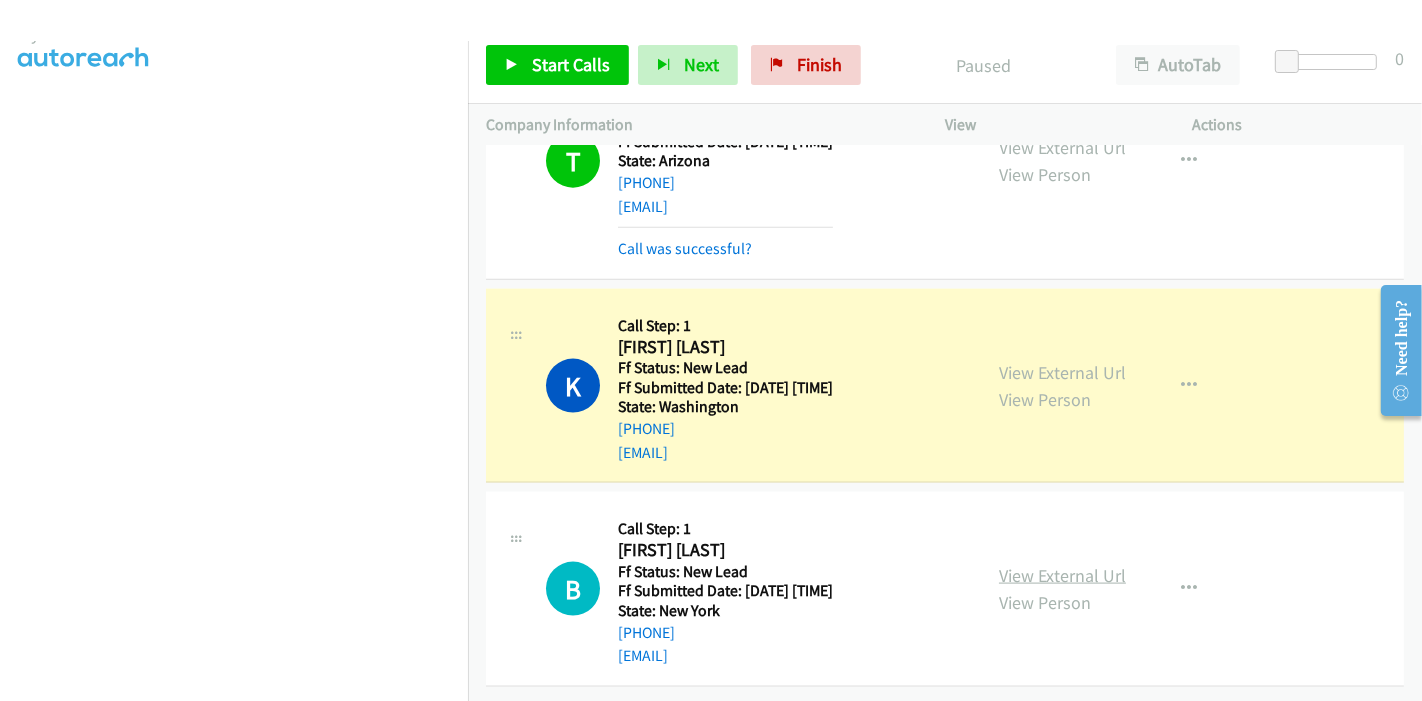 click on "View External Url" at bounding box center (1062, 575) 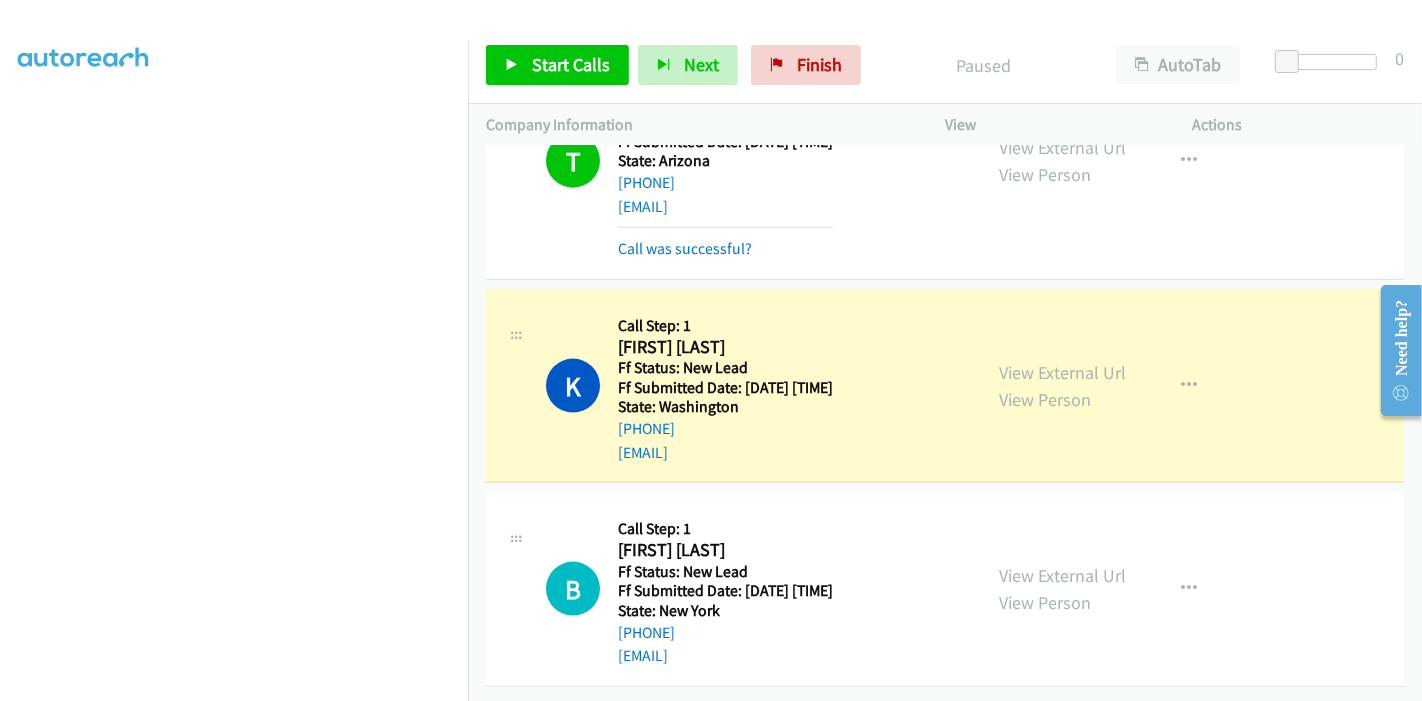 scroll, scrollTop: 422, scrollLeft: 0, axis: vertical 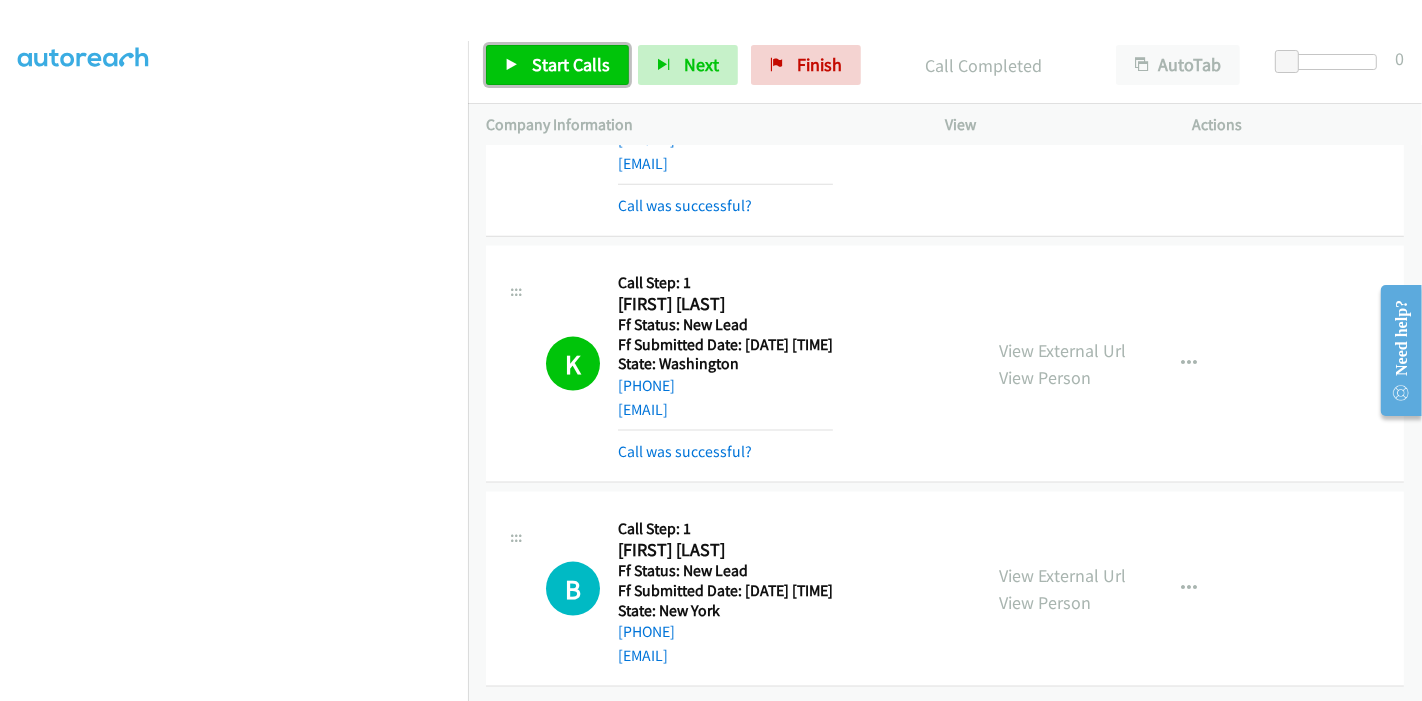 click at bounding box center [512, 66] 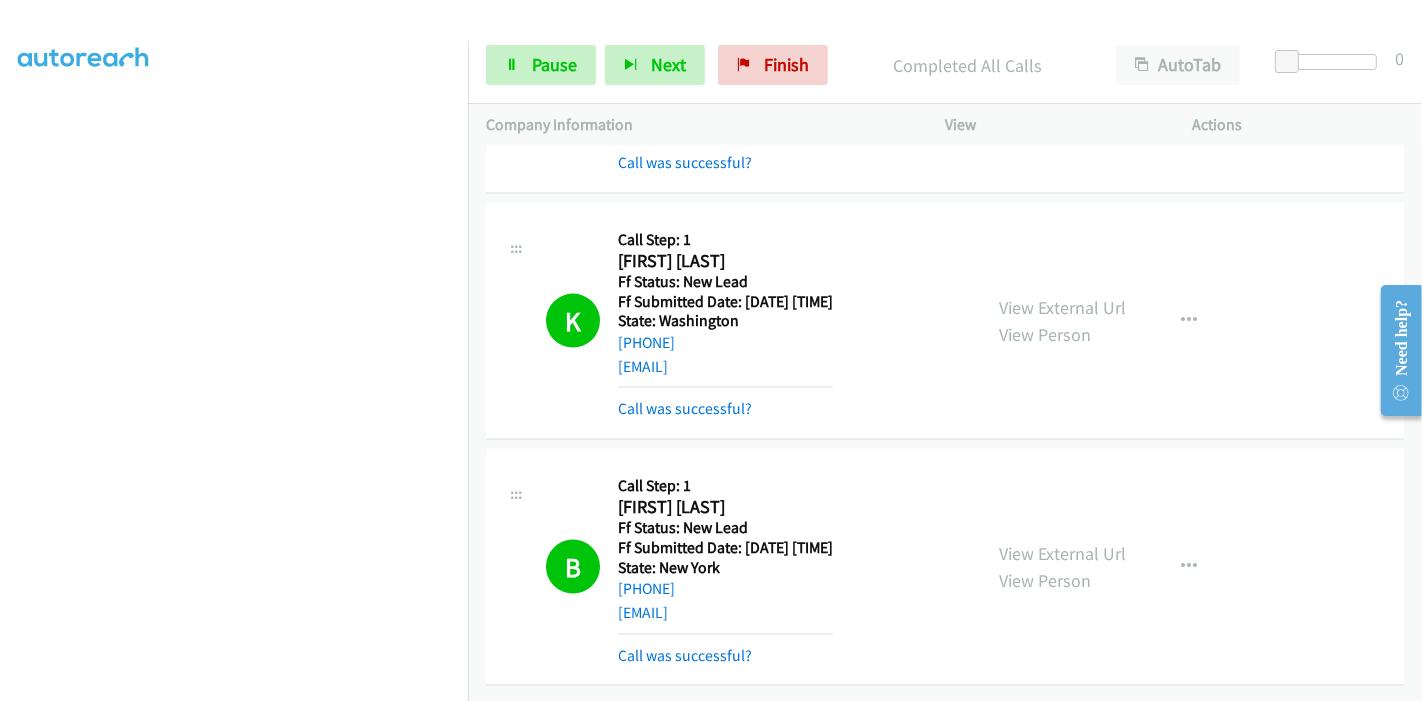 scroll, scrollTop: 2381, scrollLeft: 0, axis: vertical 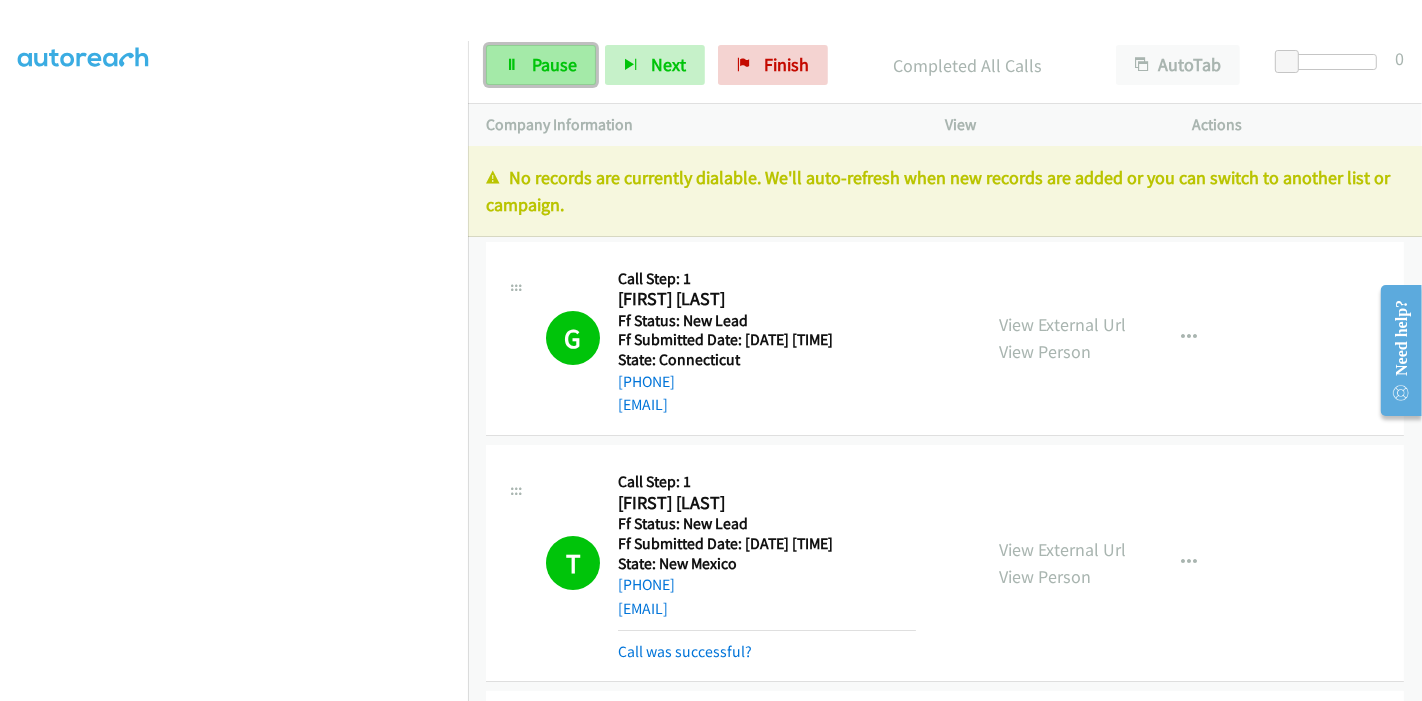click on "Pause" at bounding box center (541, 65) 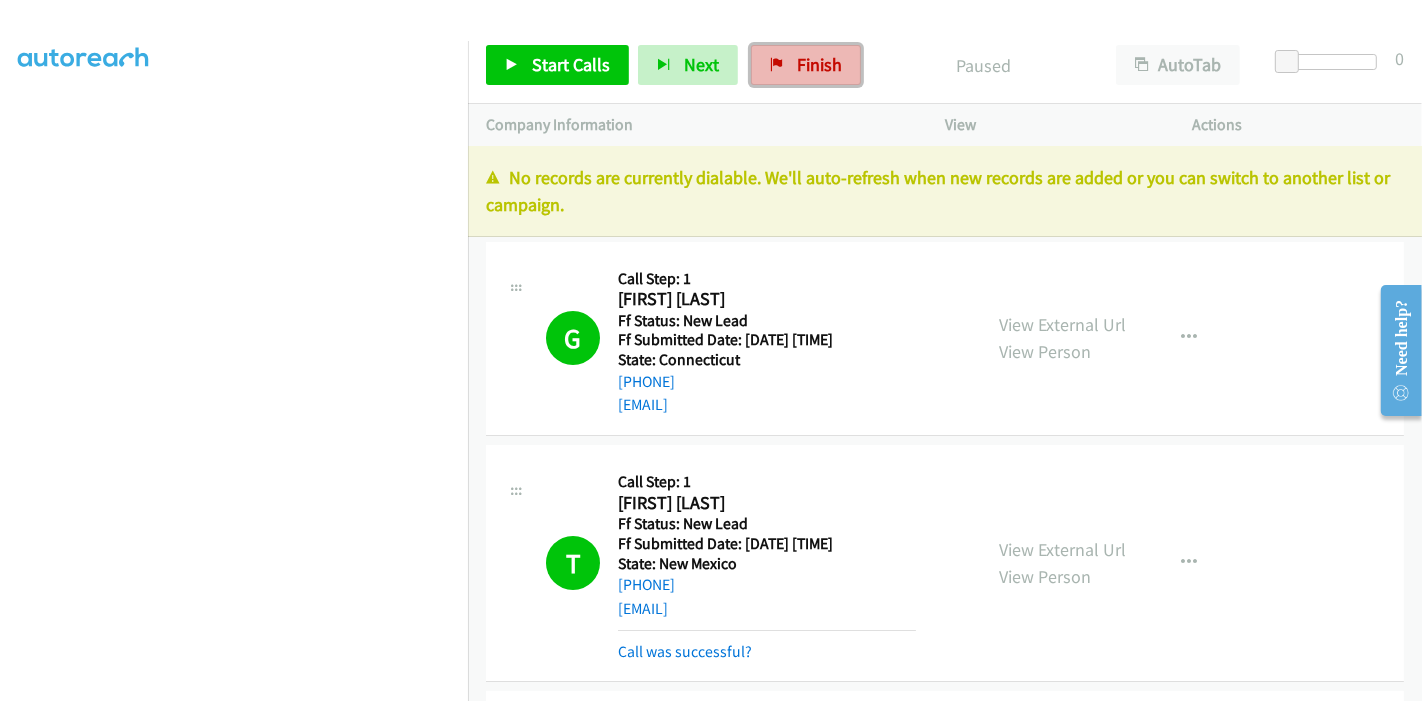 click on "Finish" at bounding box center (819, 64) 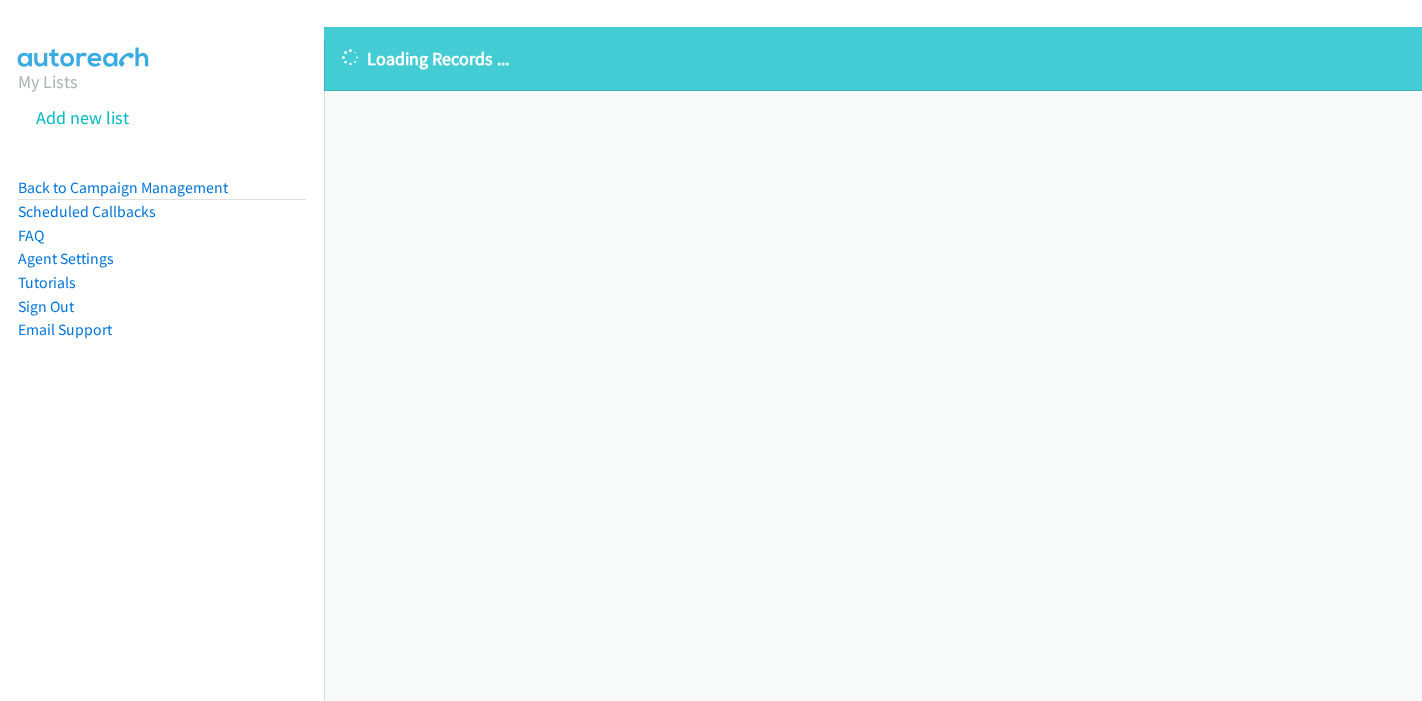 scroll, scrollTop: 0, scrollLeft: 0, axis: both 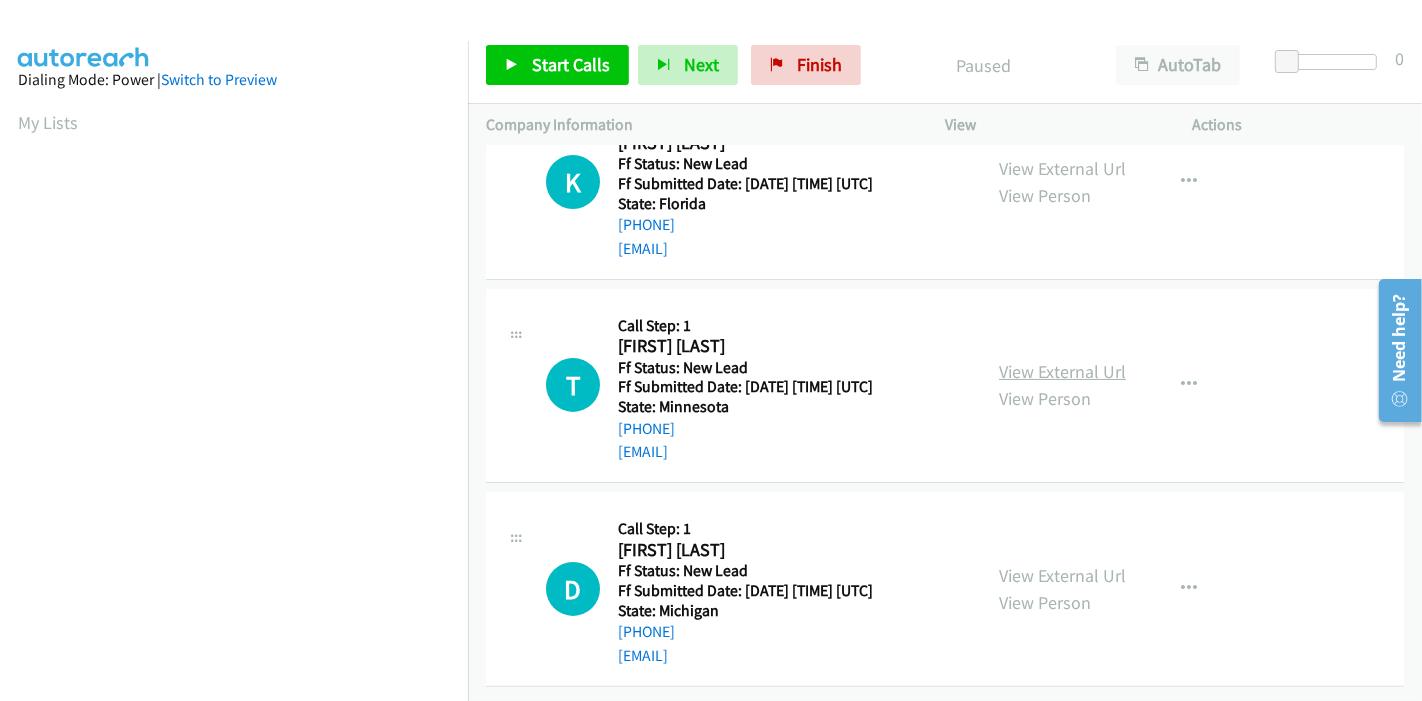 click on "View External Url" at bounding box center [1062, 371] 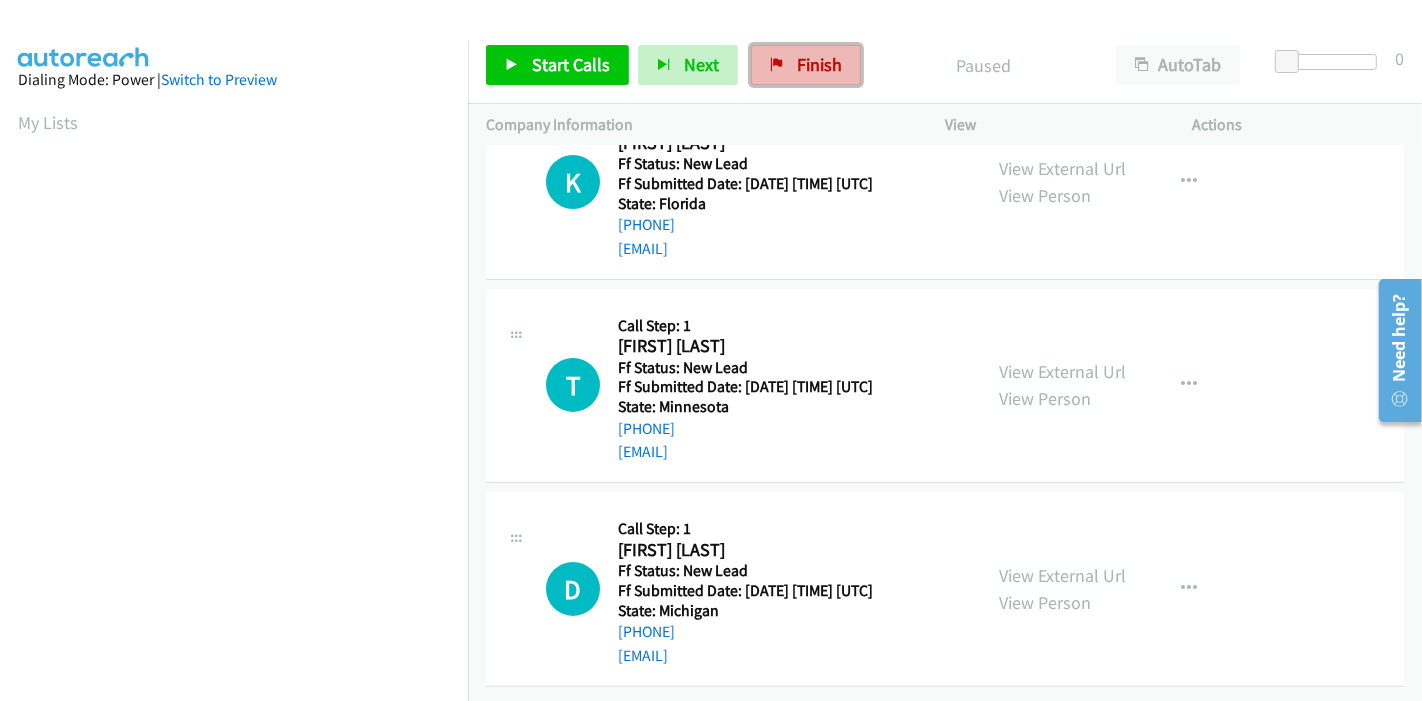 click on "Finish" at bounding box center (806, 65) 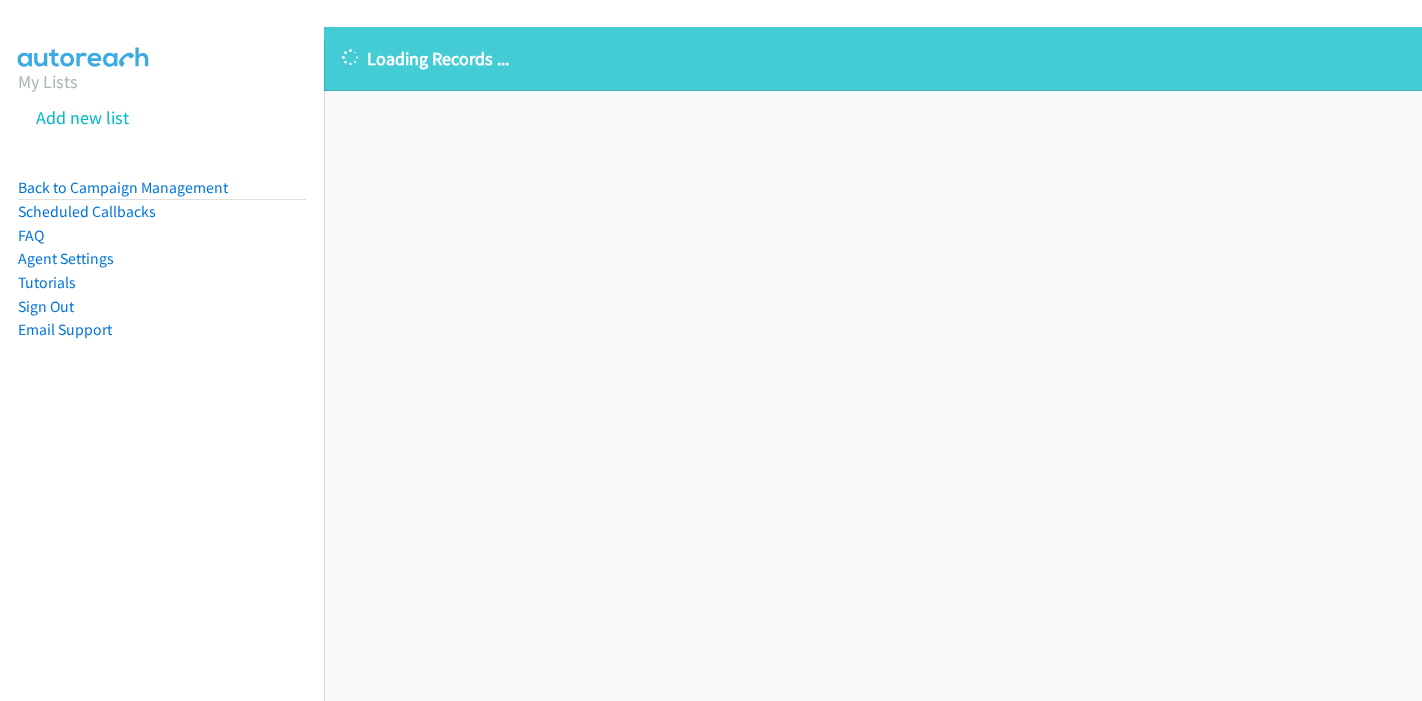 scroll, scrollTop: 0, scrollLeft: 0, axis: both 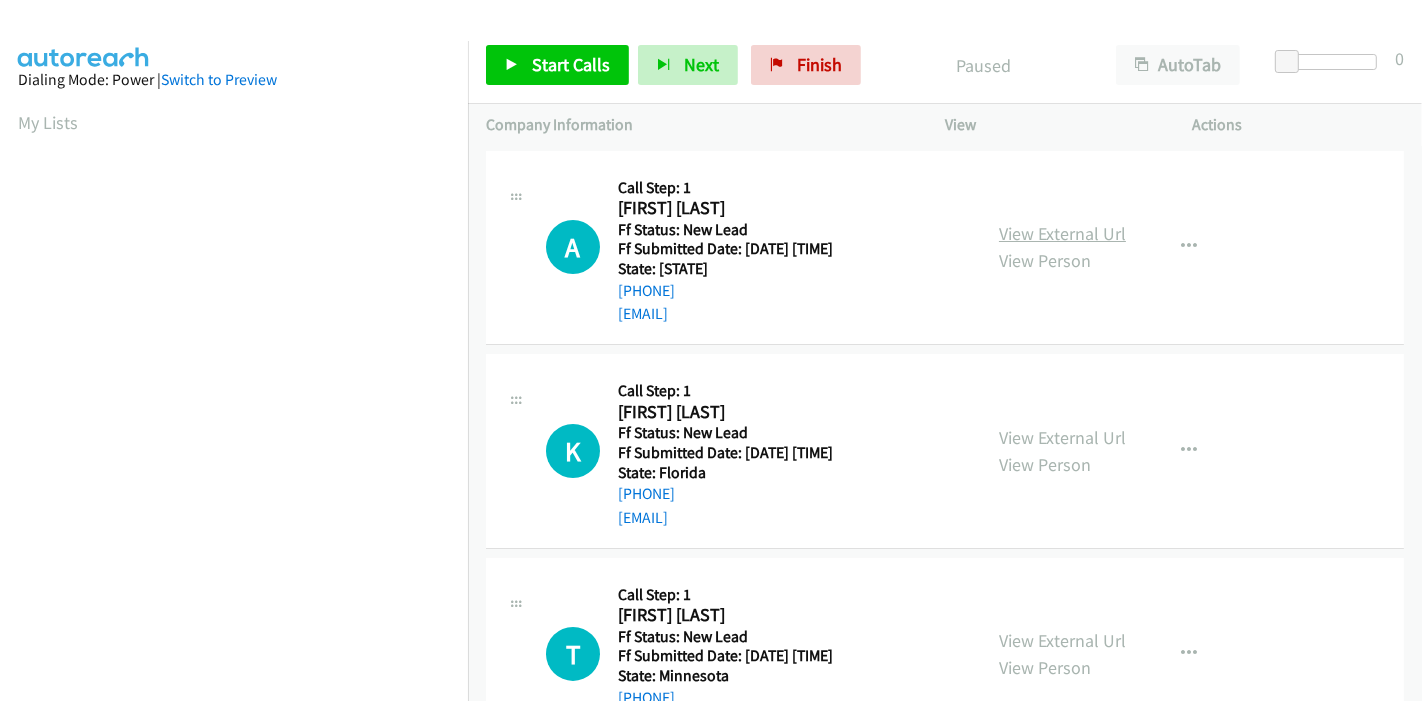 click on "View External Url" at bounding box center (1062, 233) 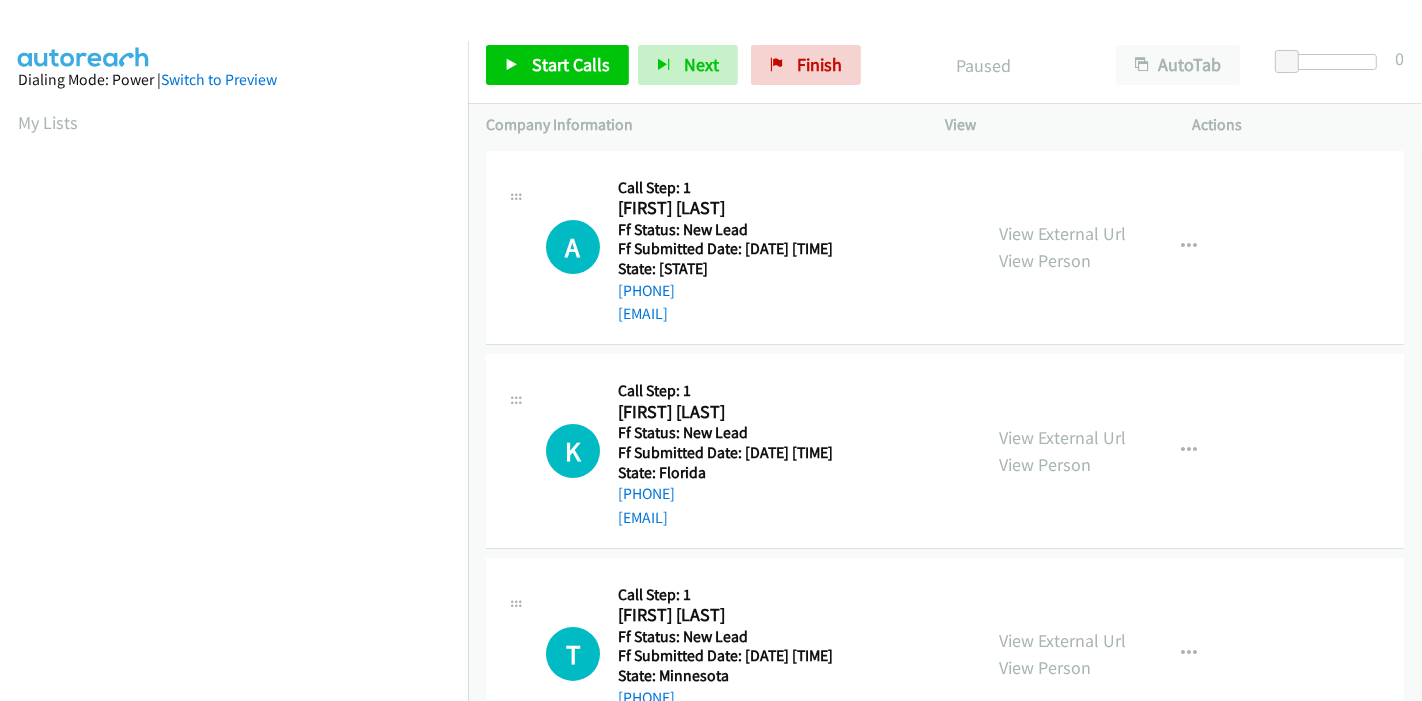 scroll, scrollTop: 0, scrollLeft: 0, axis: both 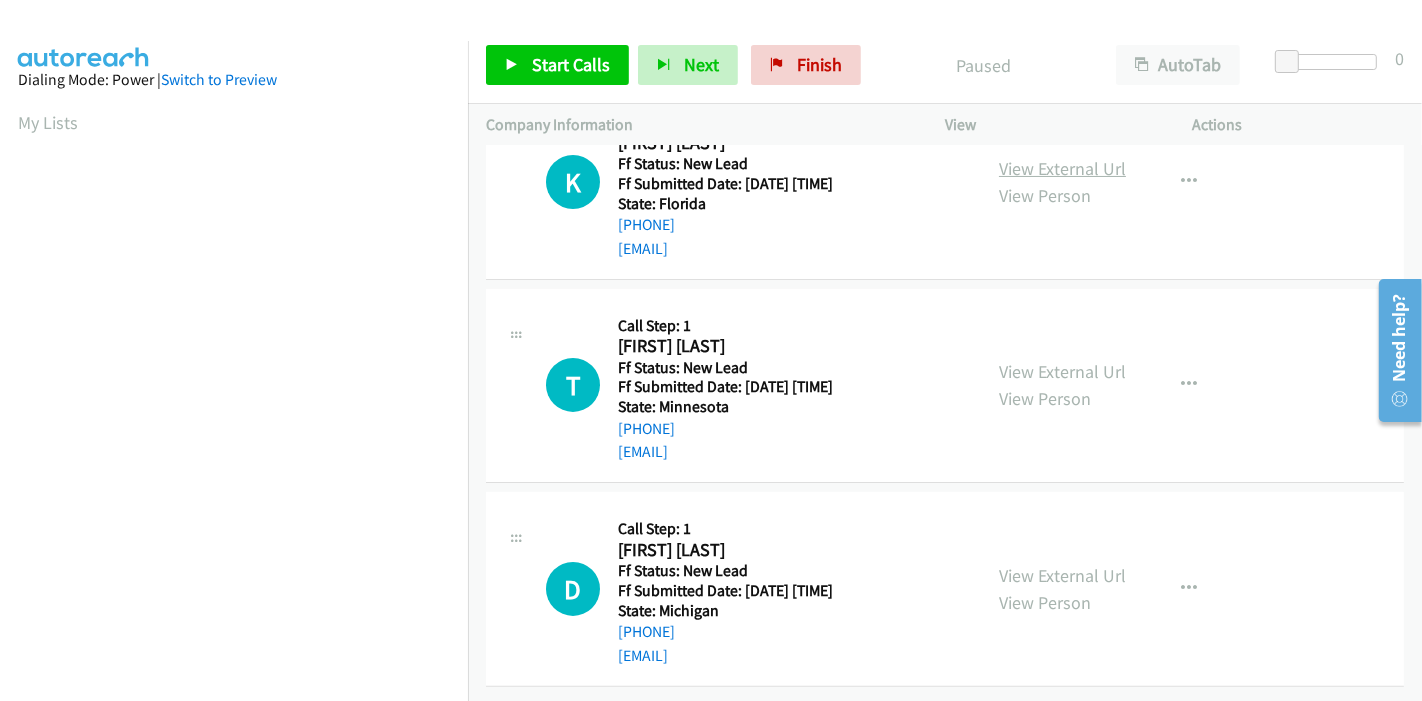 click on "View External Url" at bounding box center (1062, 168) 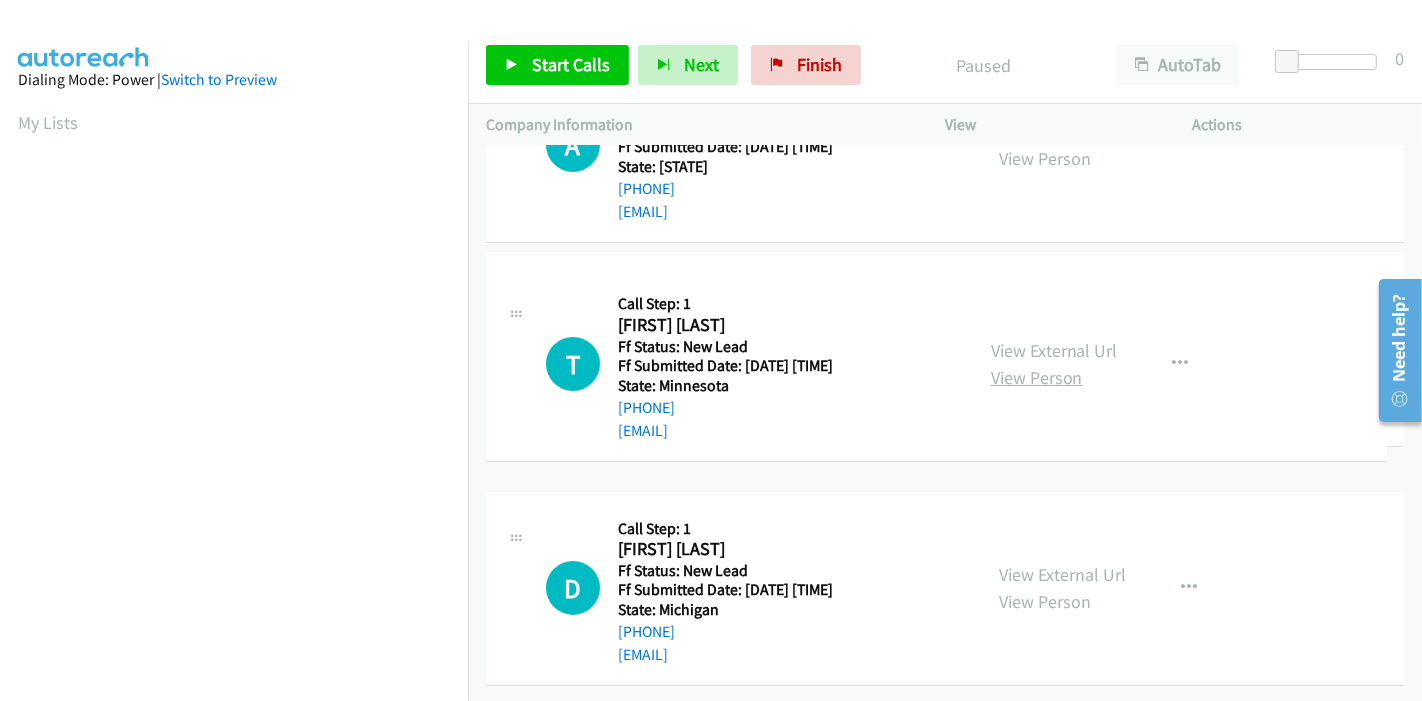 drag, startPoint x: 1026, startPoint y: 372, endPoint x: 1030, endPoint y: 352, distance: 20.396078 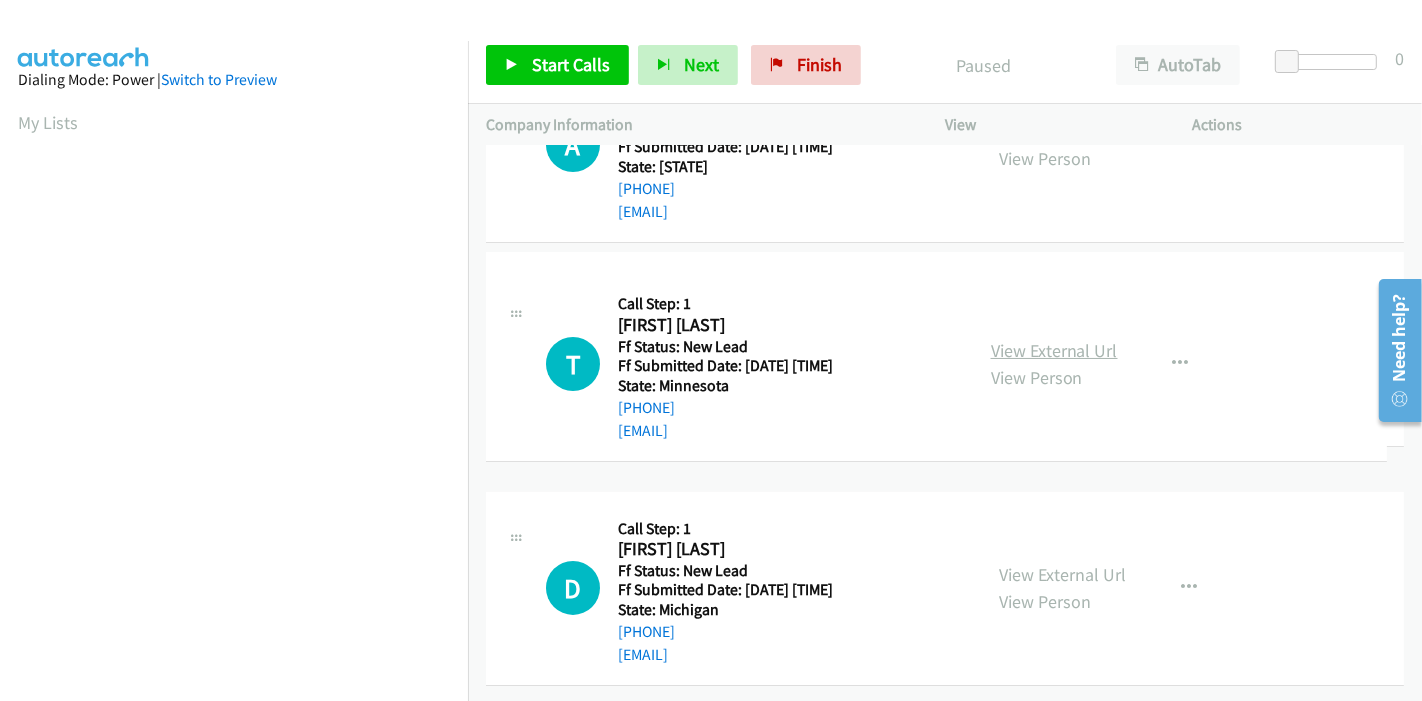 scroll, scrollTop: 284, scrollLeft: 0, axis: vertical 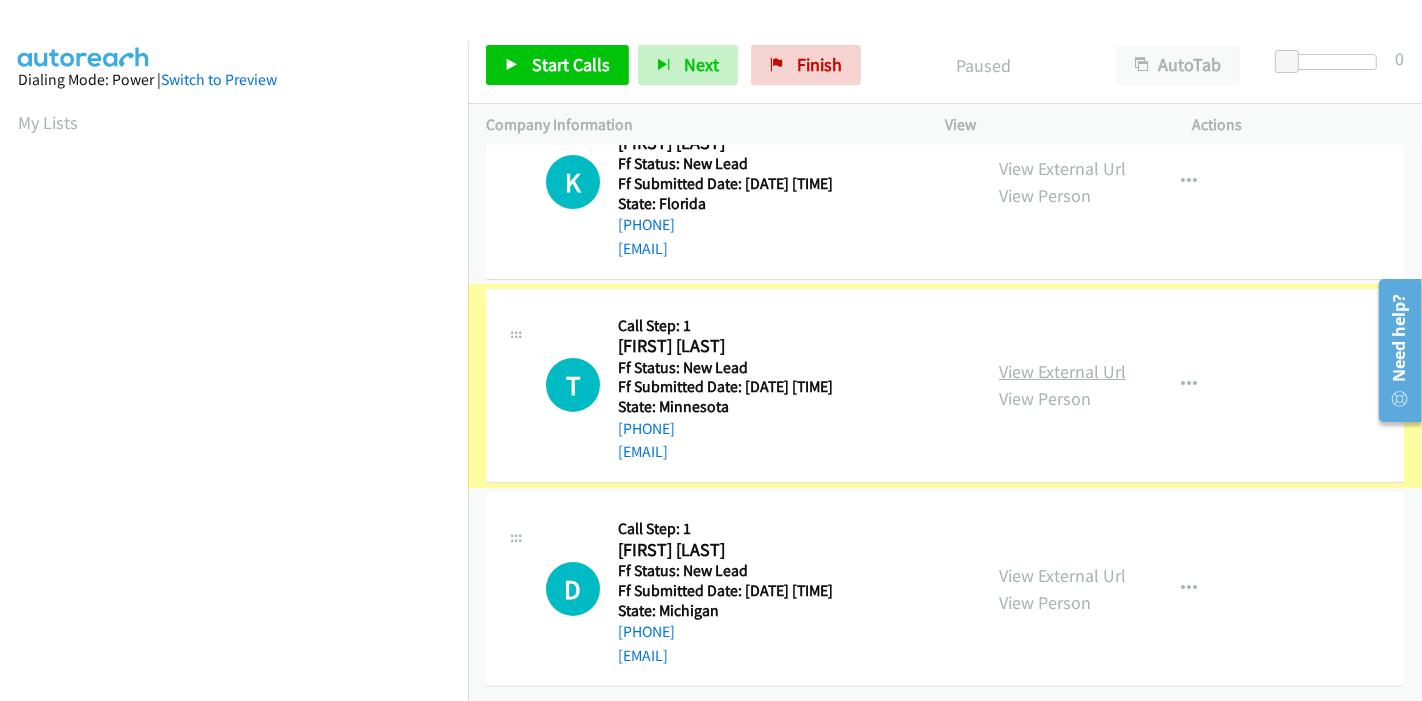 click on "View External Url" at bounding box center [1062, 371] 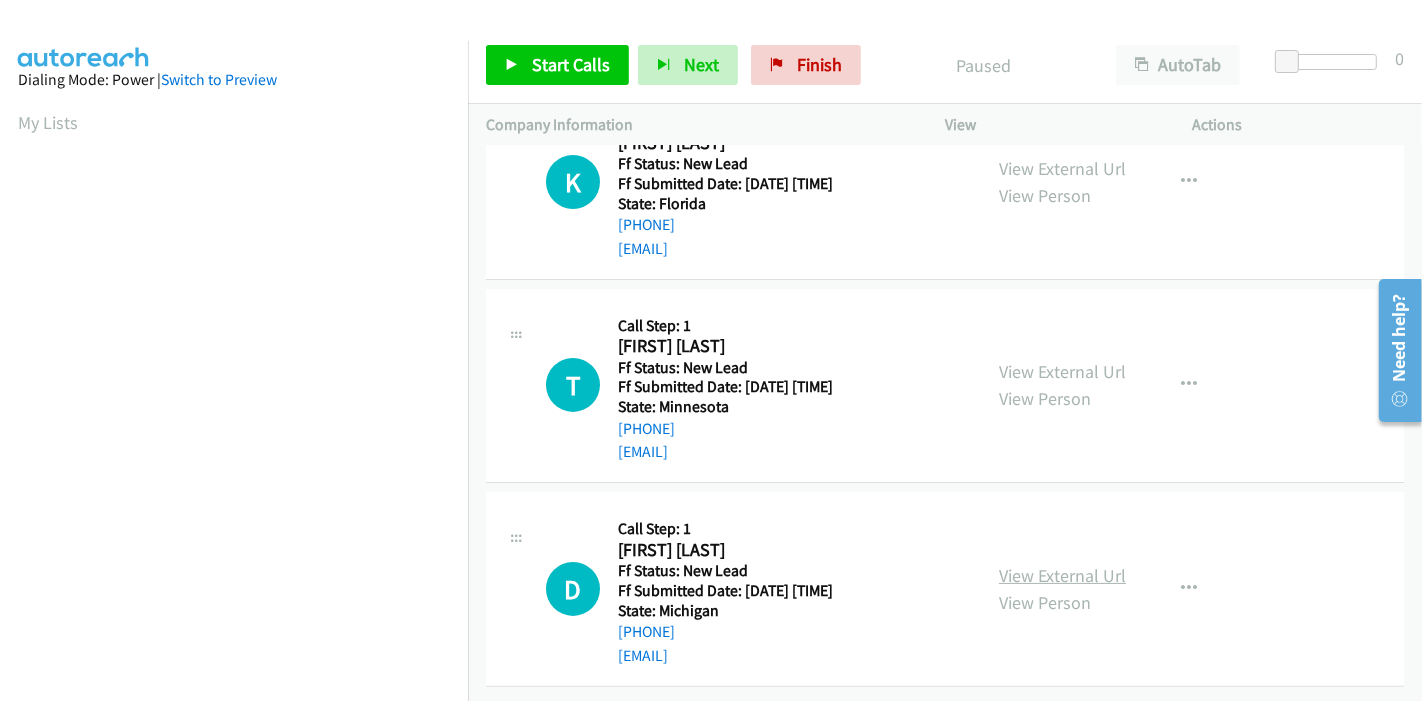 click on "View External Url" at bounding box center [1062, 575] 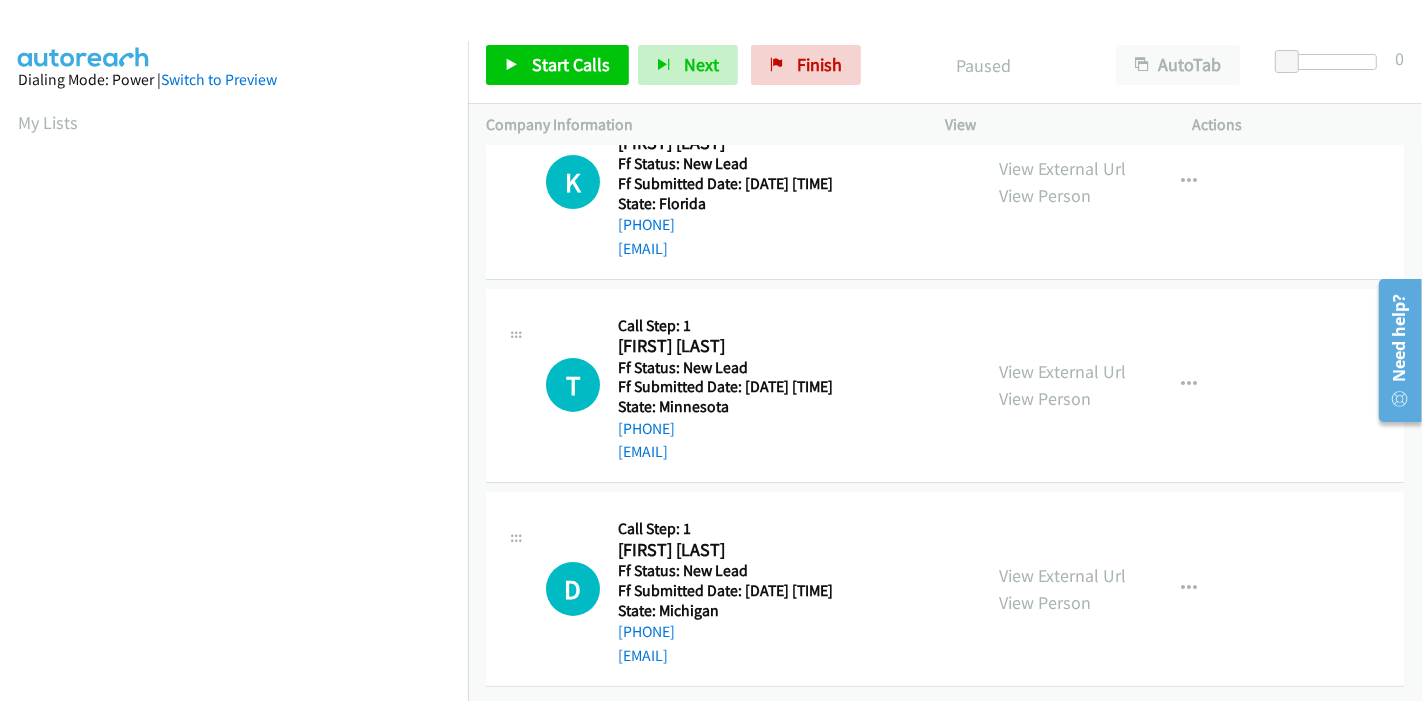 scroll, scrollTop: 0, scrollLeft: 0, axis: both 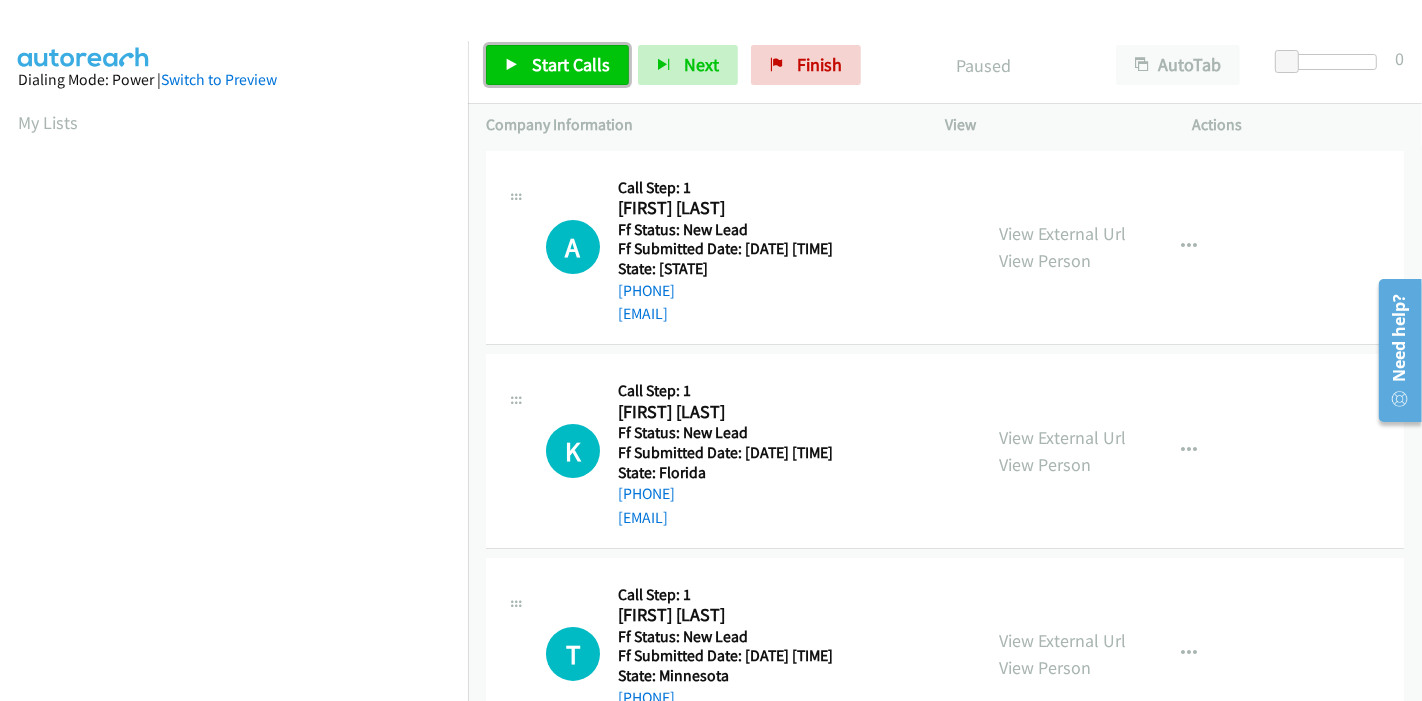 click on "Start Calls" at bounding box center (571, 64) 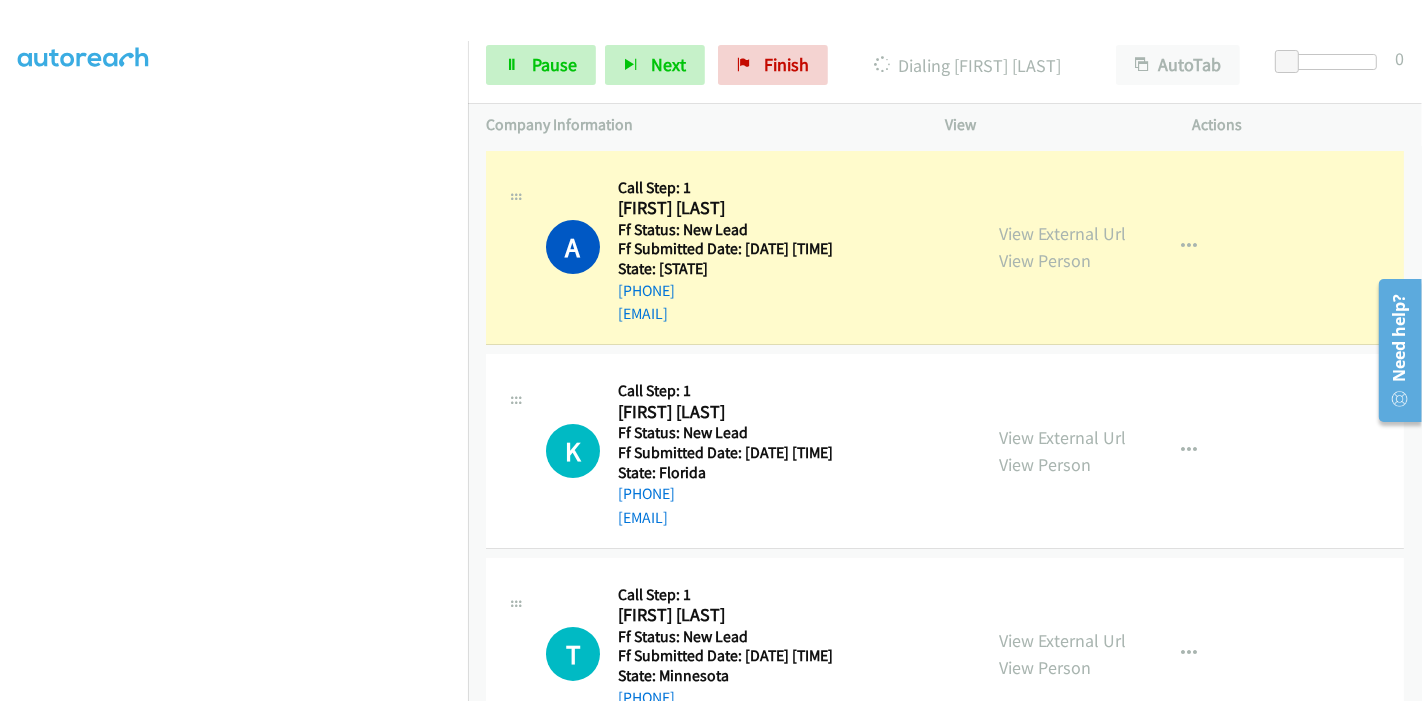 scroll, scrollTop: 422, scrollLeft: 0, axis: vertical 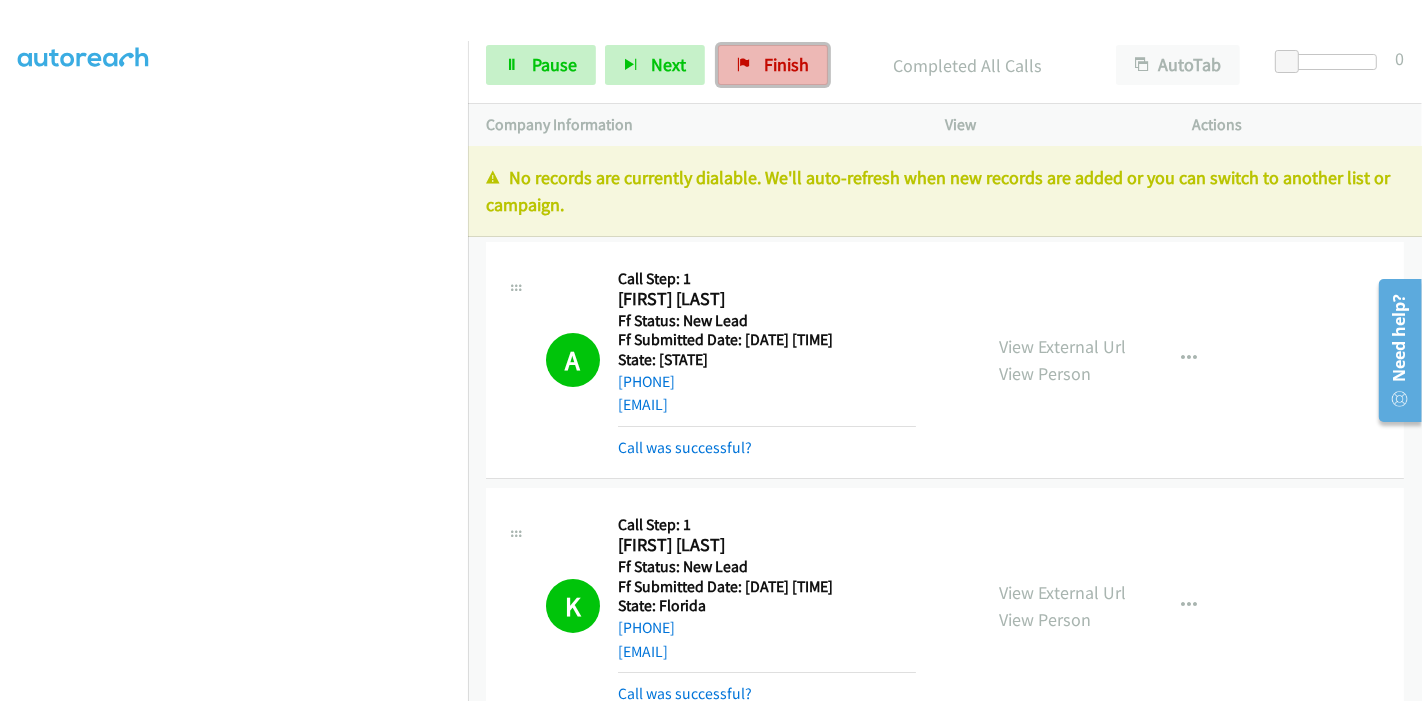 click on "Finish" at bounding box center (786, 64) 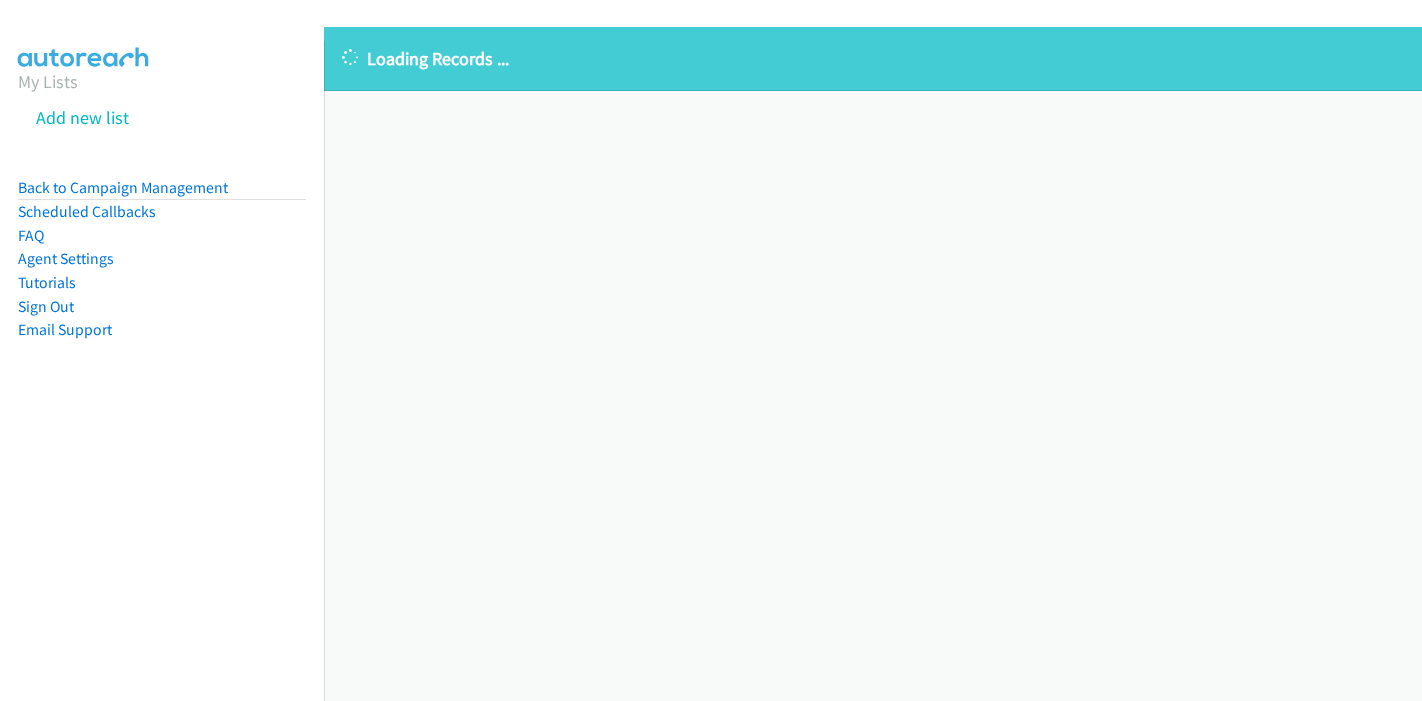 scroll, scrollTop: 0, scrollLeft: 0, axis: both 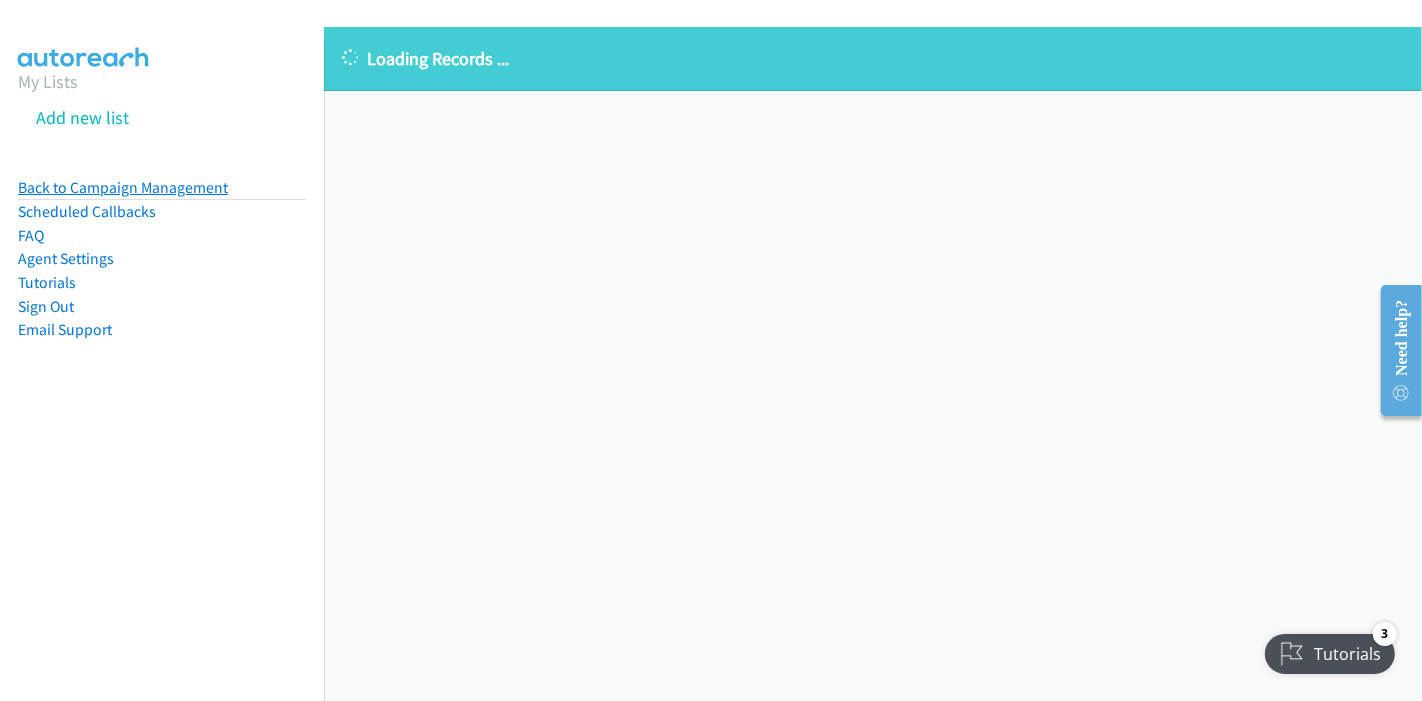 click on "Back to Campaign Management" at bounding box center [123, 187] 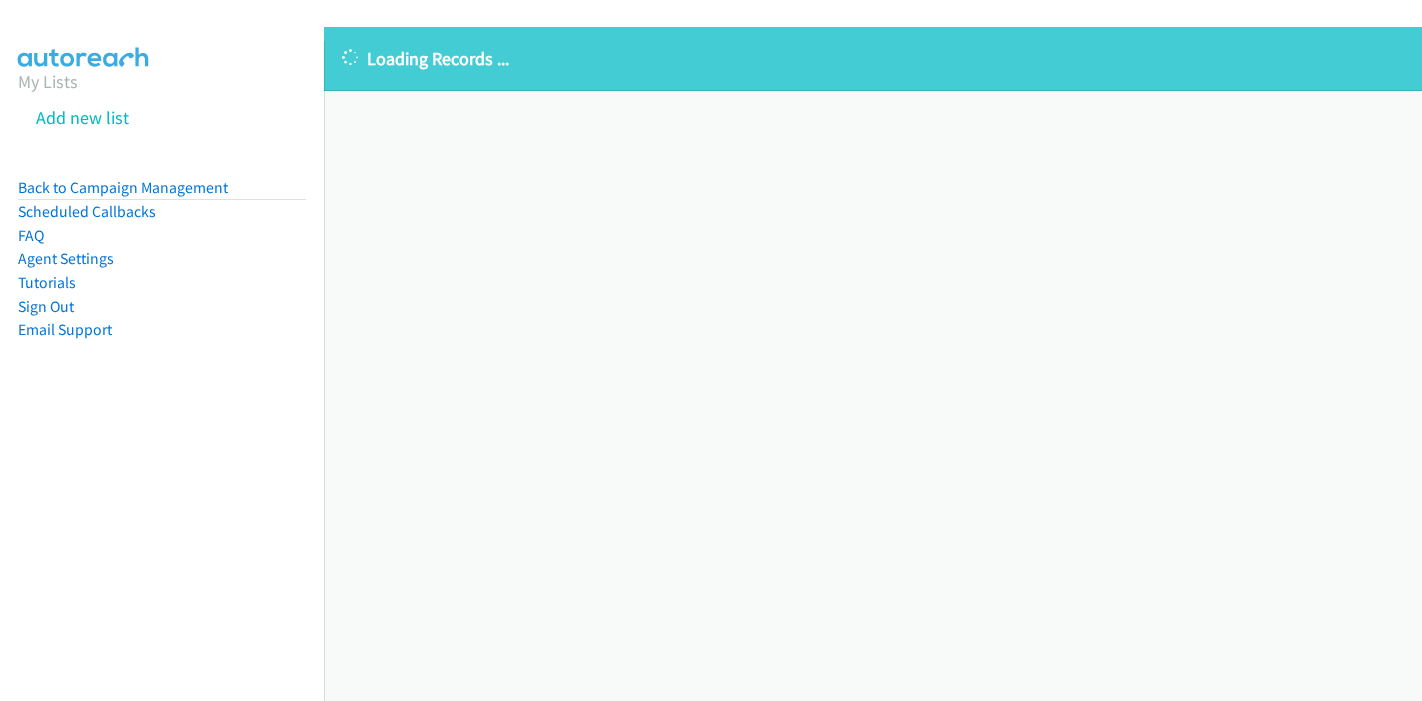 scroll, scrollTop: 0, scrollLeft: 0, axis: both 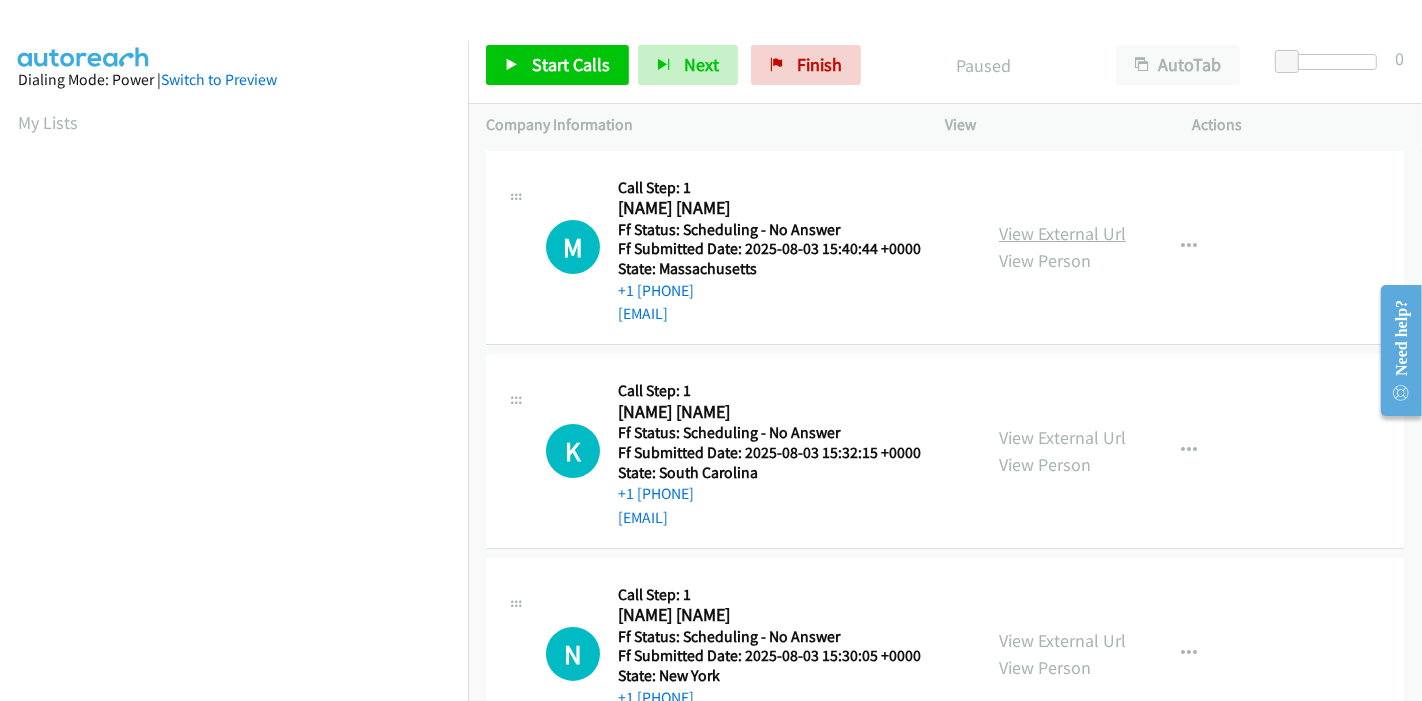 click on "View External Url" at bounding box center [1062, 233] 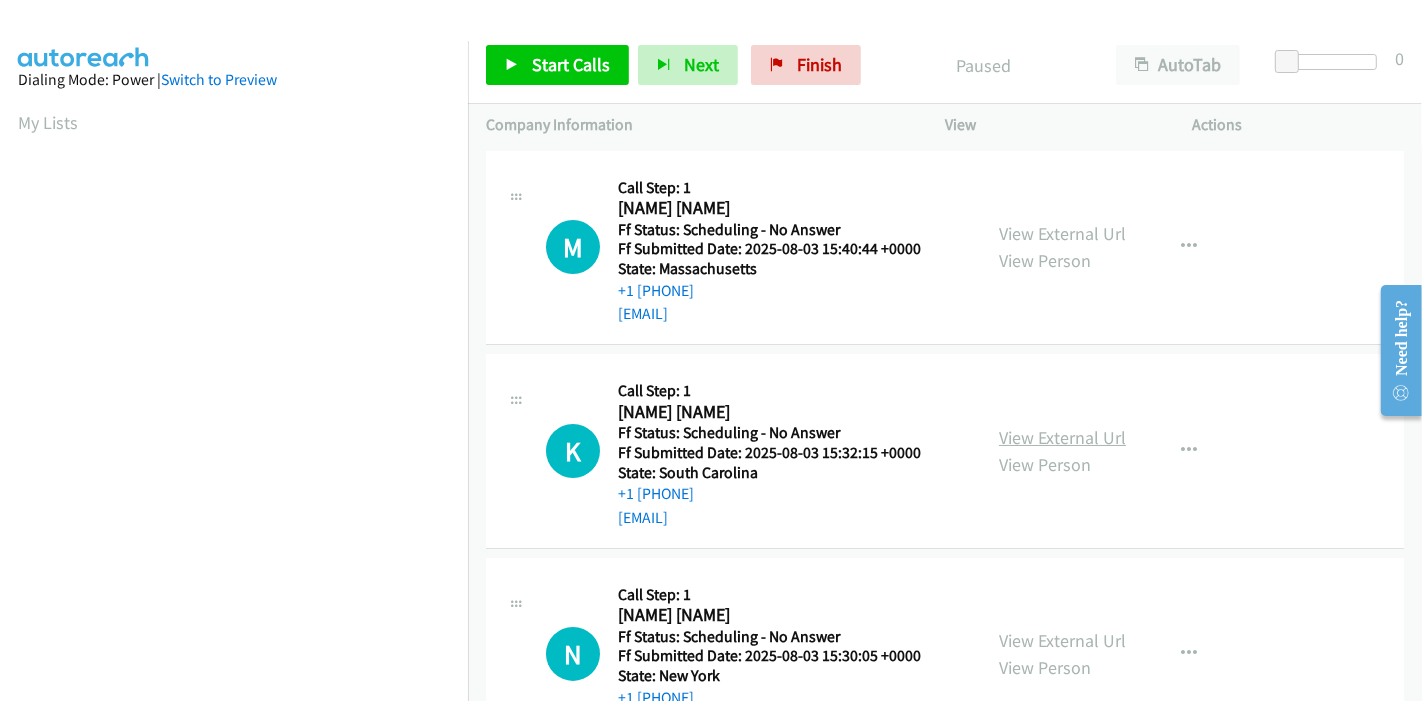click on "View External Url" at bounding box center [1062, 437] 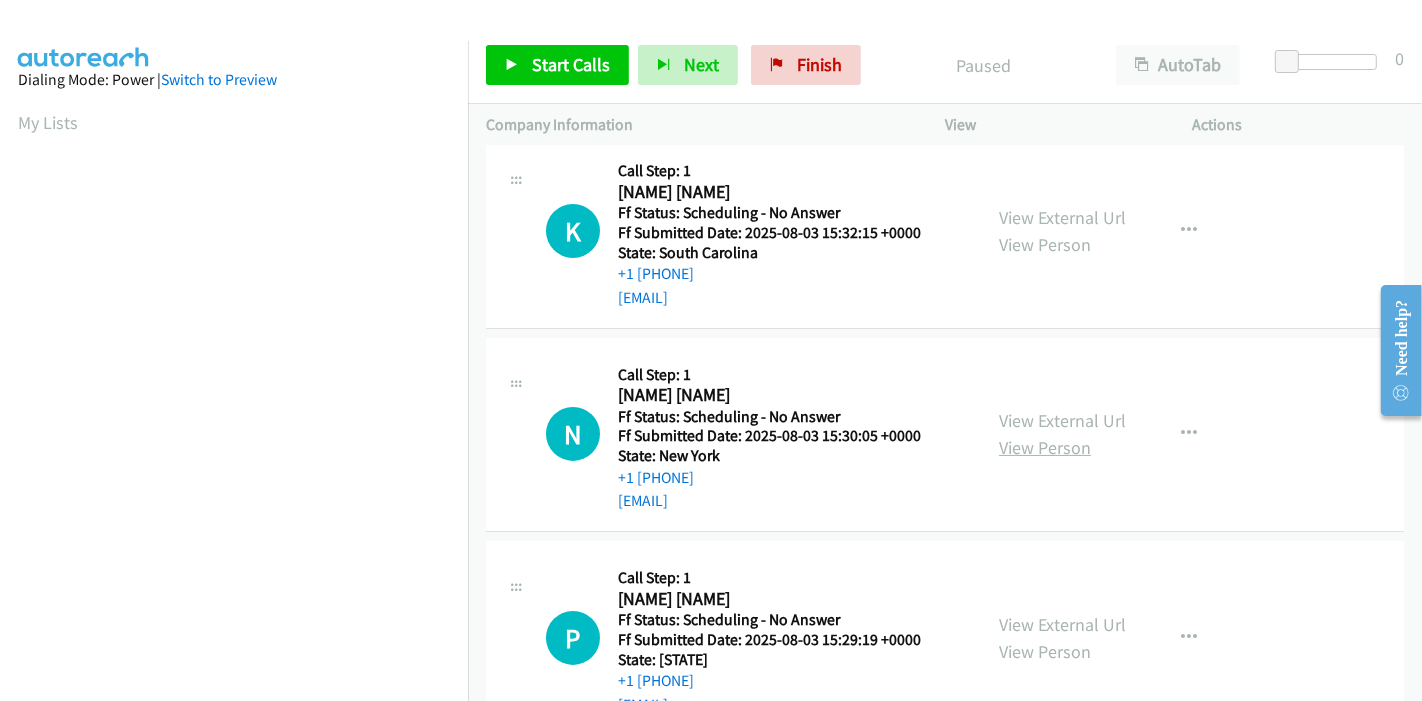 scroll, scrollTop: 222, scrollLeft: 0, axis: vertical 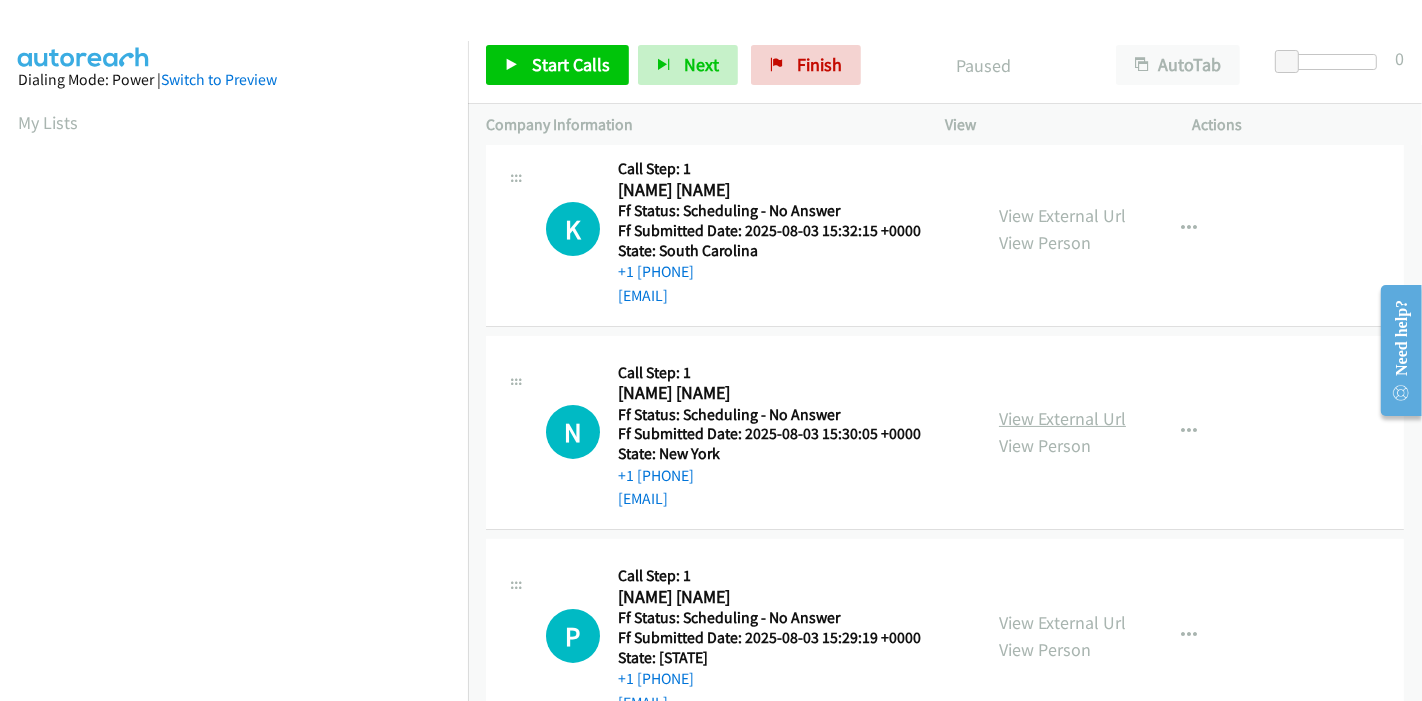 click on "View External Url" at bounding box center (1062, 418) 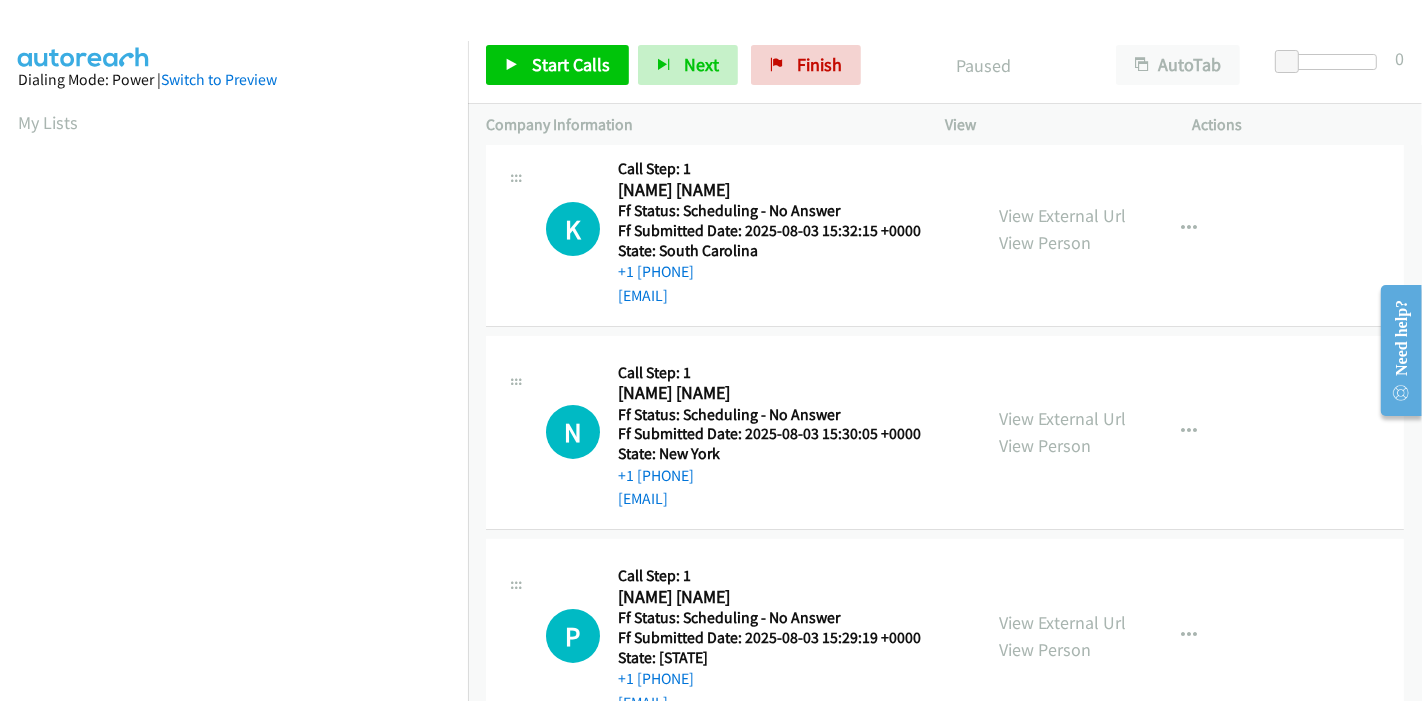 scroll, scrollTop: 0, scrollLeft: 0, axis: both 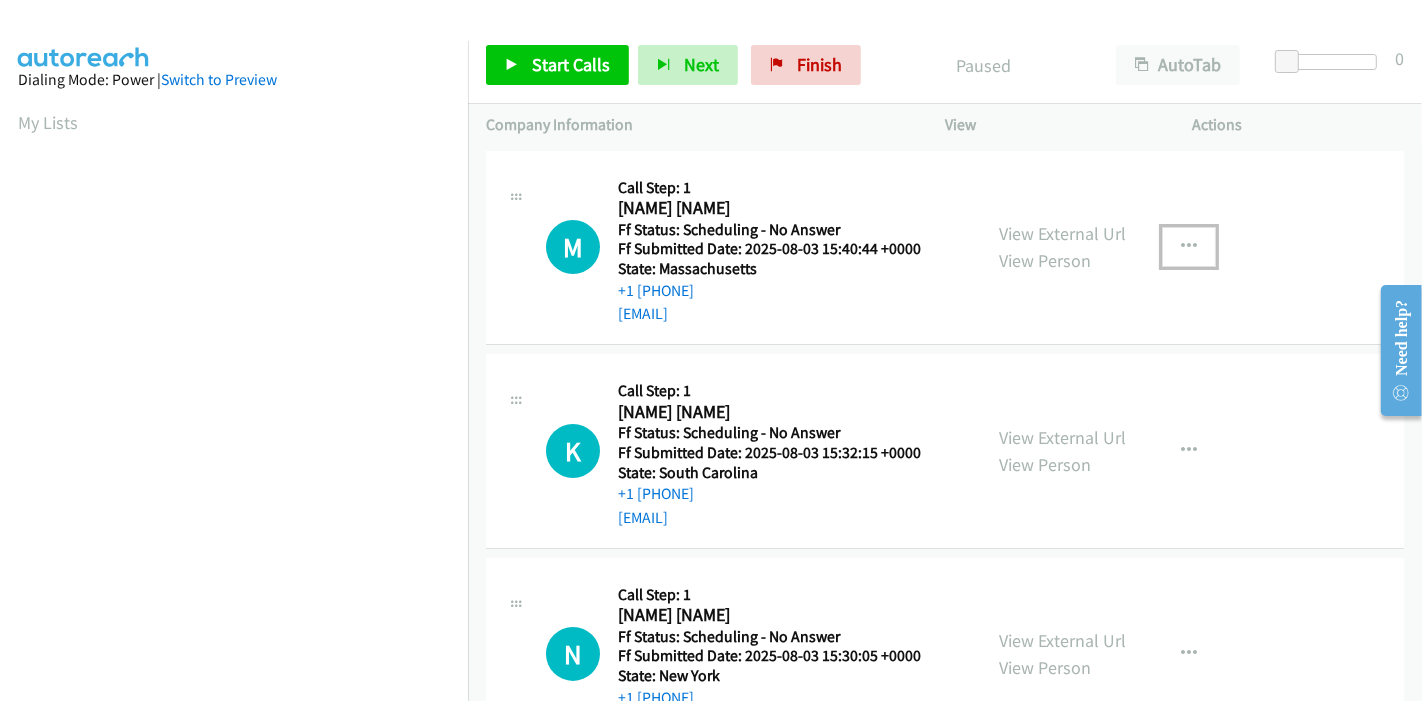 click at bounding box center (1189, 247) 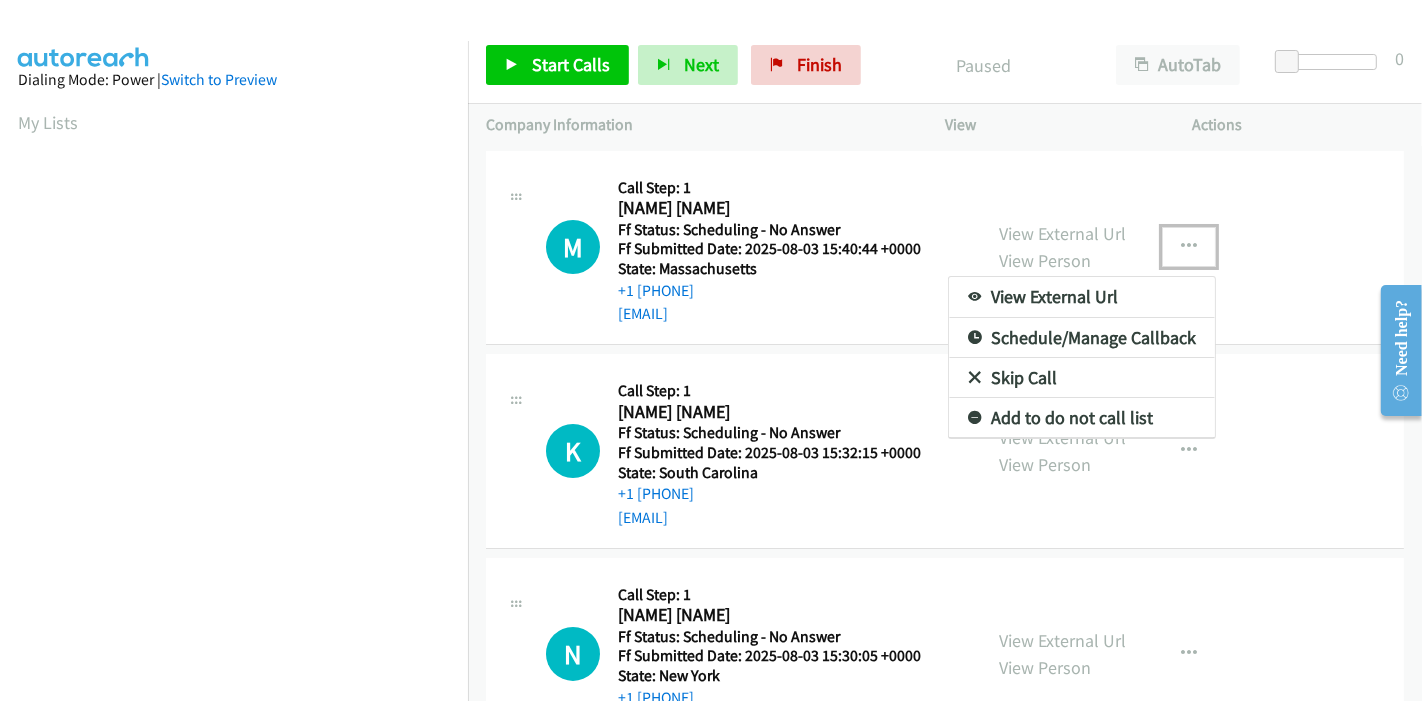 click on "Skip Call" at bounding box center (1082, 378) 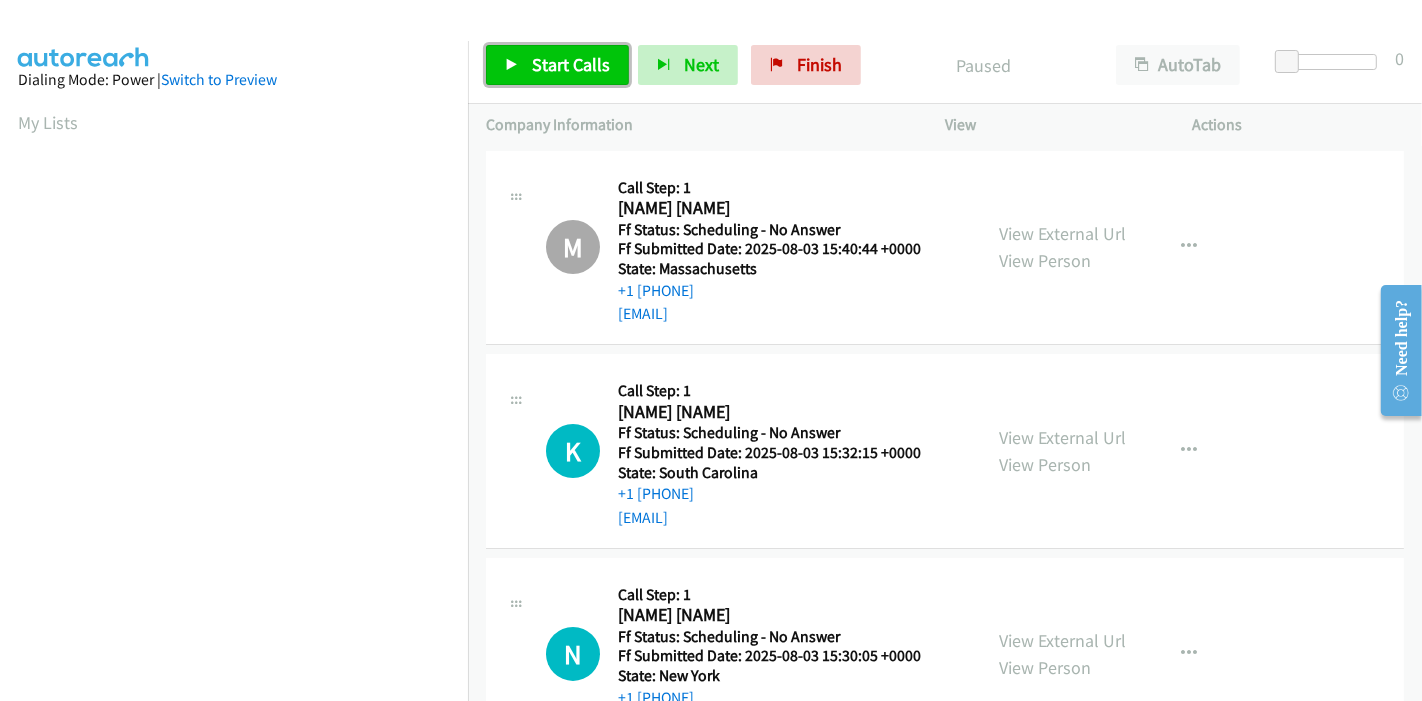 click on "Start Calls" at bounding box center (571, 64) 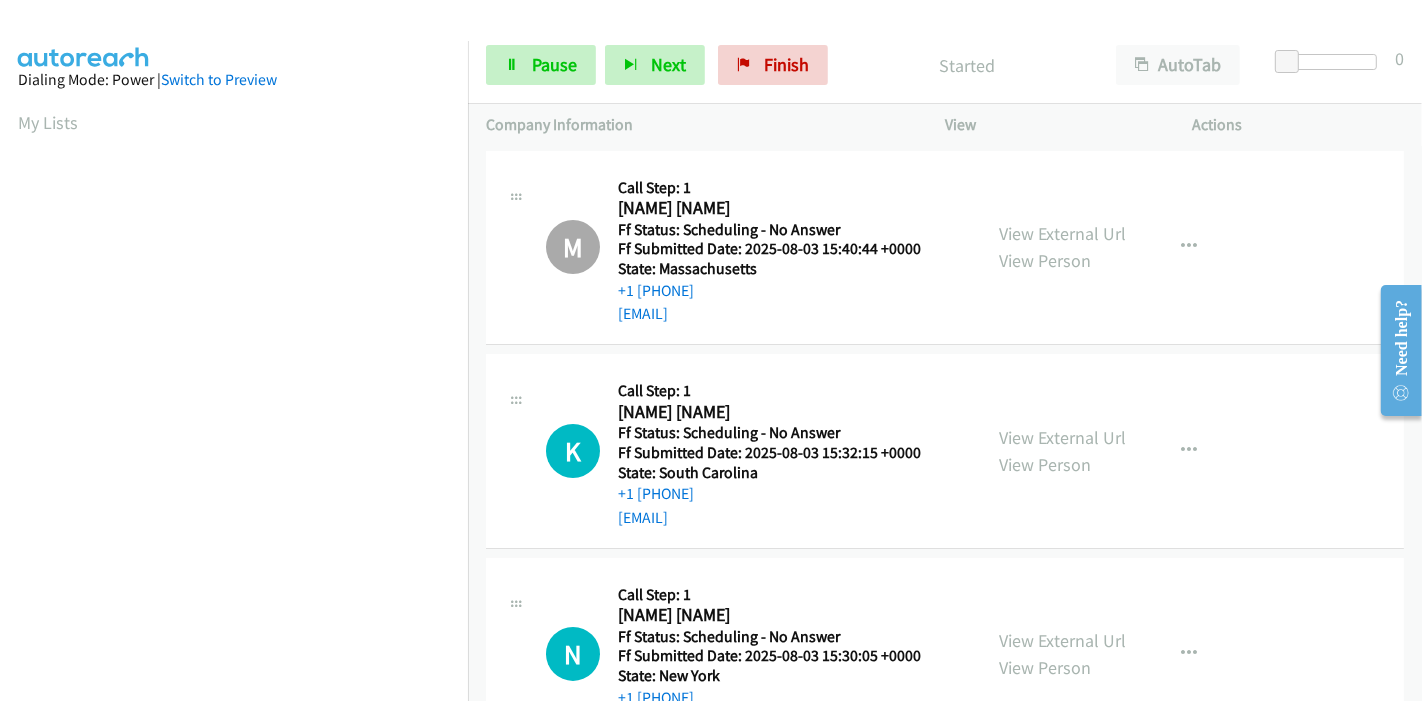 scroll, scrollTop: 111, scrollLeft: 0, axis: vertical 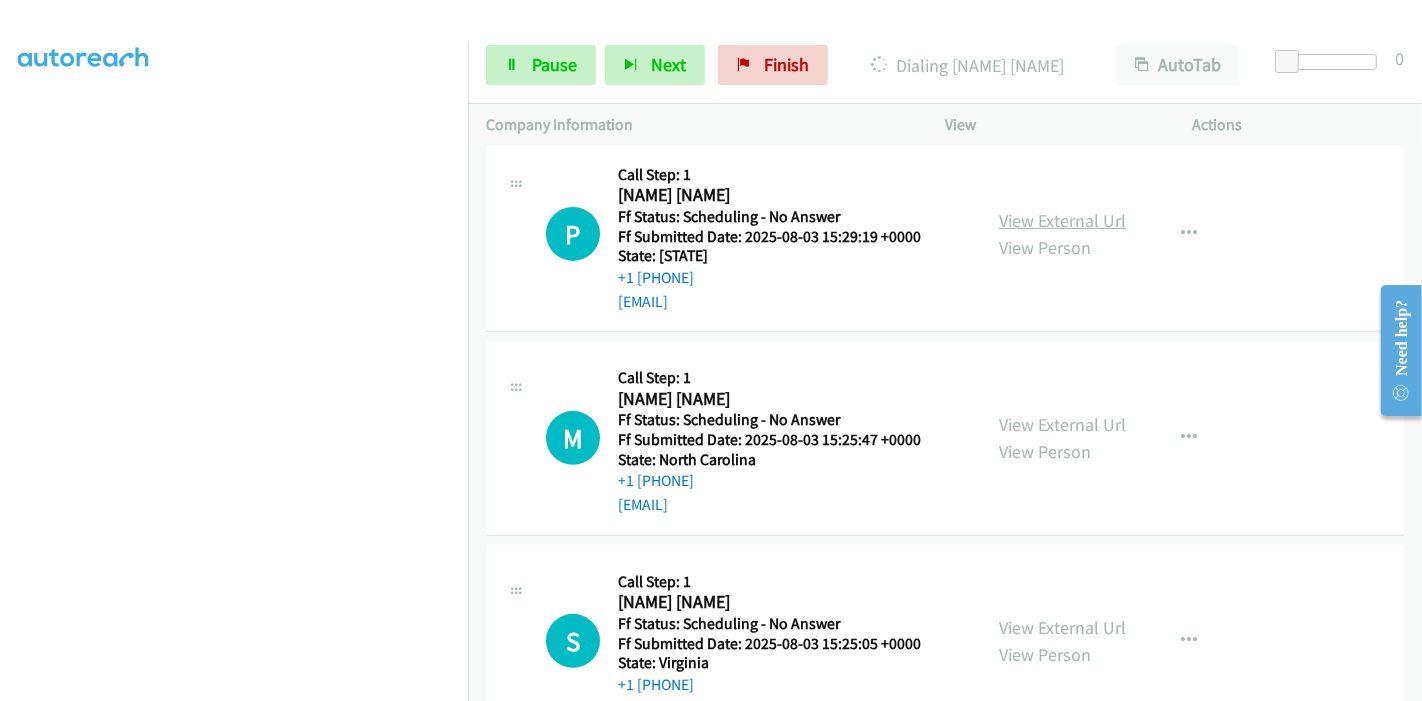 click on "View External Url" at bounding box center (1062, 220) 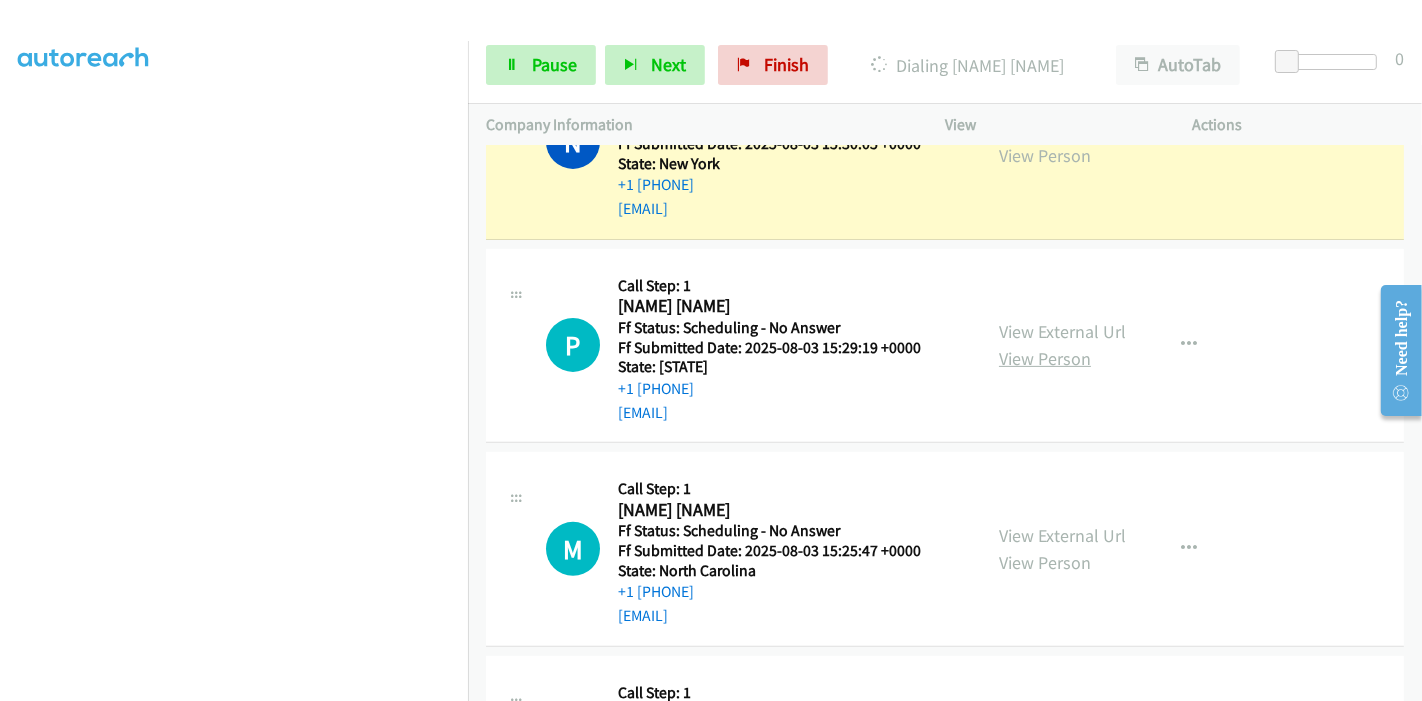 scroll, scrollTop: 888, scrollLeft: 0, axis: vertical 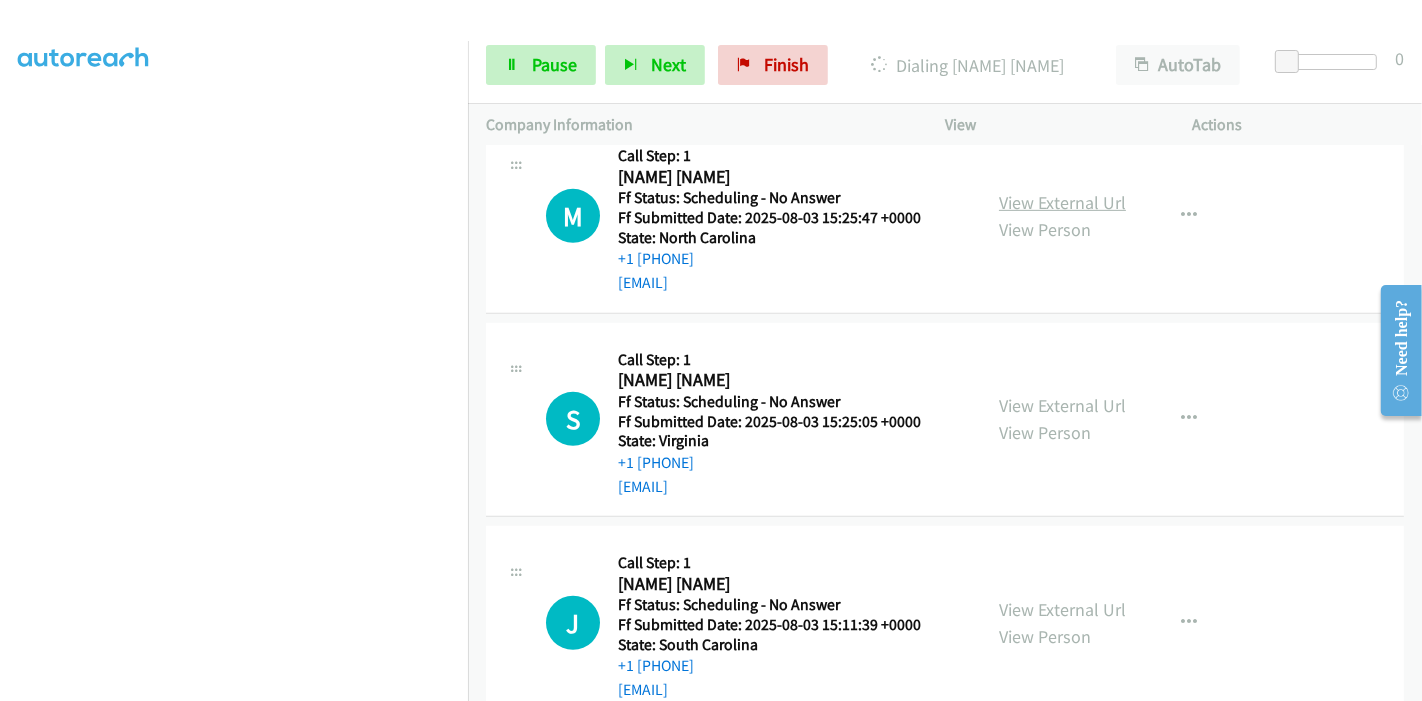 click on "View External Url" at bounding box center [1062, 202] 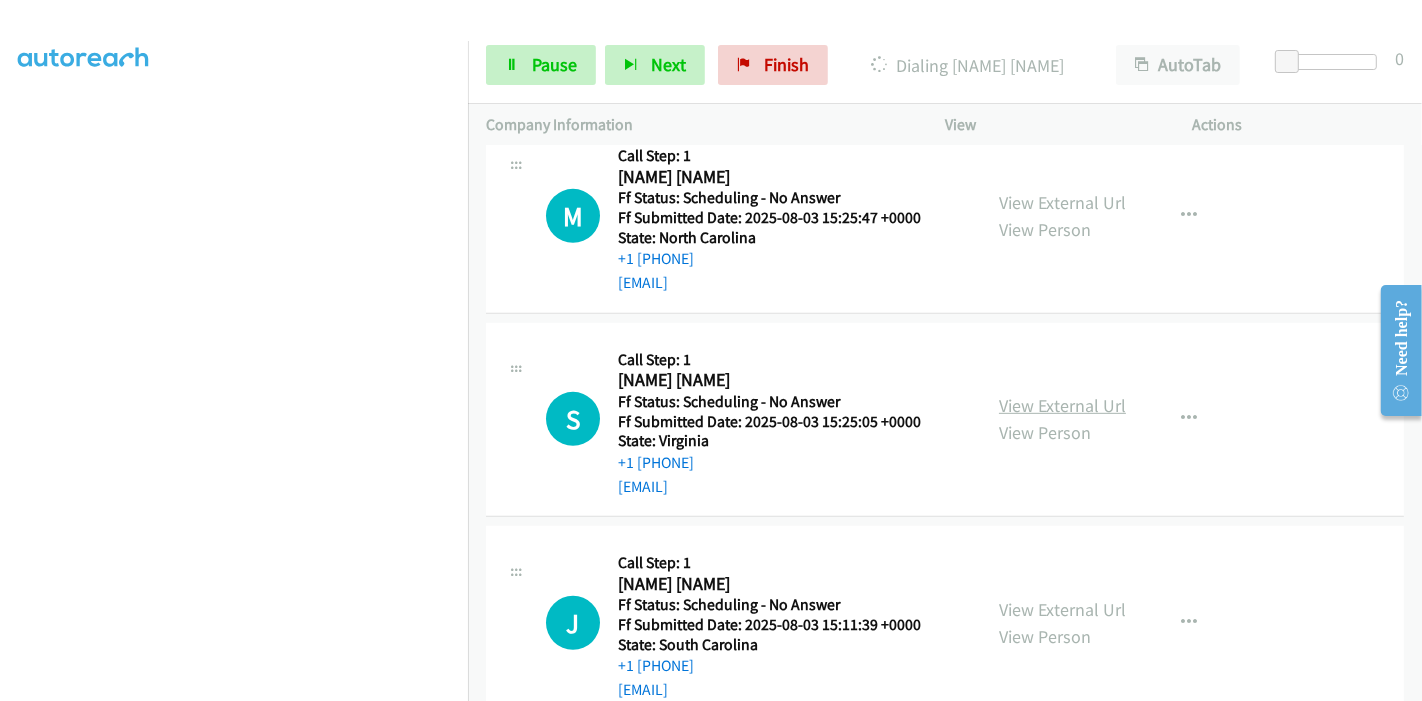click on "View External Url" at bounding box center (1062, 405) 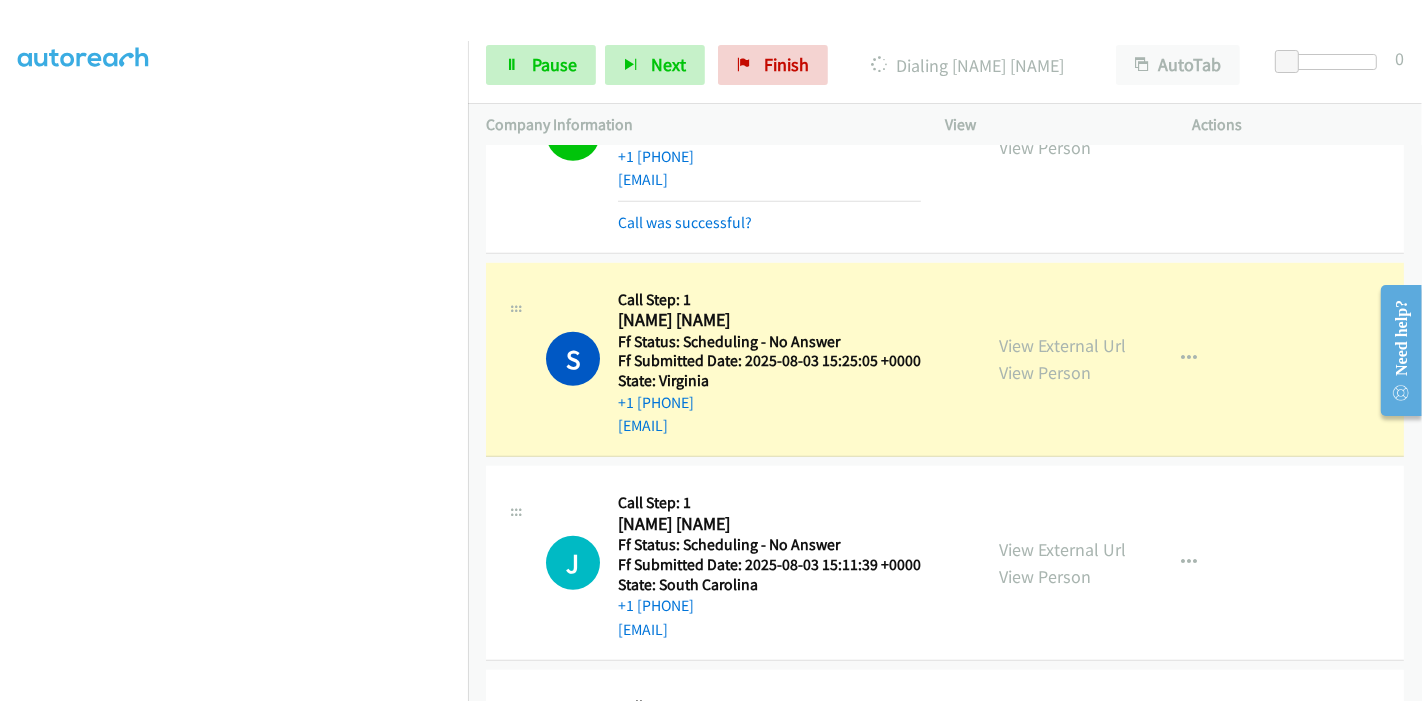 scroll, scrollTop: 1111, scrollLeft: 0, axis: vertical 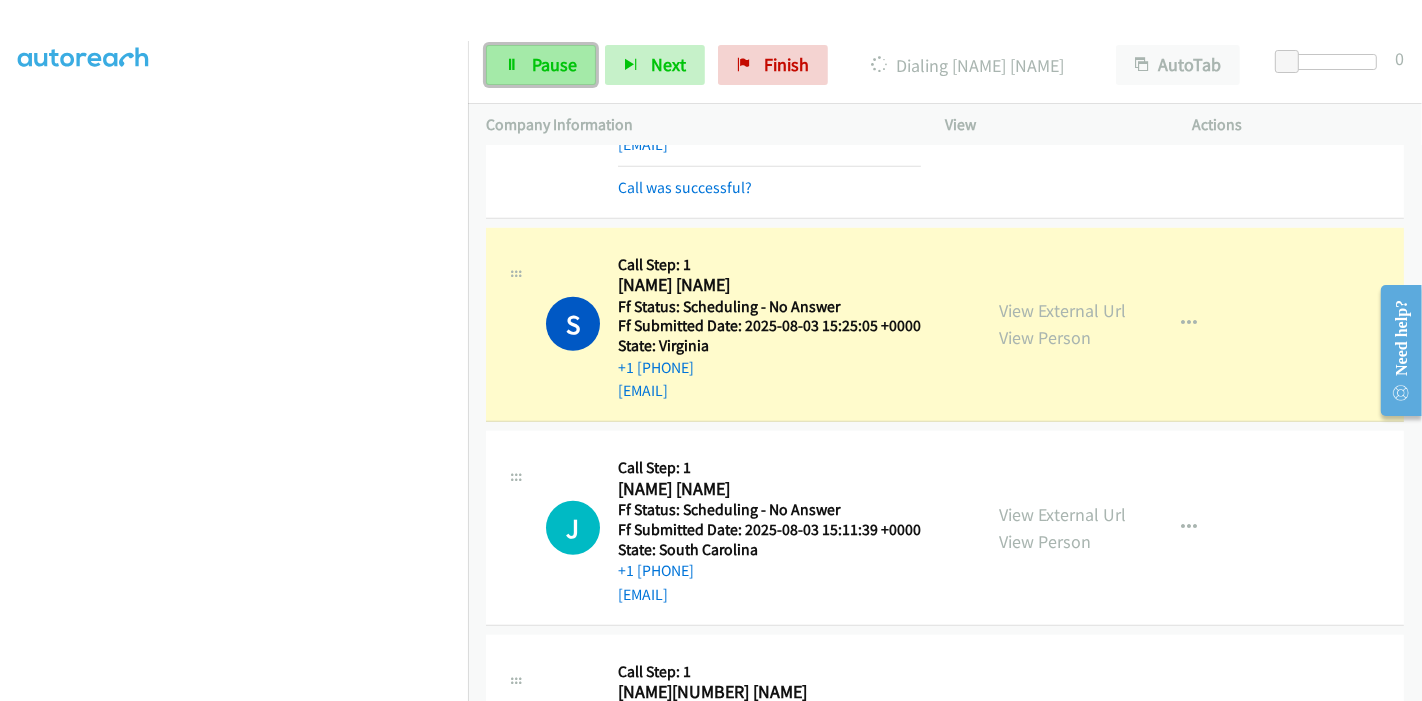 click on "Pause" at bounding box center [554, 64] 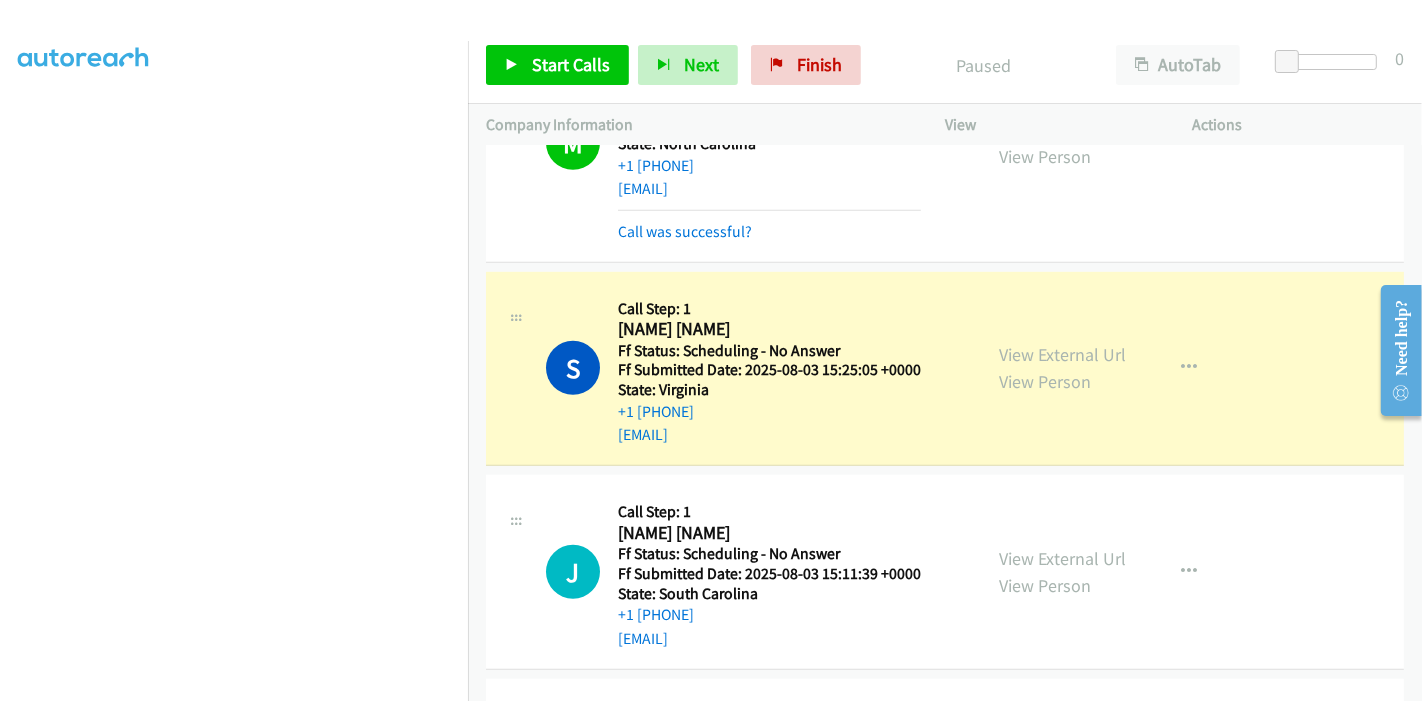 scroll, scrollTop: 1111, scrollLeft: 0, axis: vertical 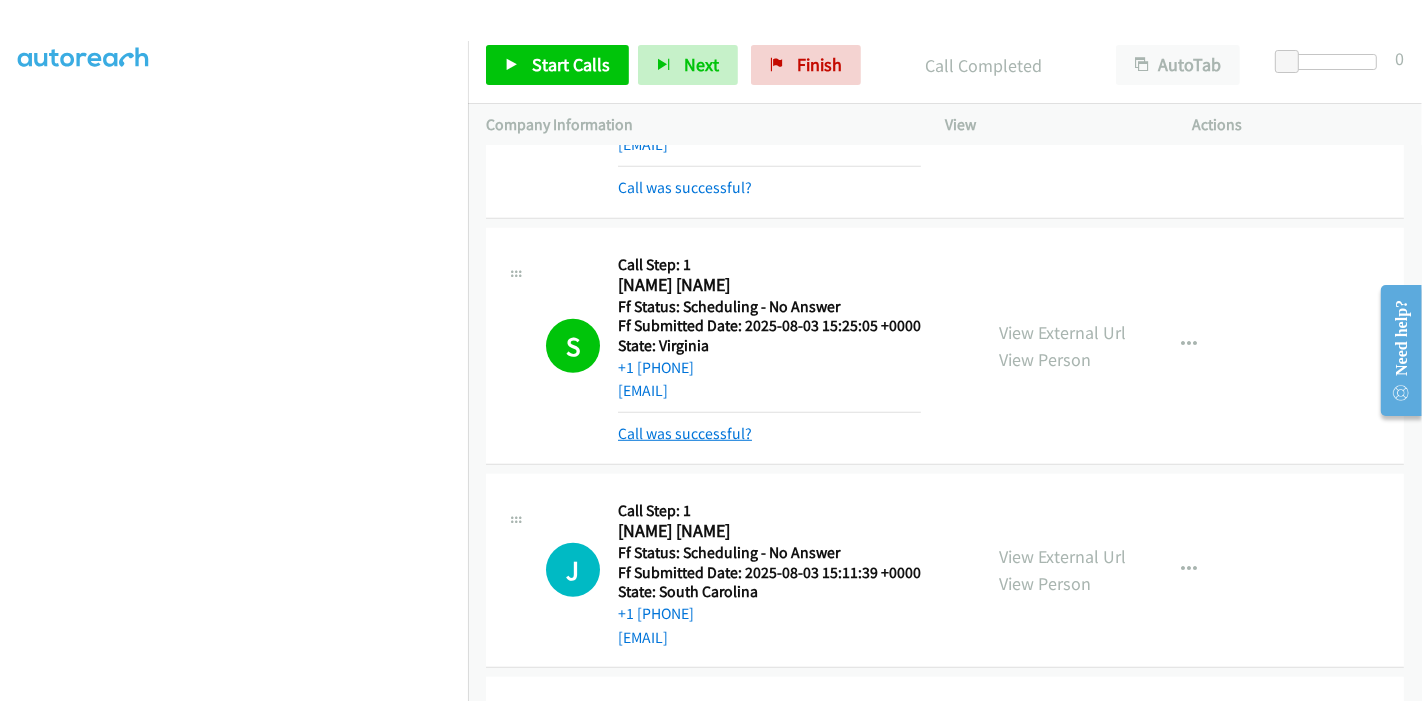 click on "Call was successful?" at bounding box center (685, 433) 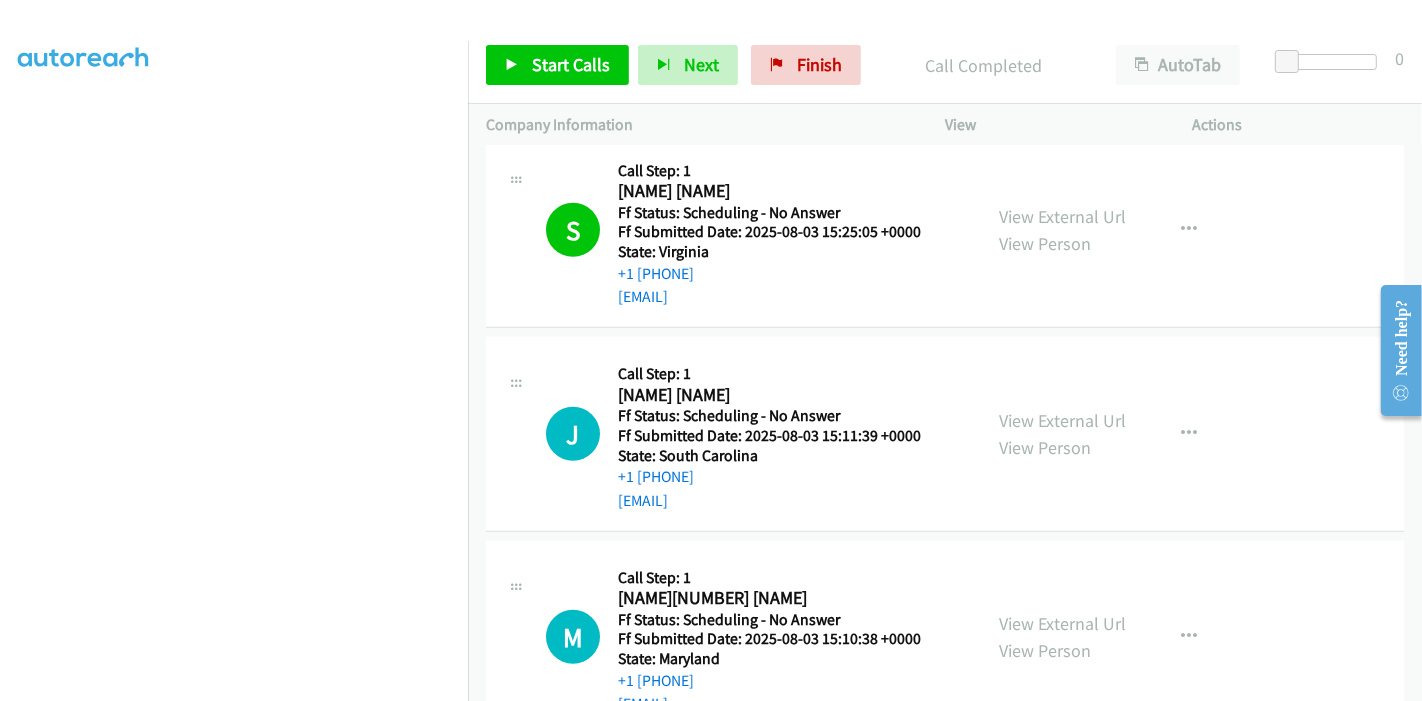 scroll, scrollTop: 1333, scrollLeft: 0, axis: vertical 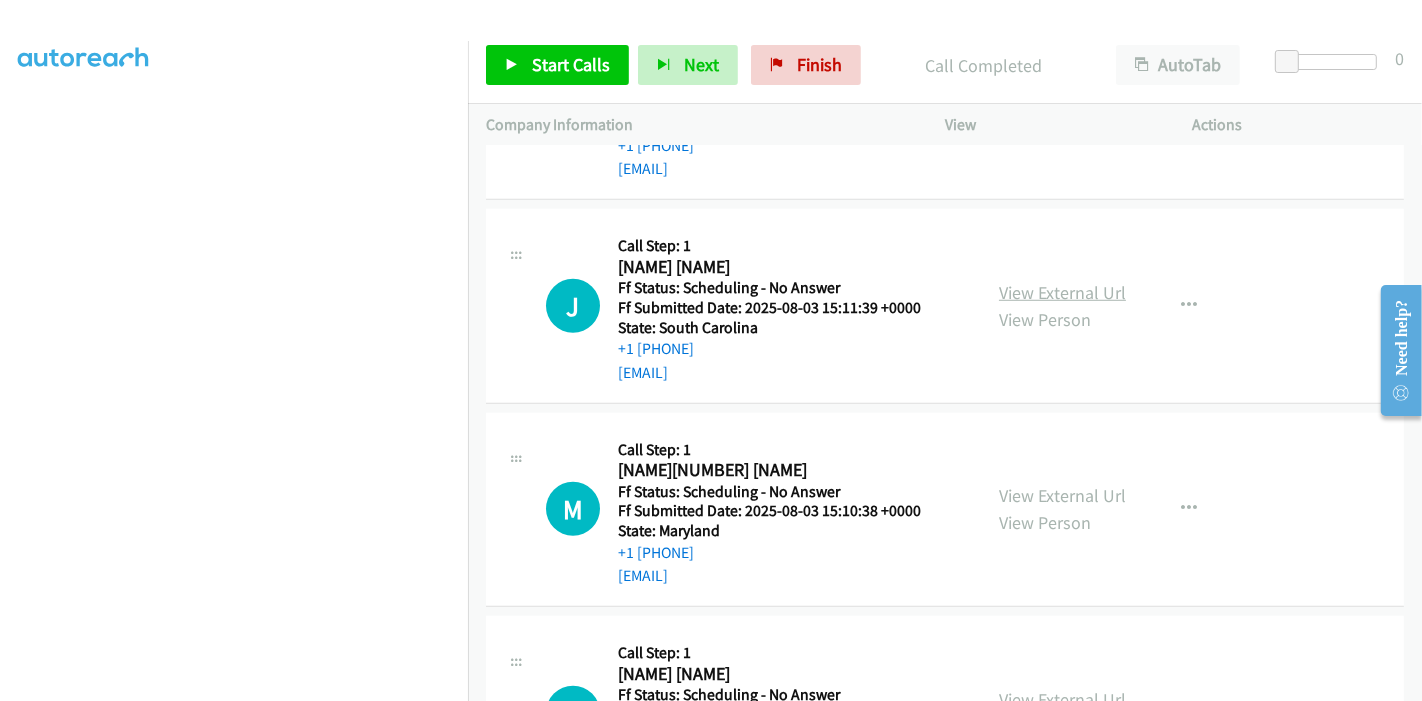 click on "View External Url" at bounding box center (1062, 292) 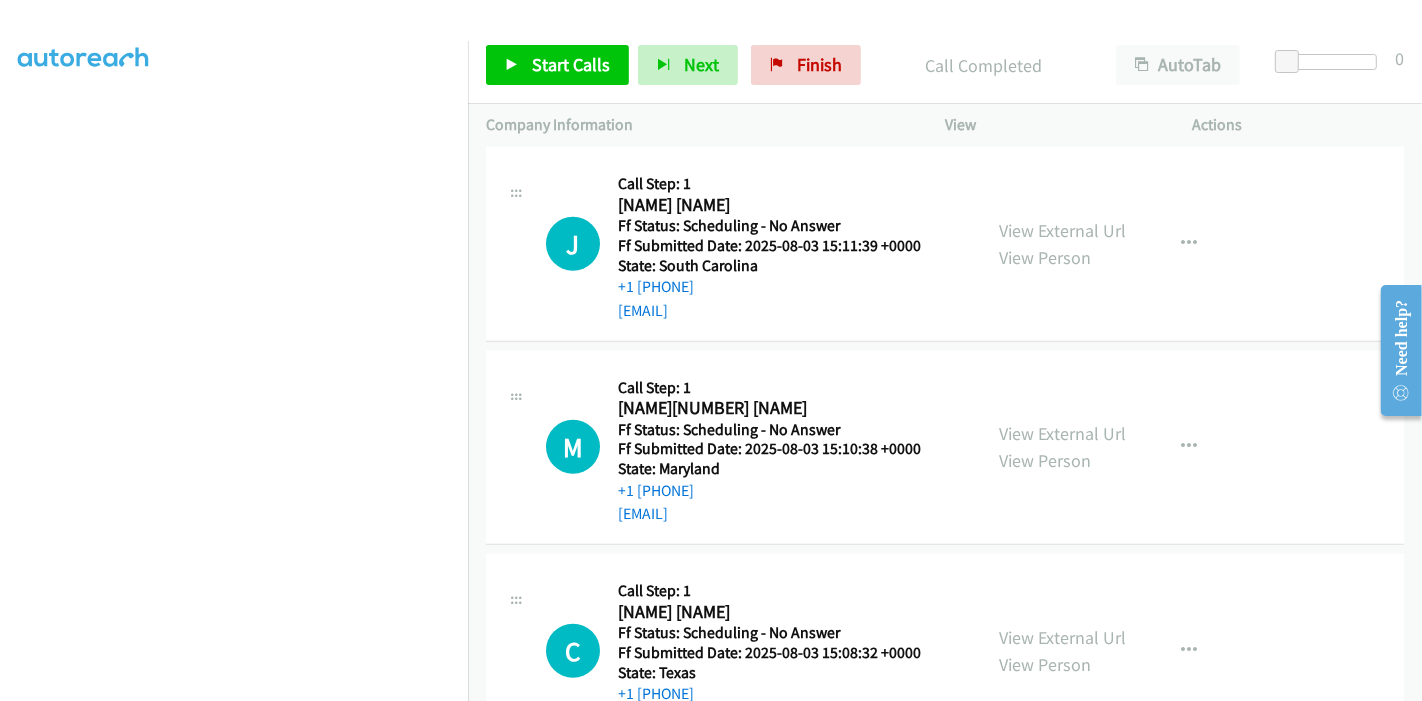 scroll, scrollTop: 1444, scrollLeft: 0, axis: vertical 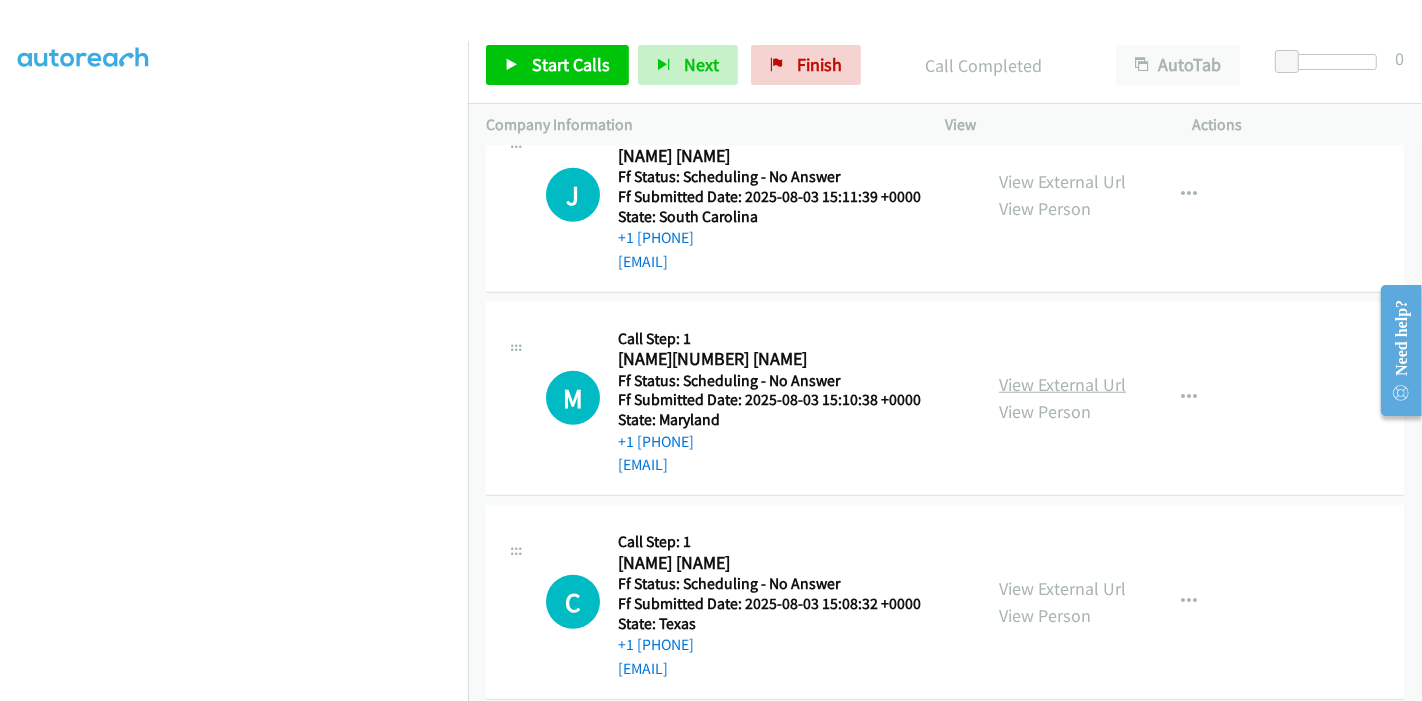 click on "View External Url" at bounding box center (1062, 384) 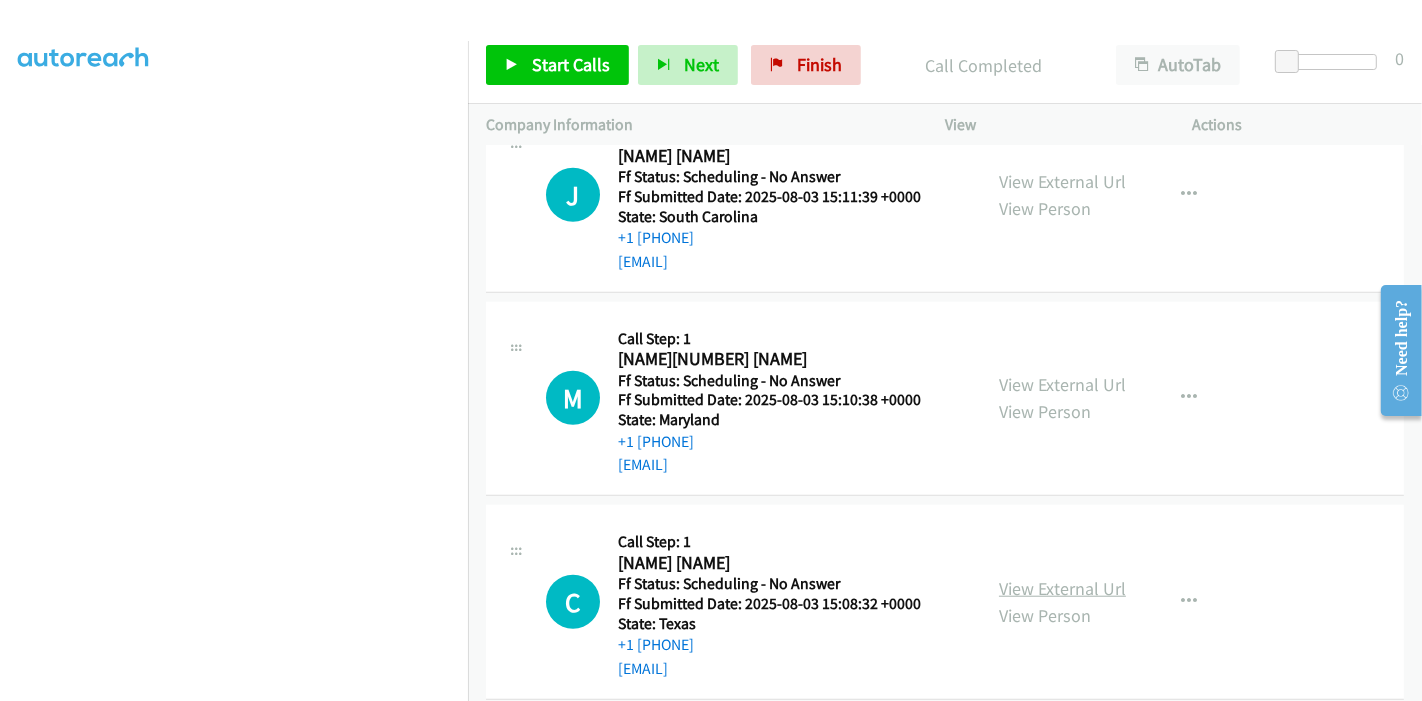 click on "View External Url" at bounding box center [1062, 588] 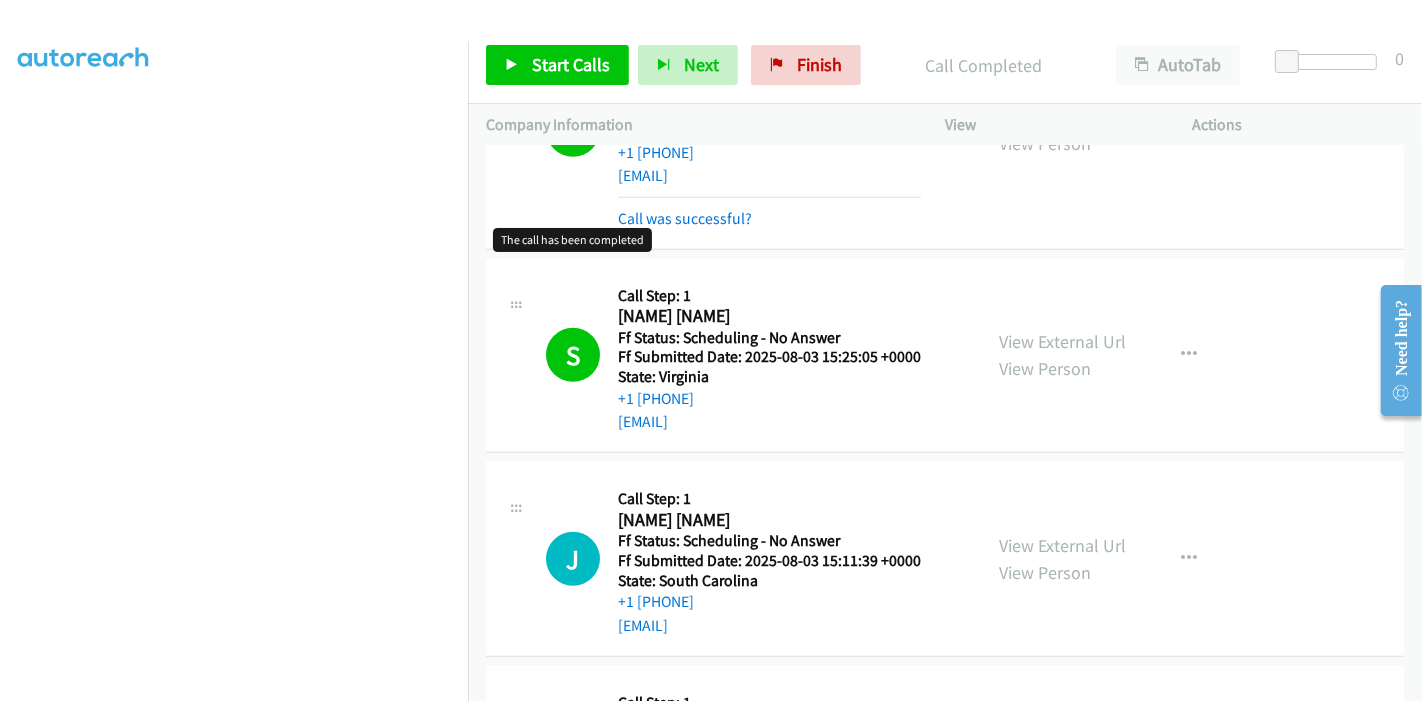 scroll, scrollTop: 1333, scrollLeft: 0, axis: vertical 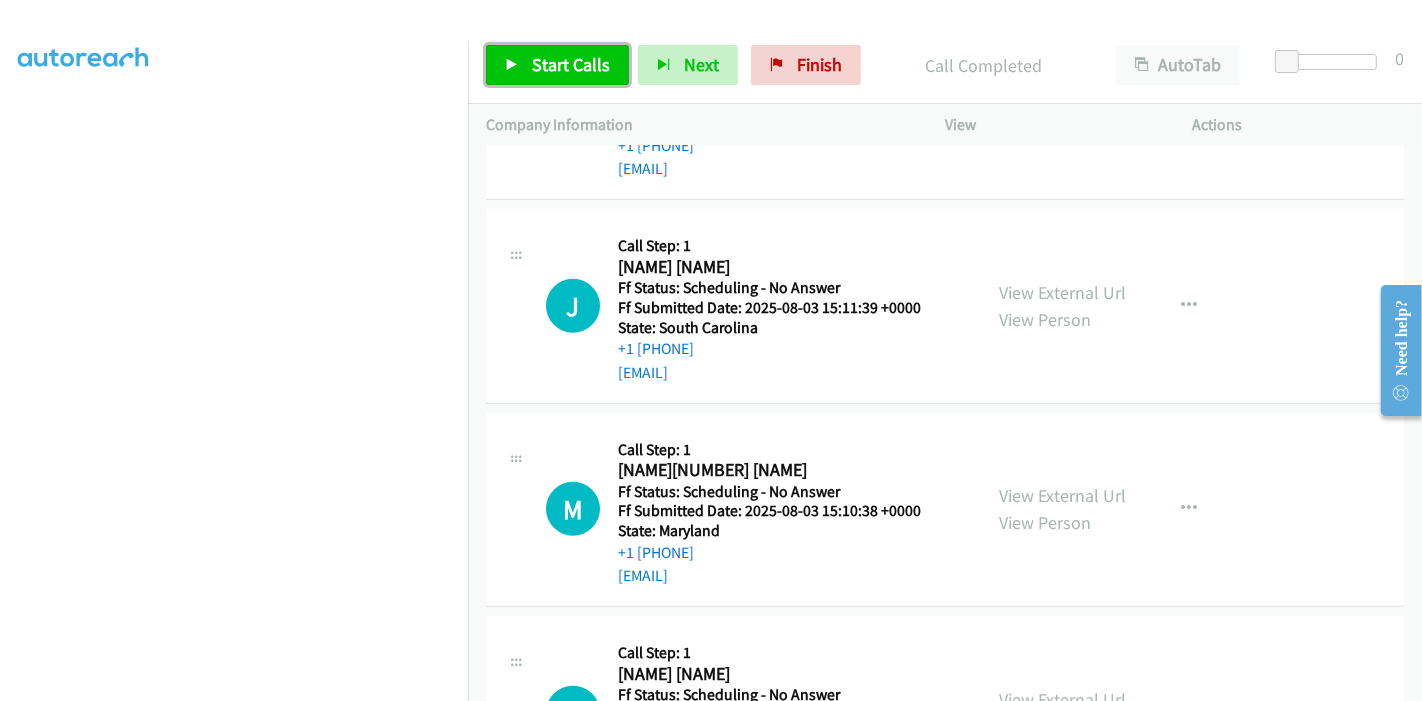 click on "Start Calls" at bounding box center [571, 64] 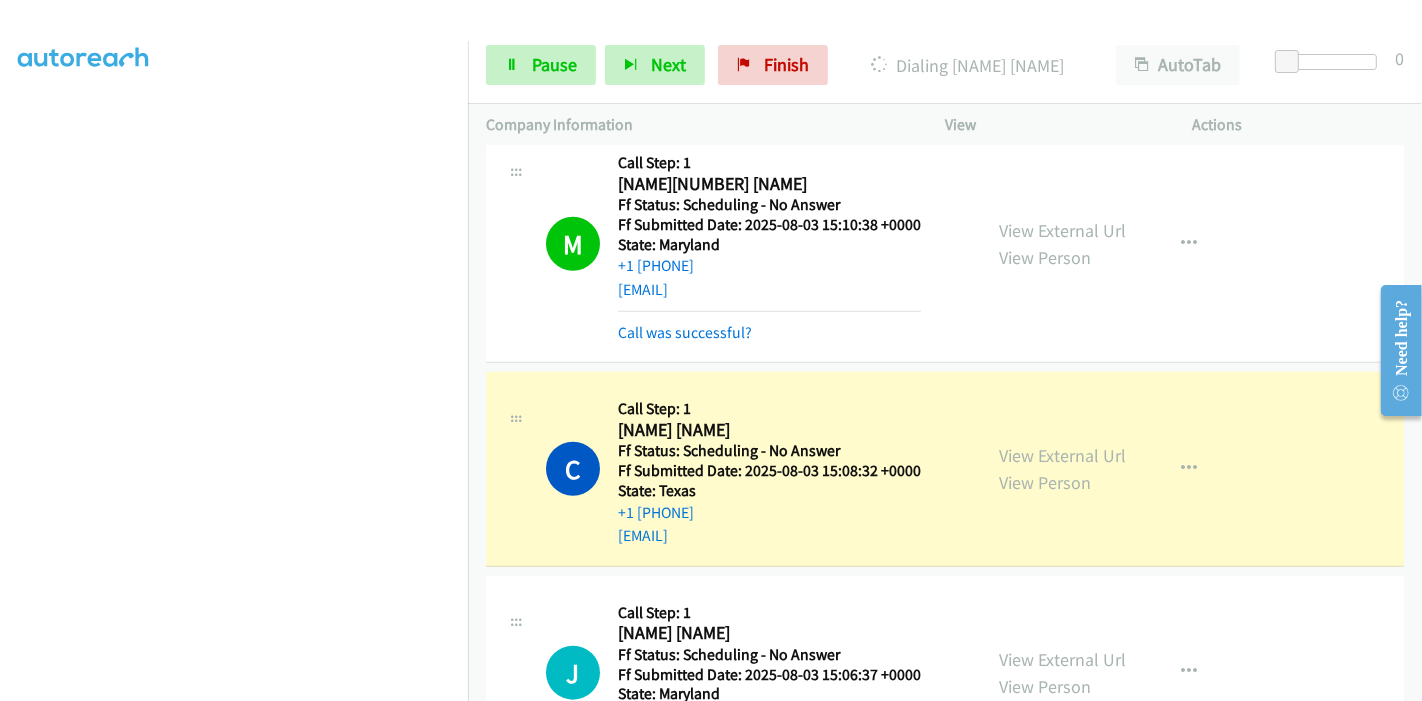 scroll, scrollTop: 1666, scrollLeft: 0, axis: vertical 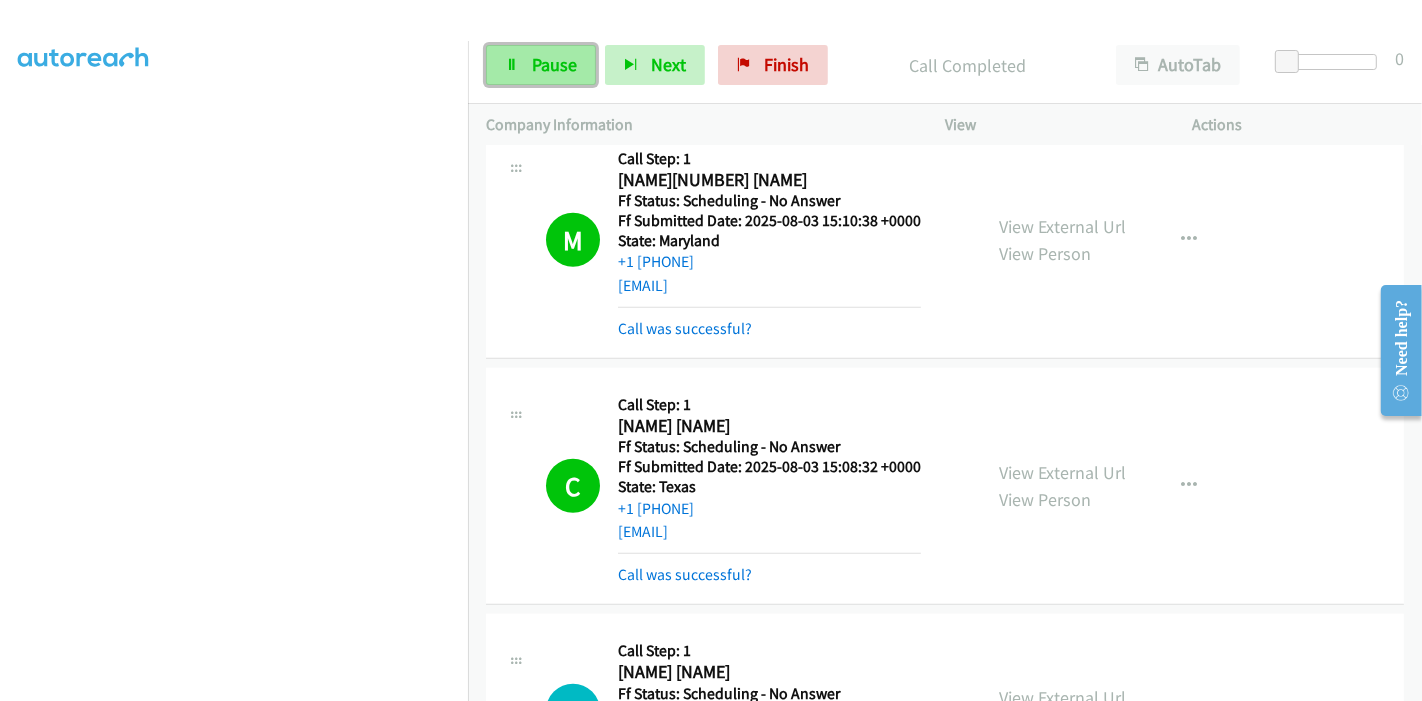 click on "Pause" at bounding box center [541, 65] 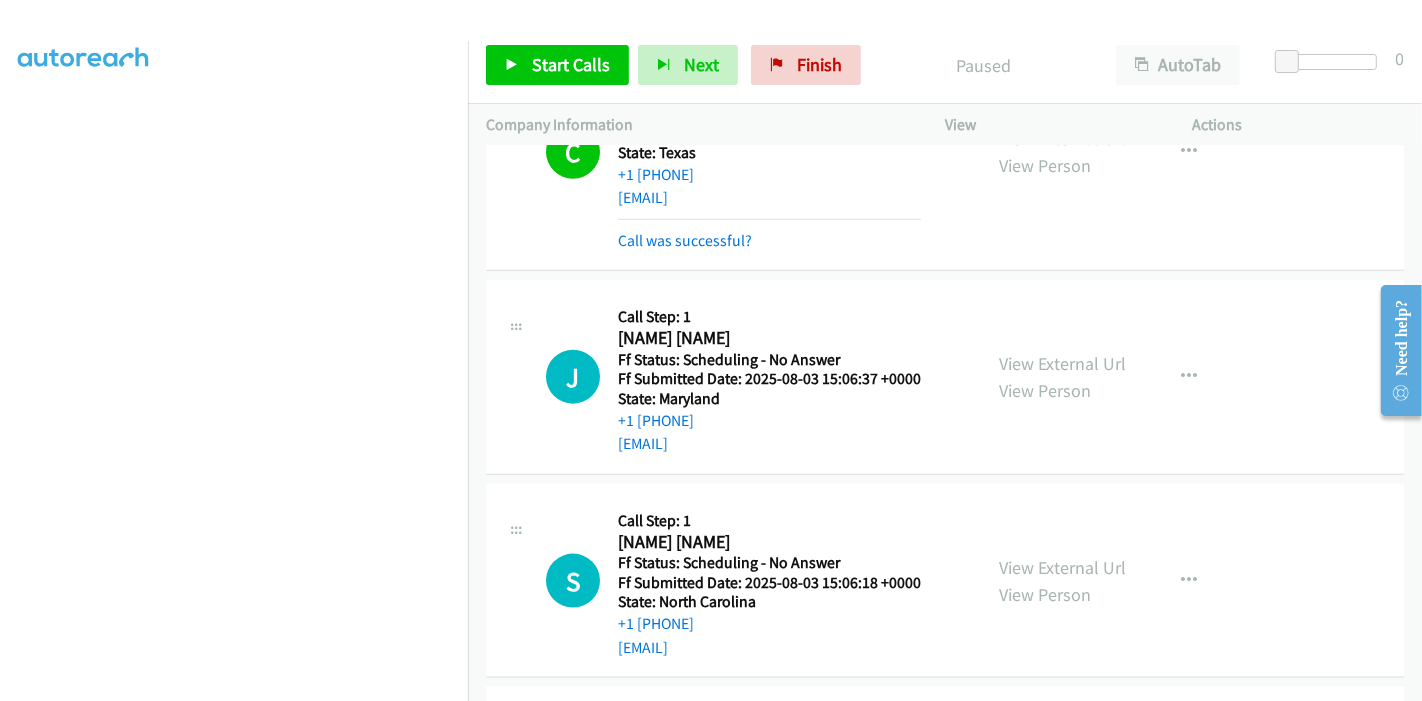 scroll, scrollTop: 2111, scrollLeft: 0, axis: vertical 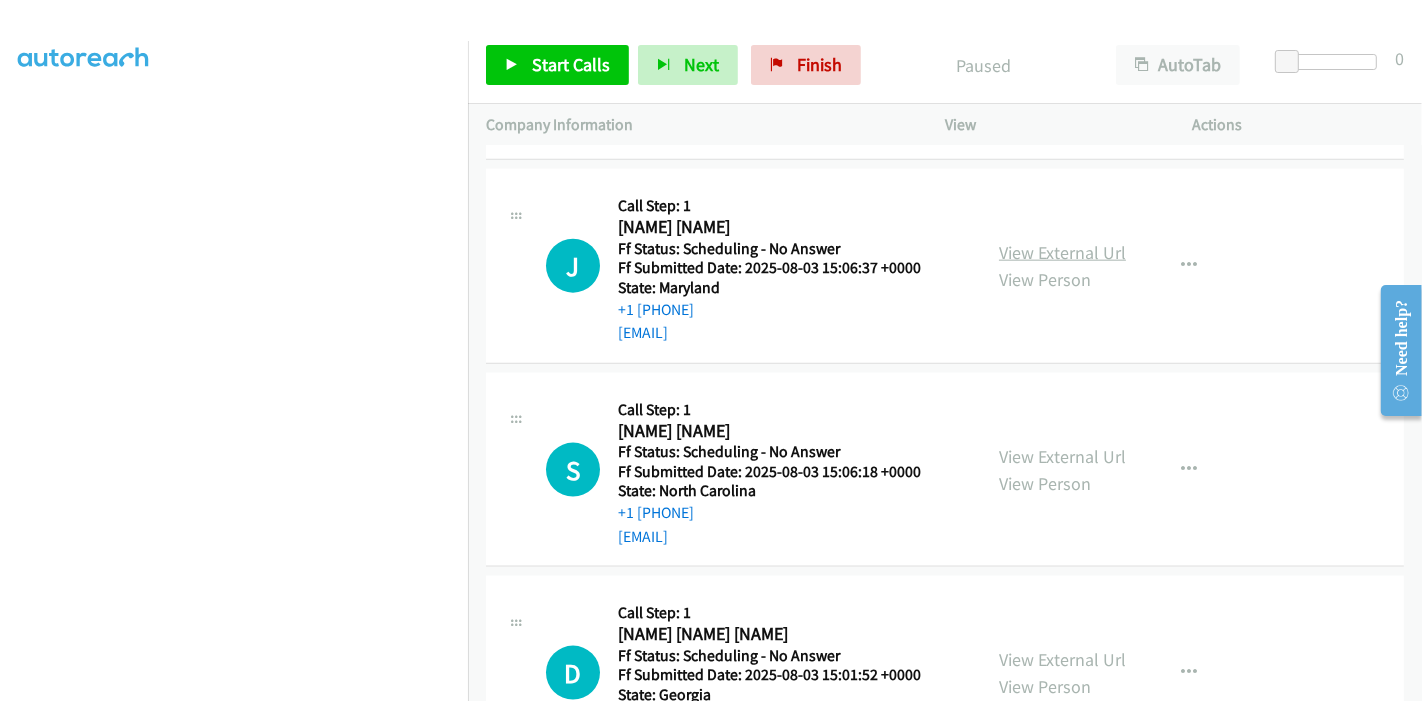 click on "View External Url" at bounding box center (1062, 252) 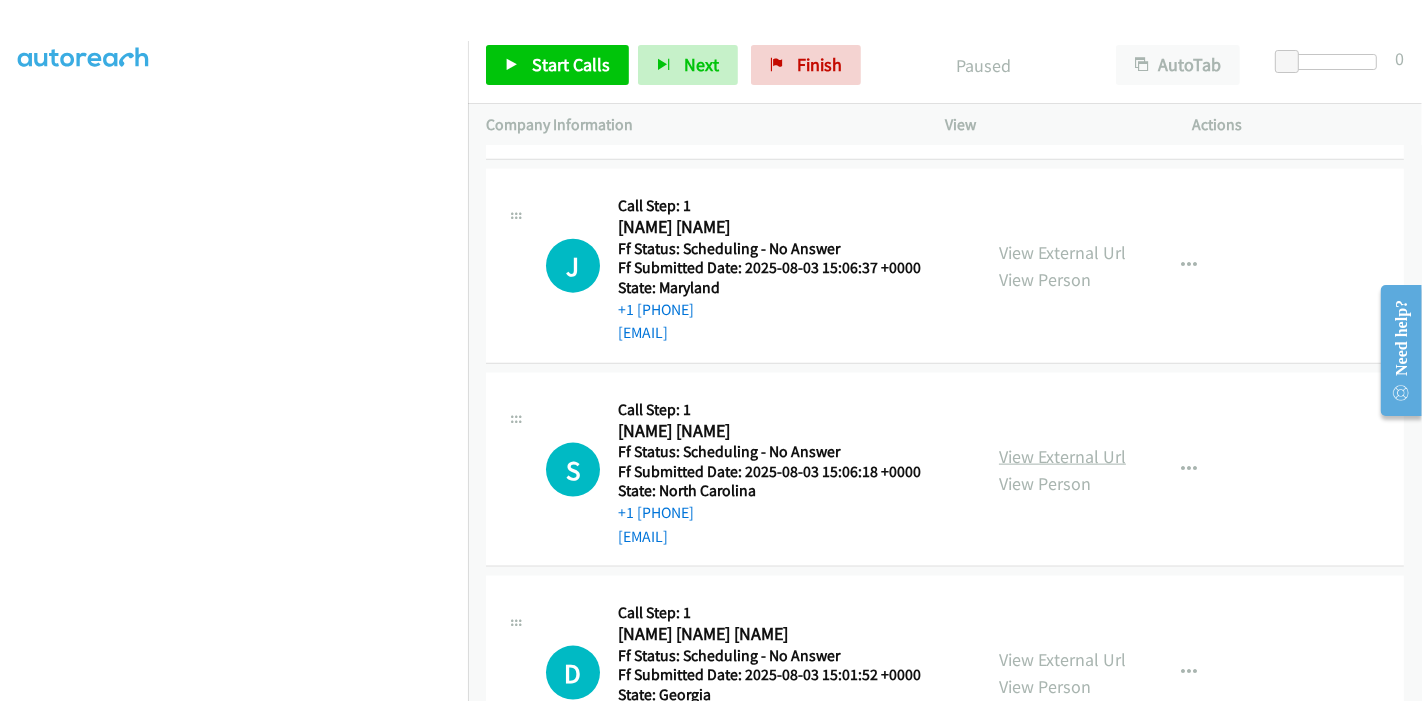 click on "View External Url" at bounding box center (1062, 456) 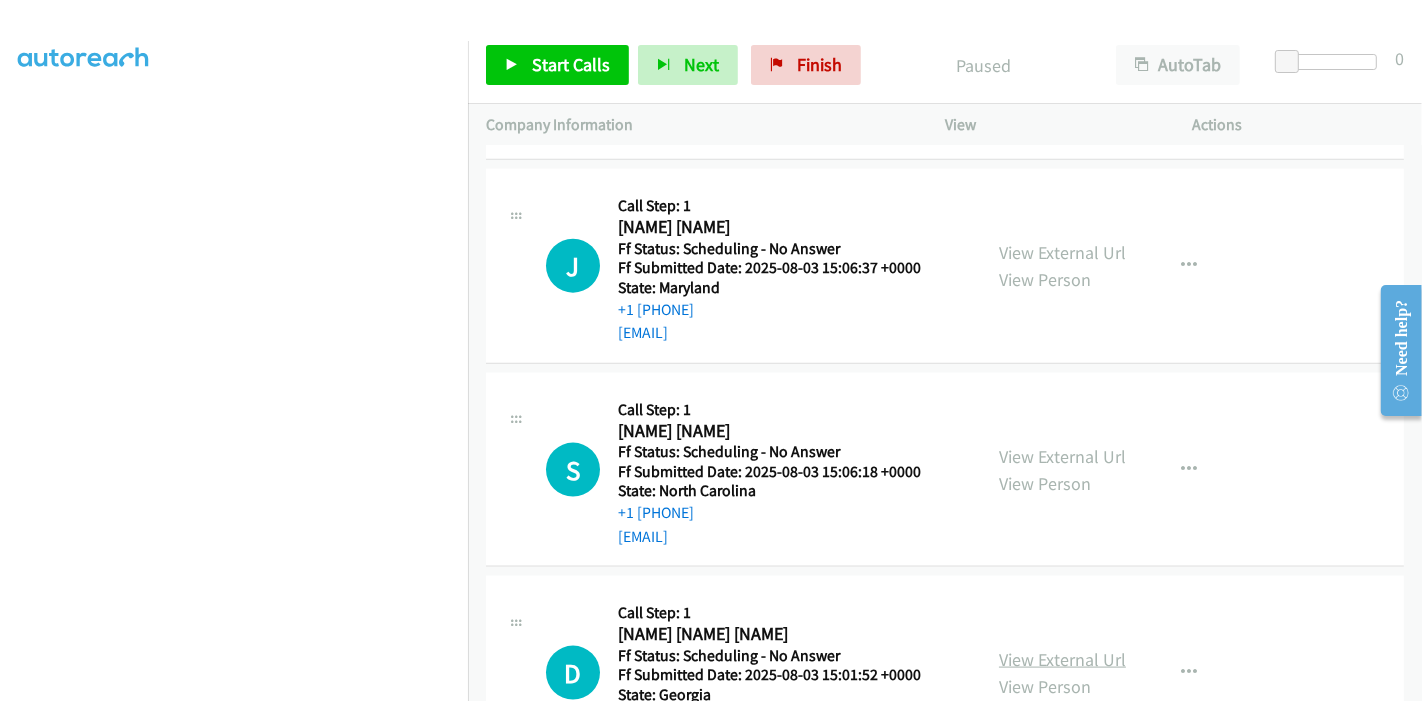 click on "View External Url" at bounding box center (1062, 659) 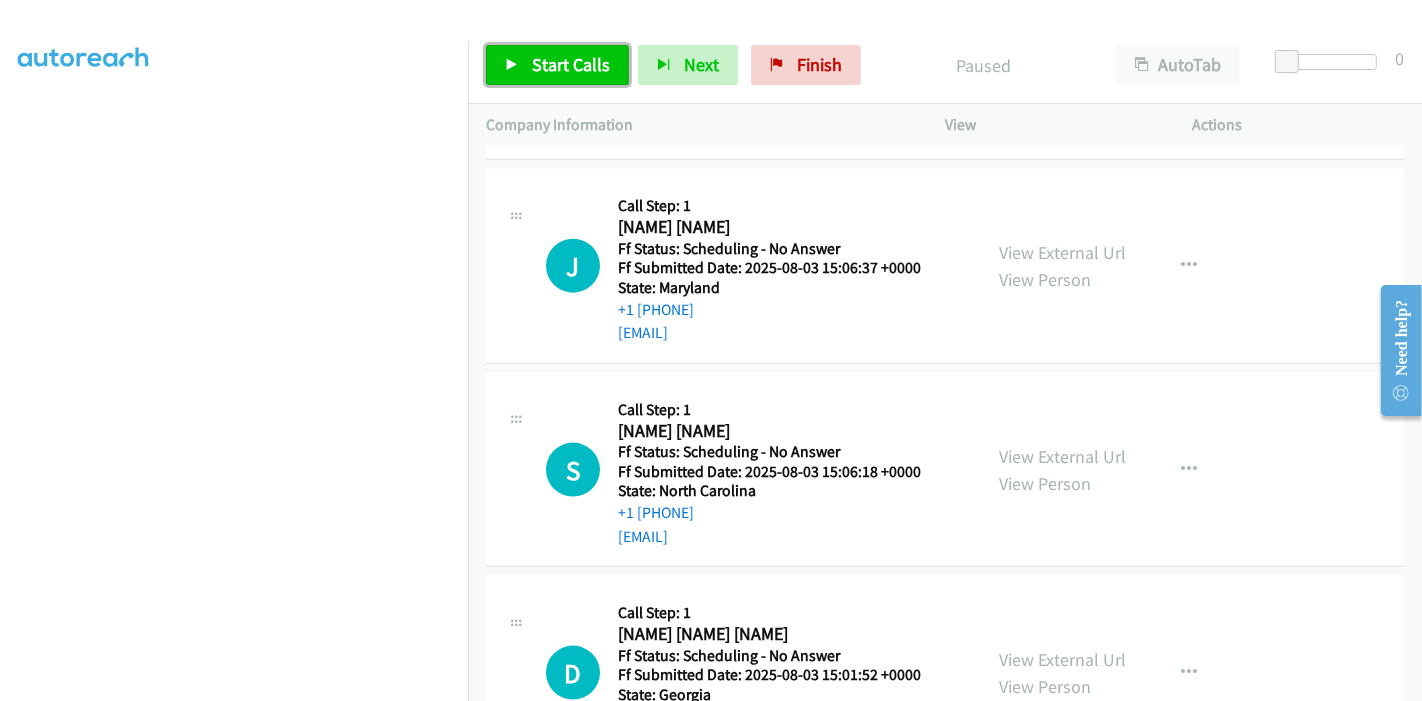click on "Start Calls" at bounding box center [571, 64] 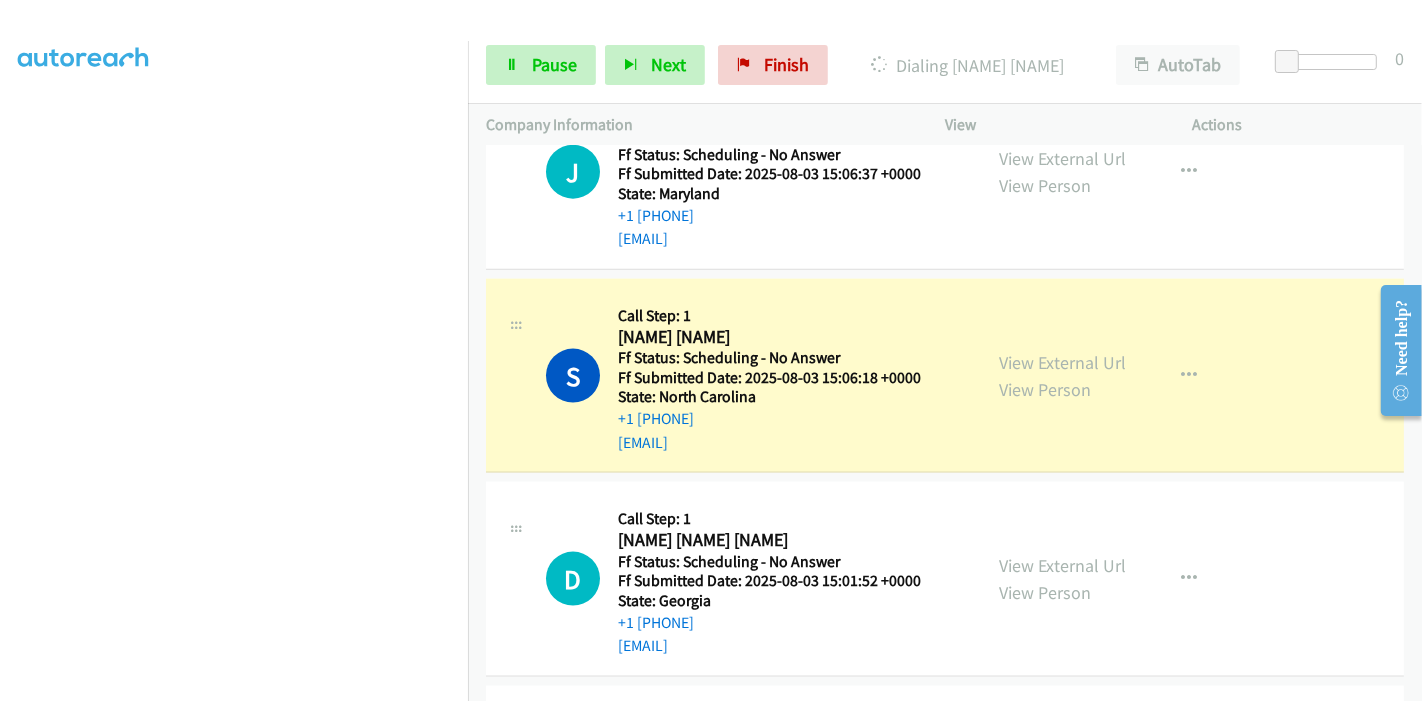 scroll, scrollTop: 2222, scrollLeft: 0, axis: vertical 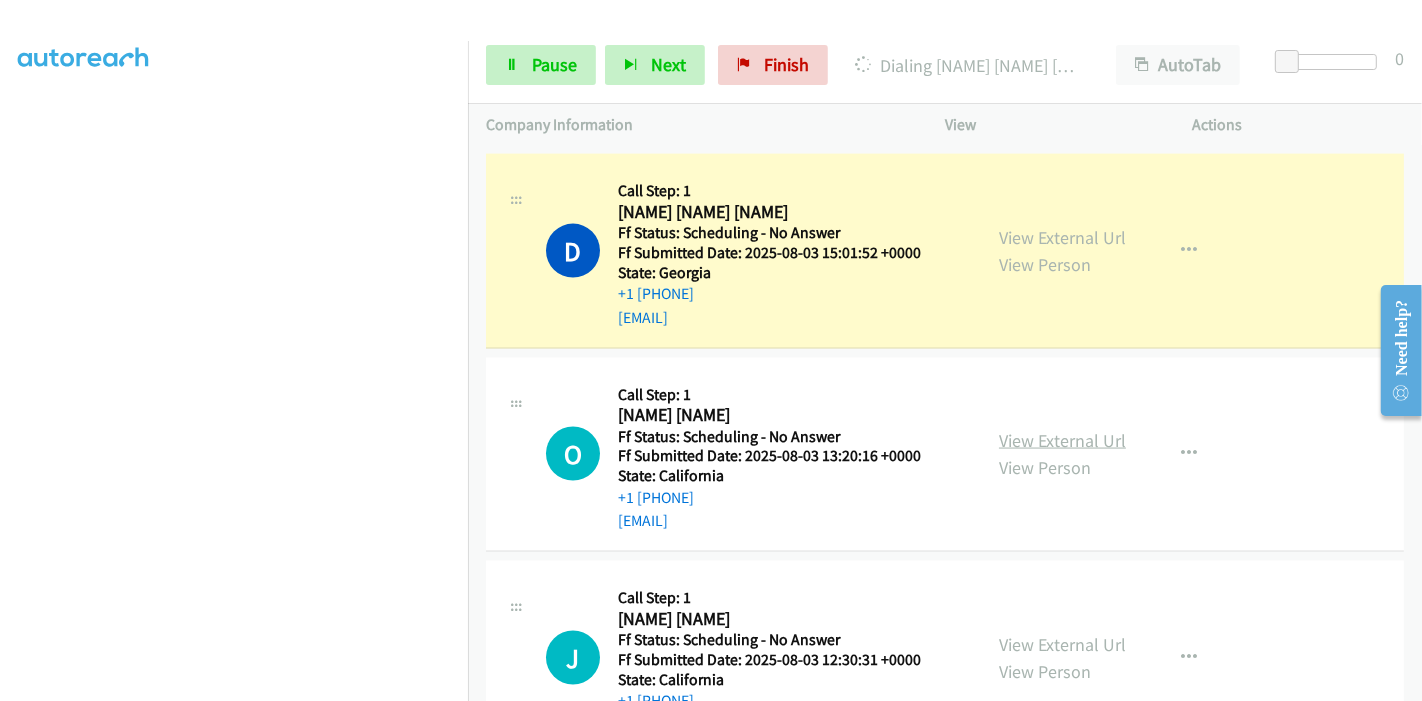 click on "View External Url" at bounding box center [1062, 440] 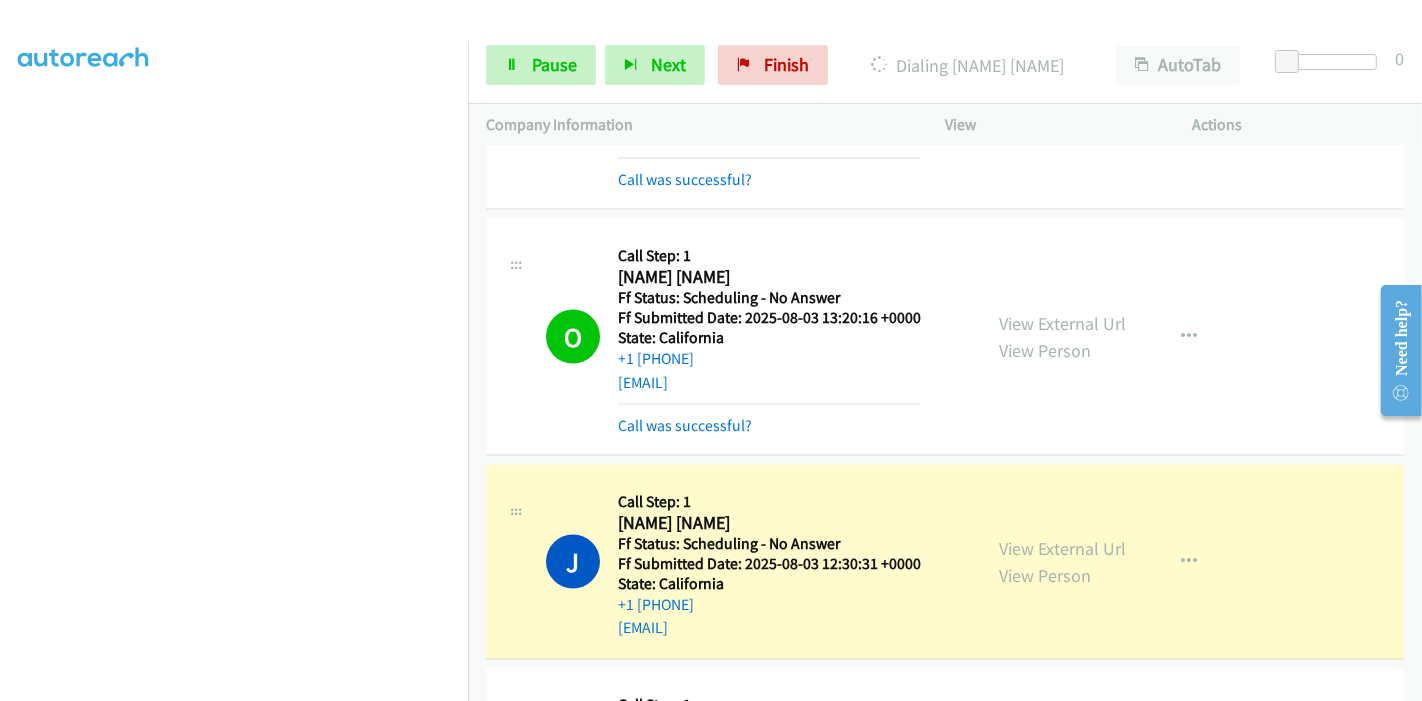 scroll, scrollTop: 3020, scrollLeft: 0, axis: vertical 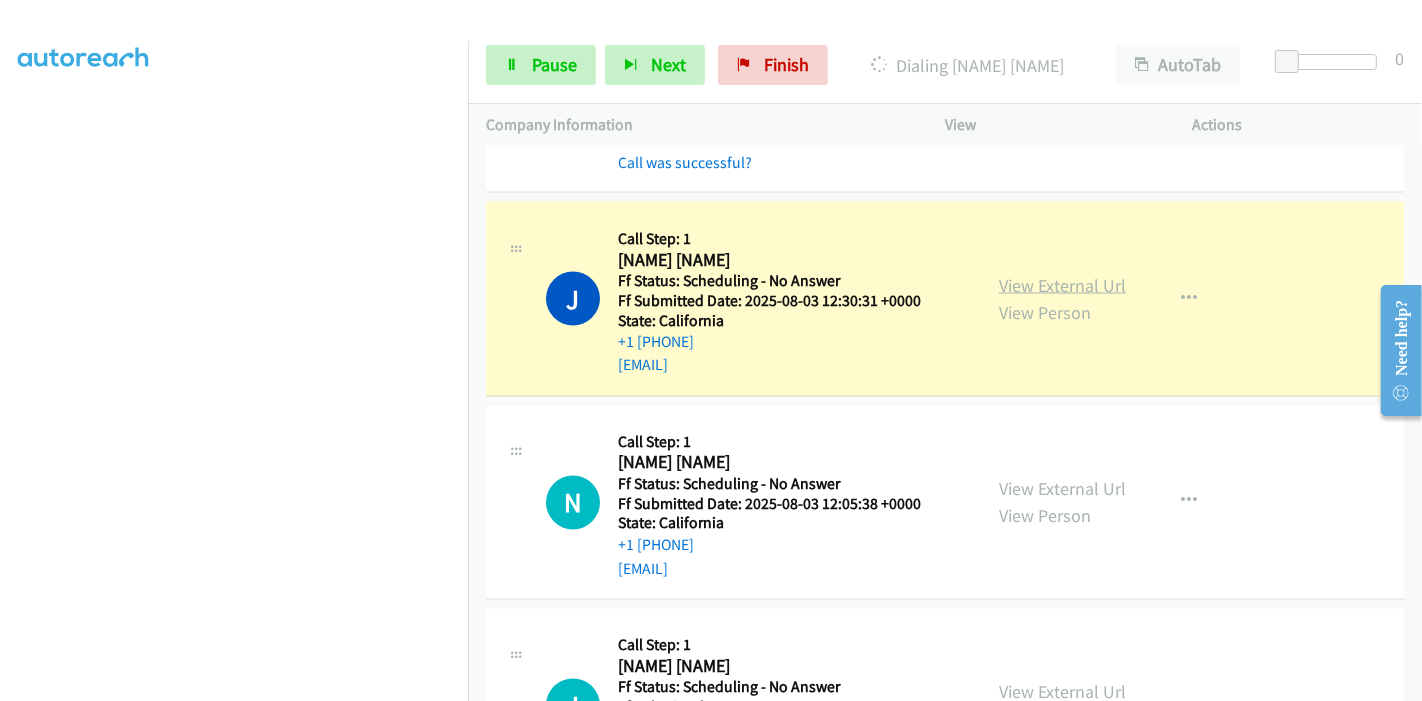 click on "View External Url" at bounding box center (1062, 285) 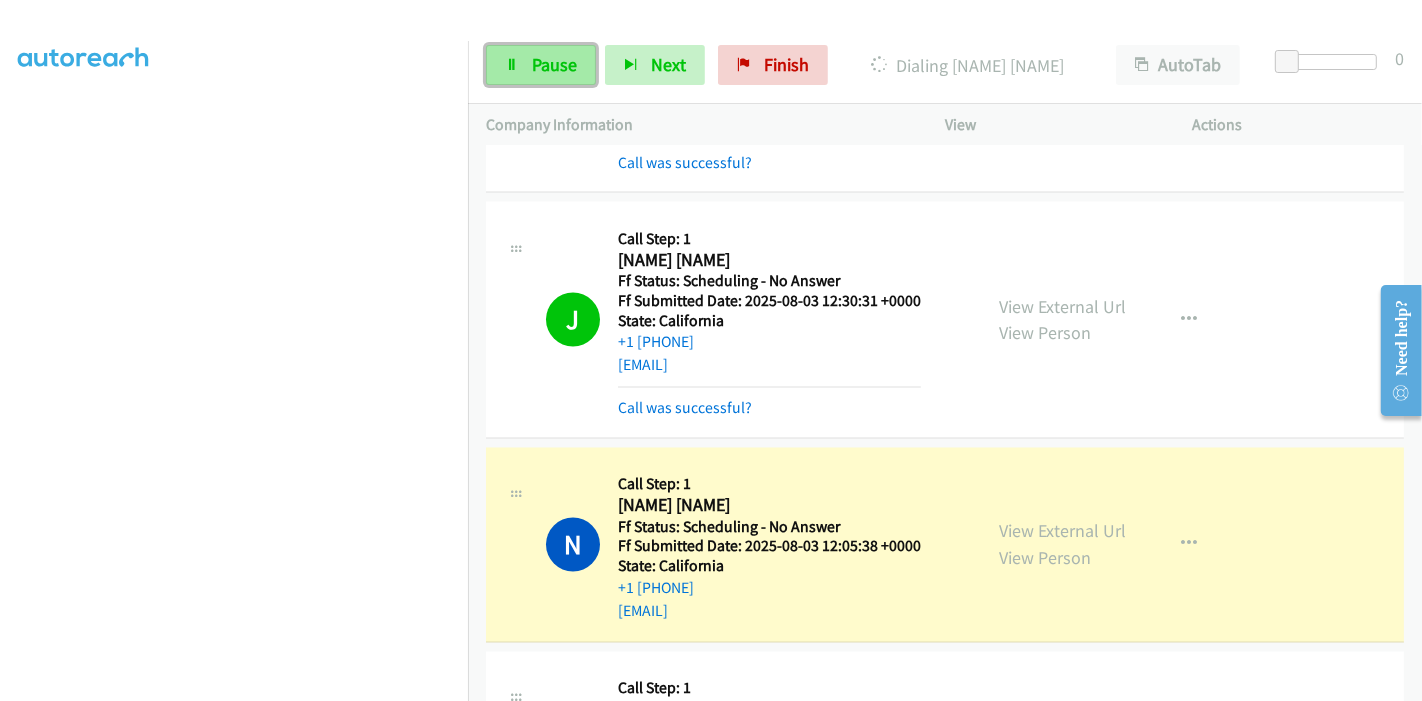 click on "Pause" at bounding box center [554, 64] 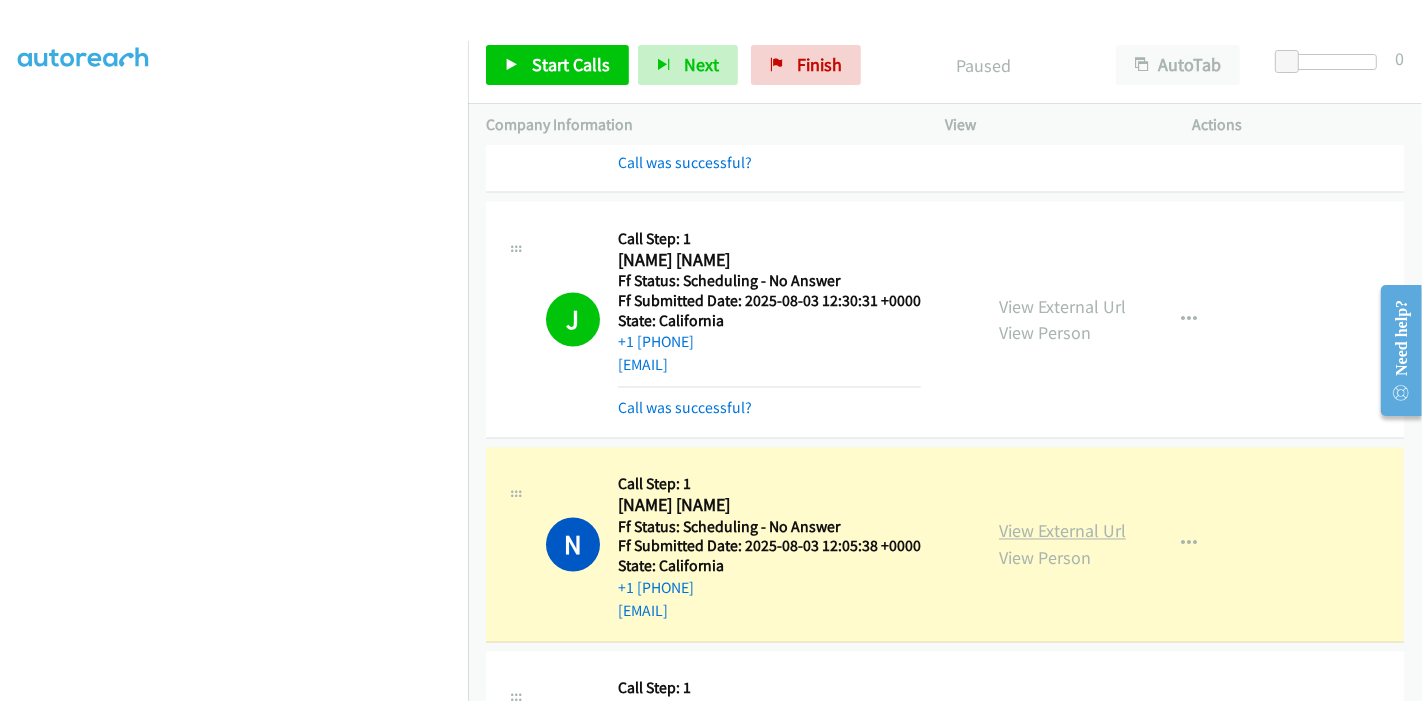 click on "View External Url" at bounding box center [1062, 531] 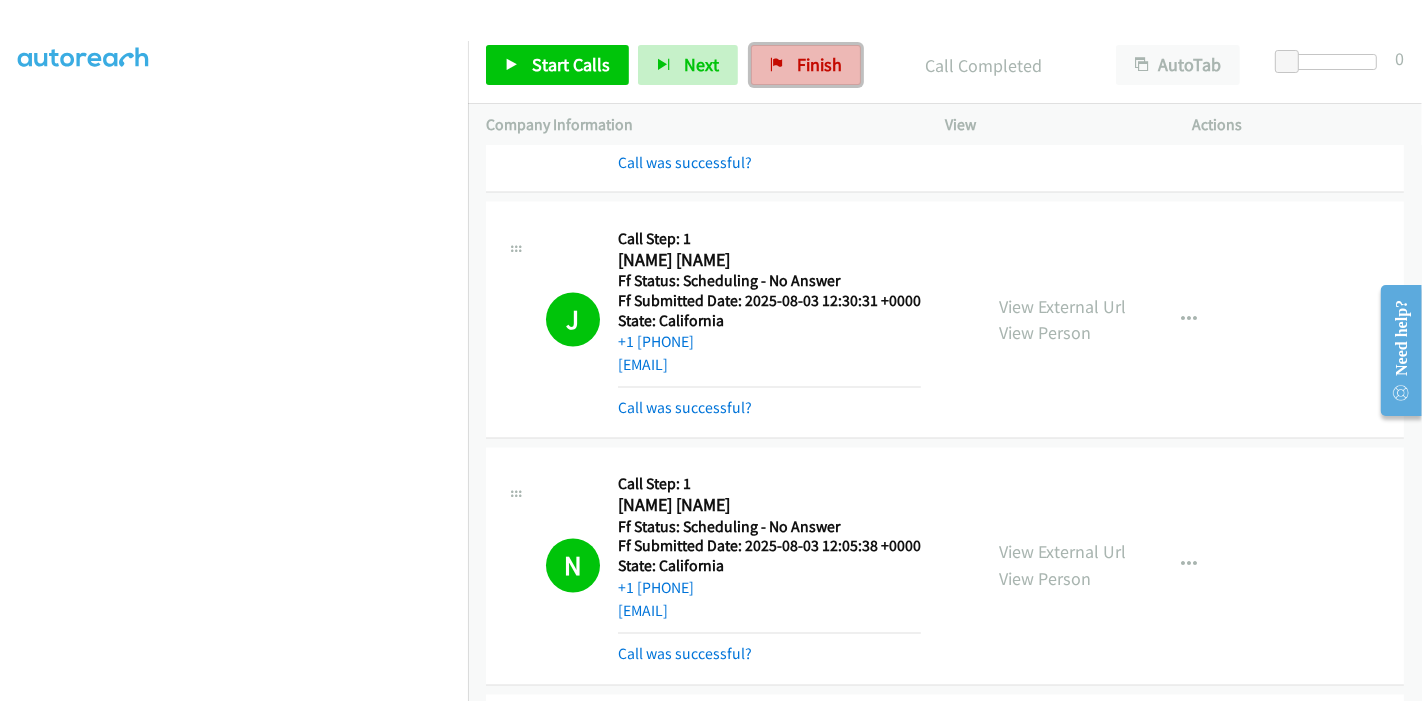 click at bounding box center (777, 66) 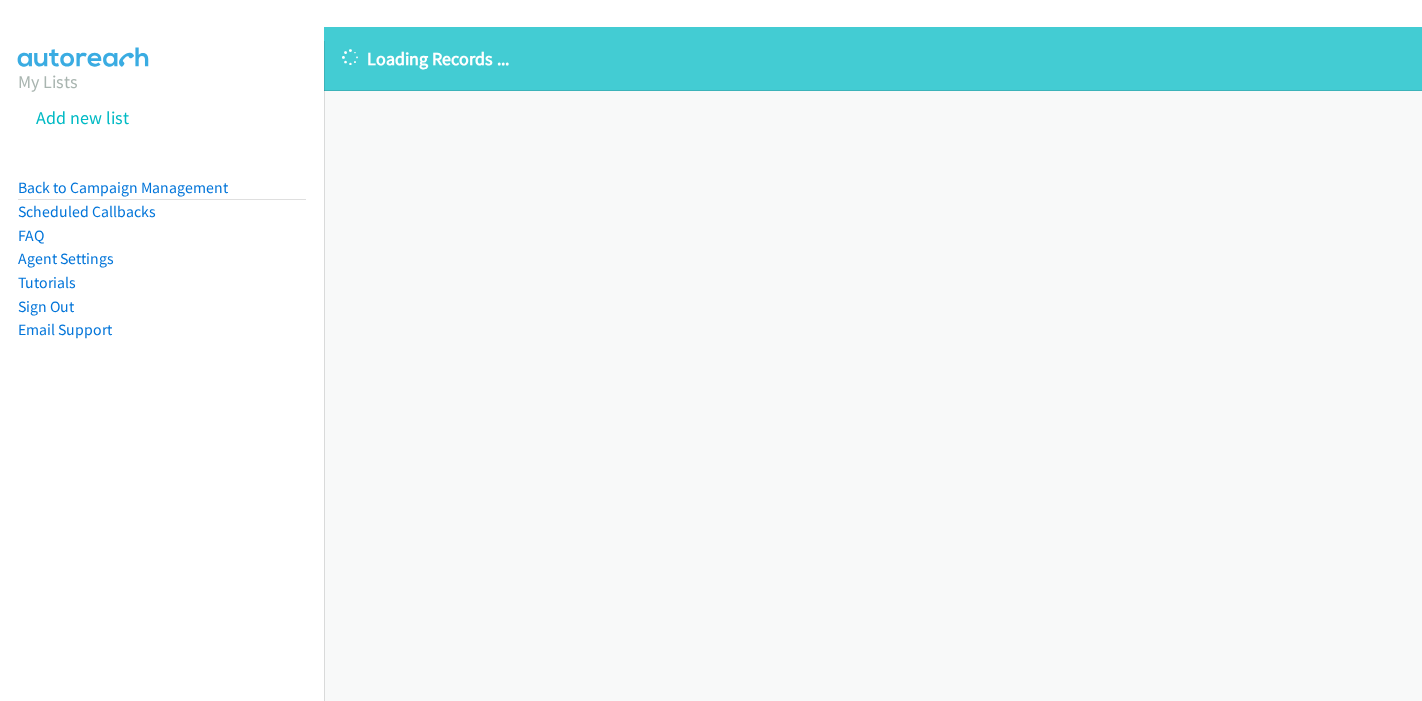 scroll, scrollTop: 0, scrollLeft: 0, axis: both 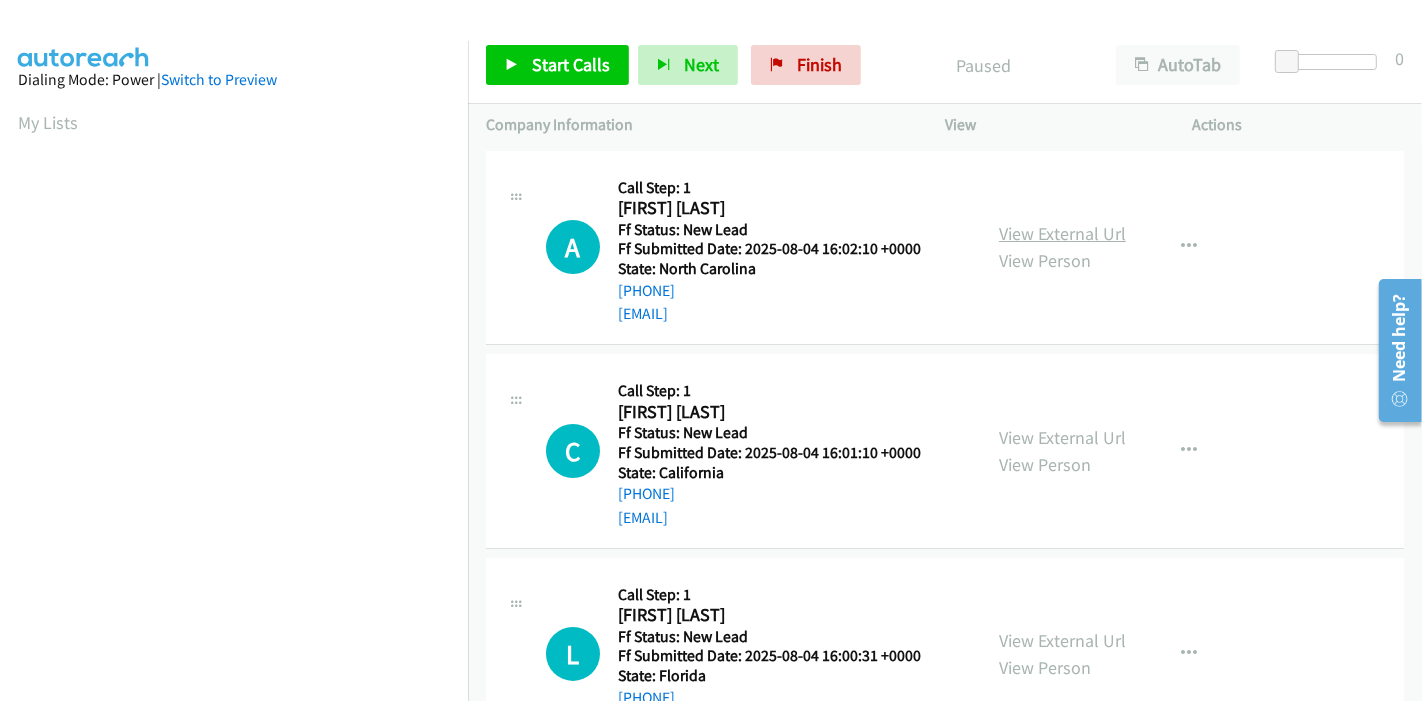 click on "View External Url" at bounding box center [1062, 233] 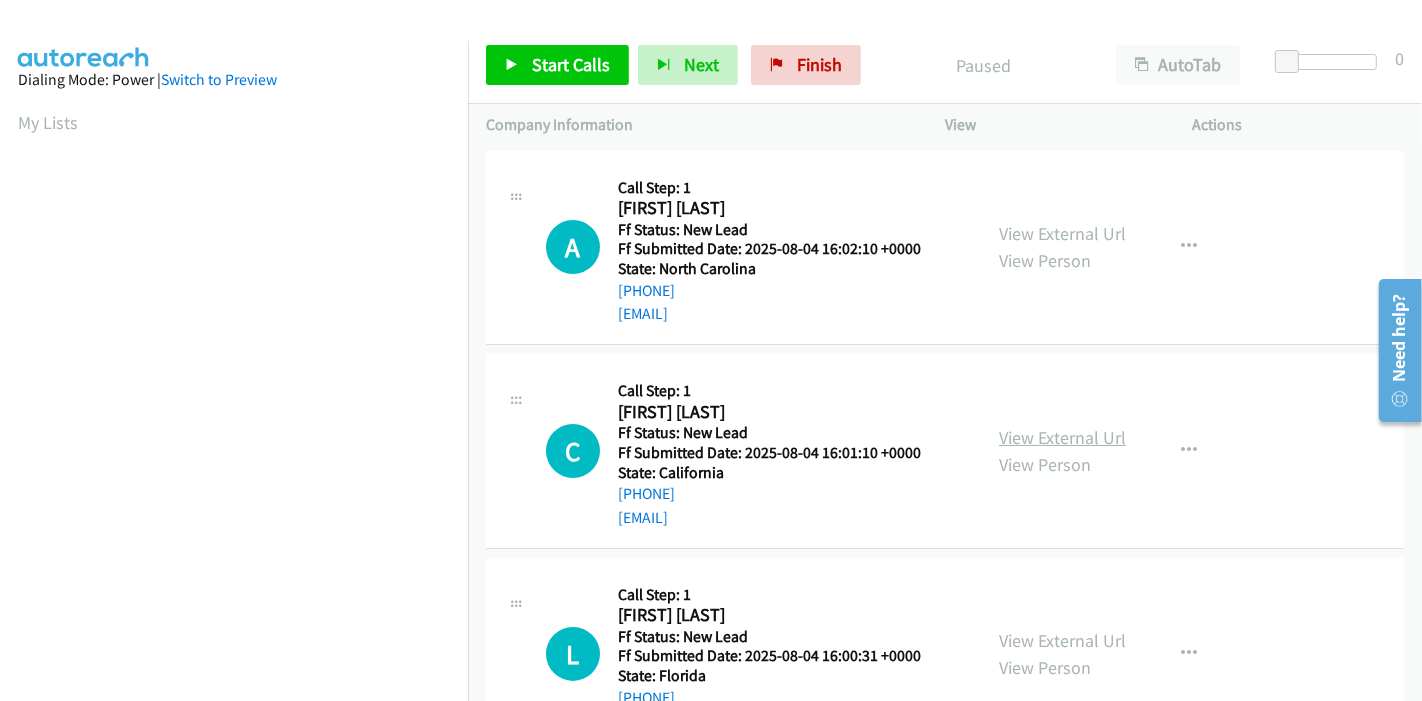 click on "View External Url" at bounding box center (1062, 437) 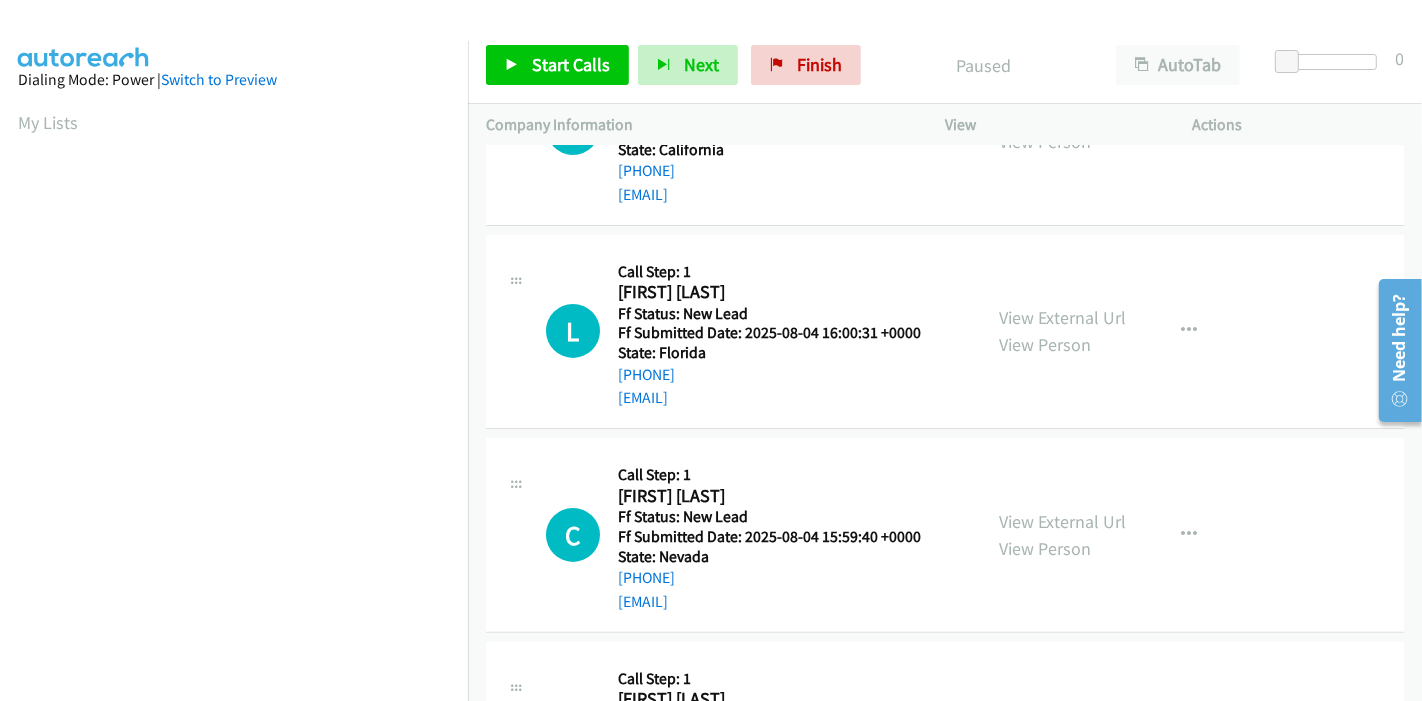 scroll, scrollTop: 333, scrollLeft: 0, axis: vertical 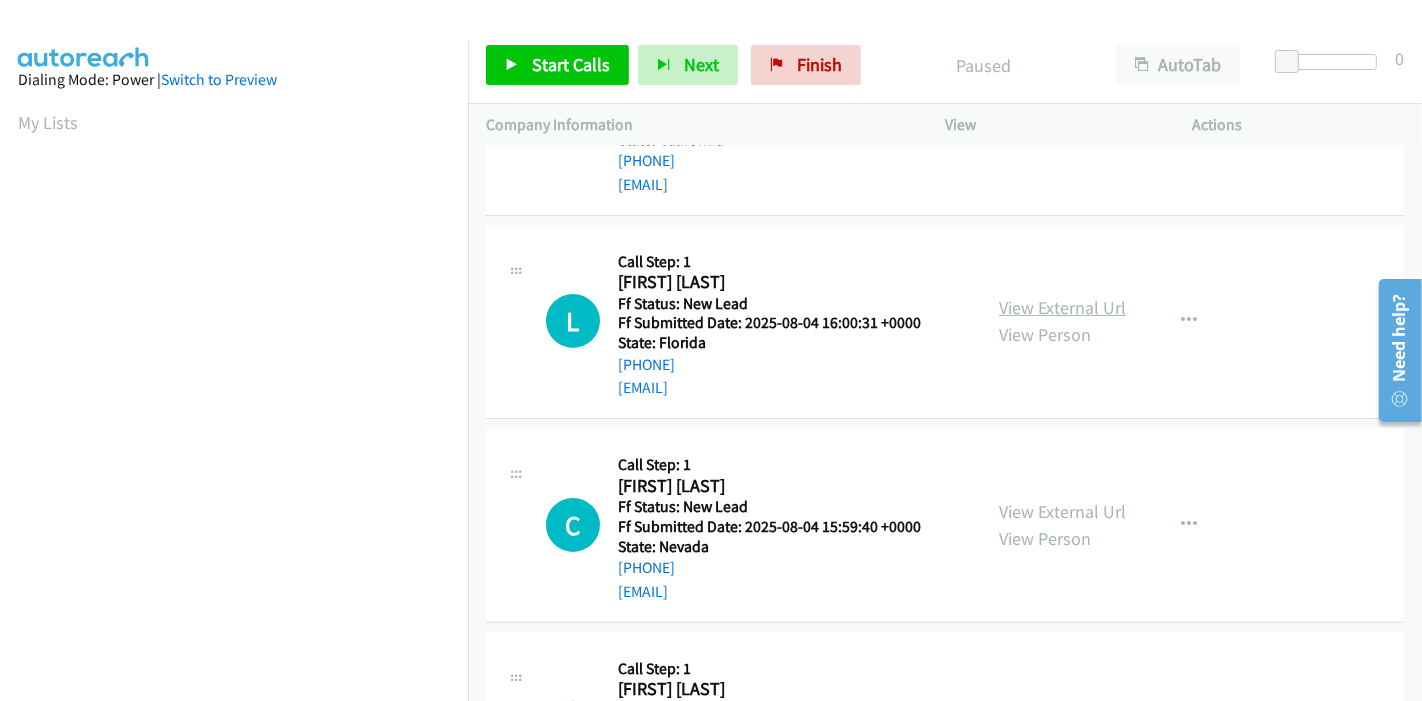 click on "View External Url" at bounding box center [1062, 307] 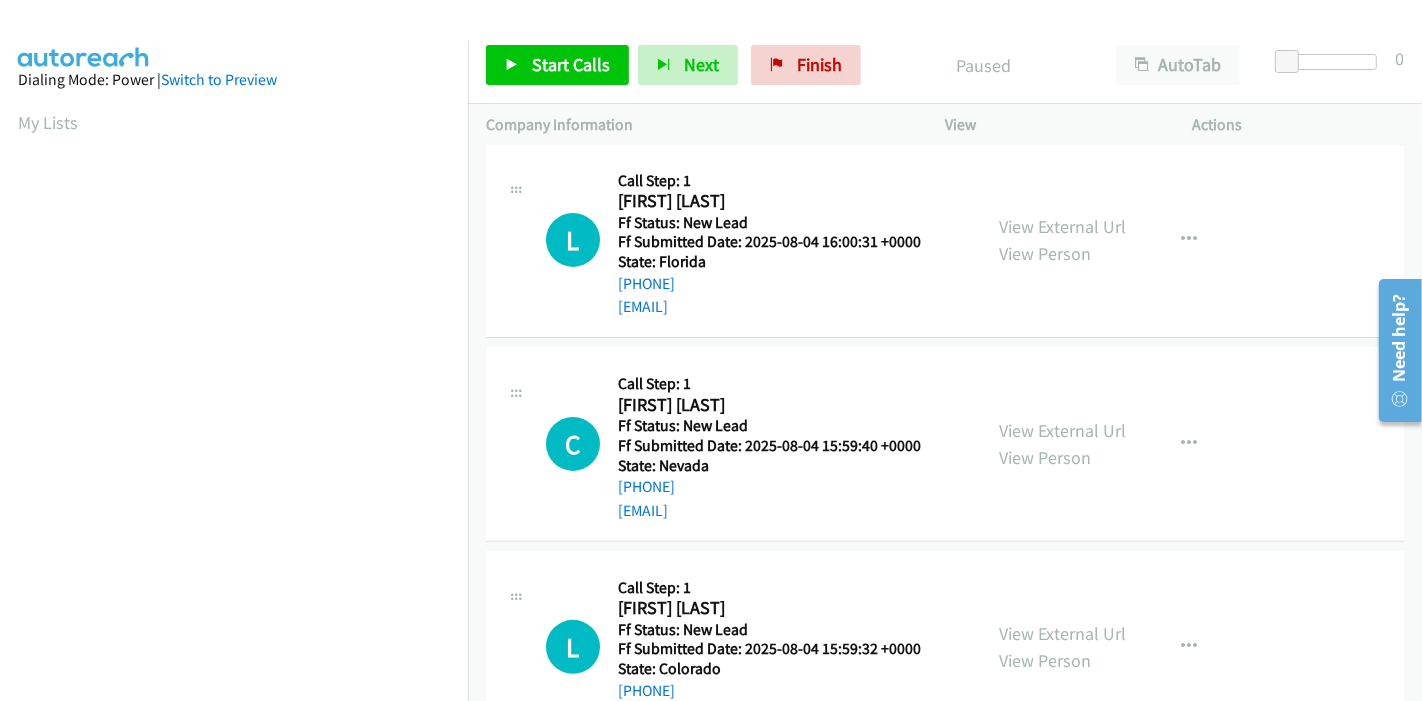 scroll, scrollTop: 487, scrollLeft: 0, axis: vertical 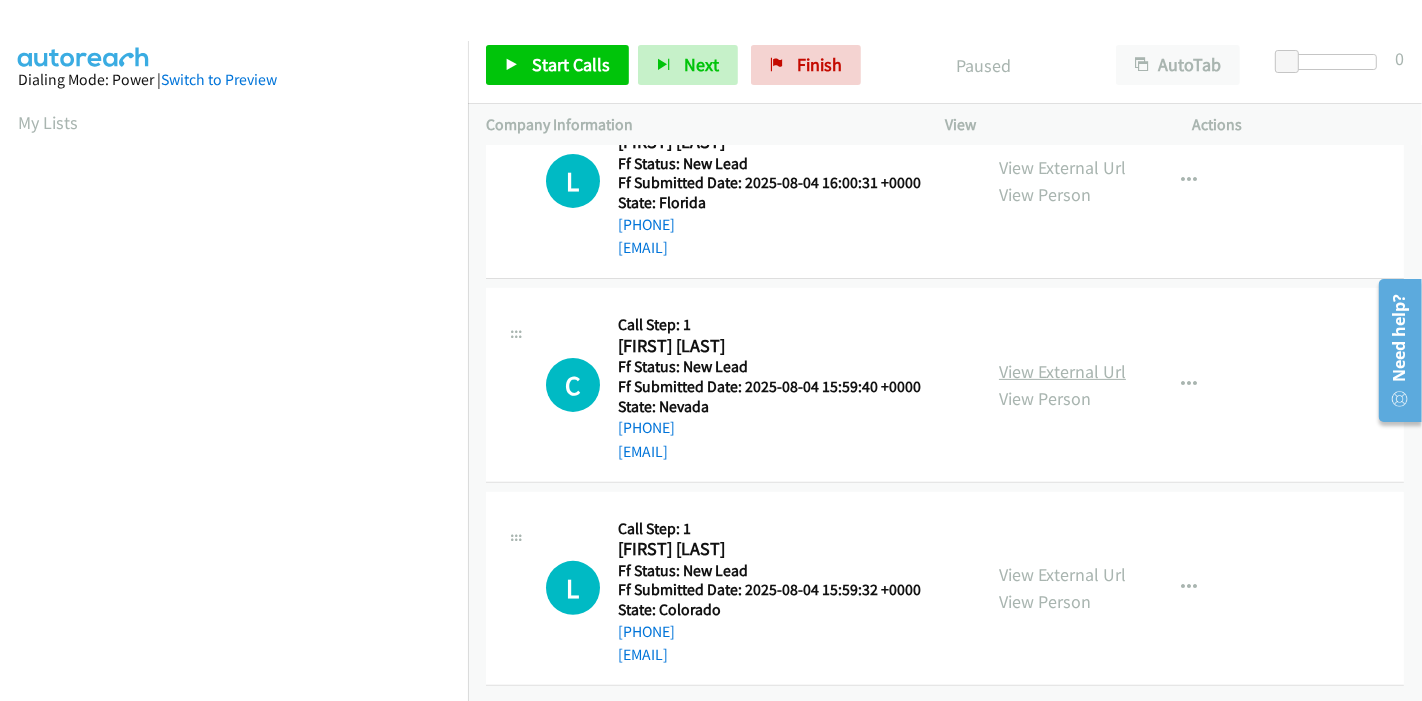 click on "View External Url" at bounding box center (1062, 371) 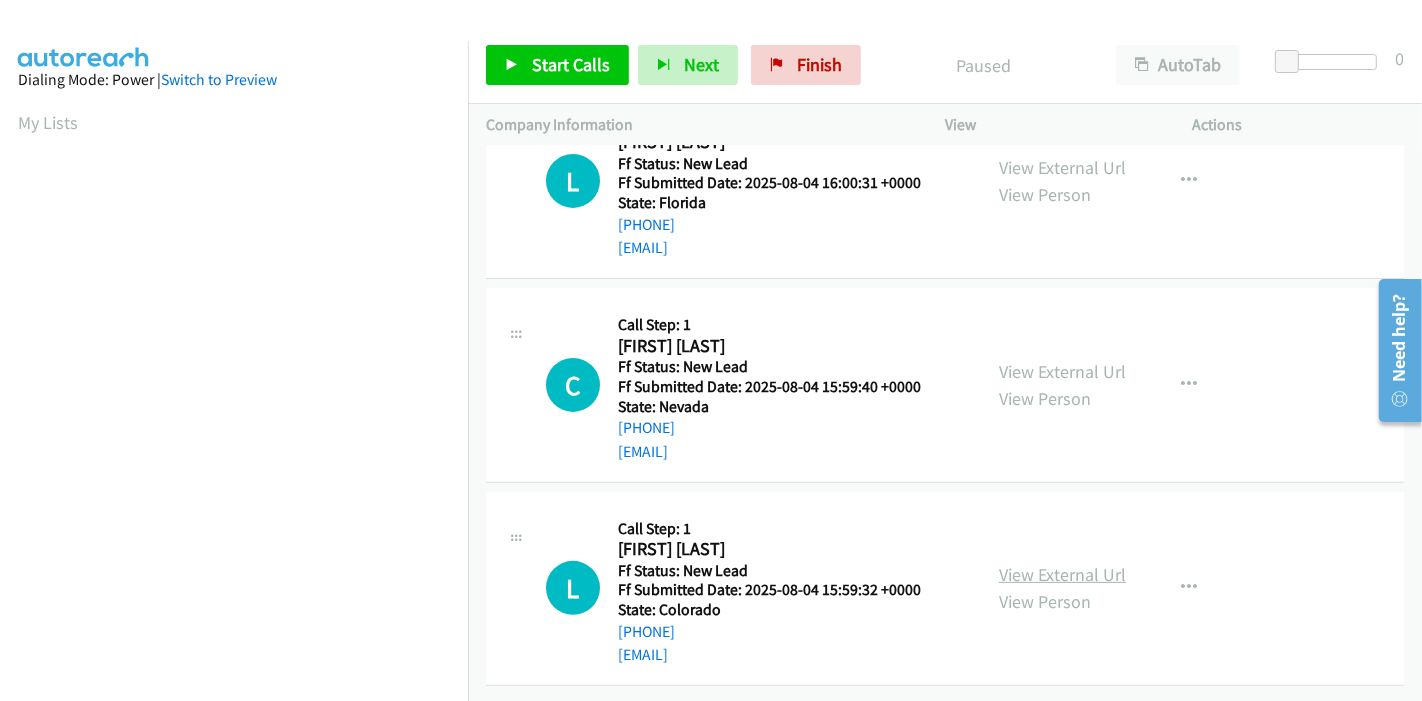 click on "View External Url" at bounding box center [1062, 574] 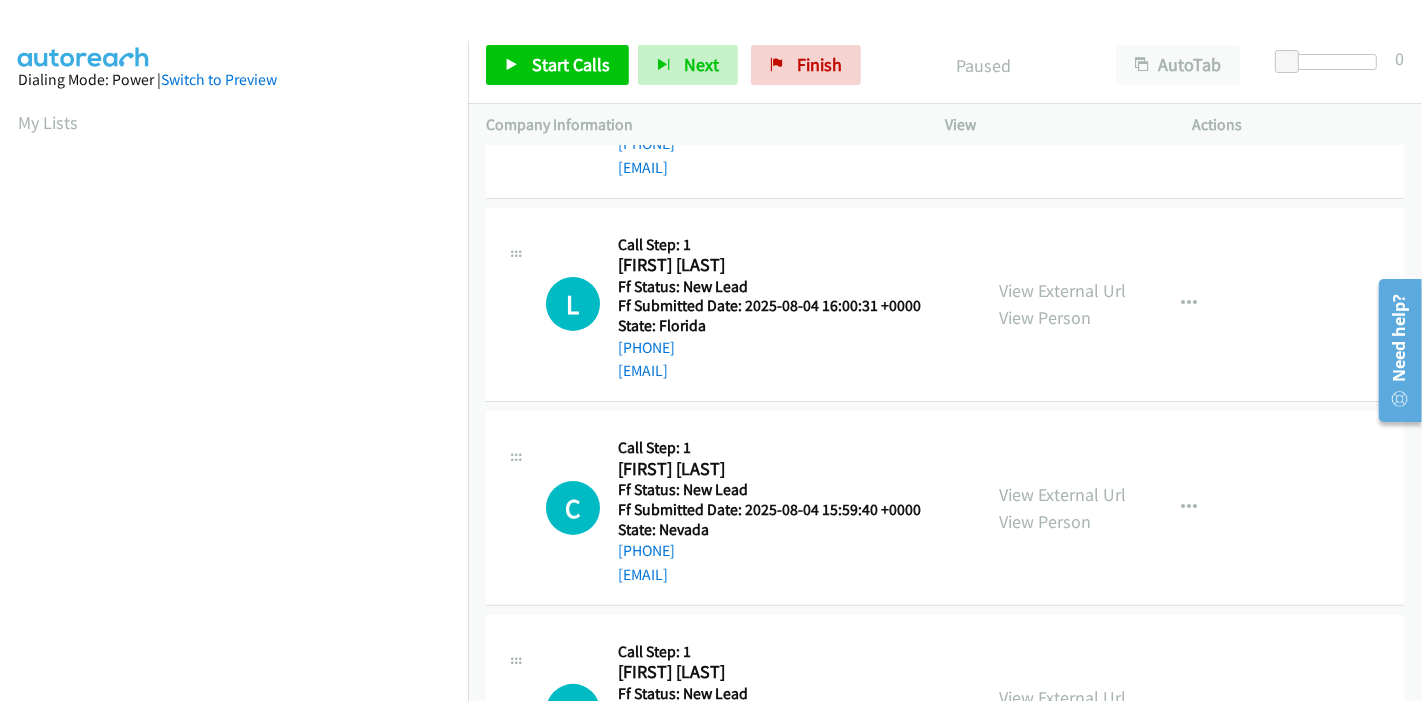 scroll, scrollTop: 0, scrollLeft: 0, axis: both 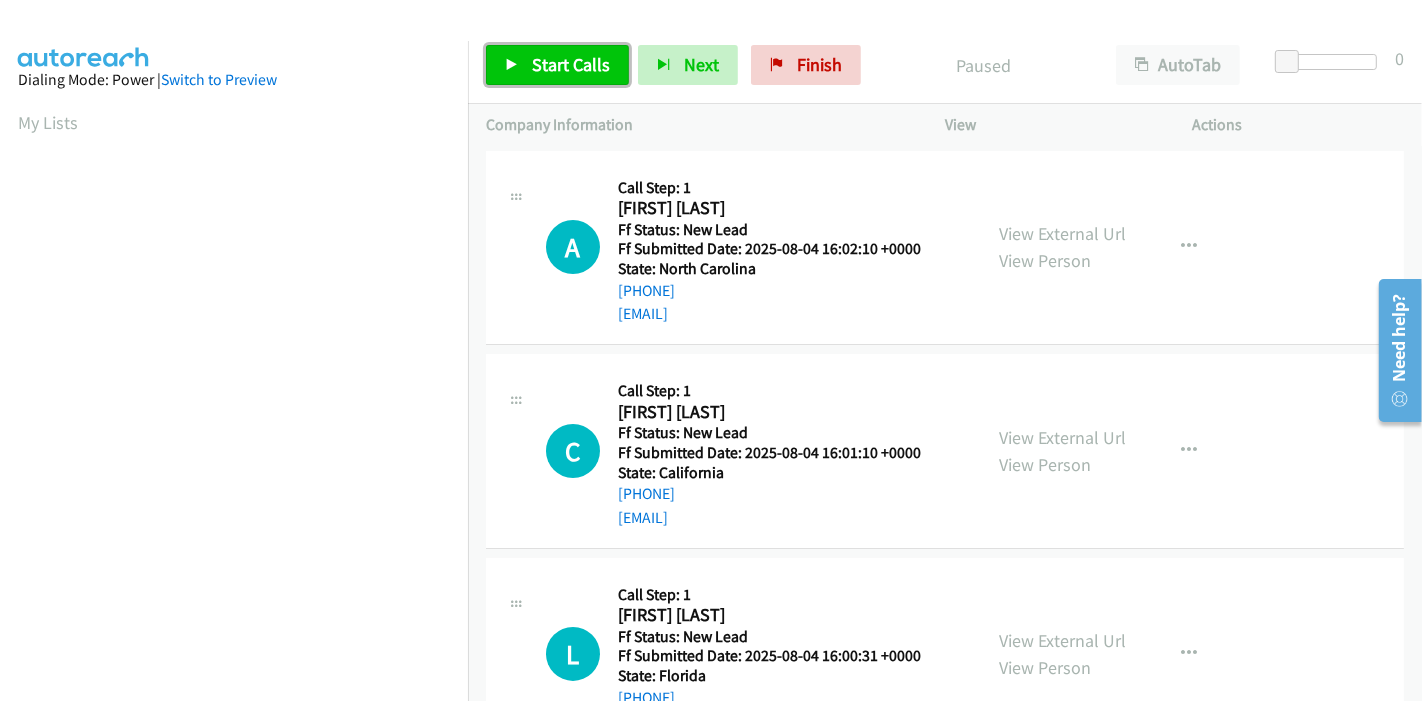 click on "Start Calls" at bounding box center [571, 64] 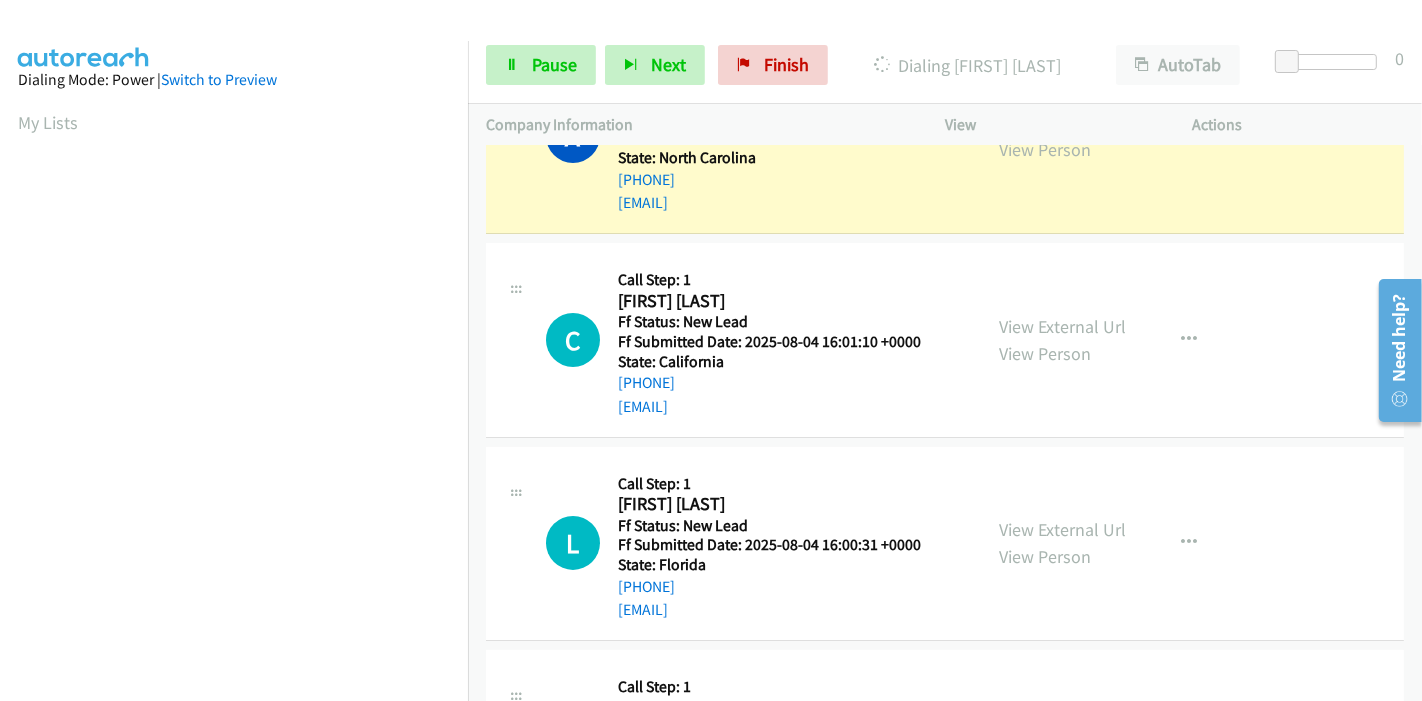scroll, scrollTop: 0, scrollLeft: 0, axis: both 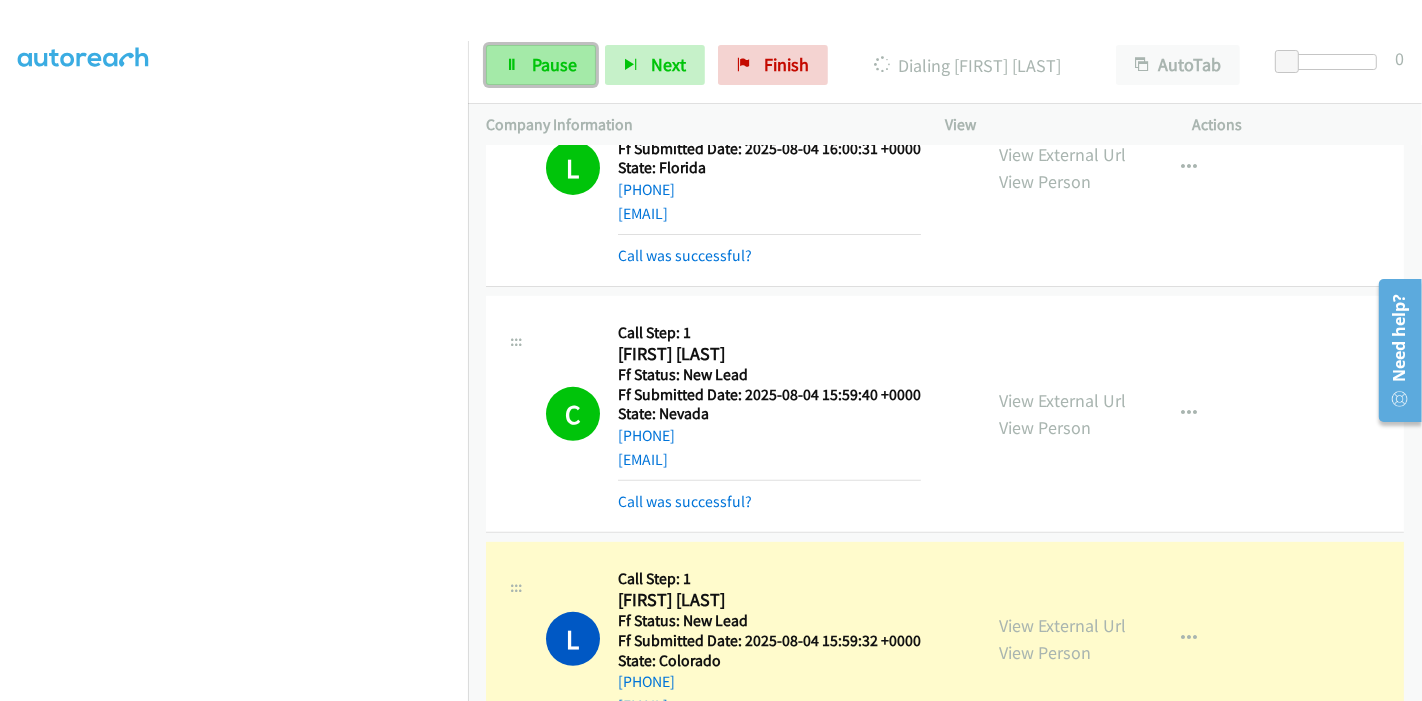 click on "Pause" at bounding box center [554, 64] 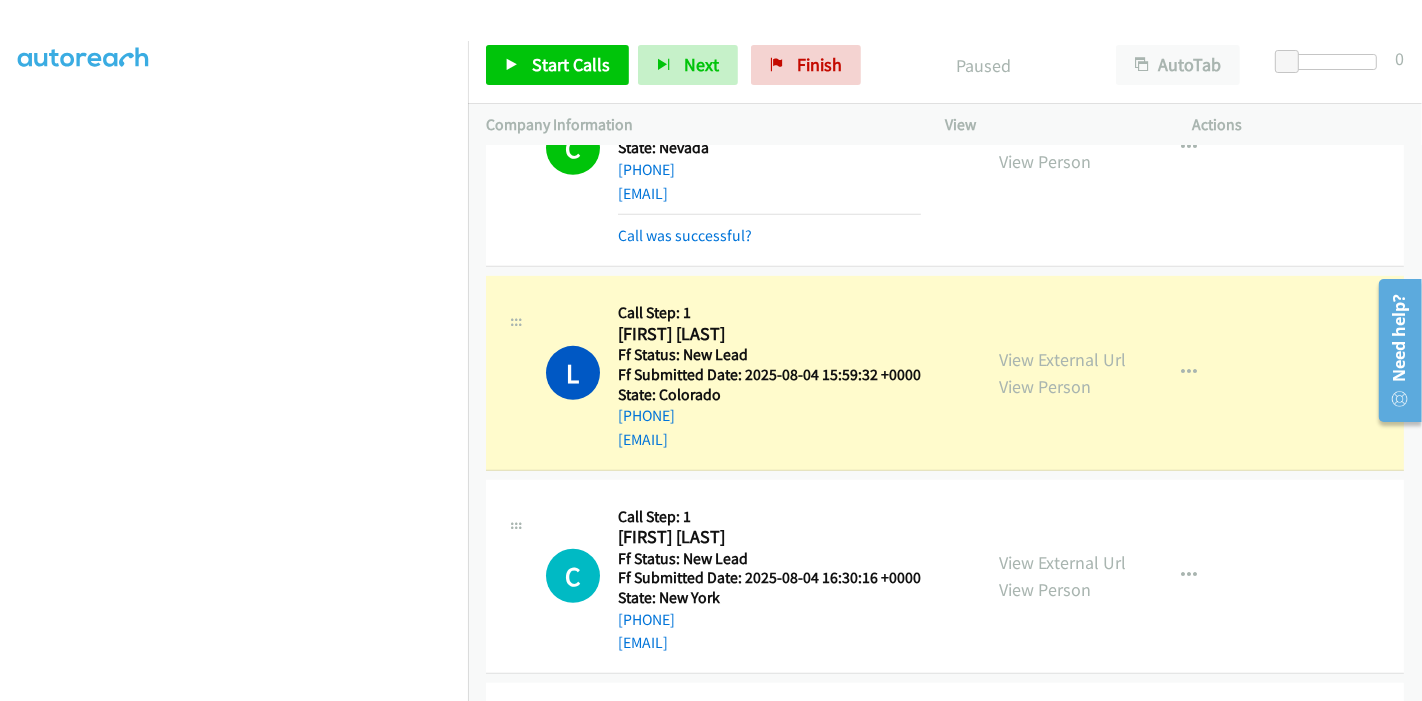 scroll, scrollTop: 926, scrollLeft: 0, axis: vertical 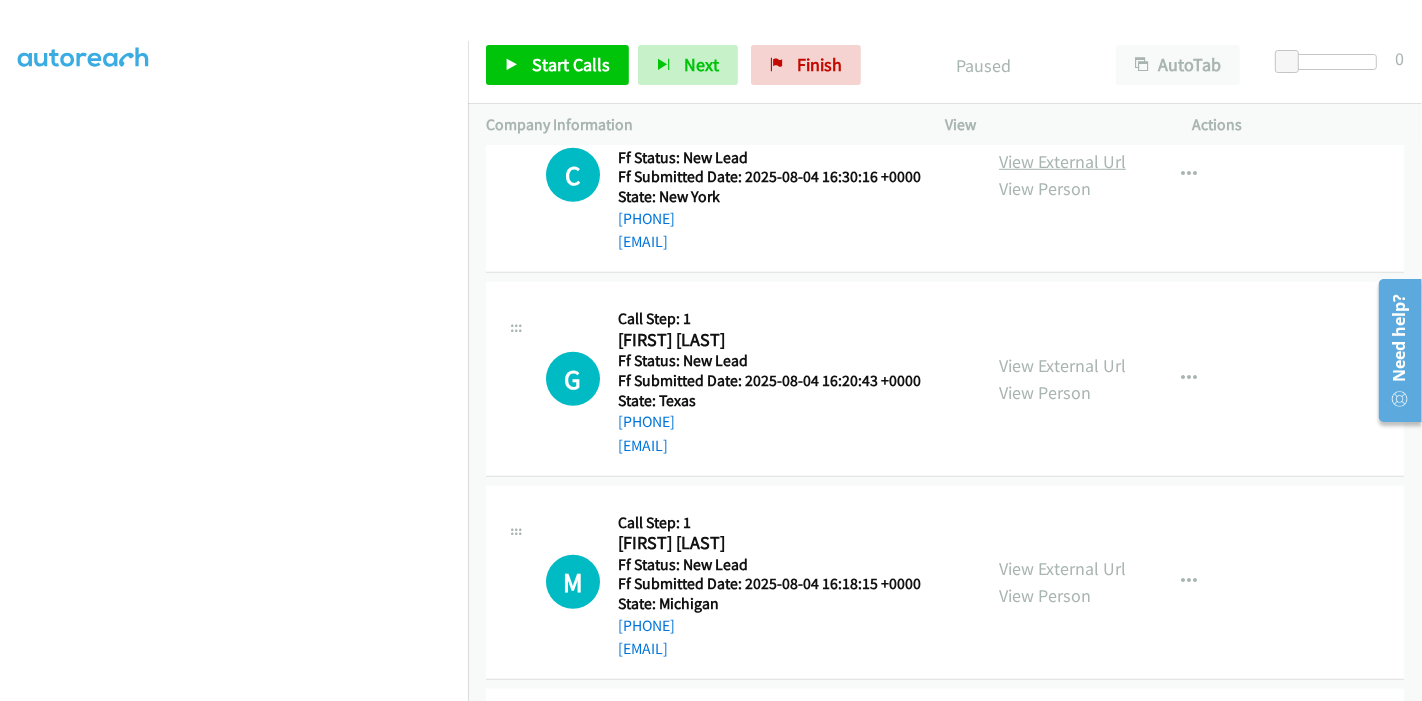 click on "View External Url" at bounding box center [1062, 161] 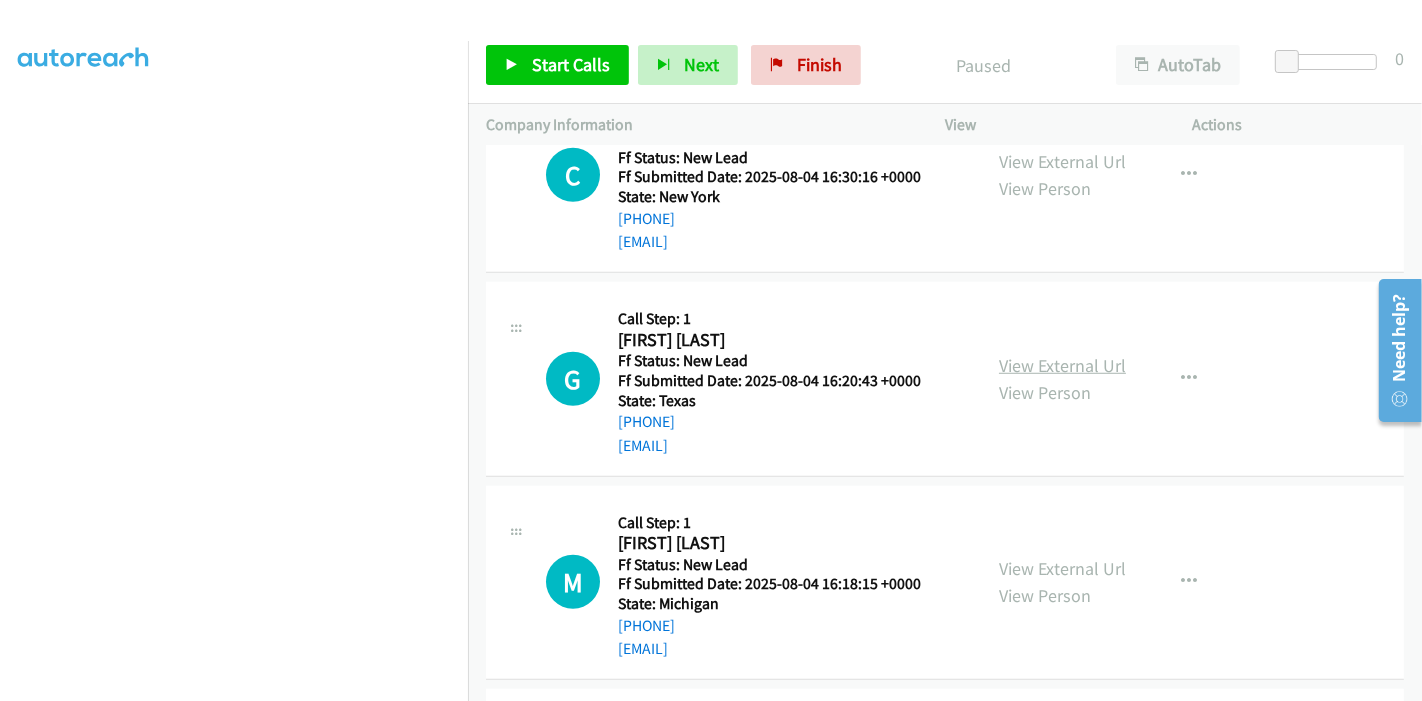 click on "View External Url" at bounding box center (1062, 365) 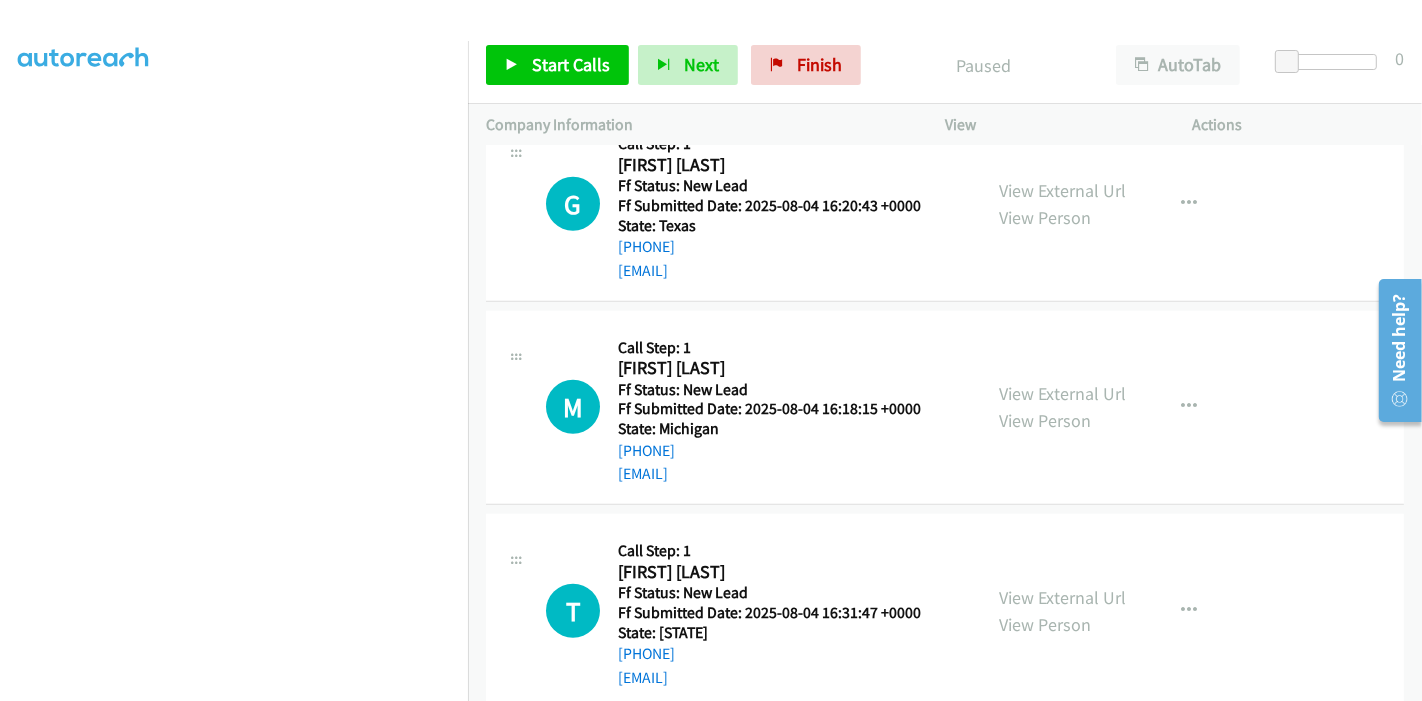 scroll, scrollTop: 1482, scrollLeft: 0, axis: vertical 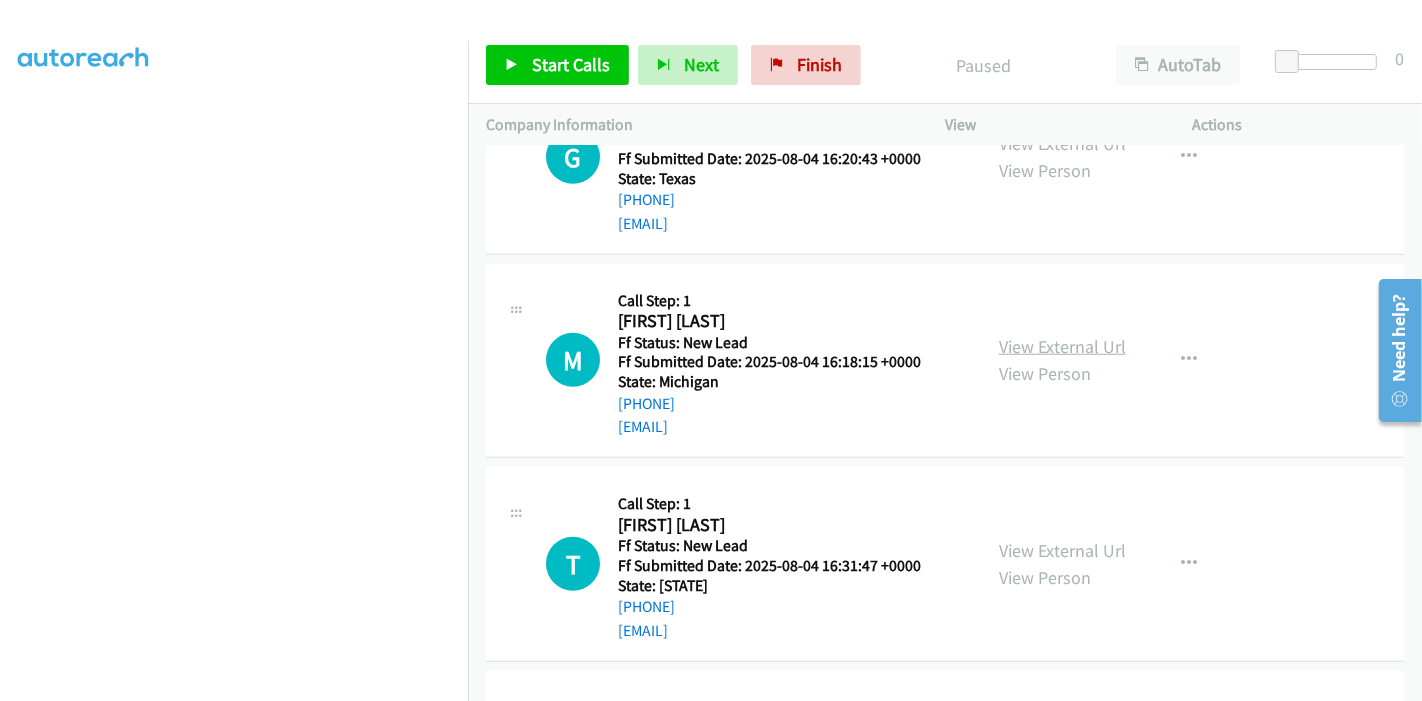 click on "View External Url" at bounding box center (1062, 346) 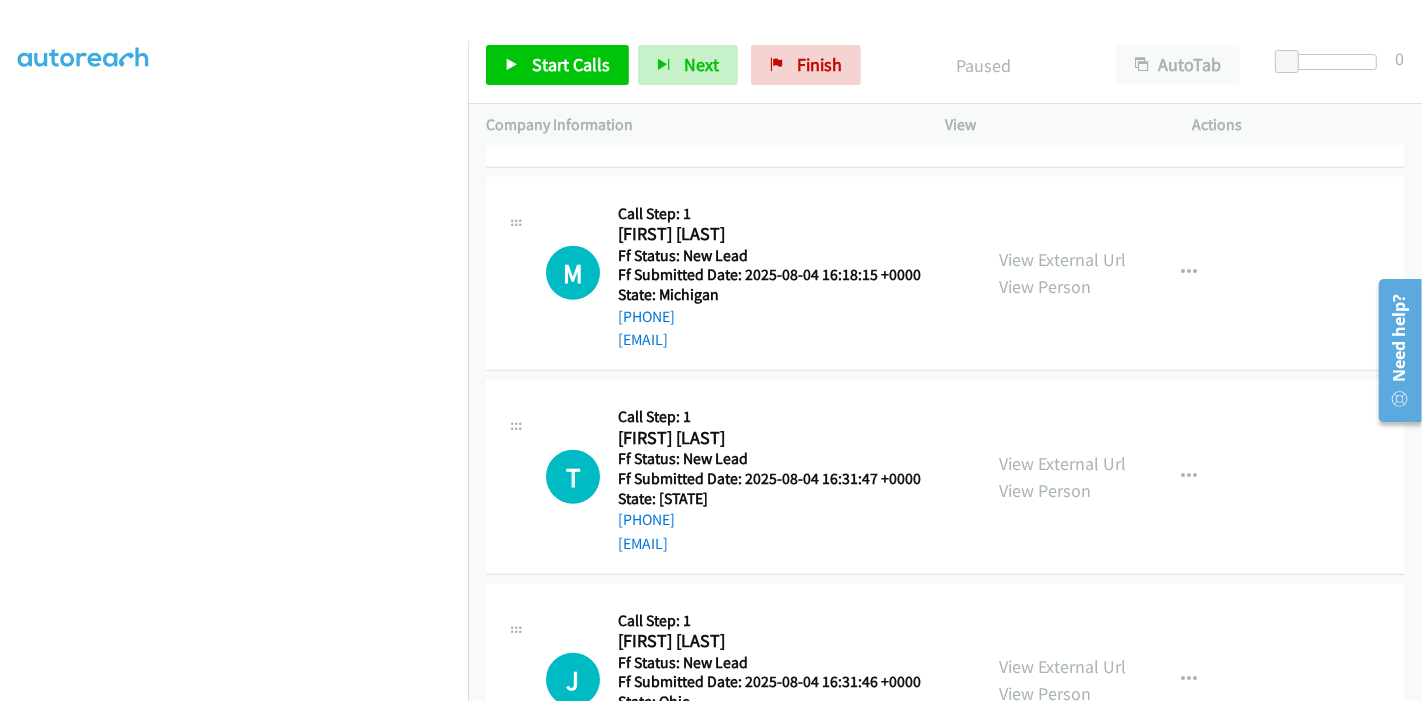 scroll, scrollTop: 1672, scrollLeft: 0, axis: vertical 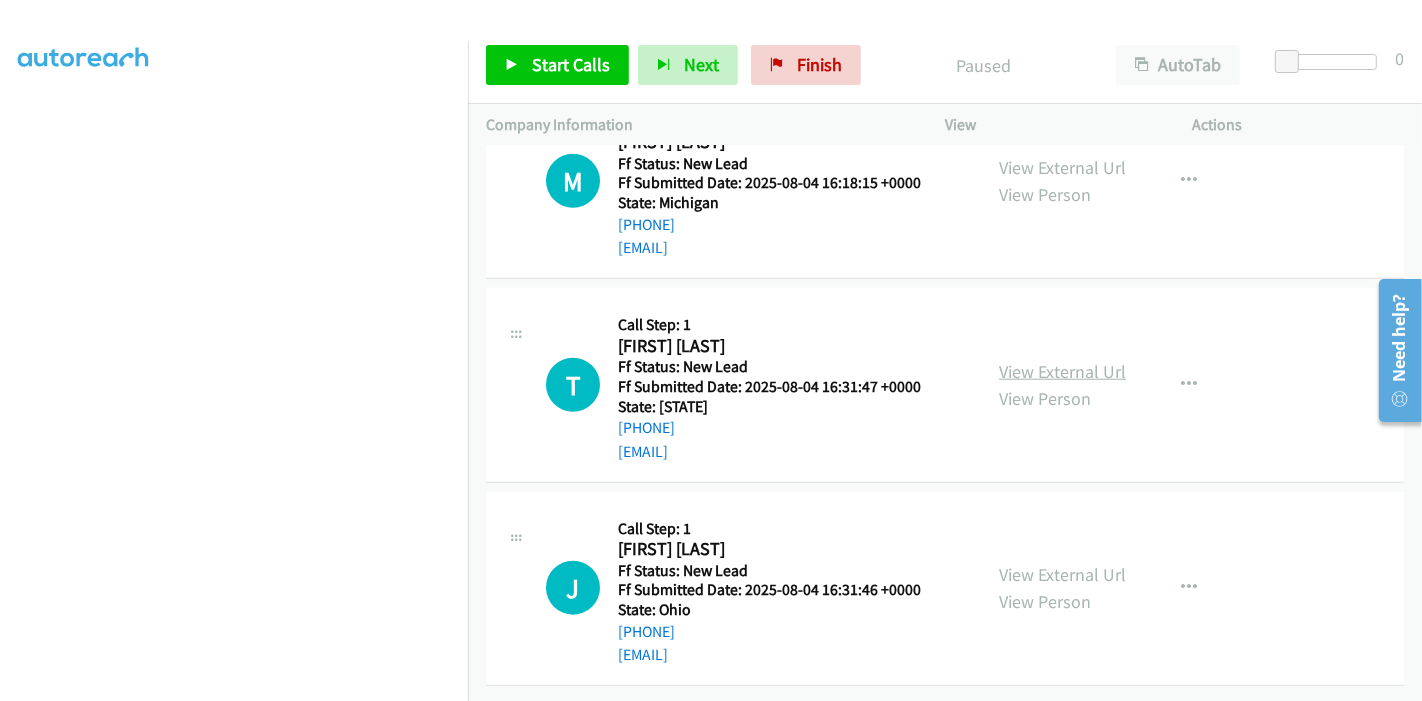 click on "View External Url" at bounding box center (1062, 371) 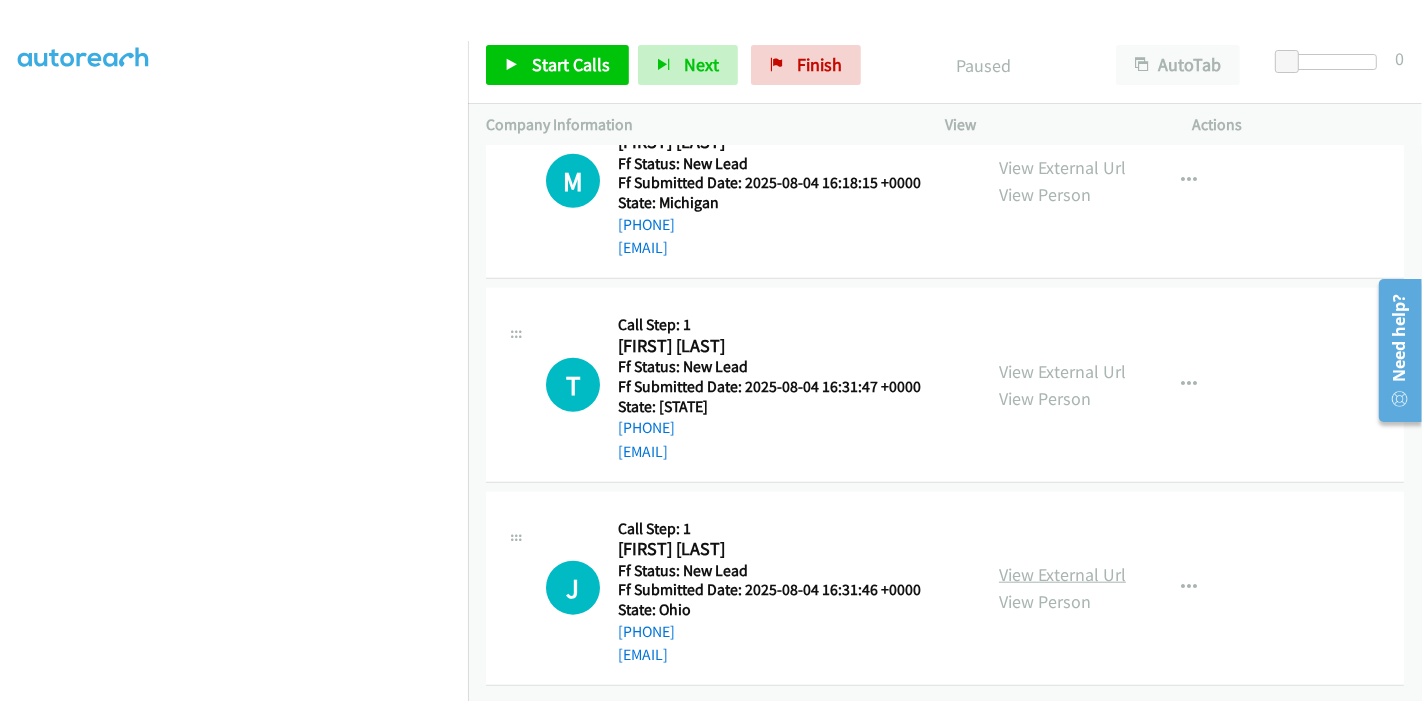 click on "View External Url" at bounding box center [1062, 574] 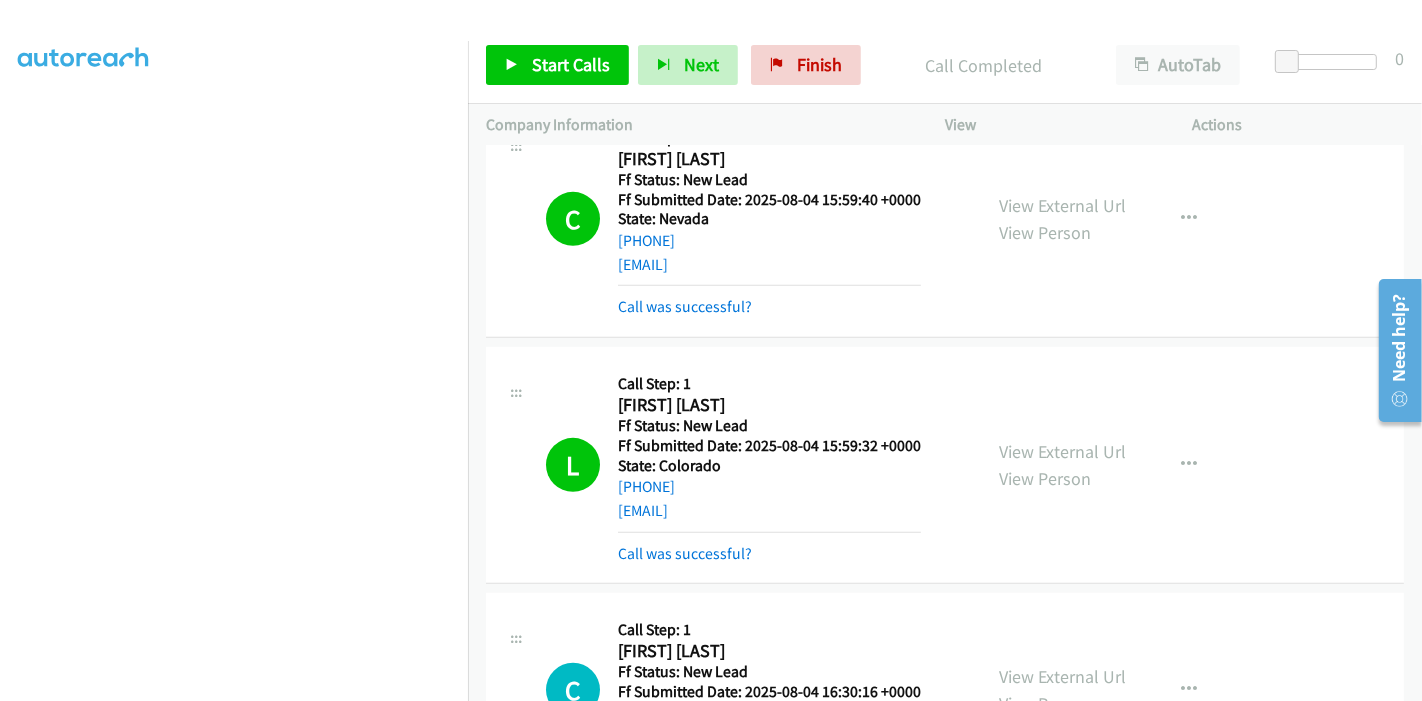 scroll, scrollTop: 714, scrollLeft: 0, axis: vertical 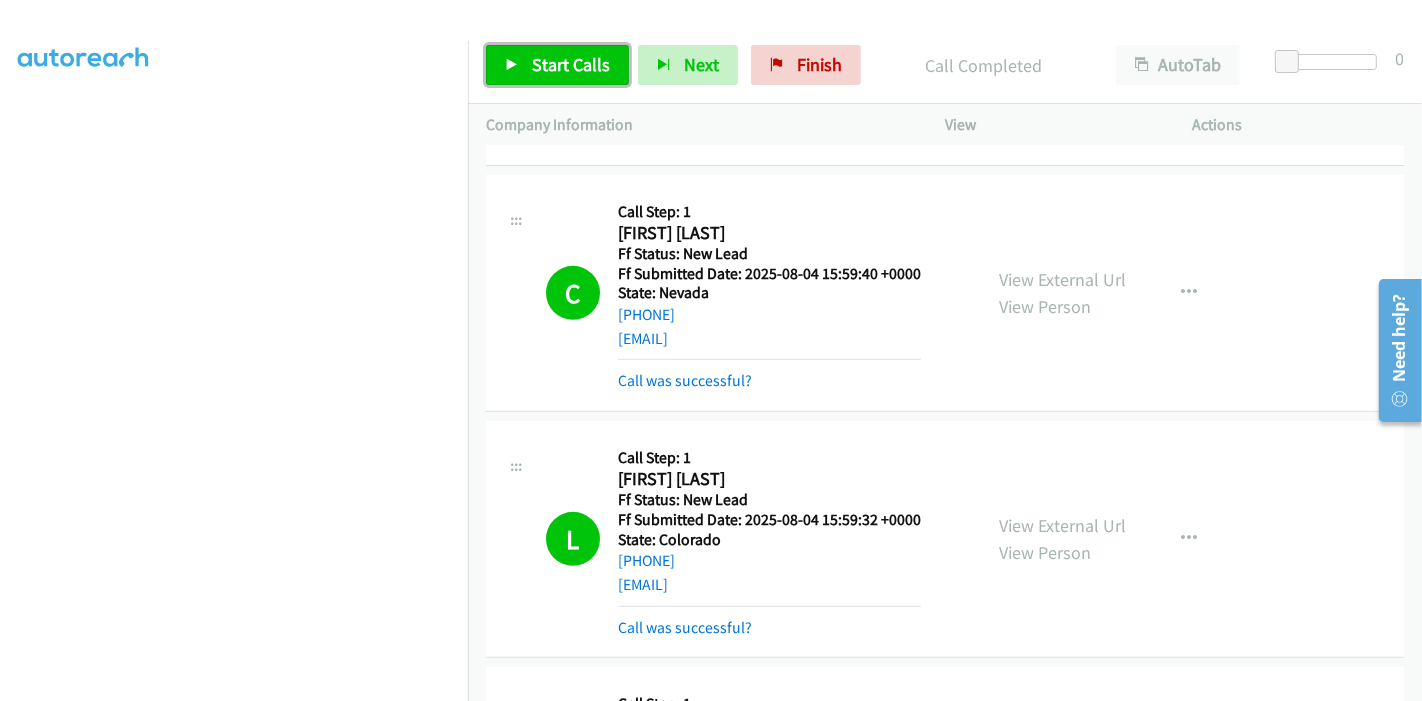 click on "Start Calls" at bounding box center [571, 64] 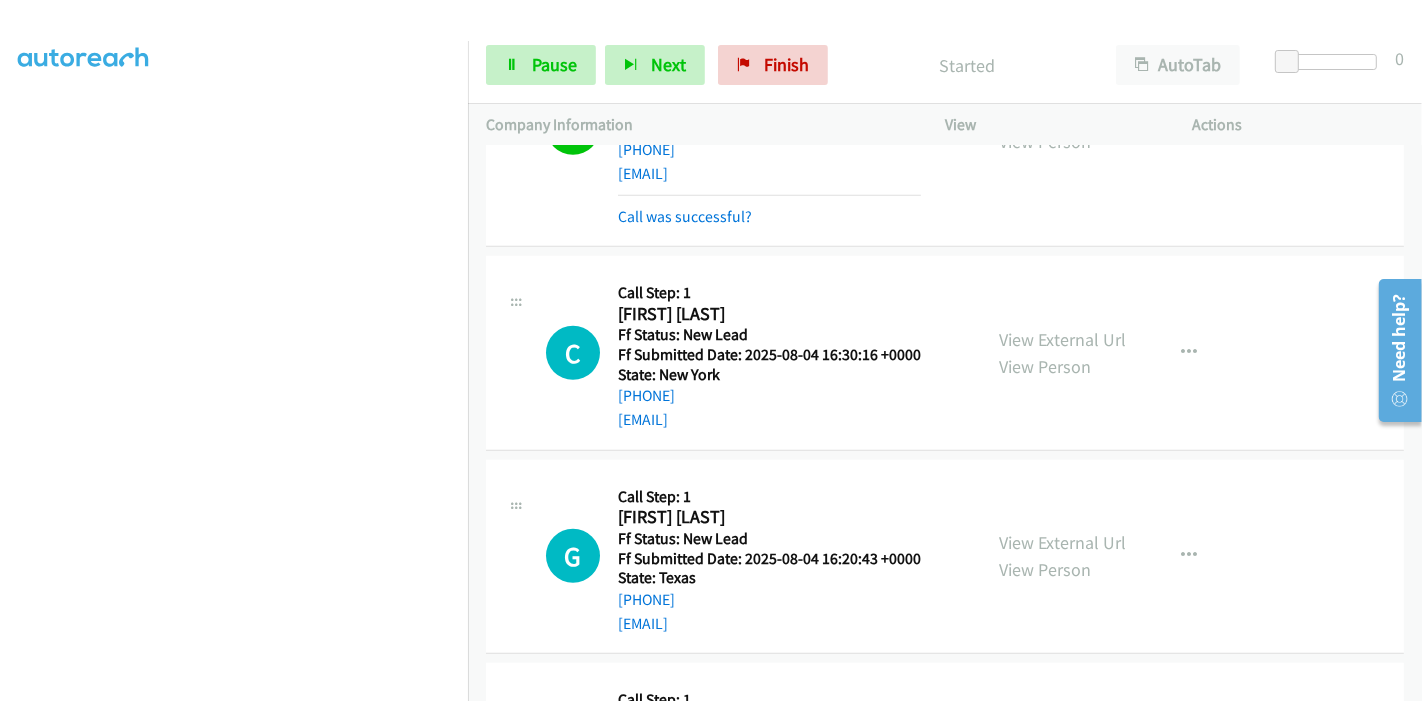 scroll, scrollTop: 1159, scrollLeft: 0, axis: vertical 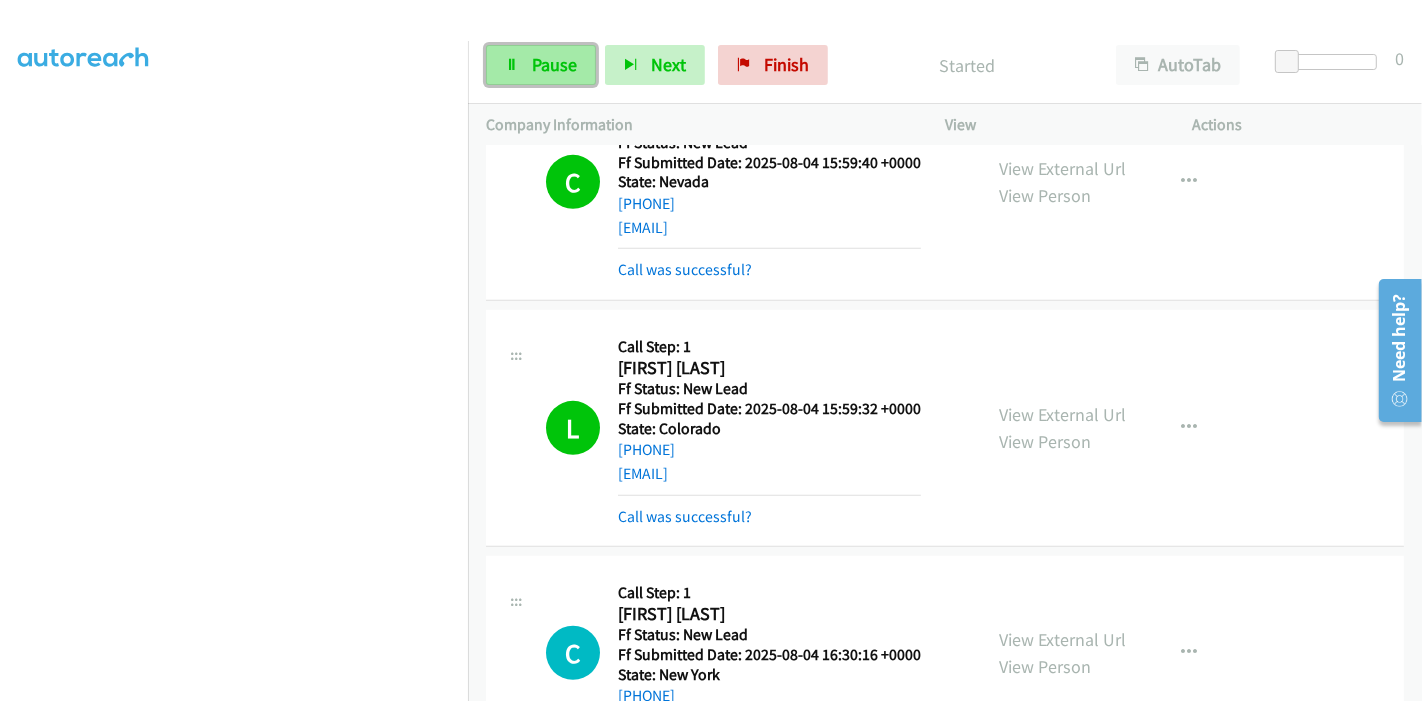 click on "Pause" at bounding box center [541, 65] 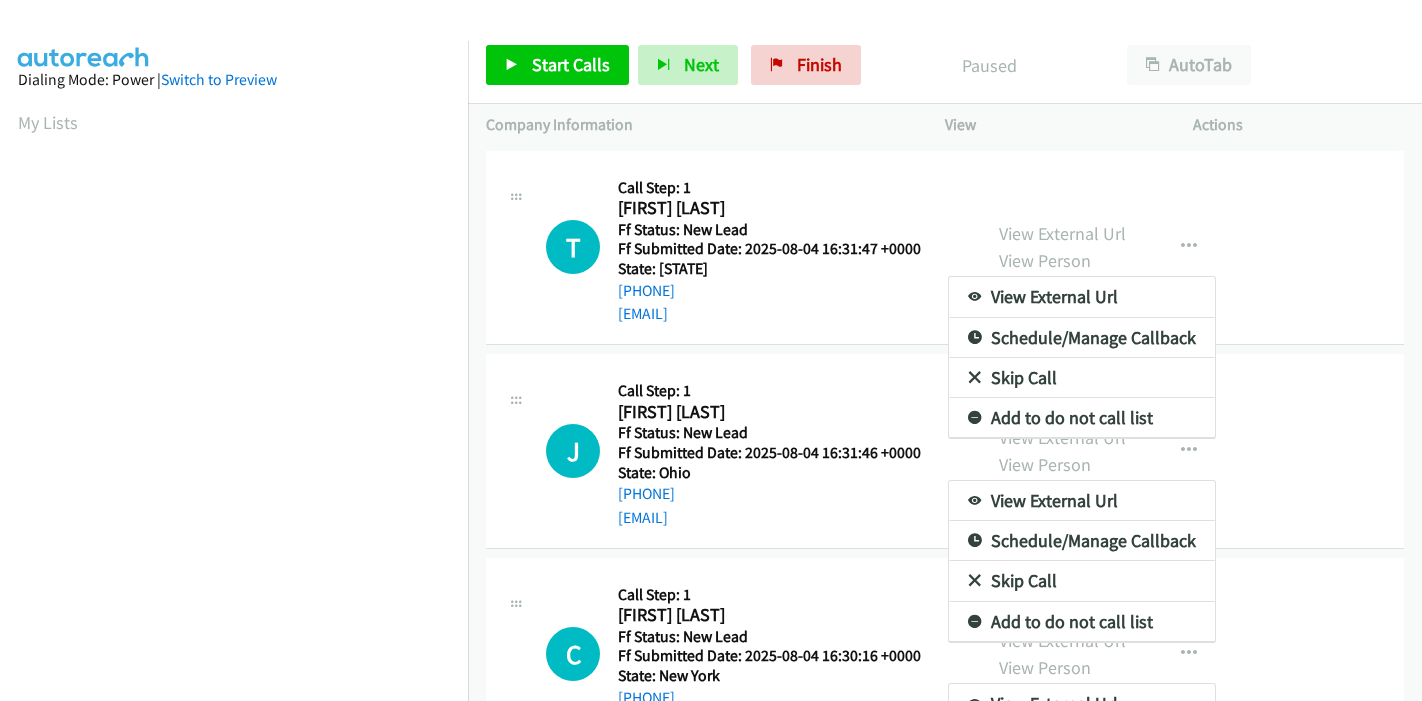 scroll, scrollTop: 0, scrollLeft: 0, axis: both 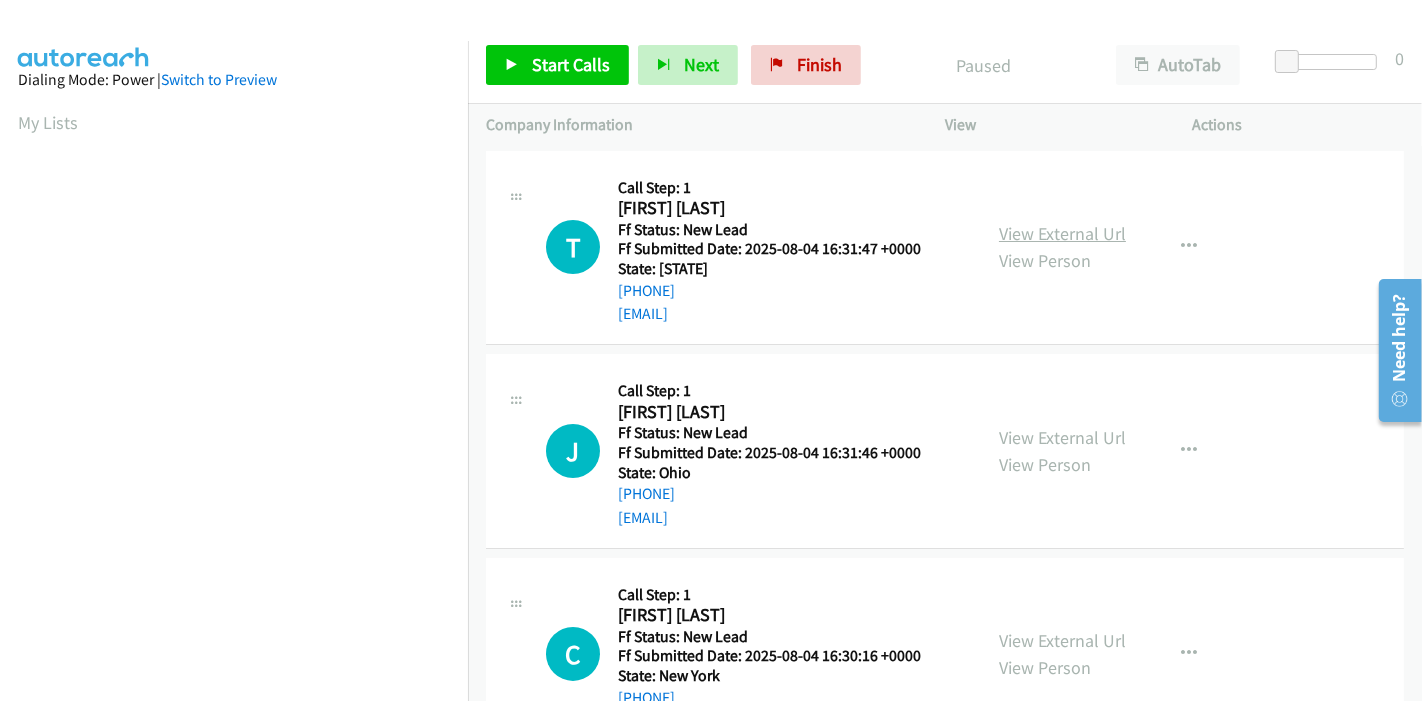 click on "View External Url" at bounding box center [1062, 233] 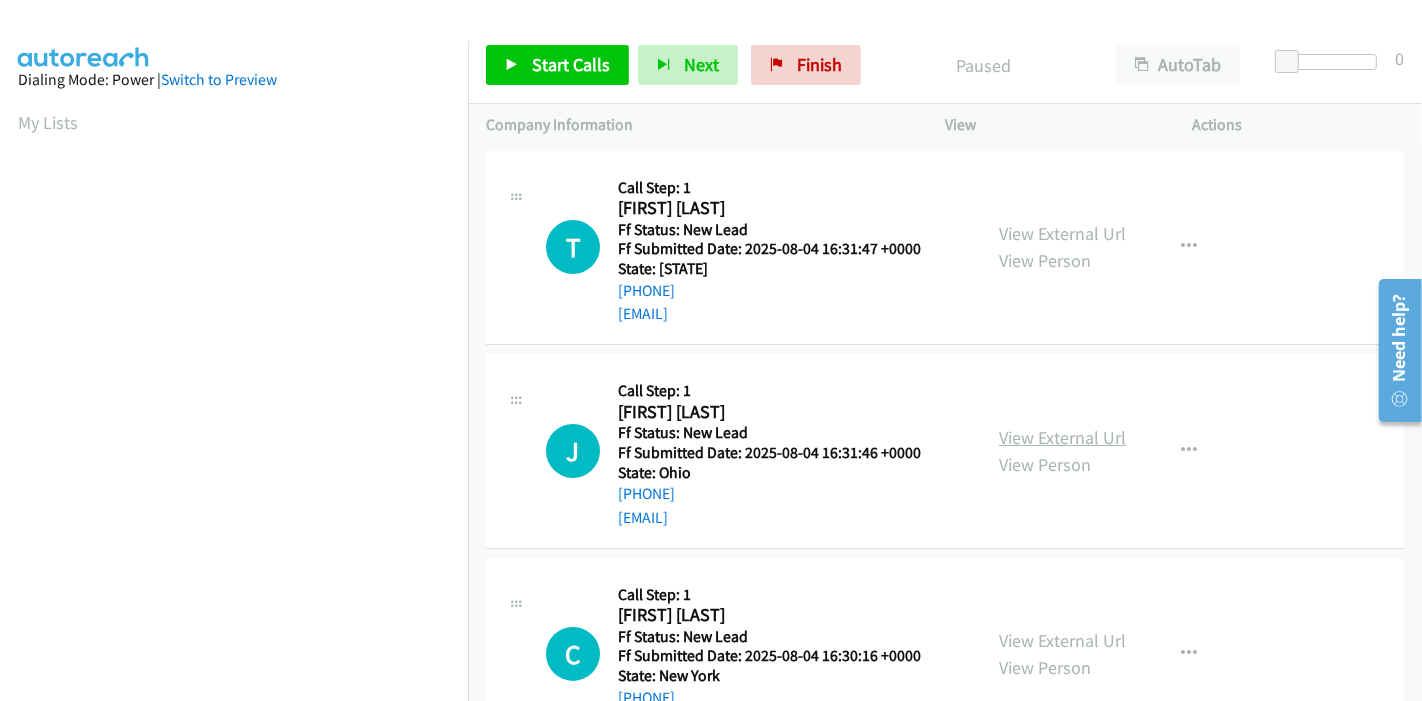 click on "View External Url" at bounding box center [1062, 437] 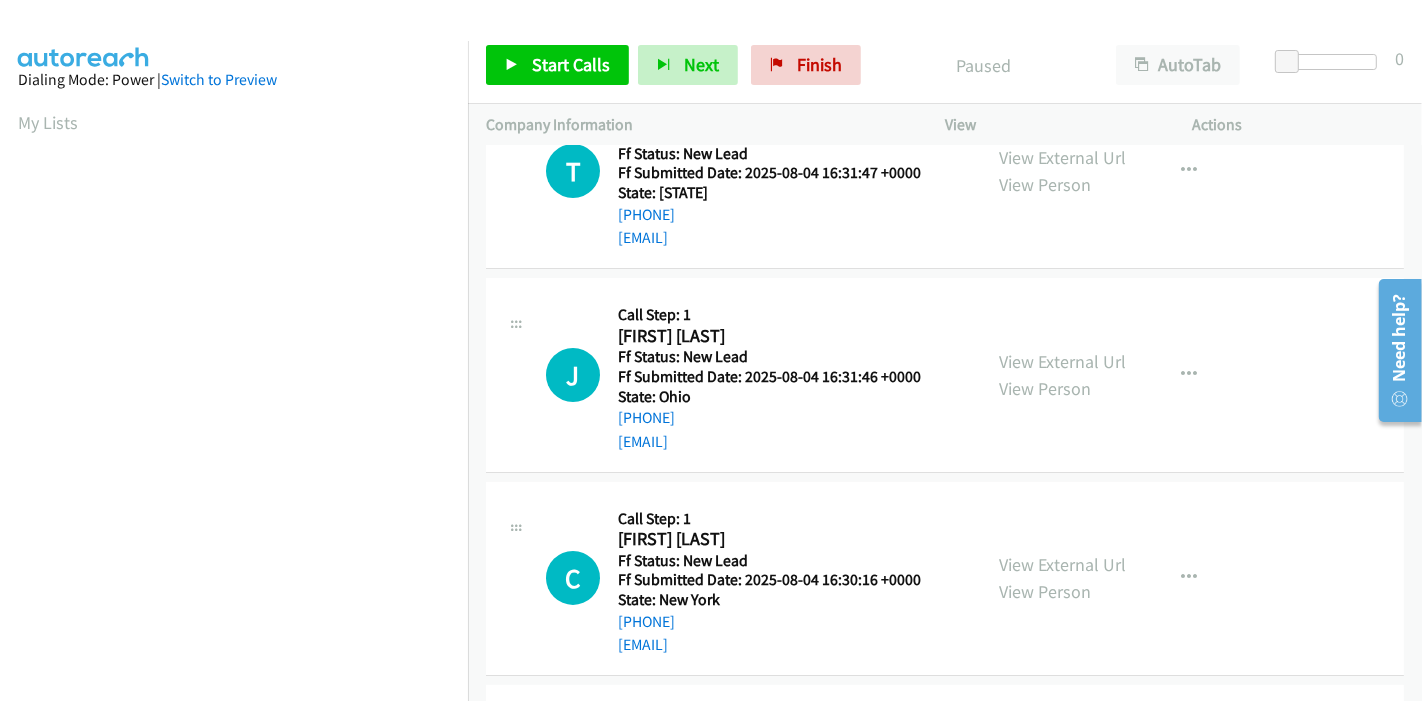 scroll, scrollTop: 111, scrollLeft: 0, axis: vertical 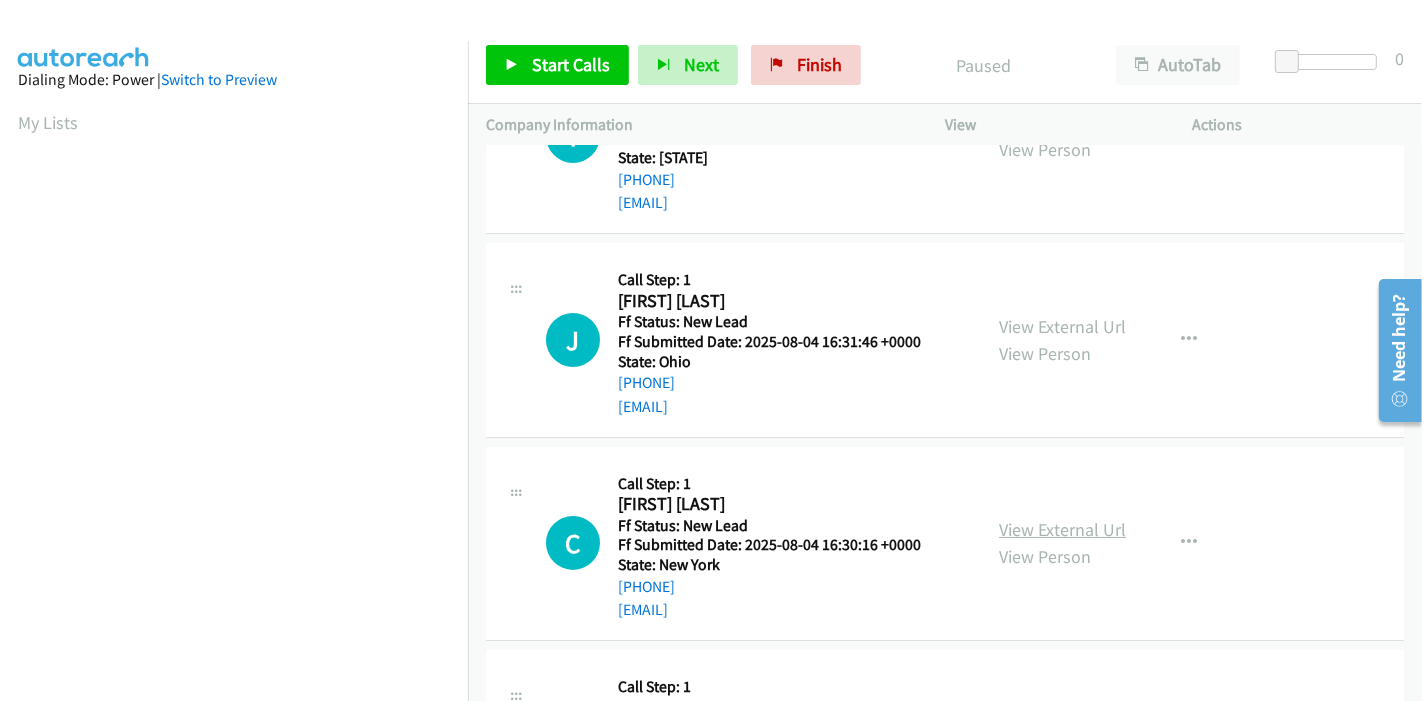 click on "View External Url" at bounding box center (1062, 529) 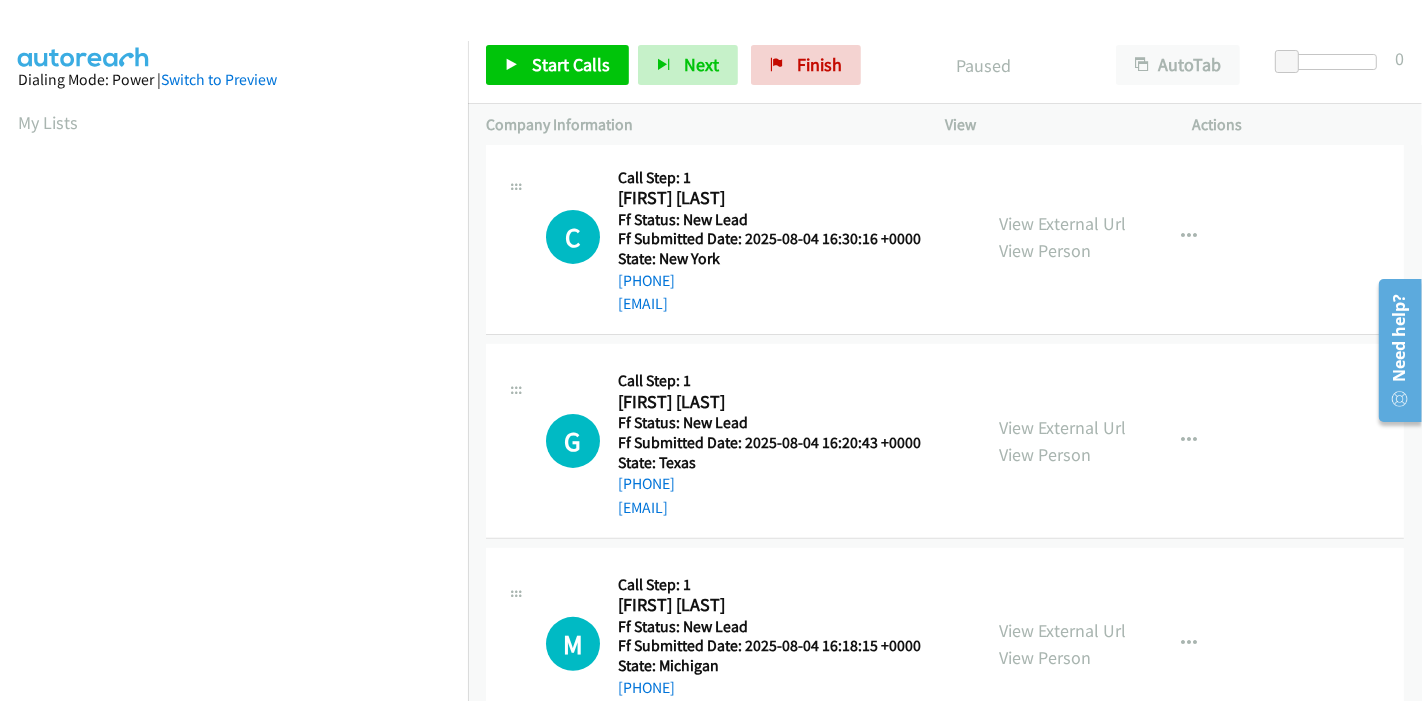 scroll, scrollTop: 444, scrollLeft: 0, axis: vertical 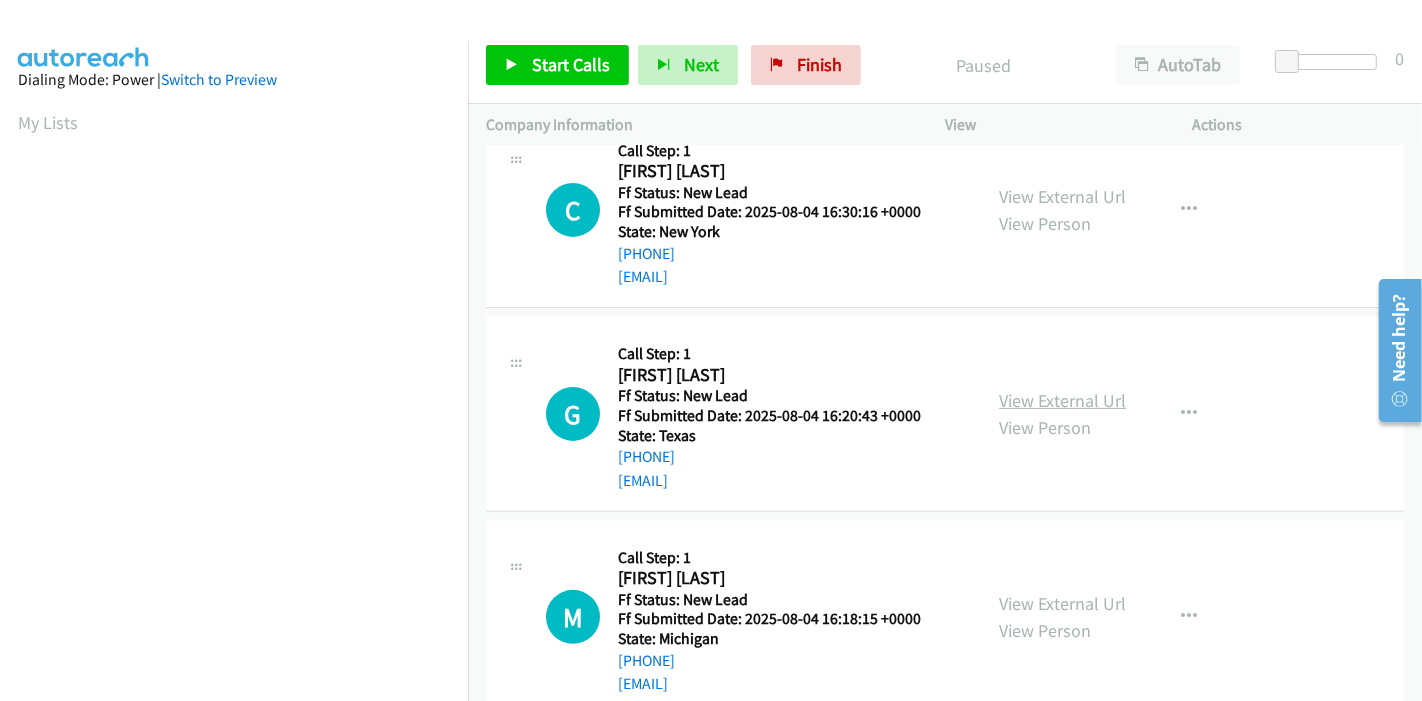 click on "View External Url" at bounding box center (1062, 400) 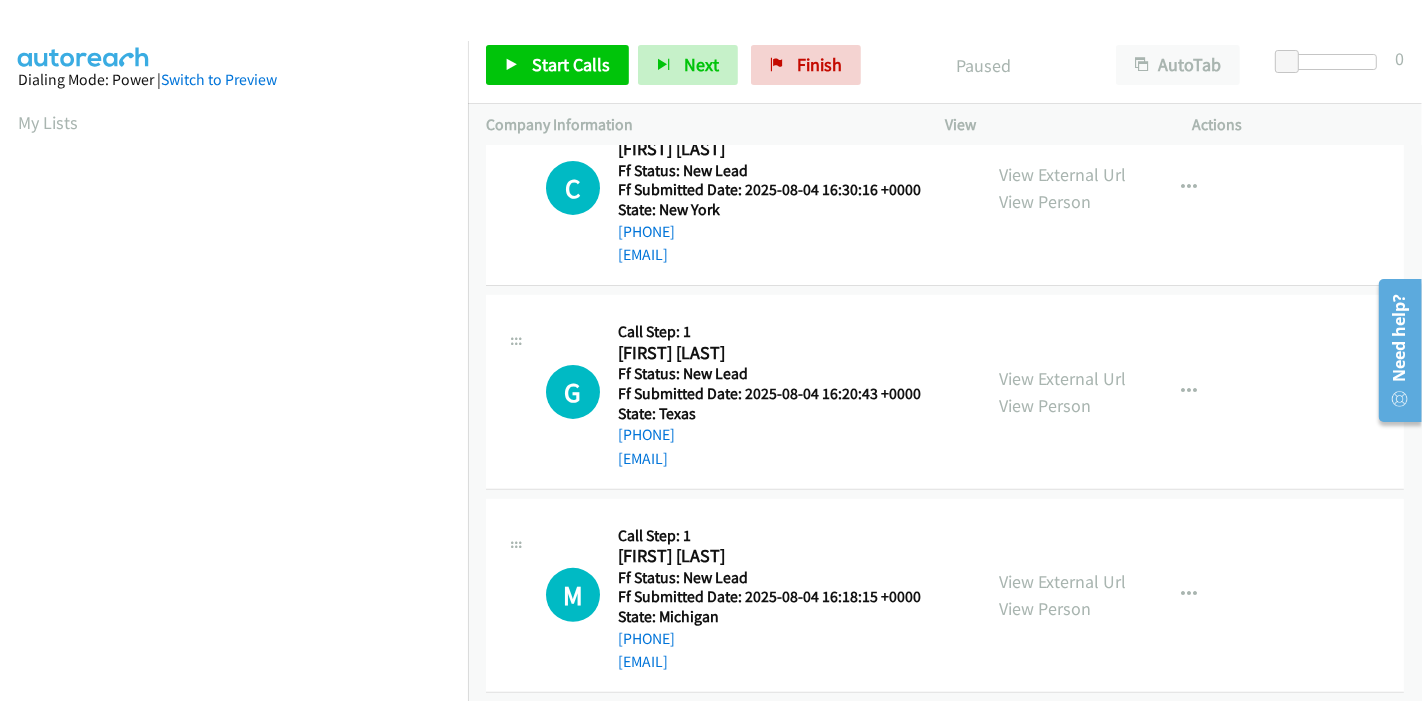 scroll, scrollTop: 487, scrollLeft: 0, axis: vertical 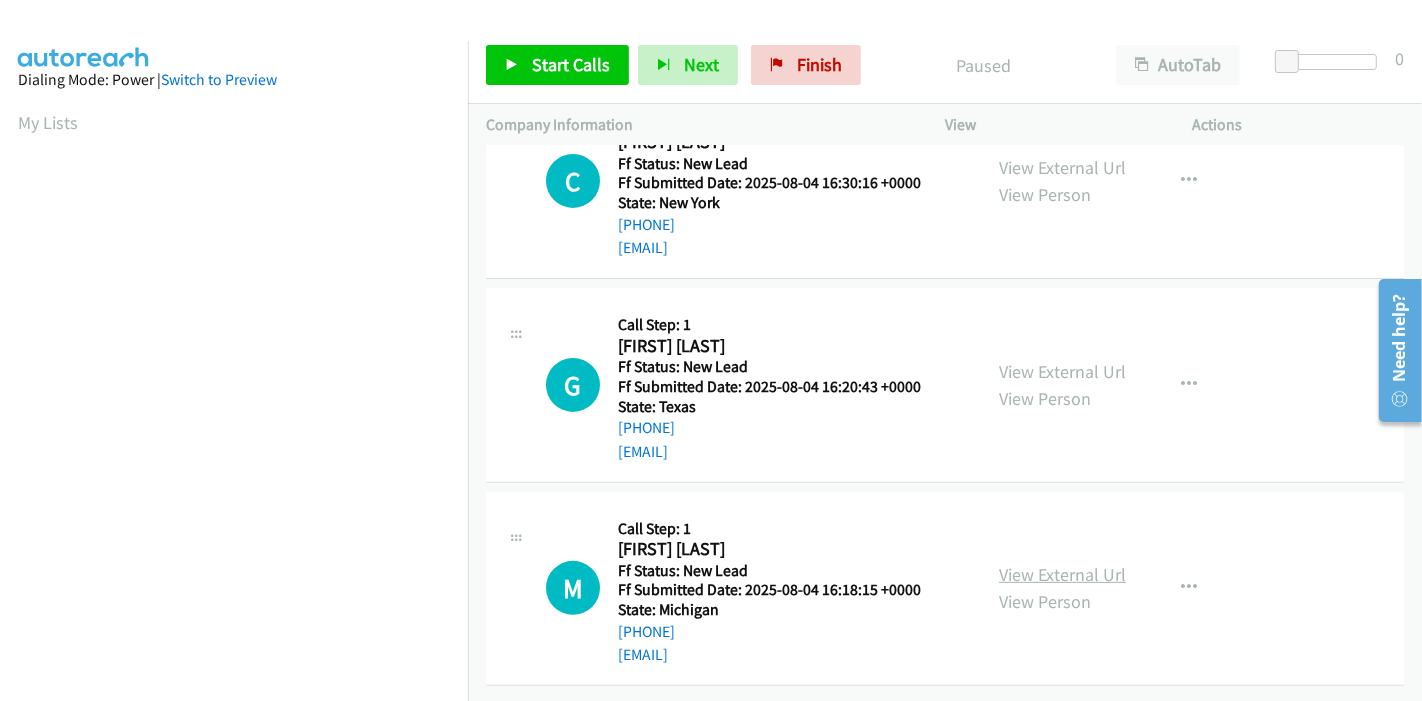 click on "View External Url" at bounding box center [1062, 574] 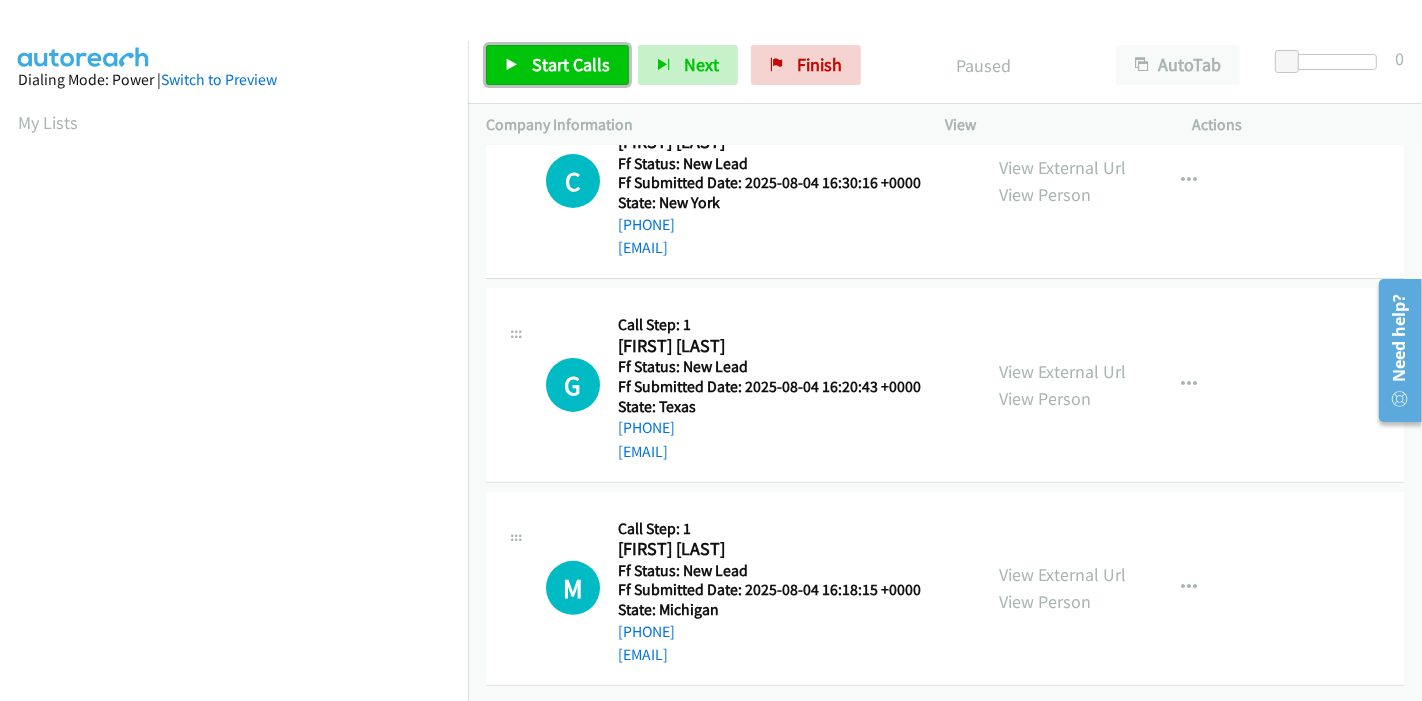 click on "Start Calls" at bounding box center [557, 65] 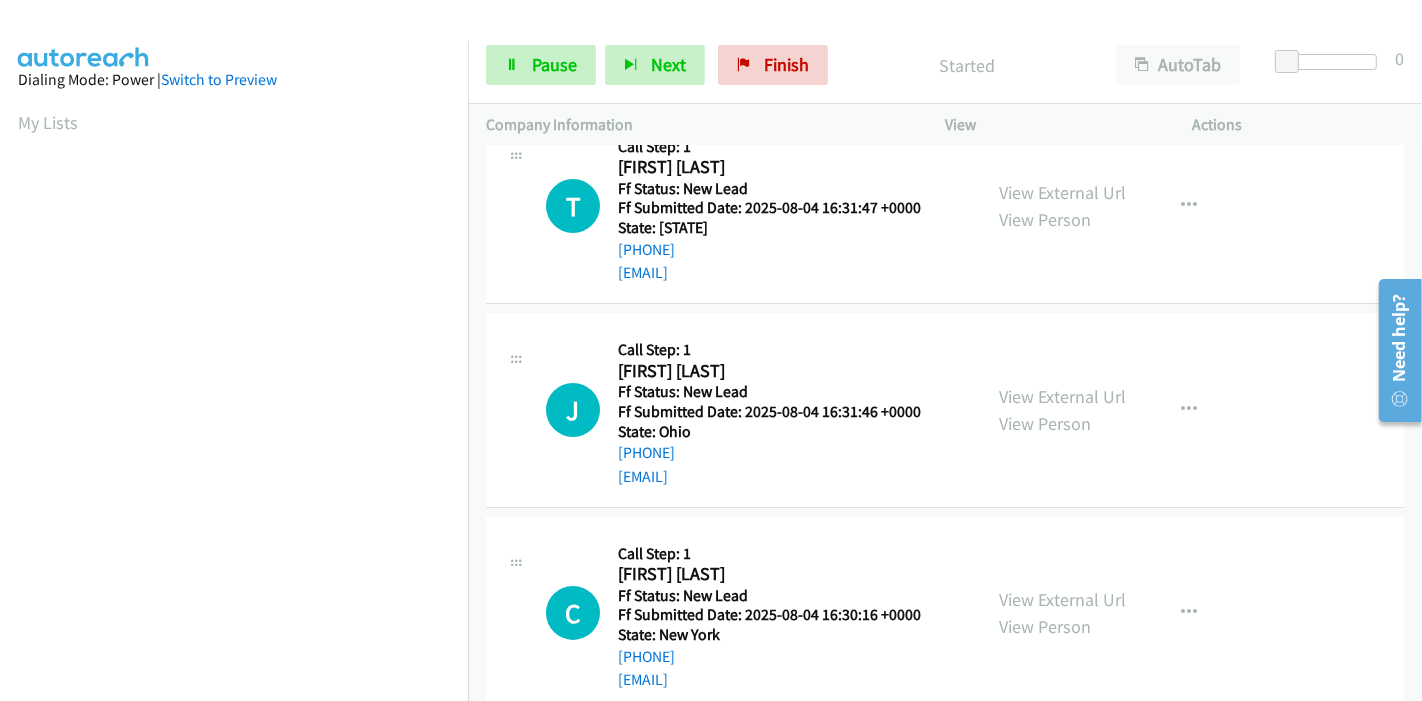 scroll, scrollTop: 0, scrollLeft: 0, axis: both 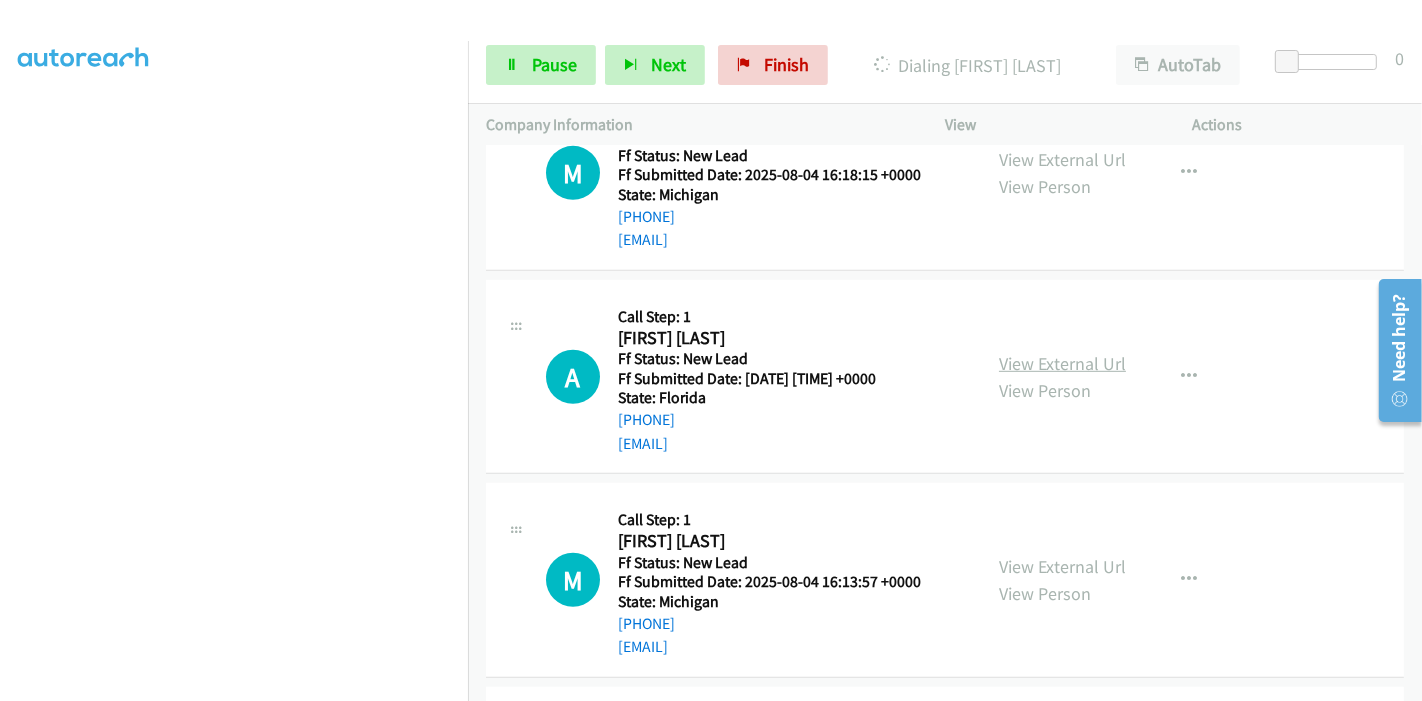 click on "View External Url" at bounding box center (1062, 363) 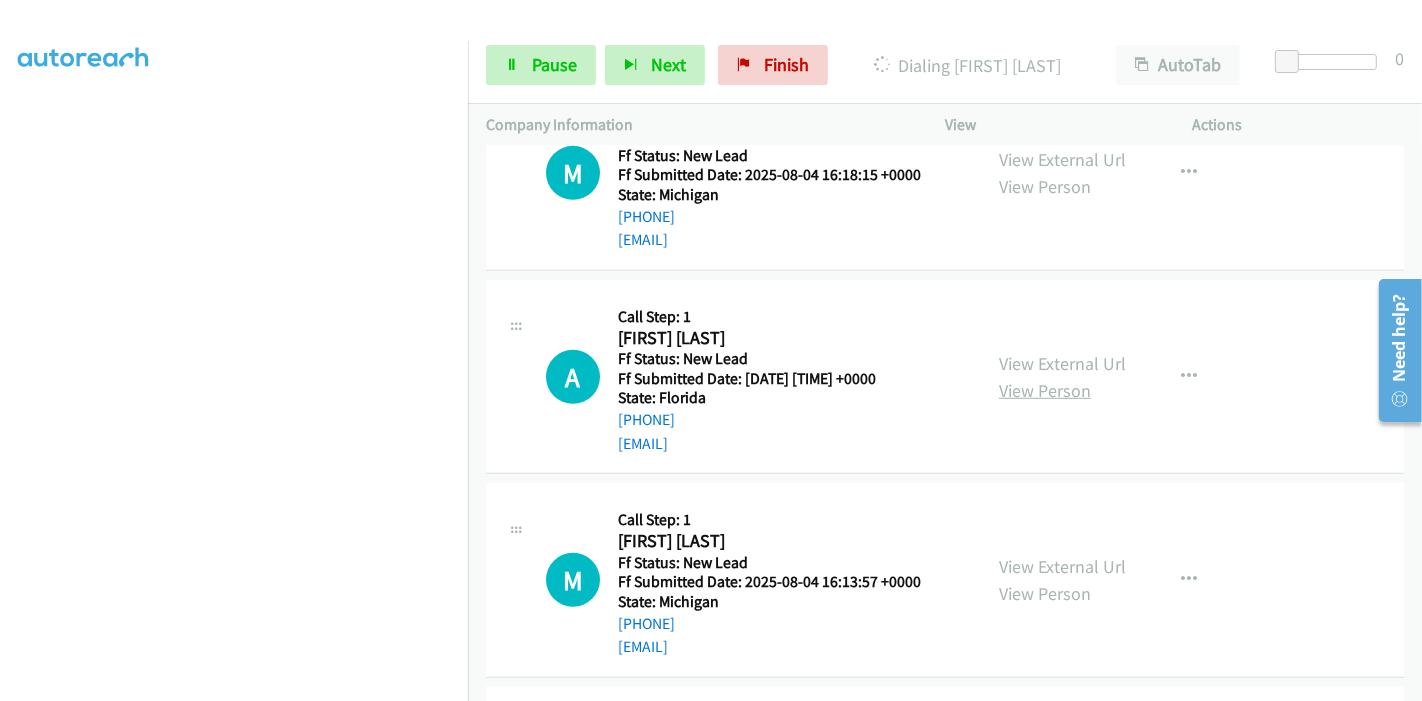 scroll, scrollTop: 1127, scrollLeft: 0, axis: vertical 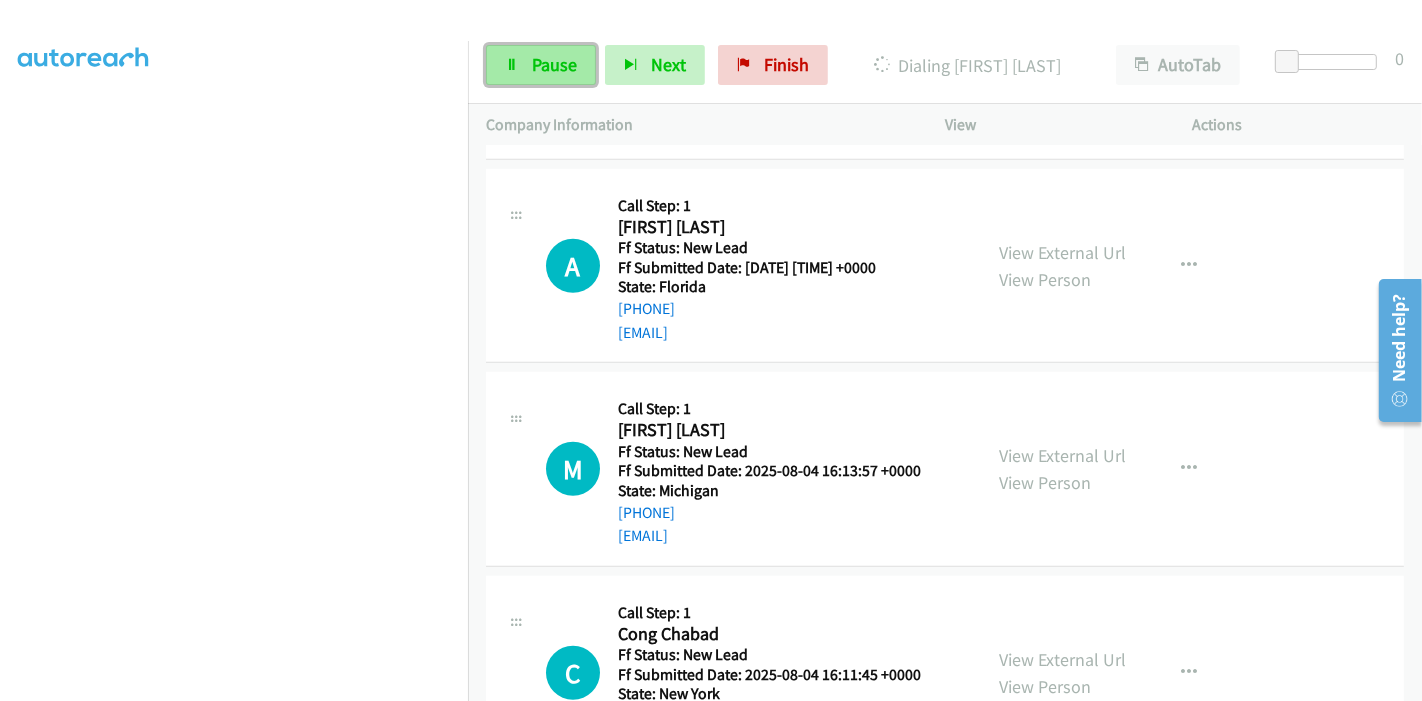 click on "Pause" at bounding box center (541, 65) 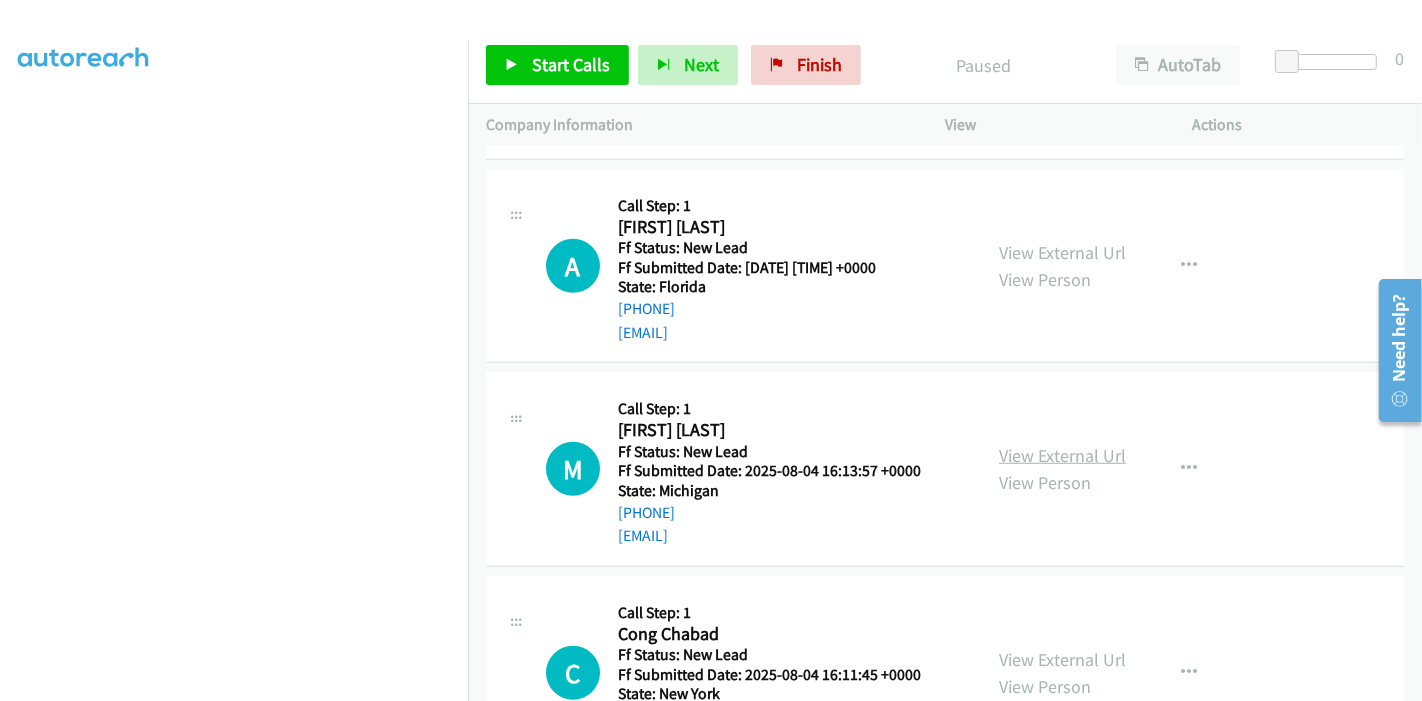 click on "View External Url" at bounding box center (1062, 455) 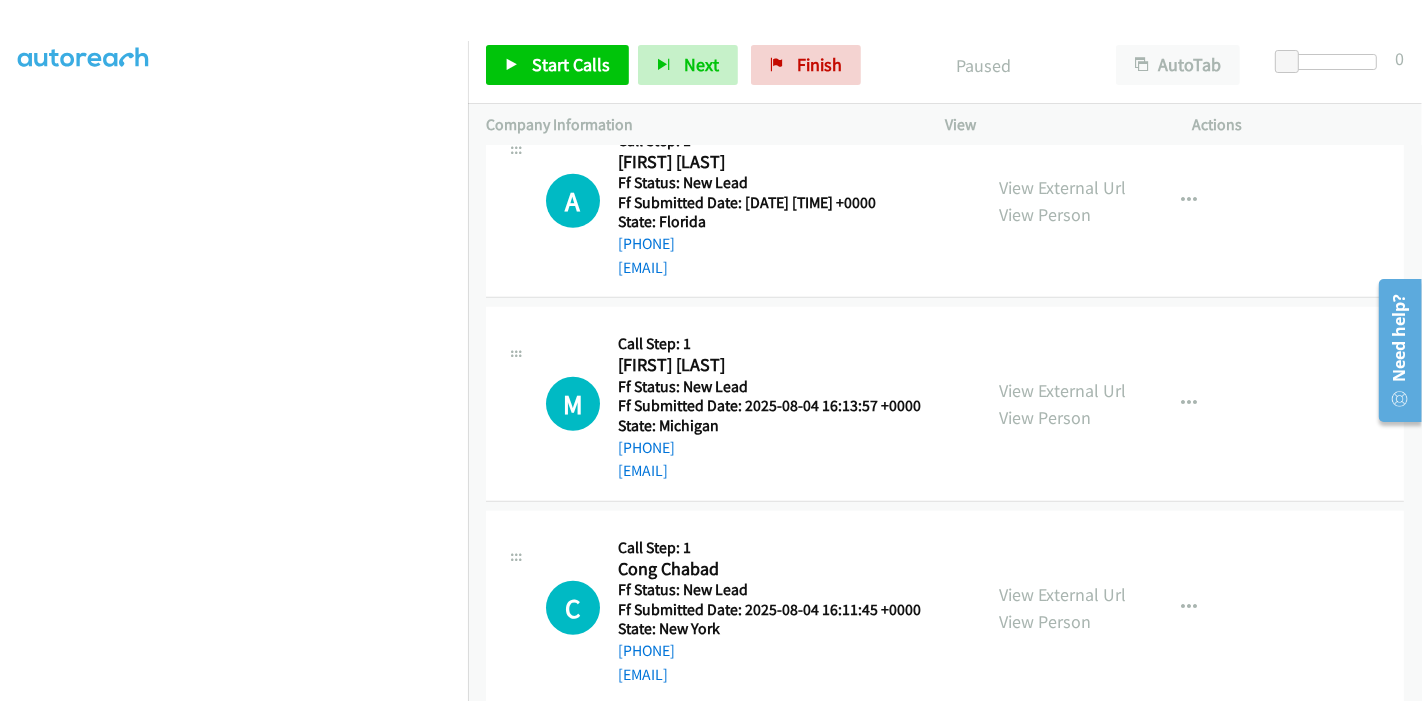 scroll, scrollTop: 1224, scrollLeft: 0, axis: vertical 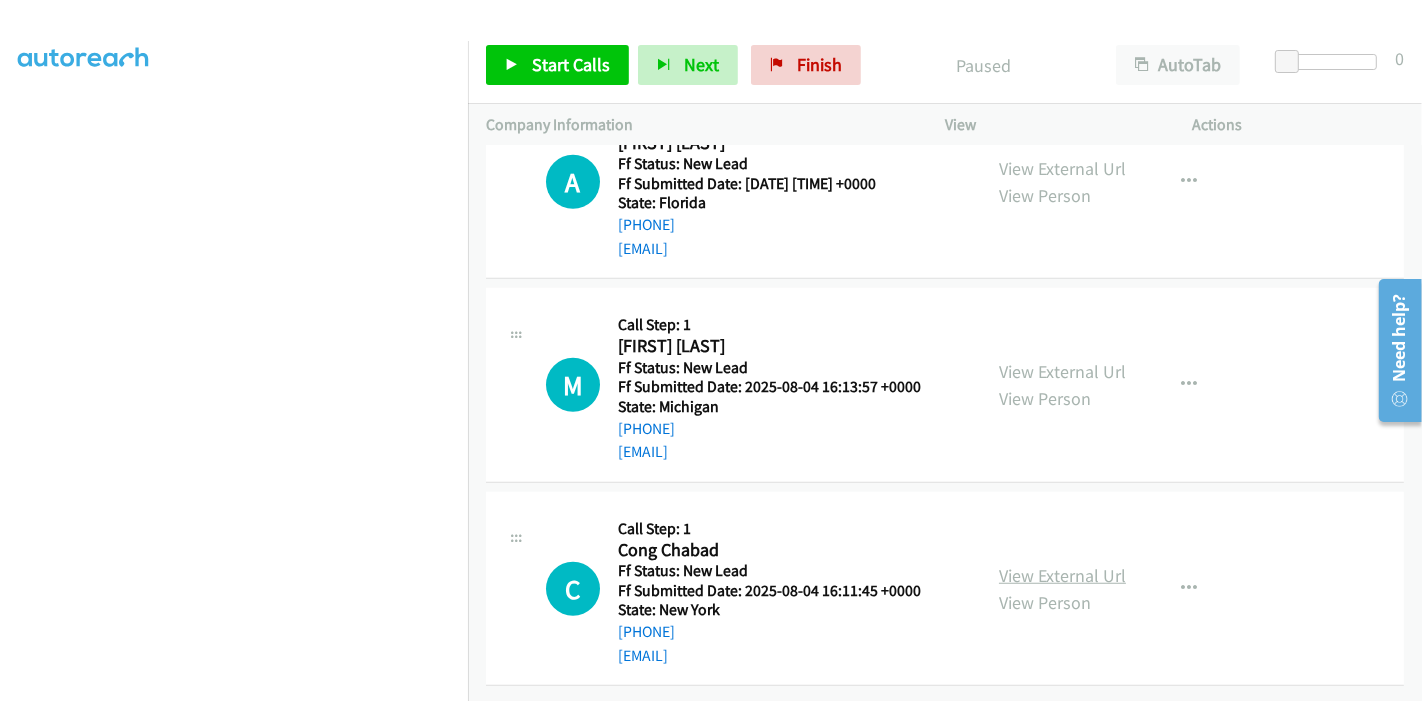 click on "View External Url" at bounding box center (1062, 575) 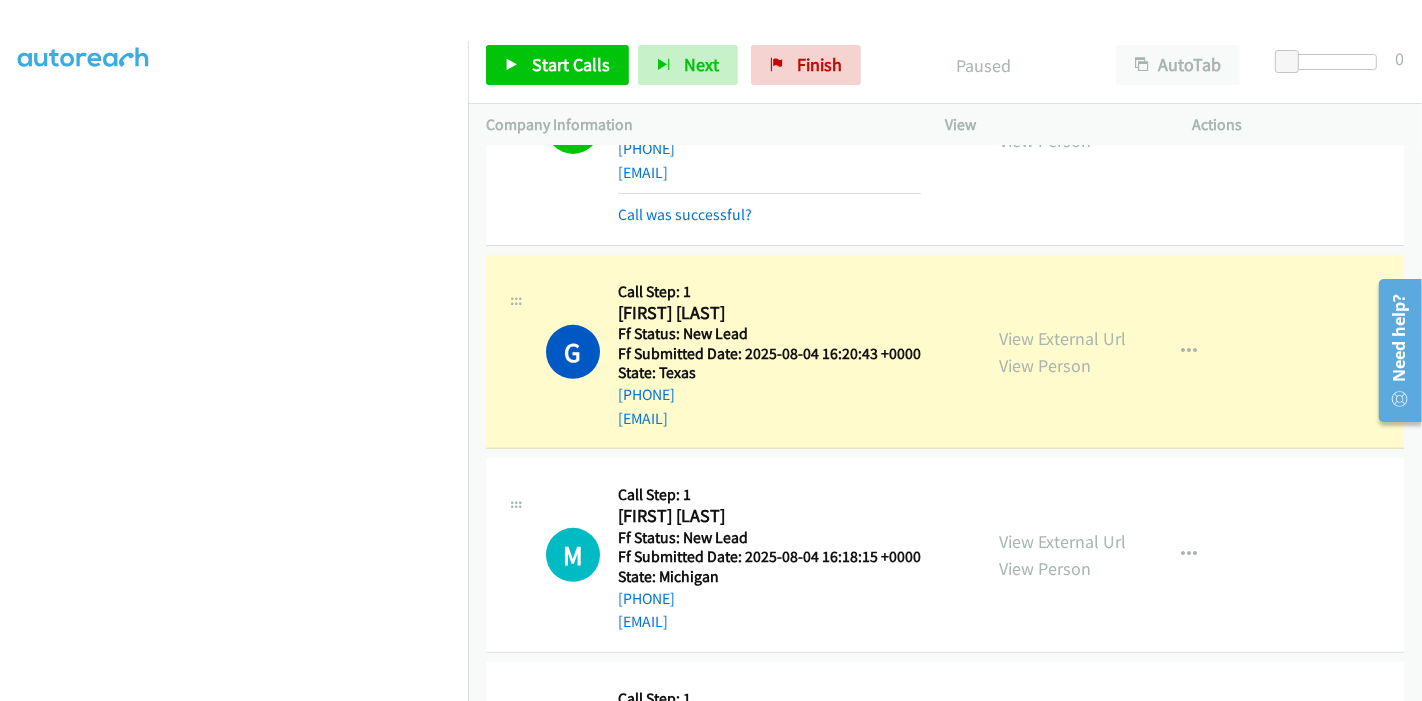 scroll, scrollTop: 557, scrollLeft: 0, axis: vertical 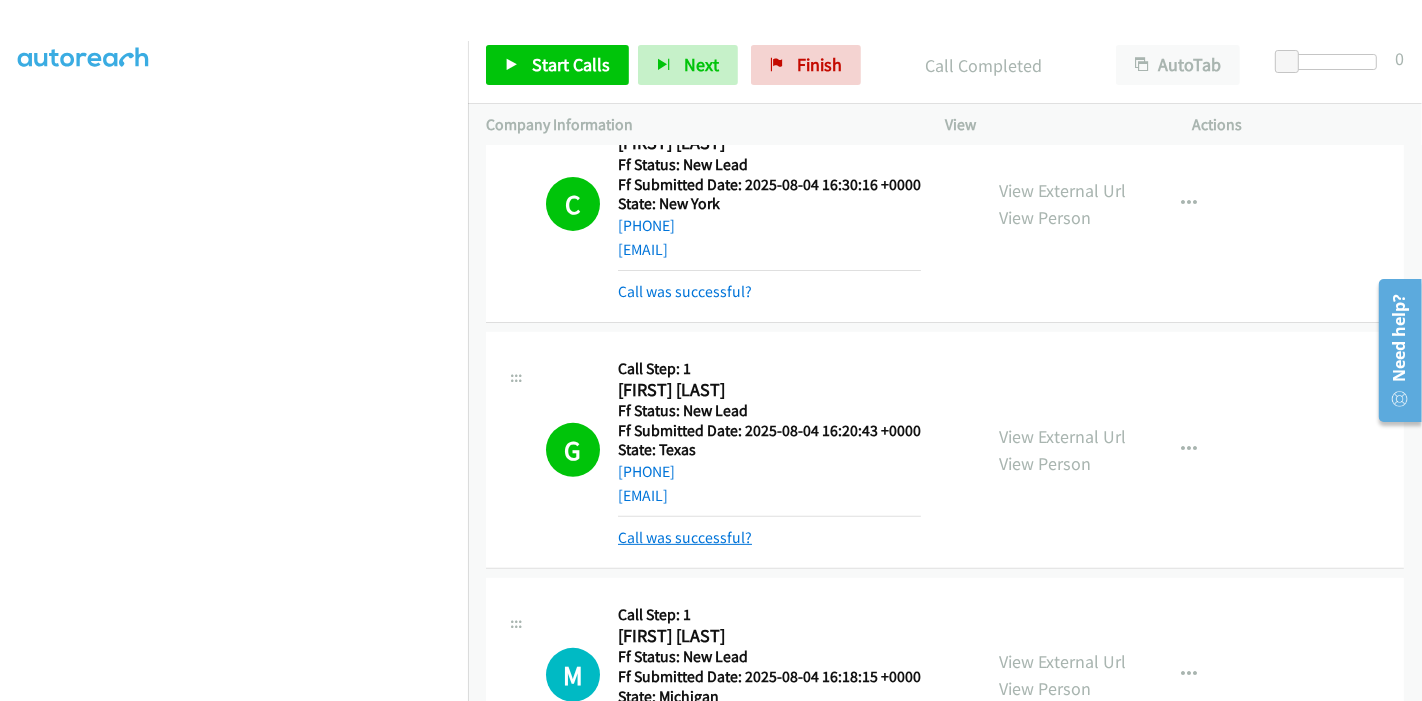 click on "Call was successful?" at bounding box center (685, 537) 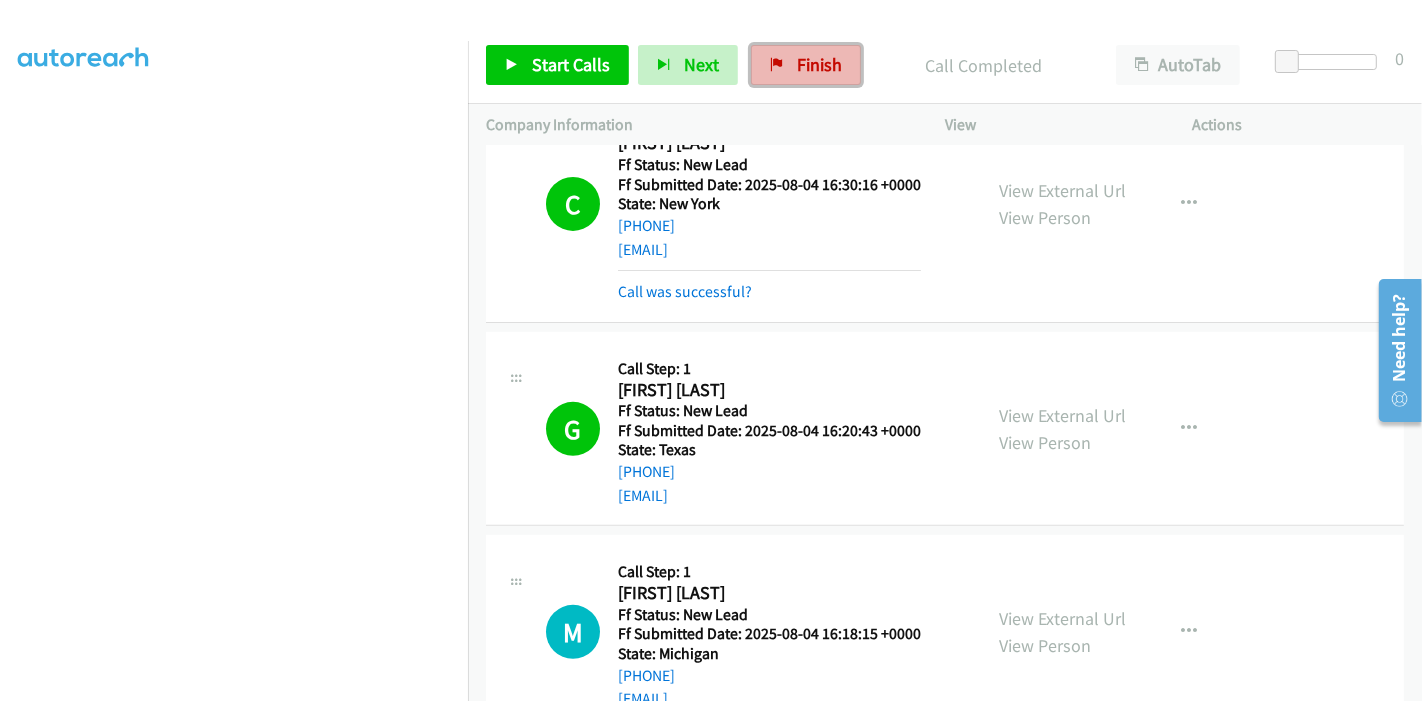 click on "Finish" at bounding box center (819, 64) 